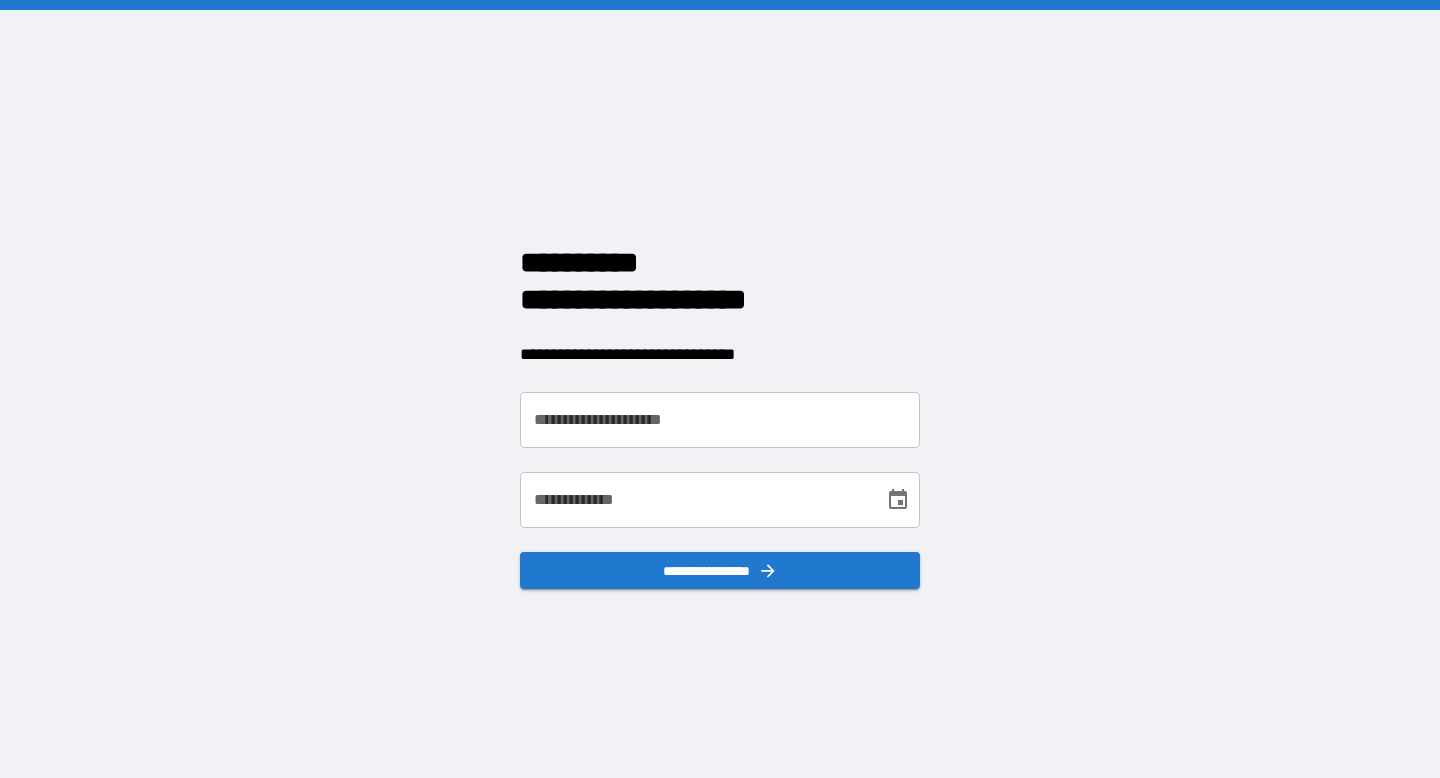 scroll, scrollTop: 0, scrollLeft: 0, axis: both 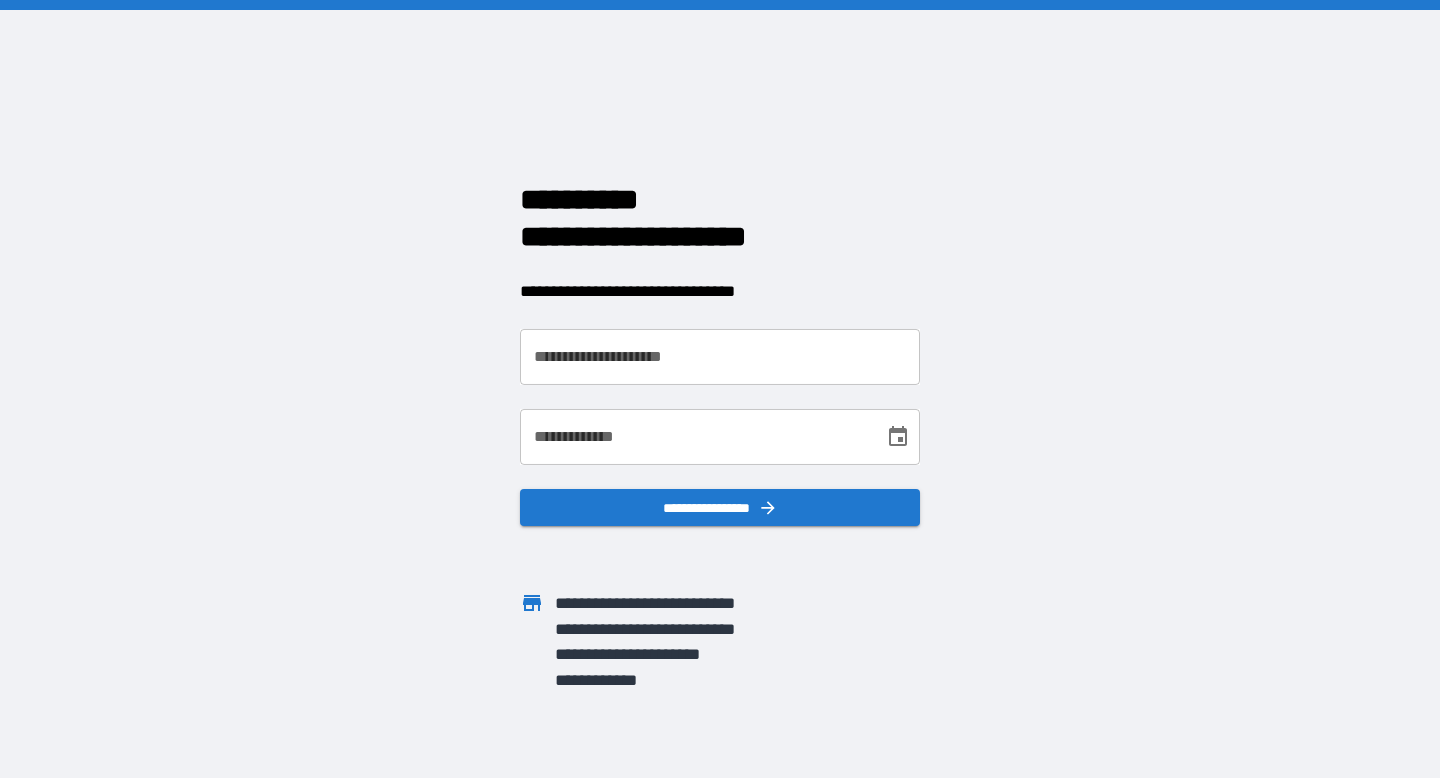 click on "**********" at bounding box center [720, 357] 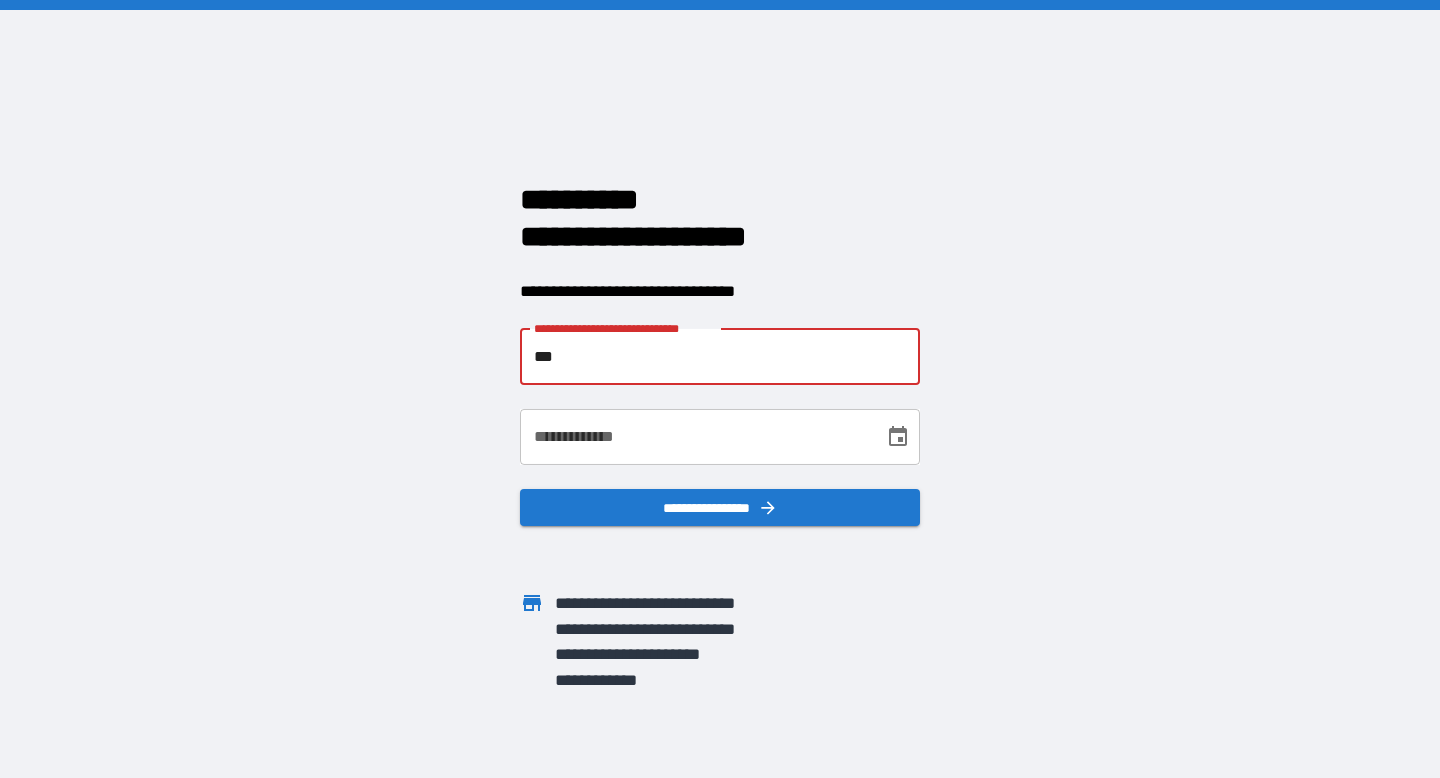 click on "***" at bounding box center [720, 357] 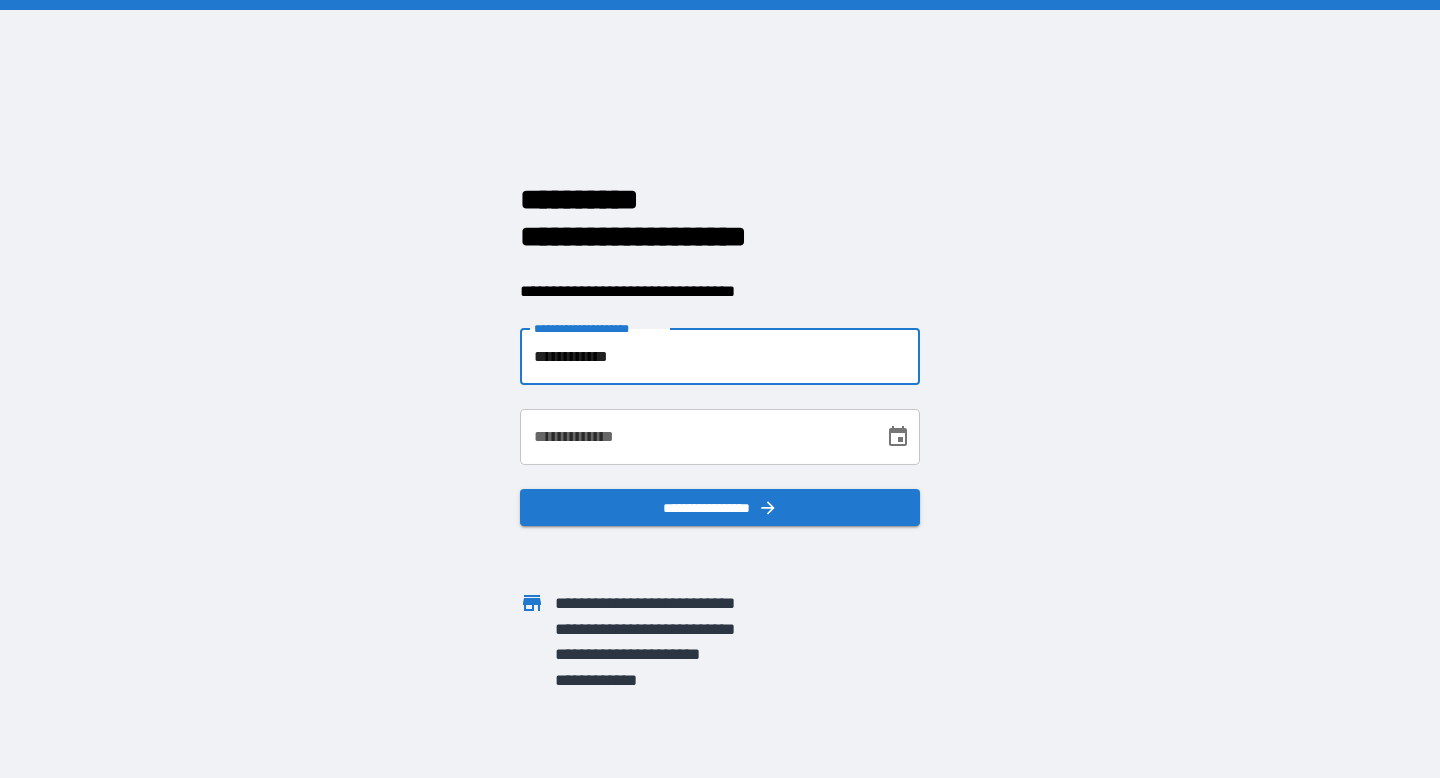 type on "**********" 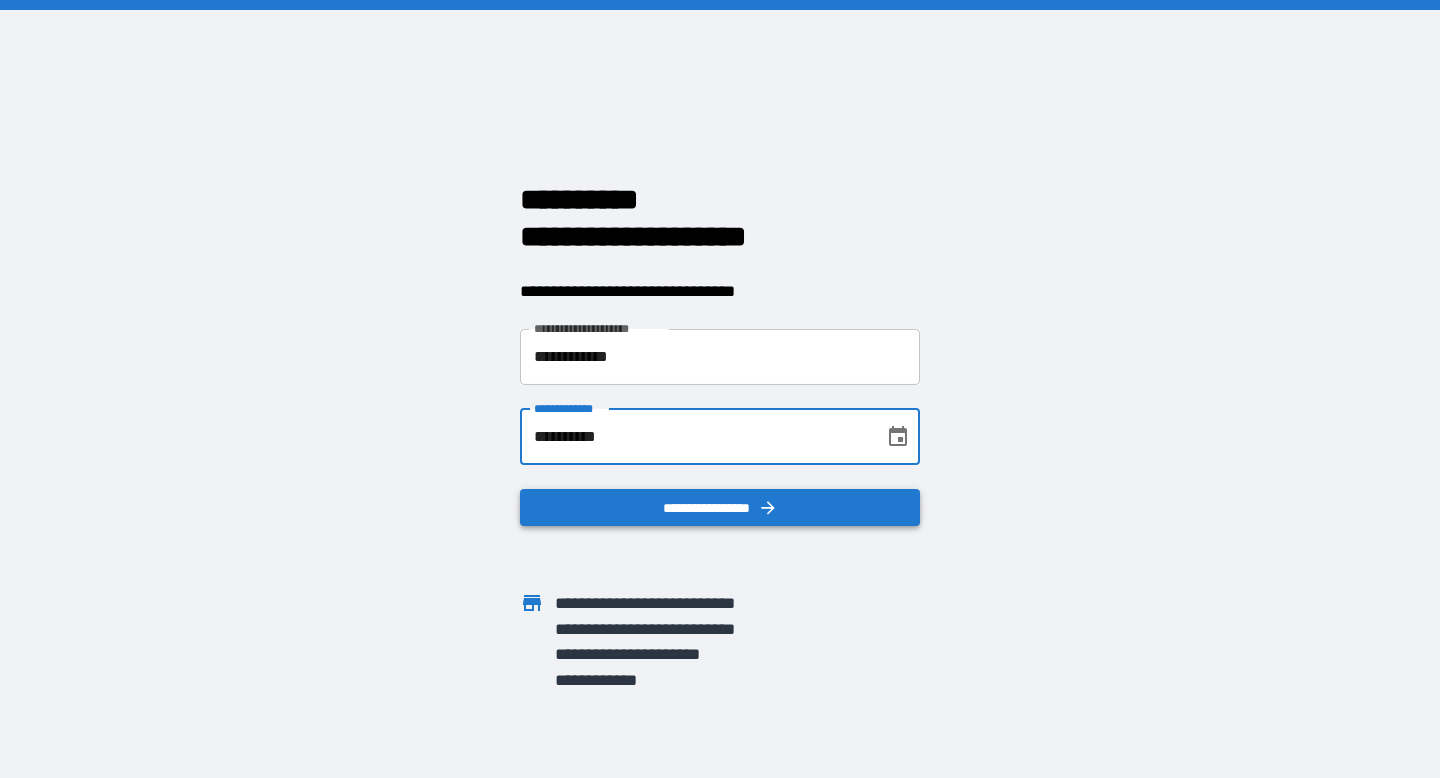 type on "**********" 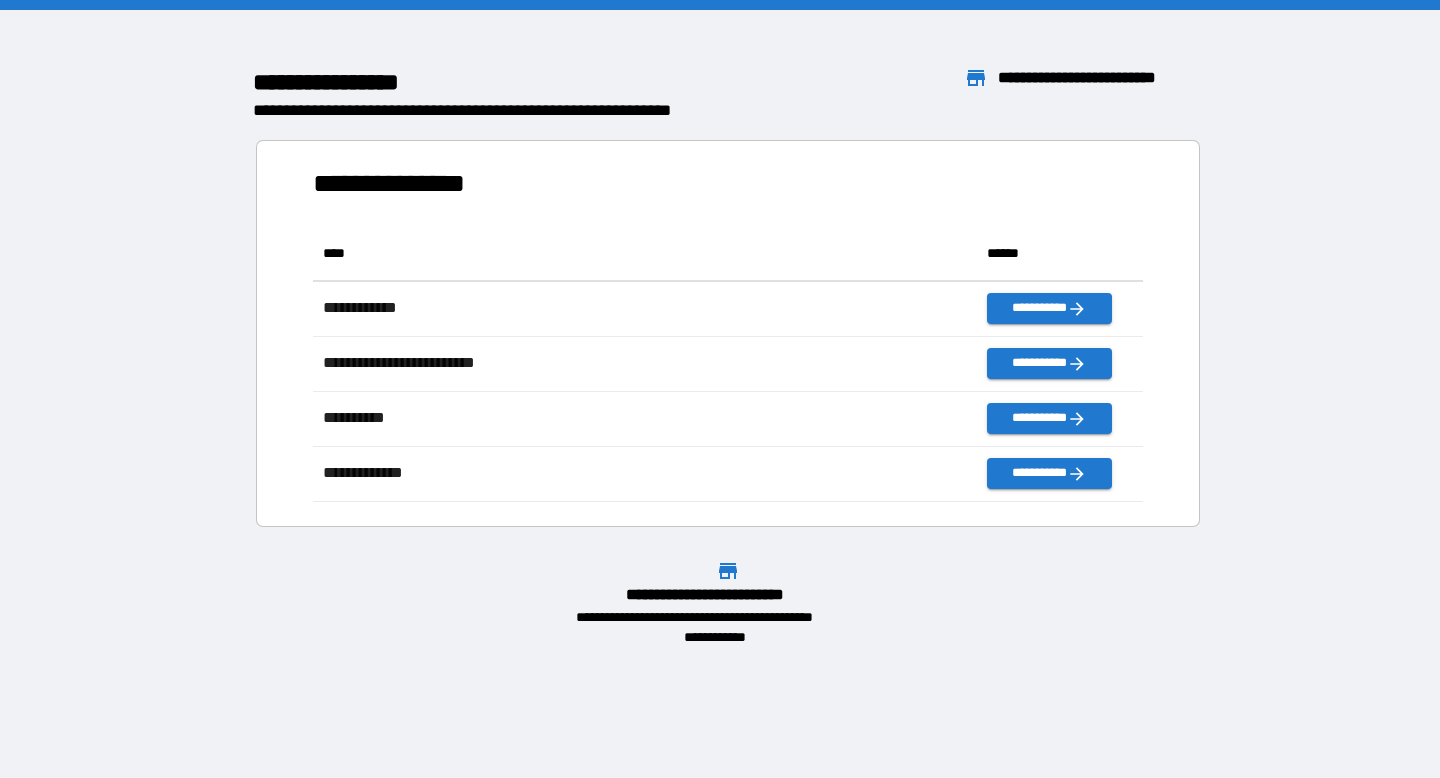scroll, scrollTop: 1, scrollLeft: 1, axis: both 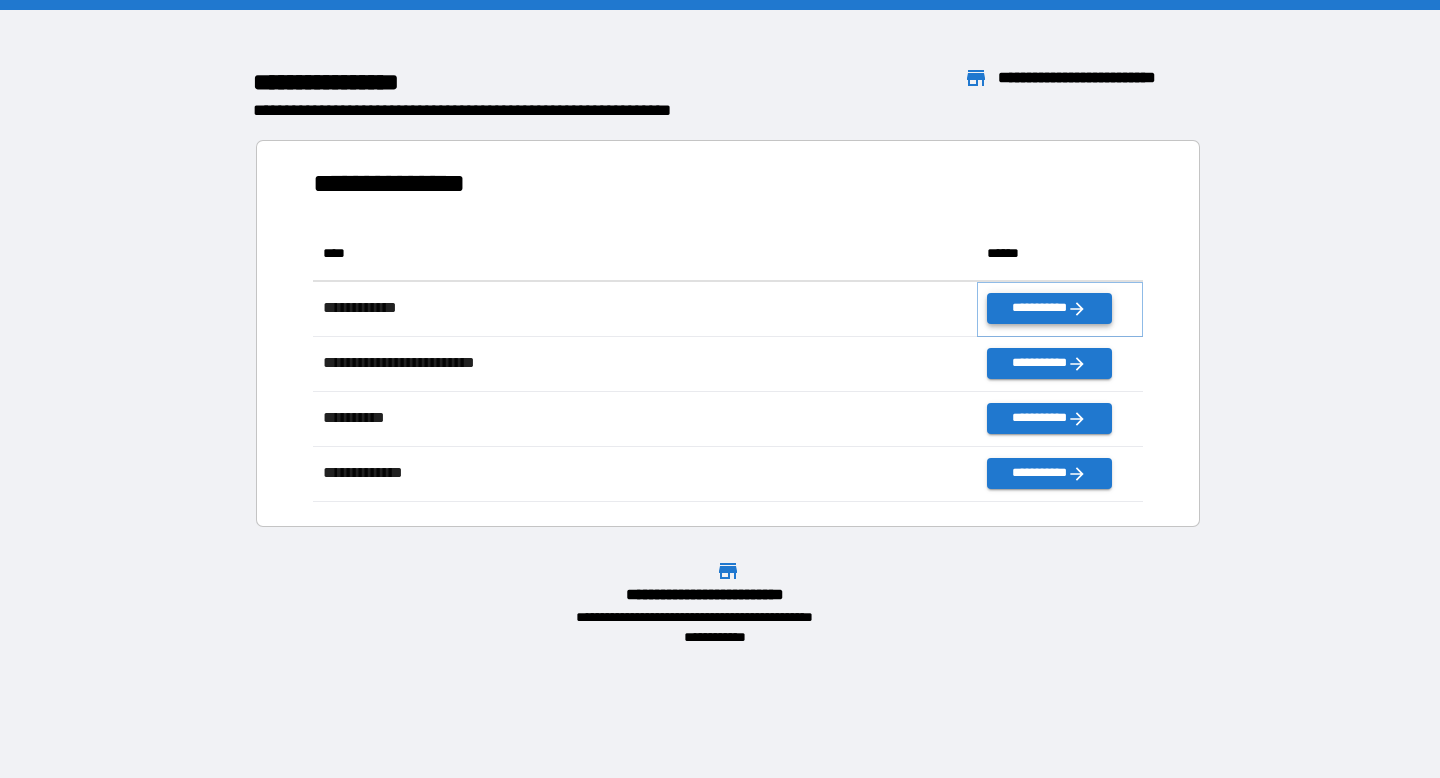 click on "**********" at bounding box center [1049, 308] 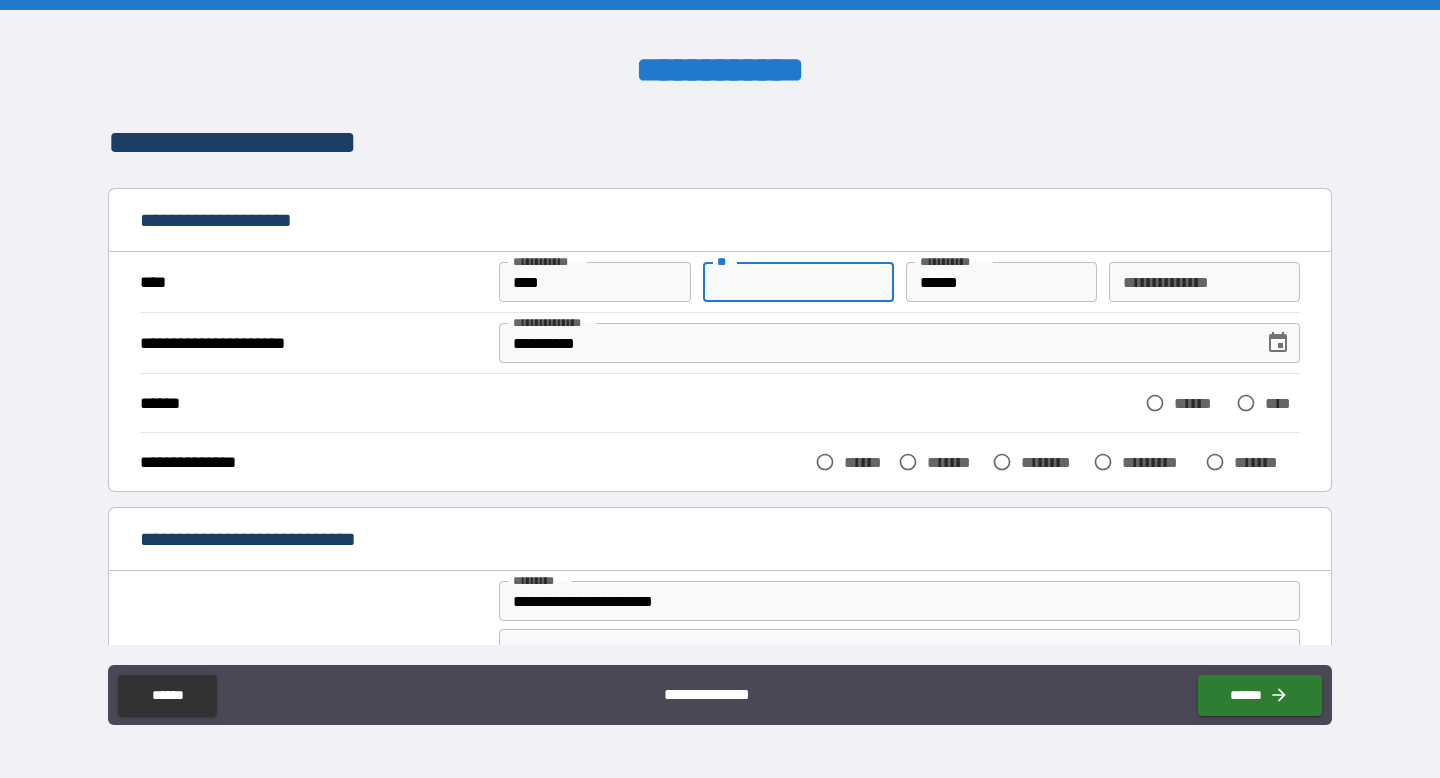 click on "**" at bounding box center (799, 282) 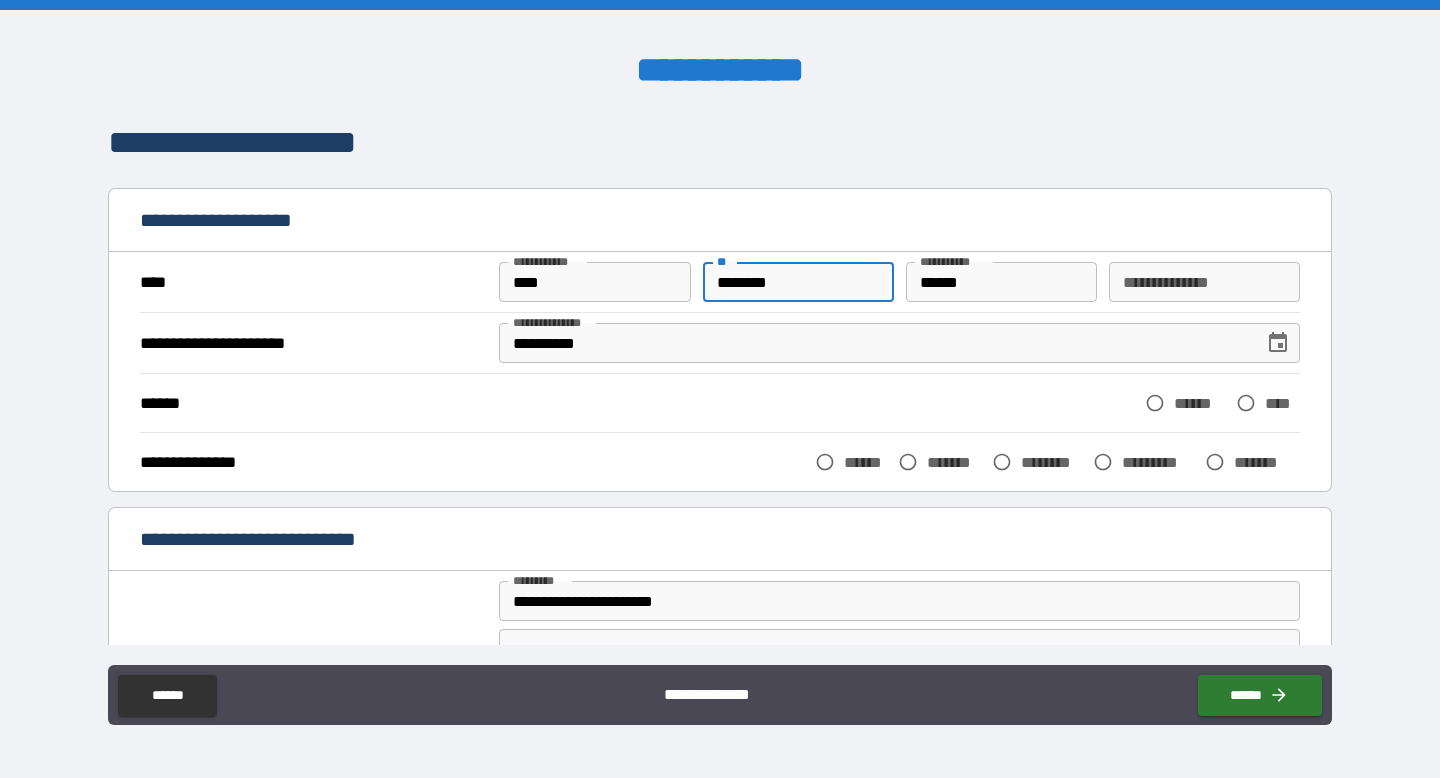 type on "********" 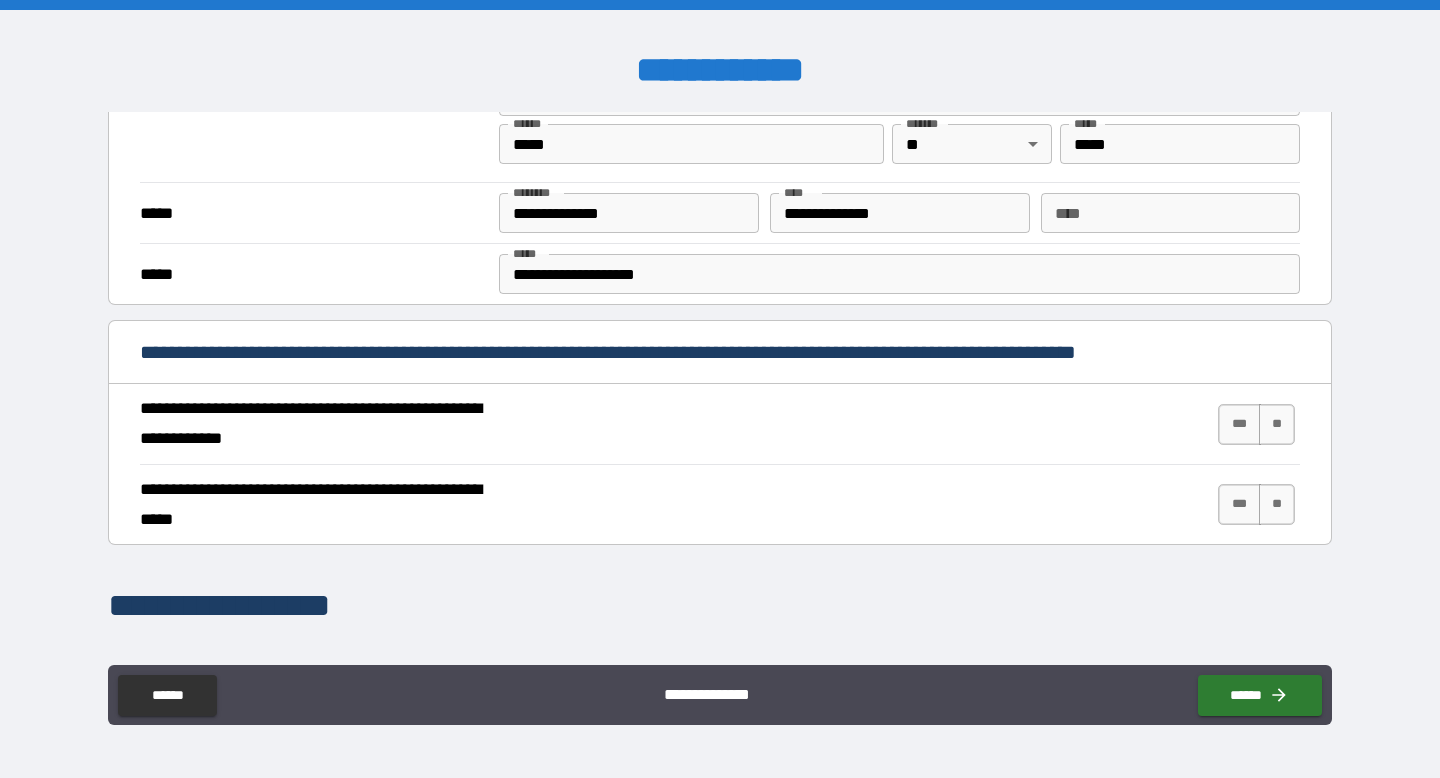 scroll, scrollTop: 569, scrollLeft: 0, axis: vertical 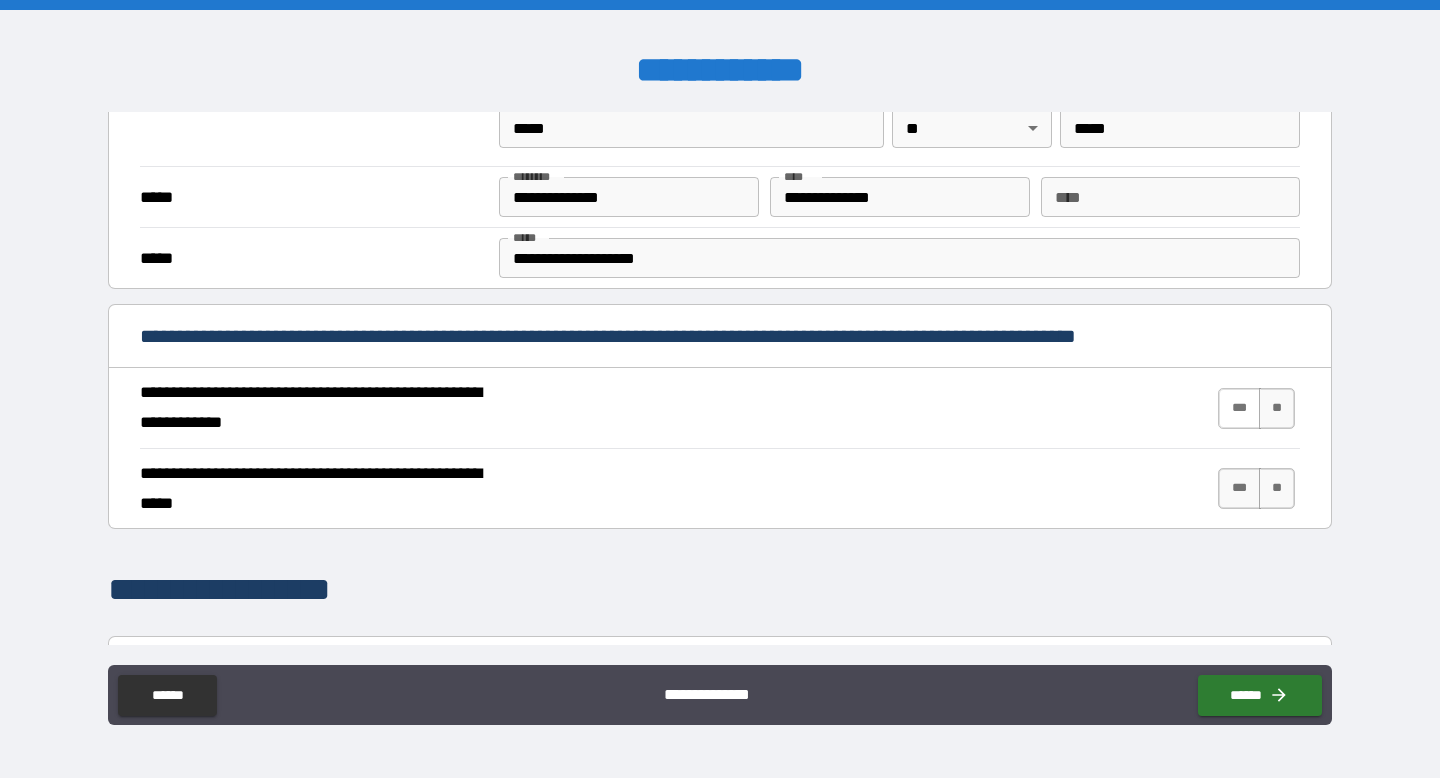 click on "***" at bounding box center [1239, 408] 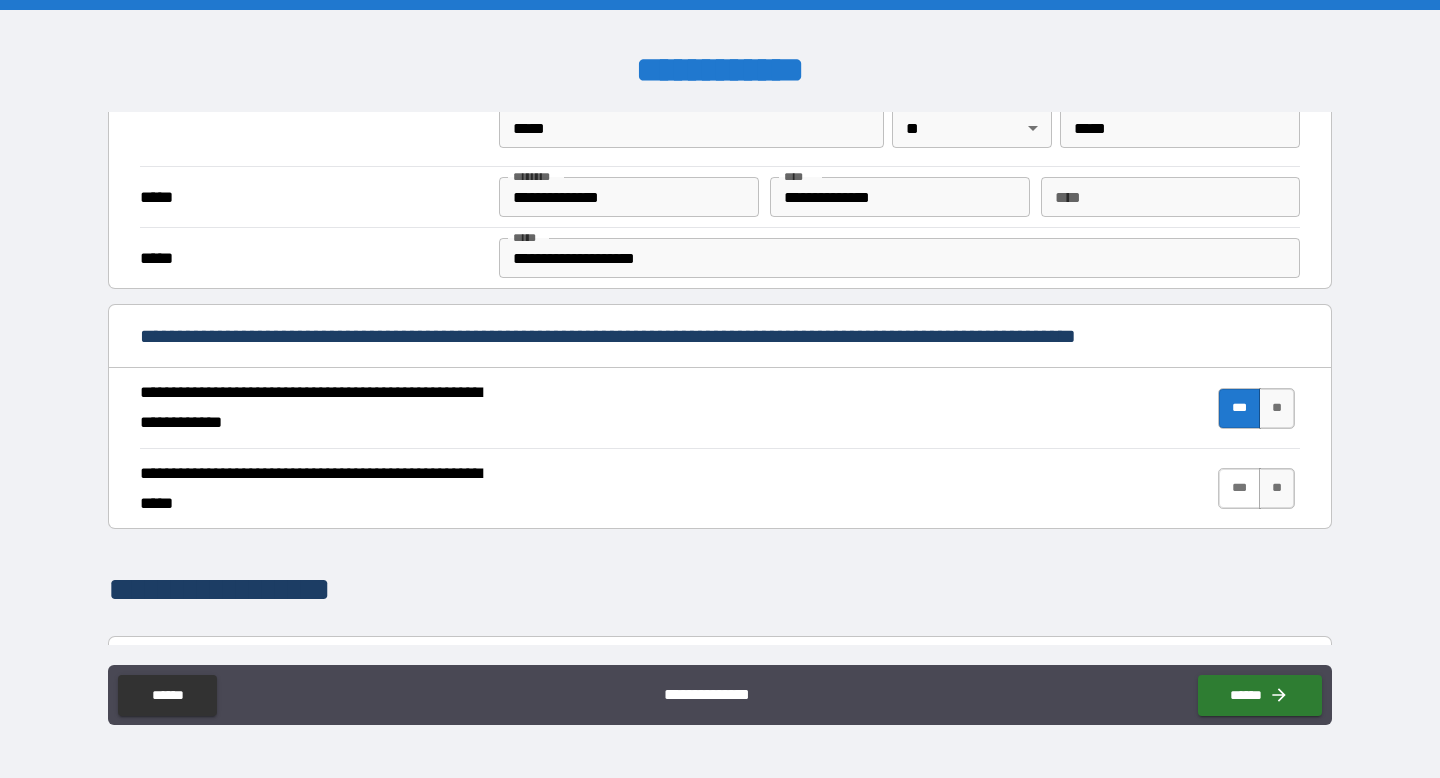 click on "***" at bounding box center (1239, 488) 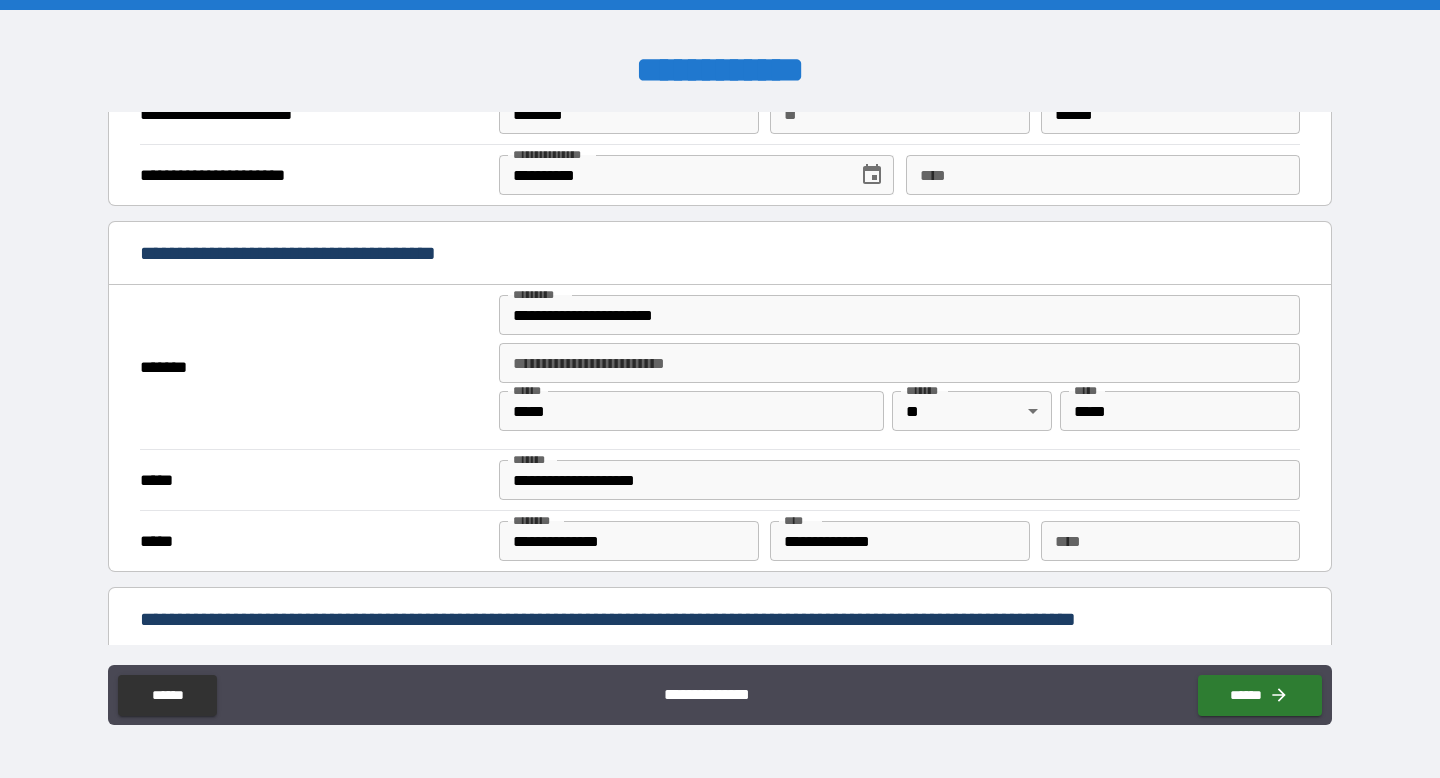 scroll, scrollTop: 1329, scrollLeft: 0, axis: vertical 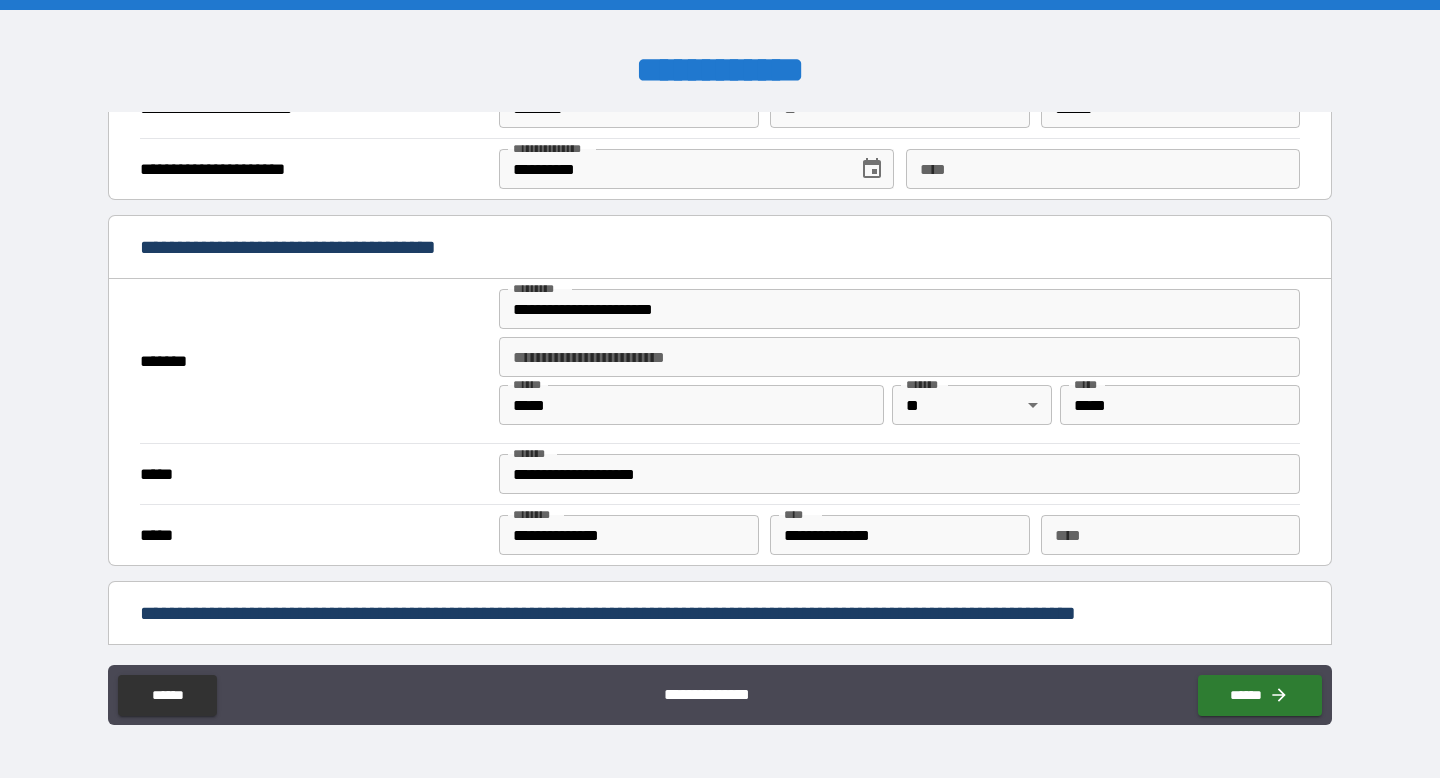 click on "**********" at bounding box center (899, 474) 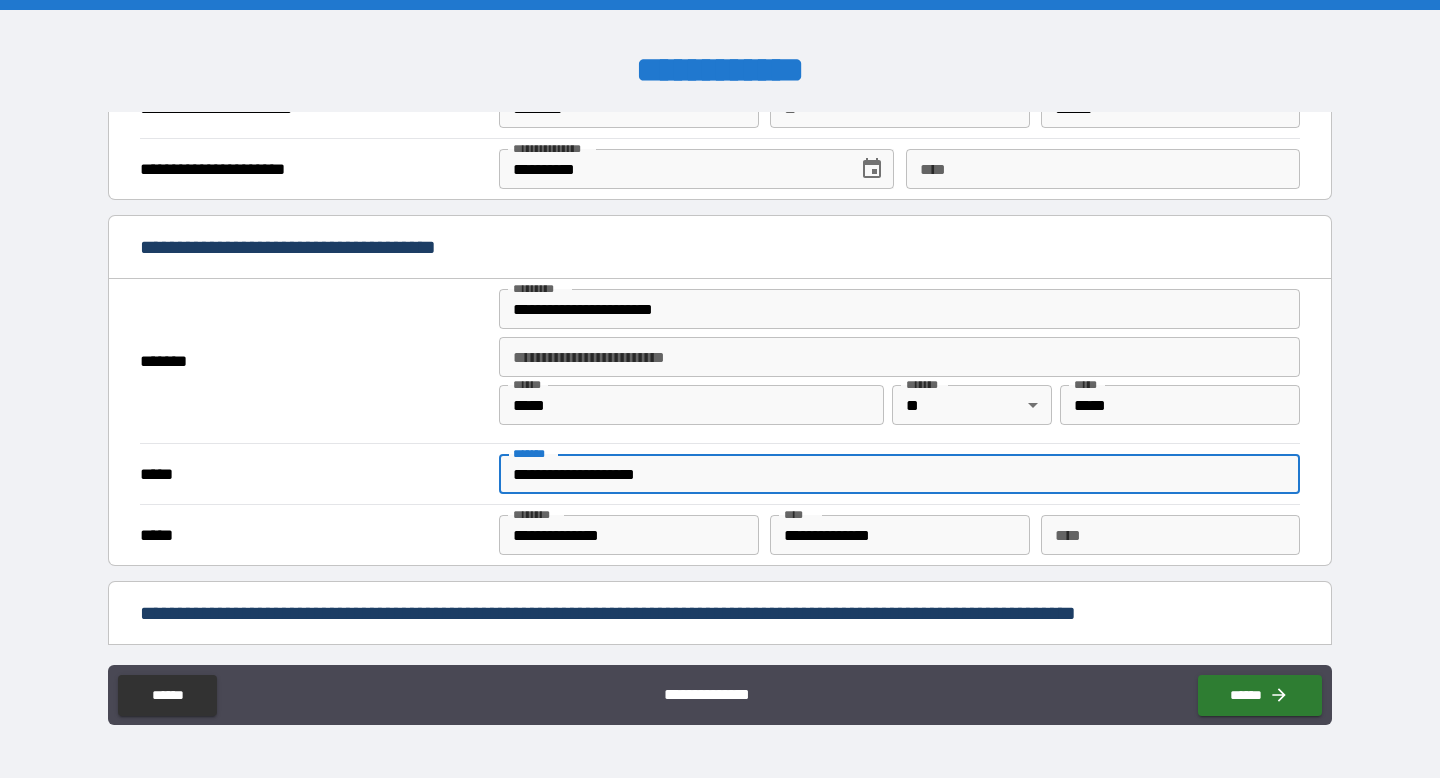 click on "**********" at bounding box center (899, 474) 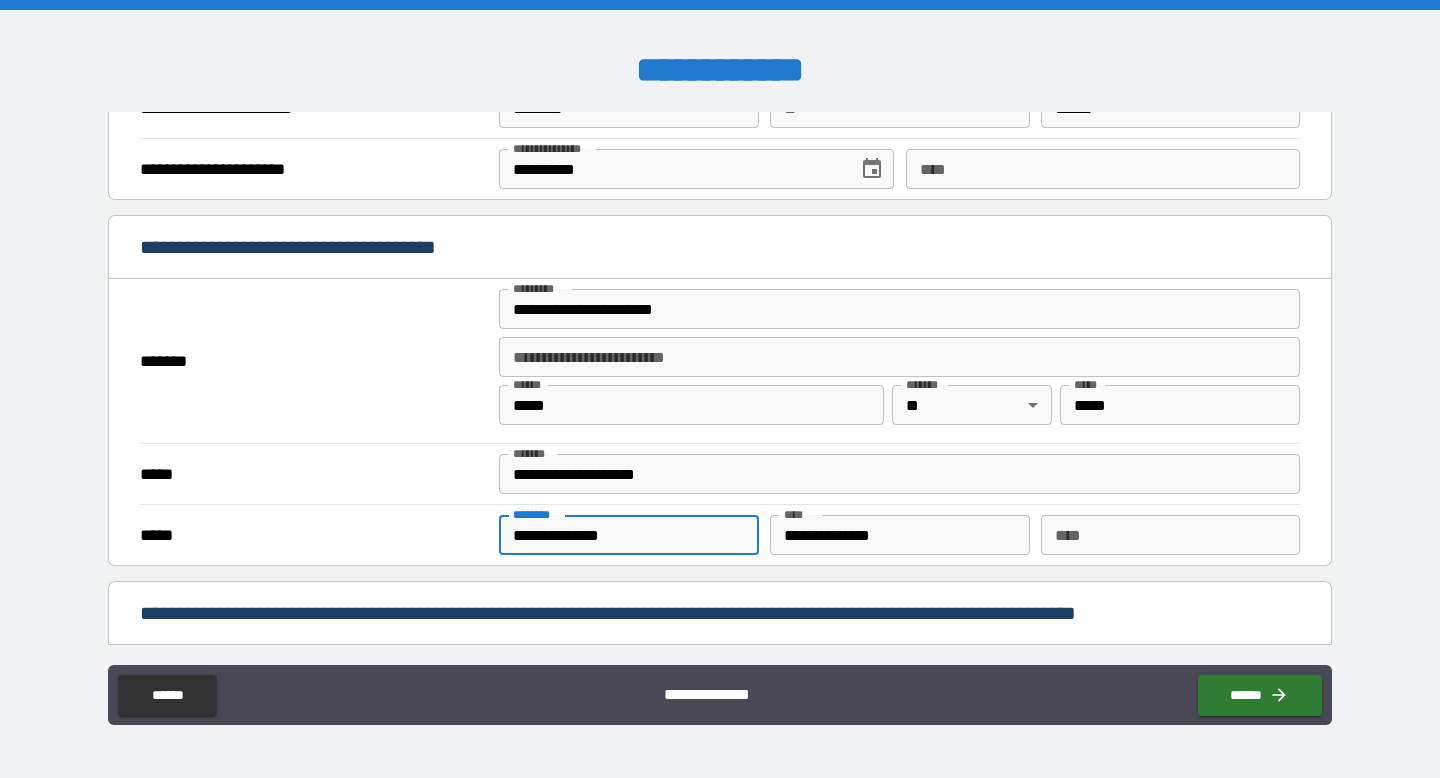 click on "**********" at bounding box center (628, 535) 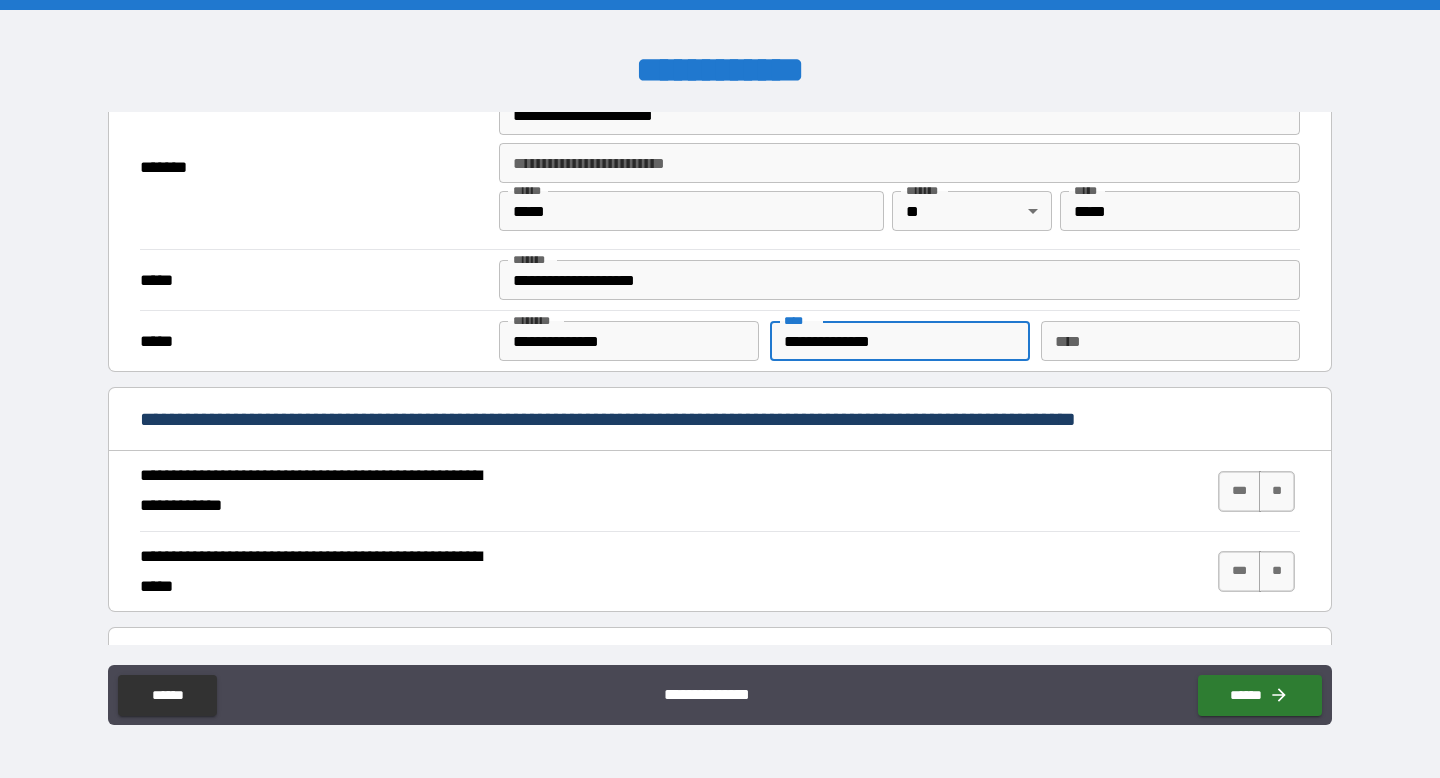 scroll, scrollTop: 1540, scrollLeft: 0, axis: vertical 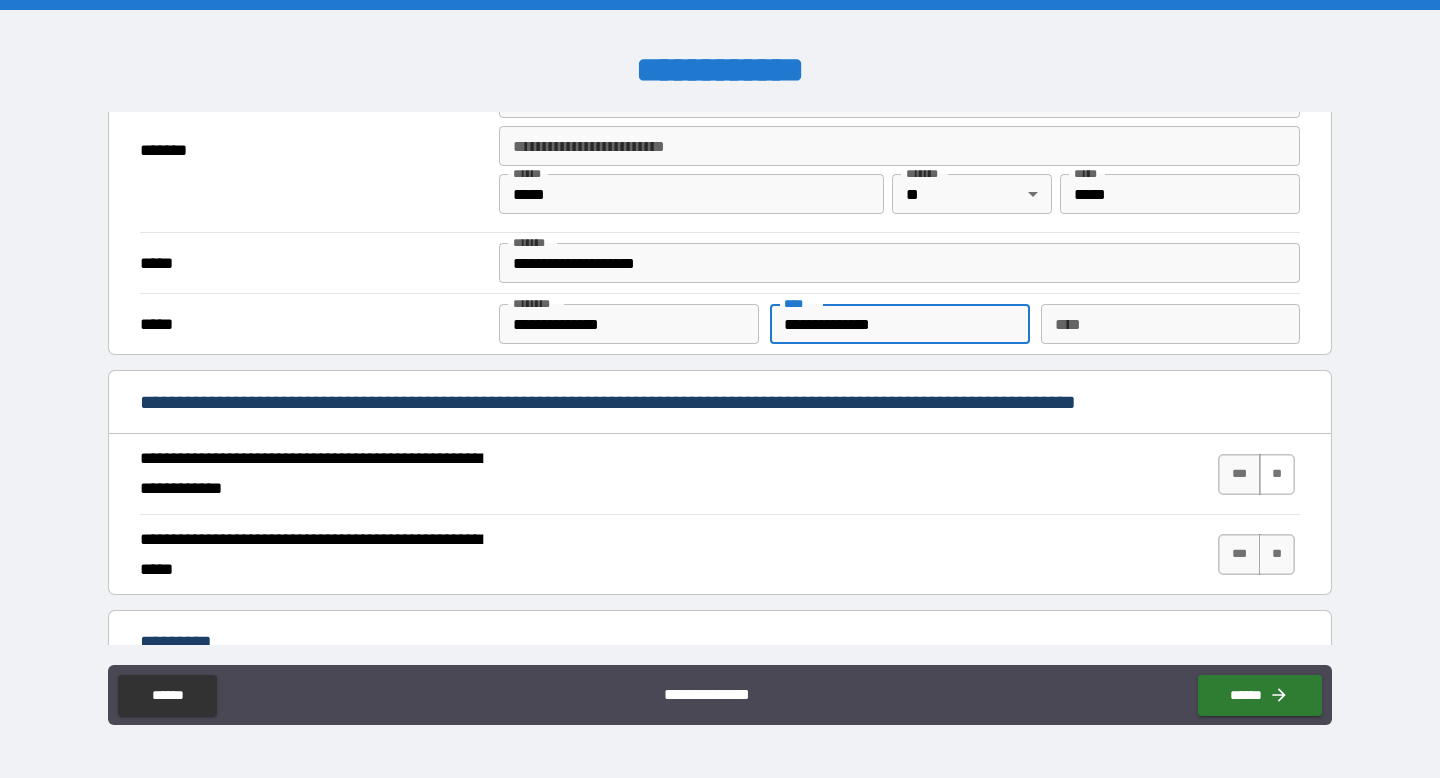 click on "**" at bounding box center [1277, 474] 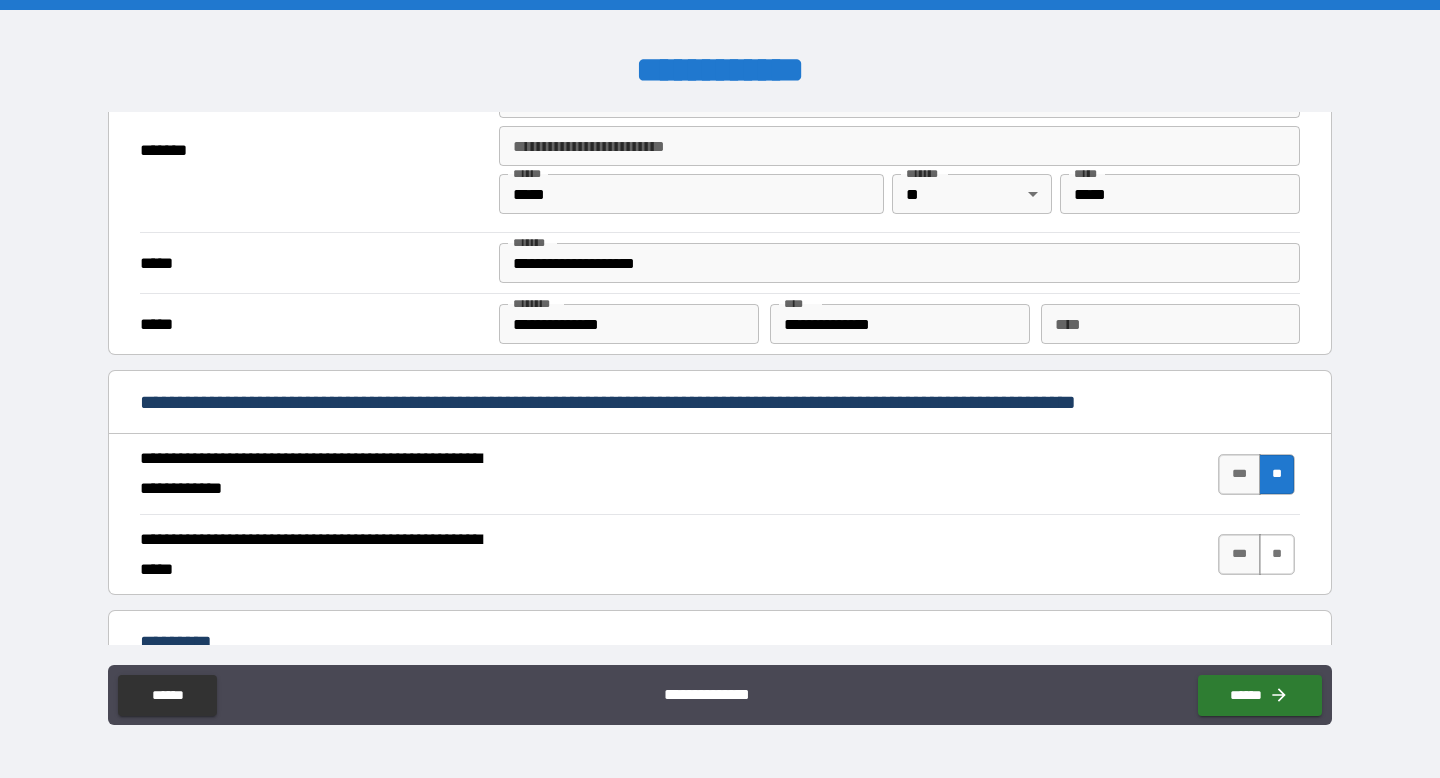 click on "**" at bounding box center (1277, 554) 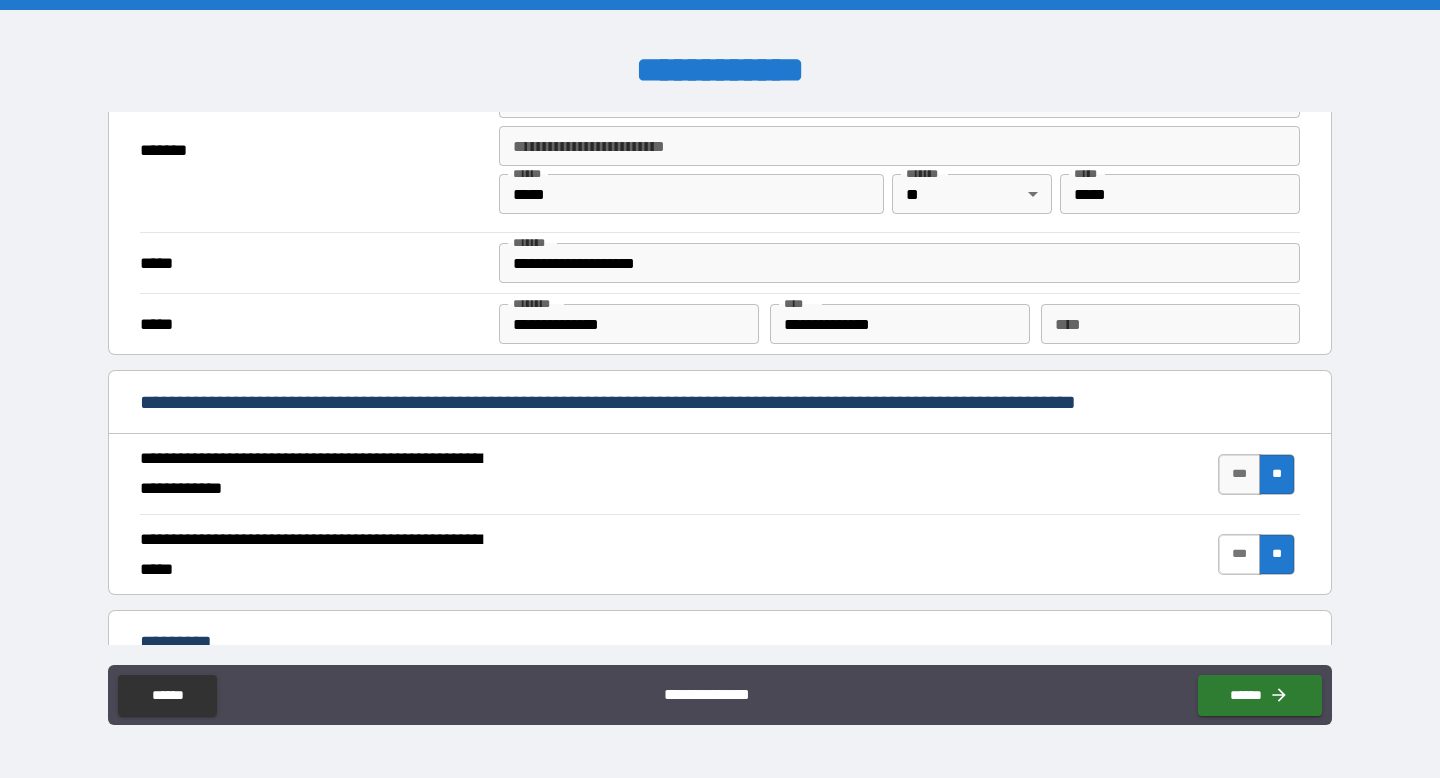 click on "***" at bounding box center [1239, 554] 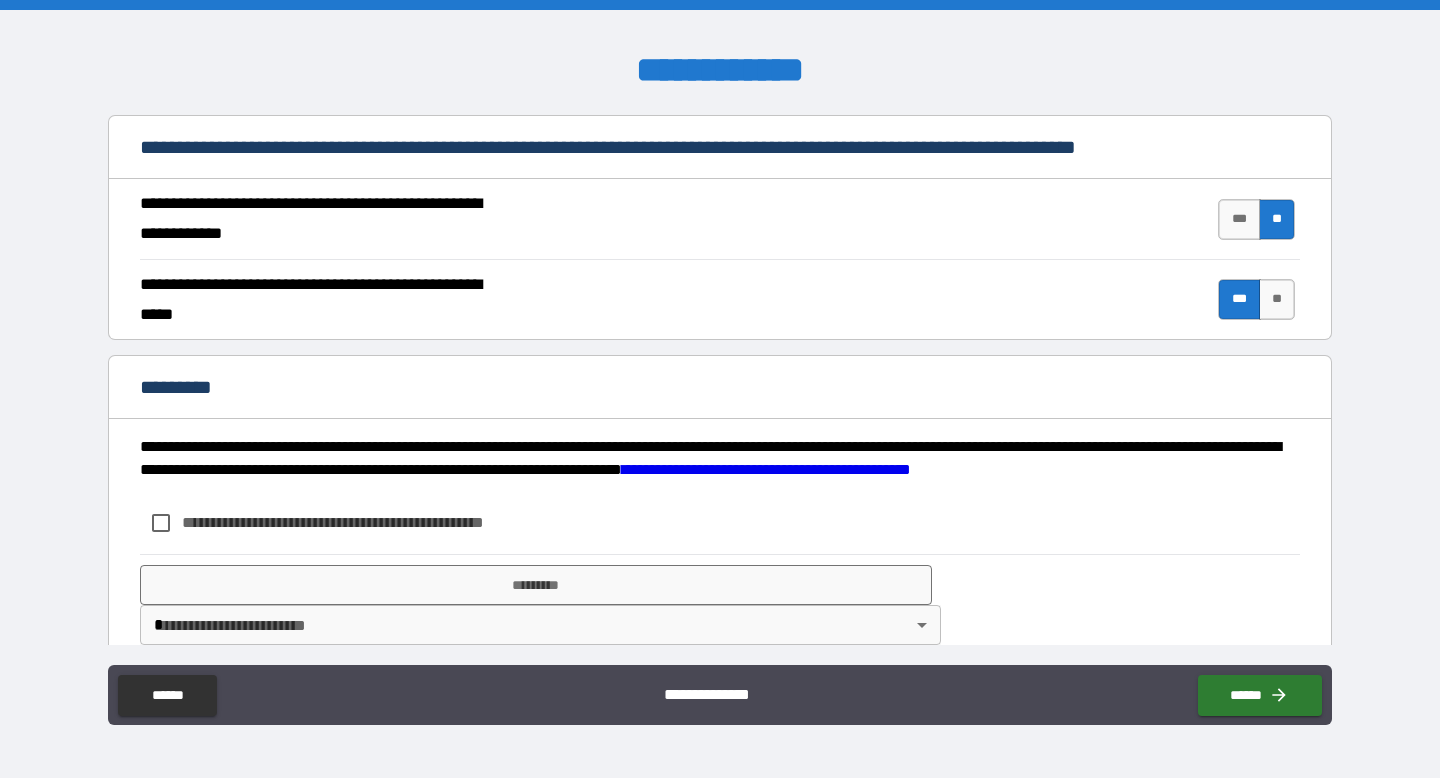 scroll, scrollTop: 1826, scrollLeft: 0, axis: vertical 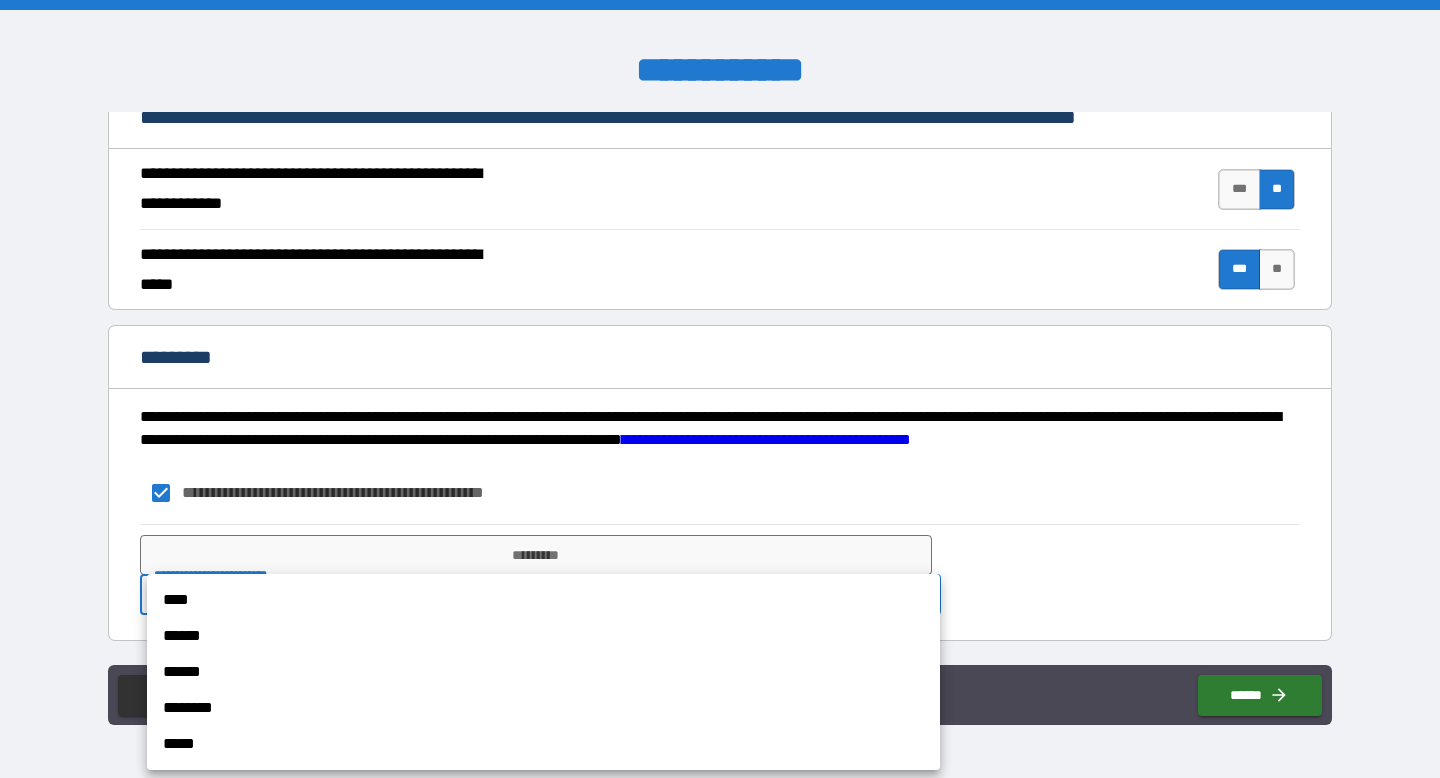 click on "**********" at bounding box center (720, 389) 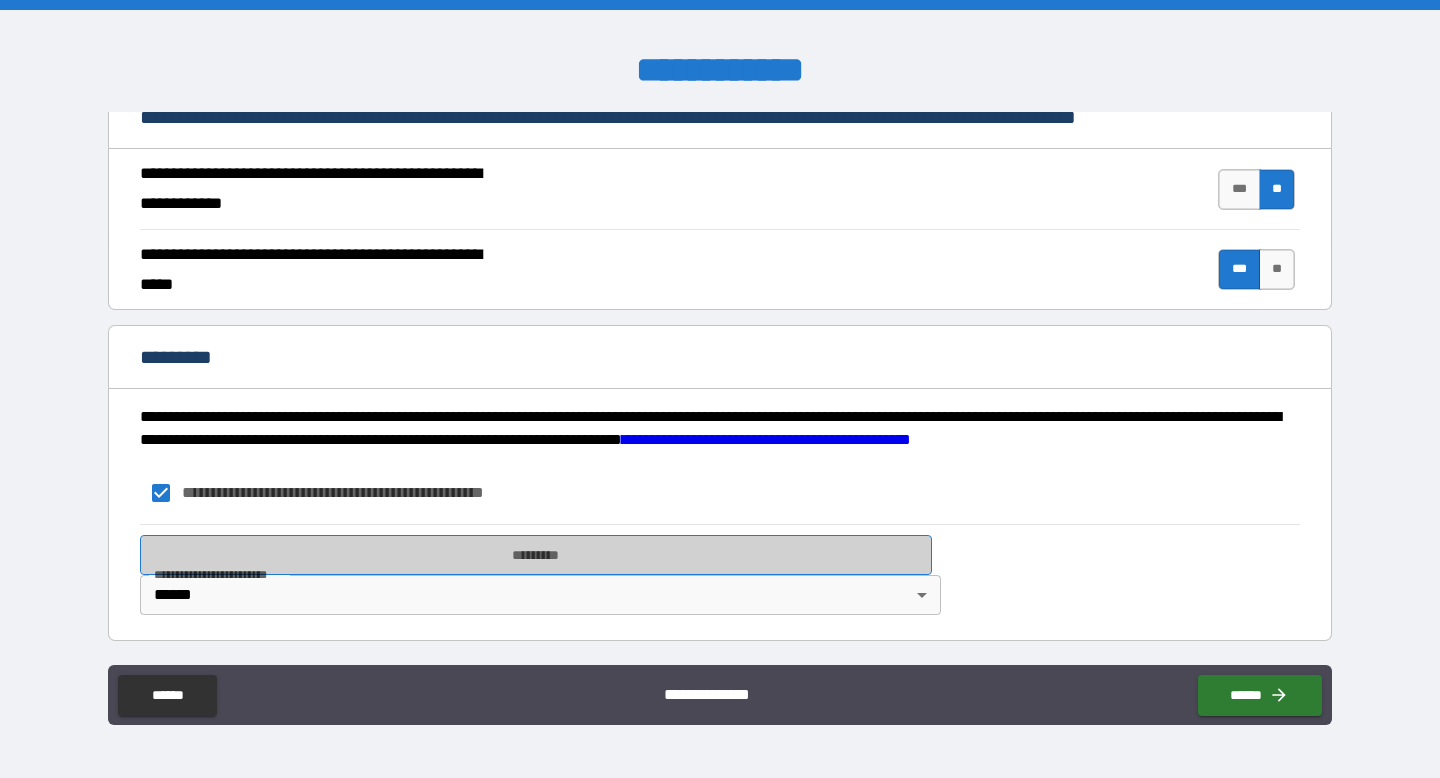click on "*********" at bounding box center (536, 555) 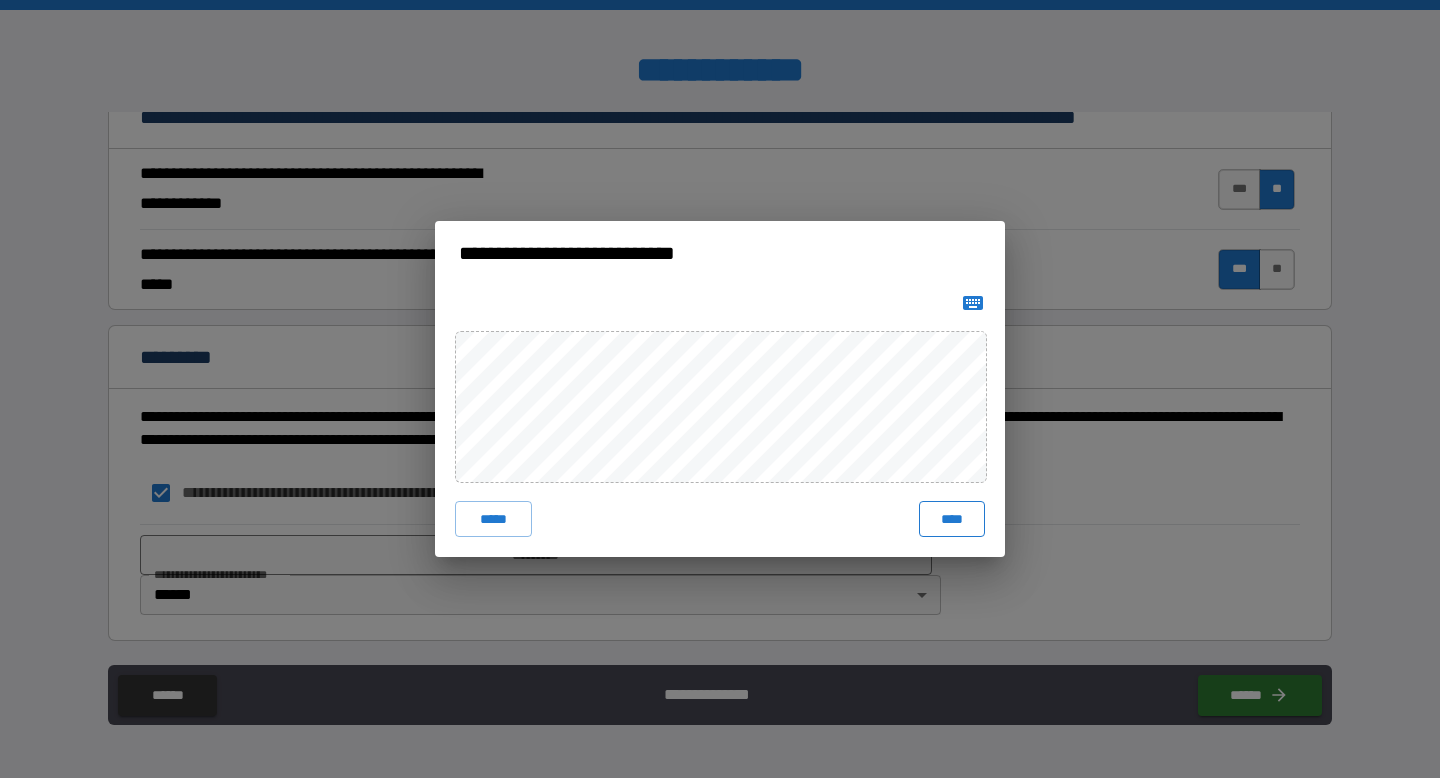 click on "****" at bounding box center (952, 519) 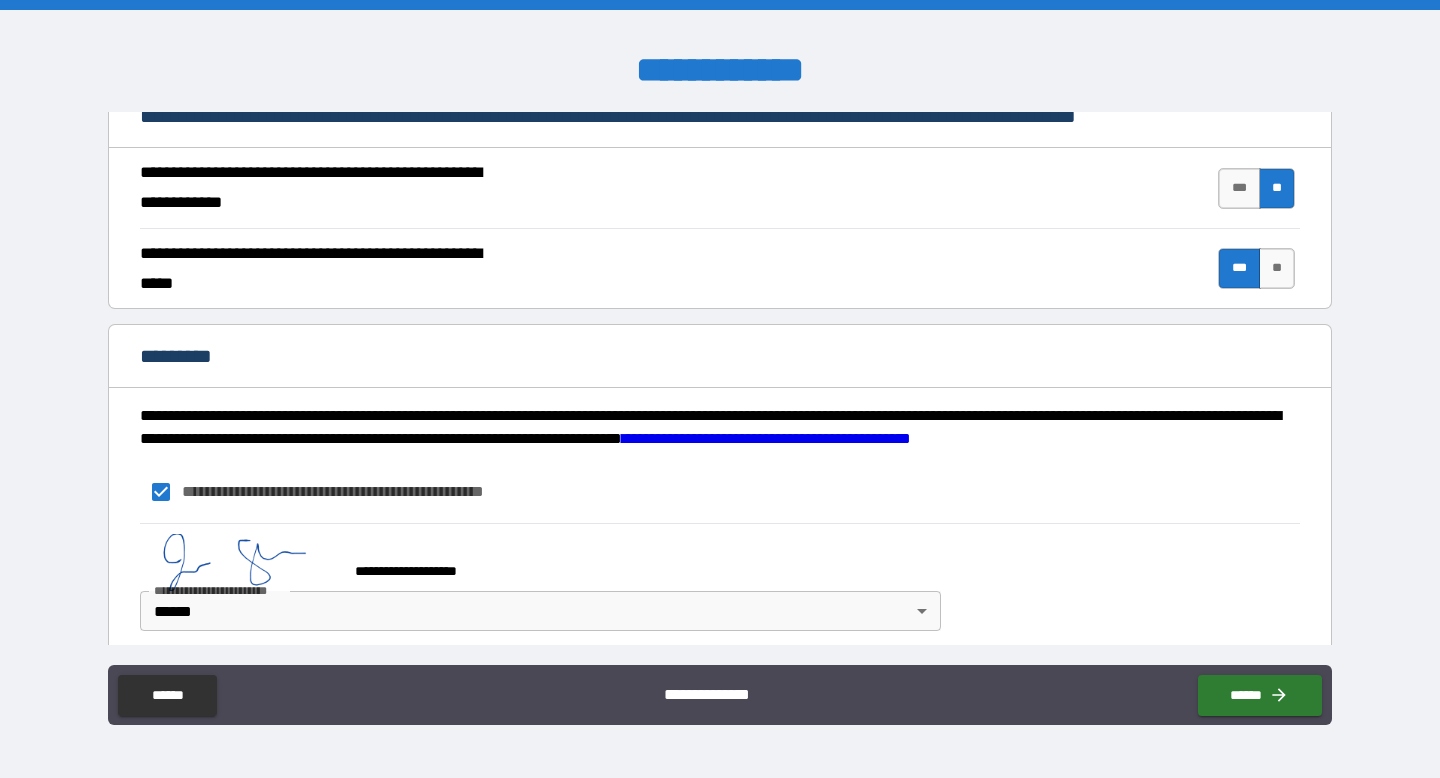 scroll, scrollTop: 1843, scrollLeft: 0, axis: vertical 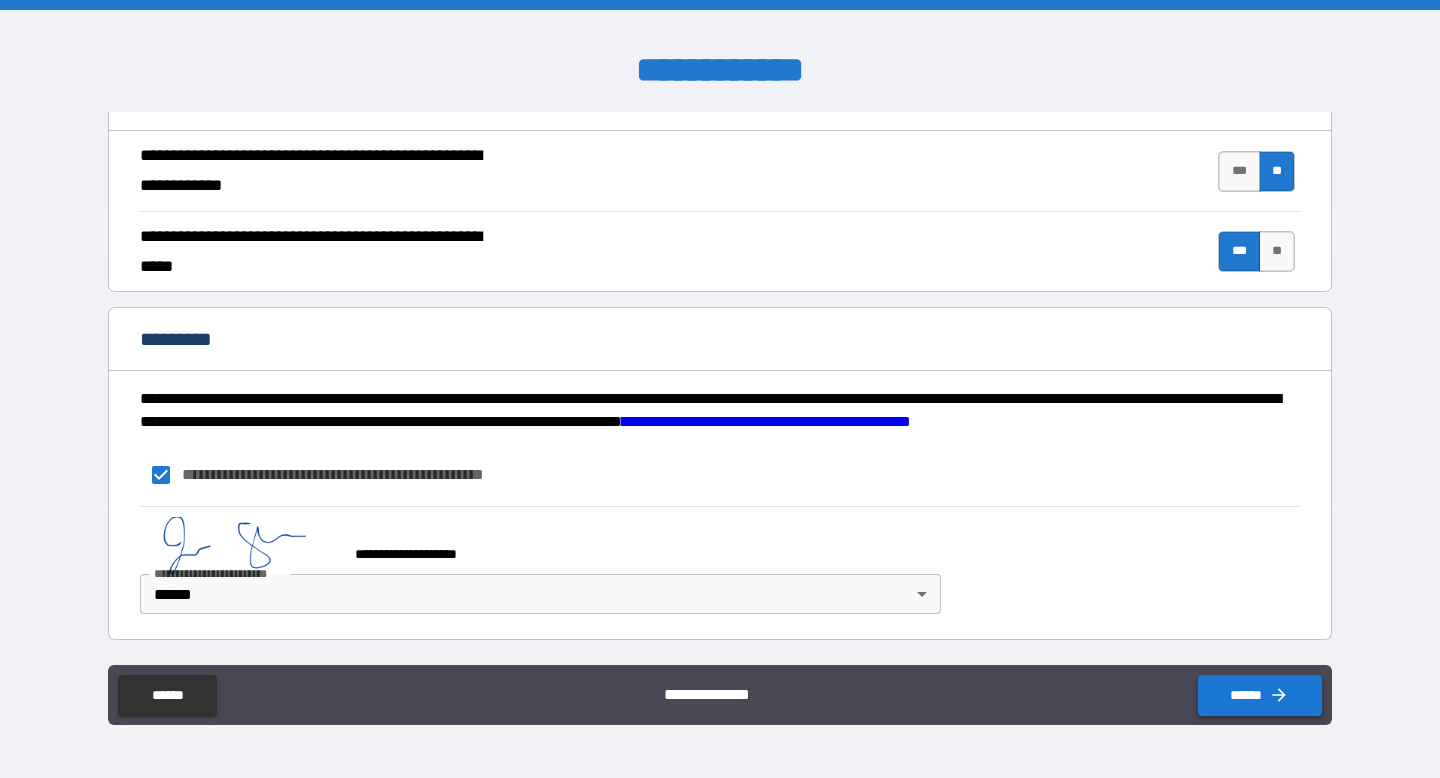 click on "******" at bounding box center [1260, 695] 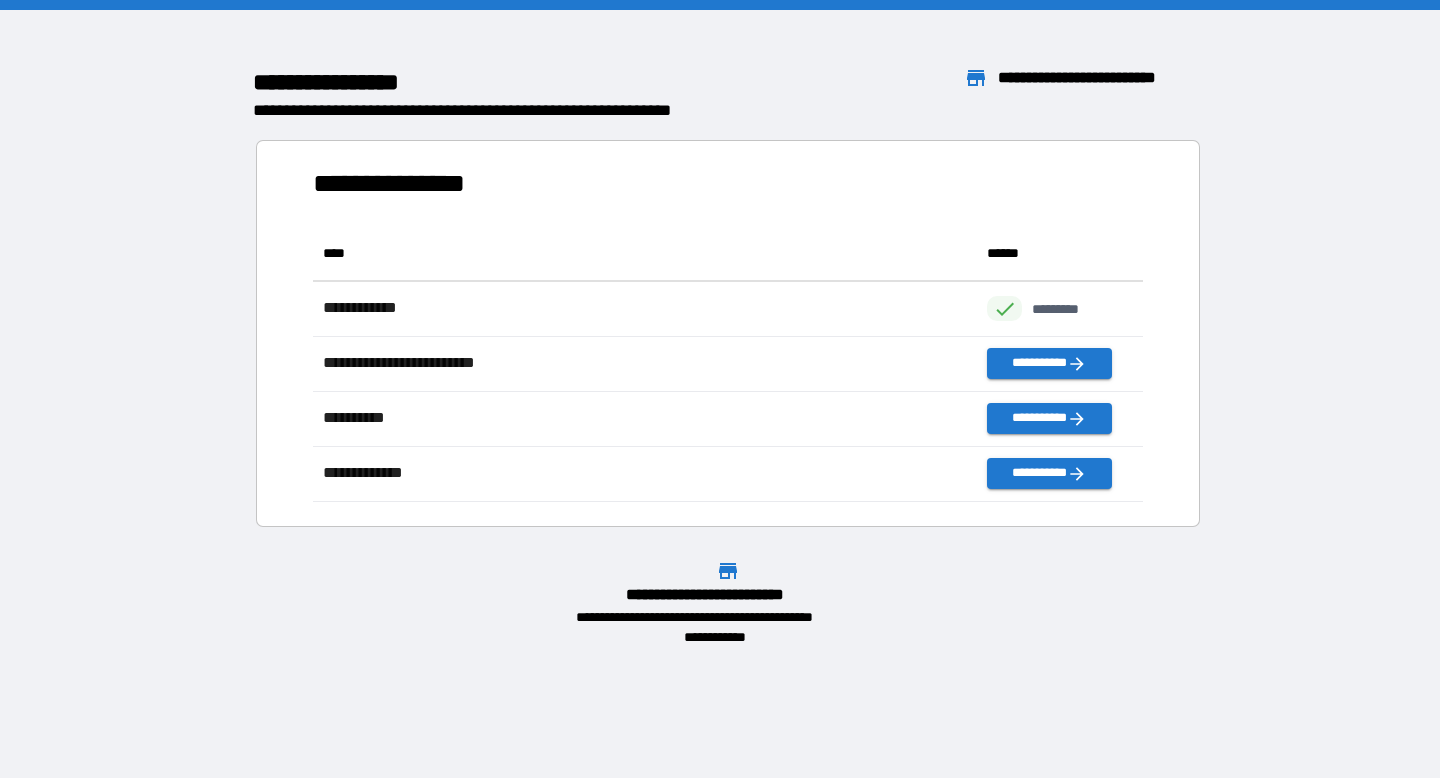 scroll, scrollTop: 1, scrollLeft: 1, axis: both 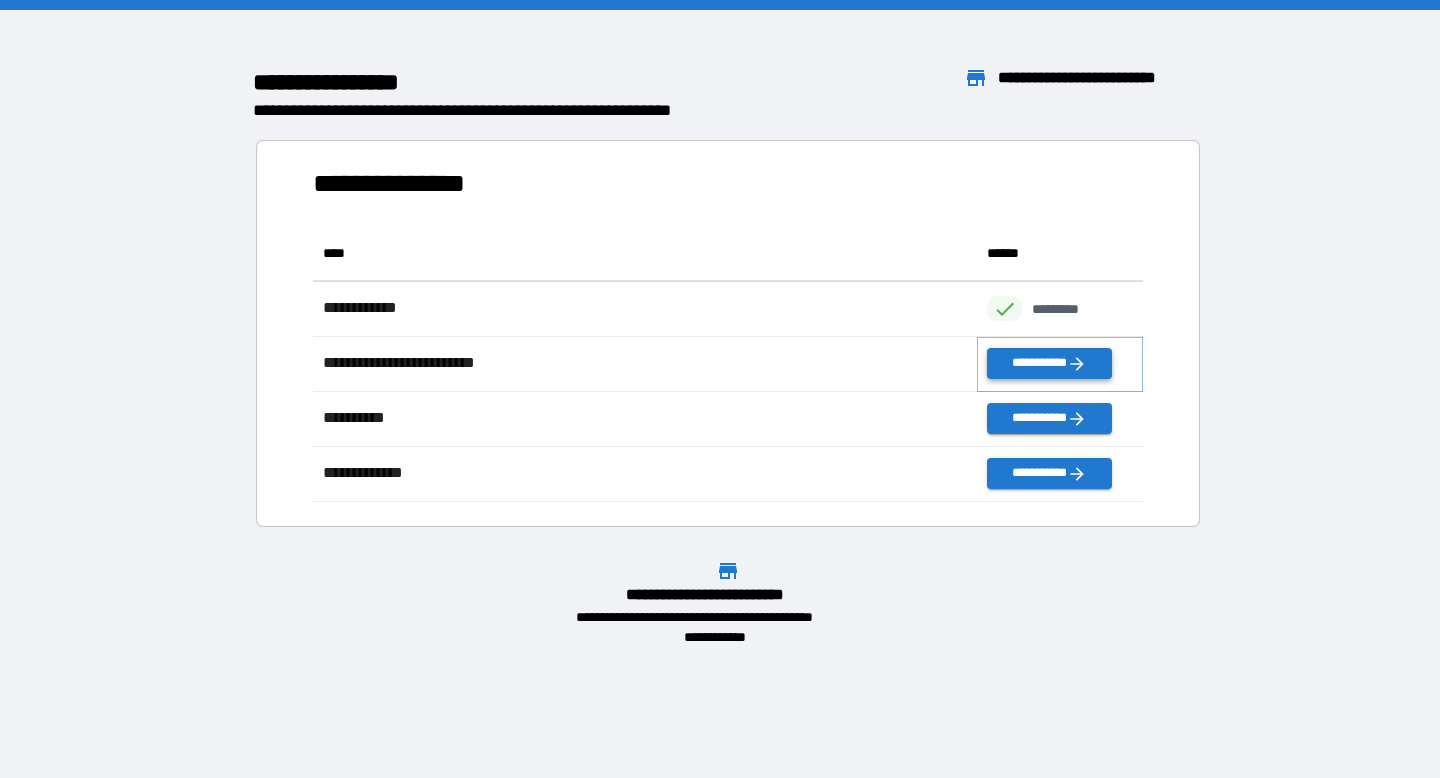 click on "**********" at bounding box center (1049, 363) 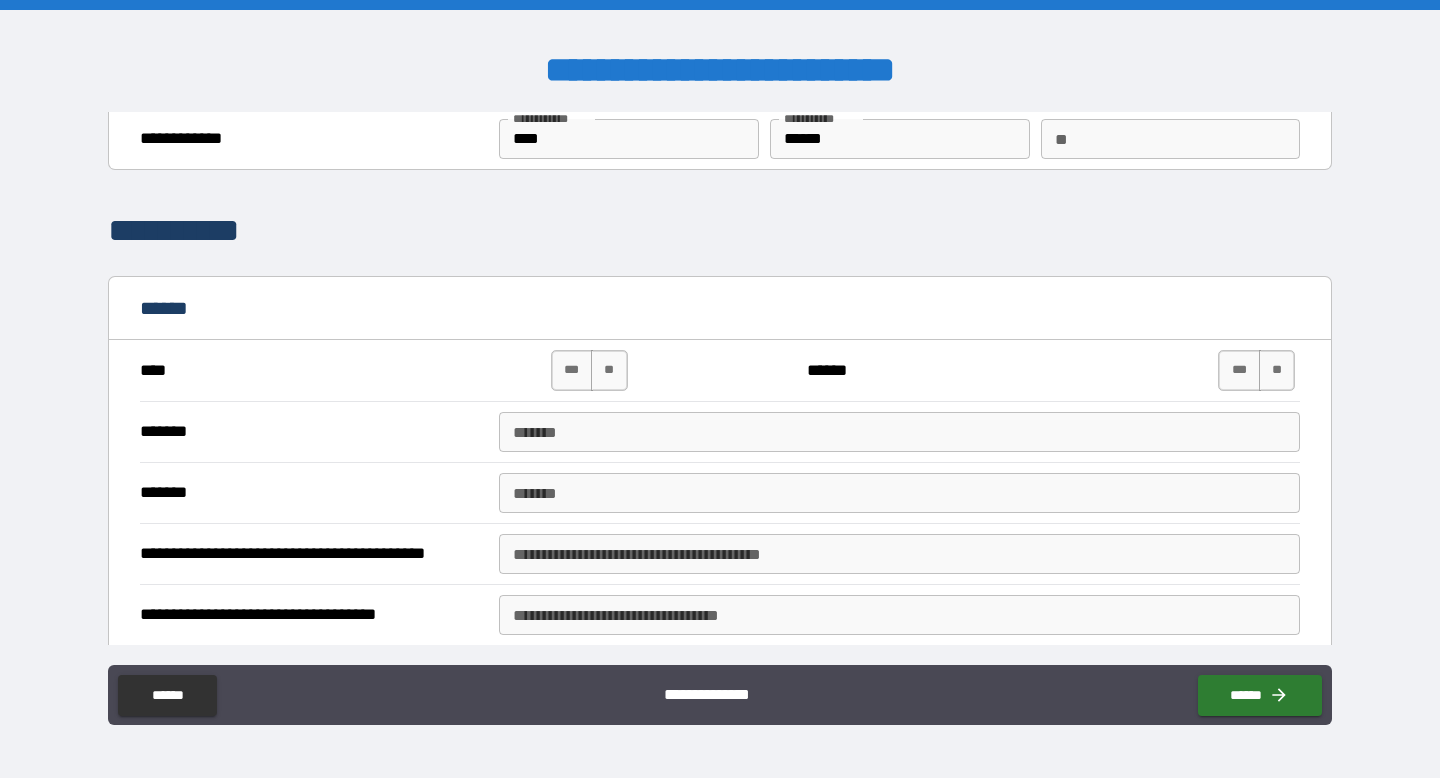scroll, scrollTop: 82, scrollLeft: 0, axis: vertical 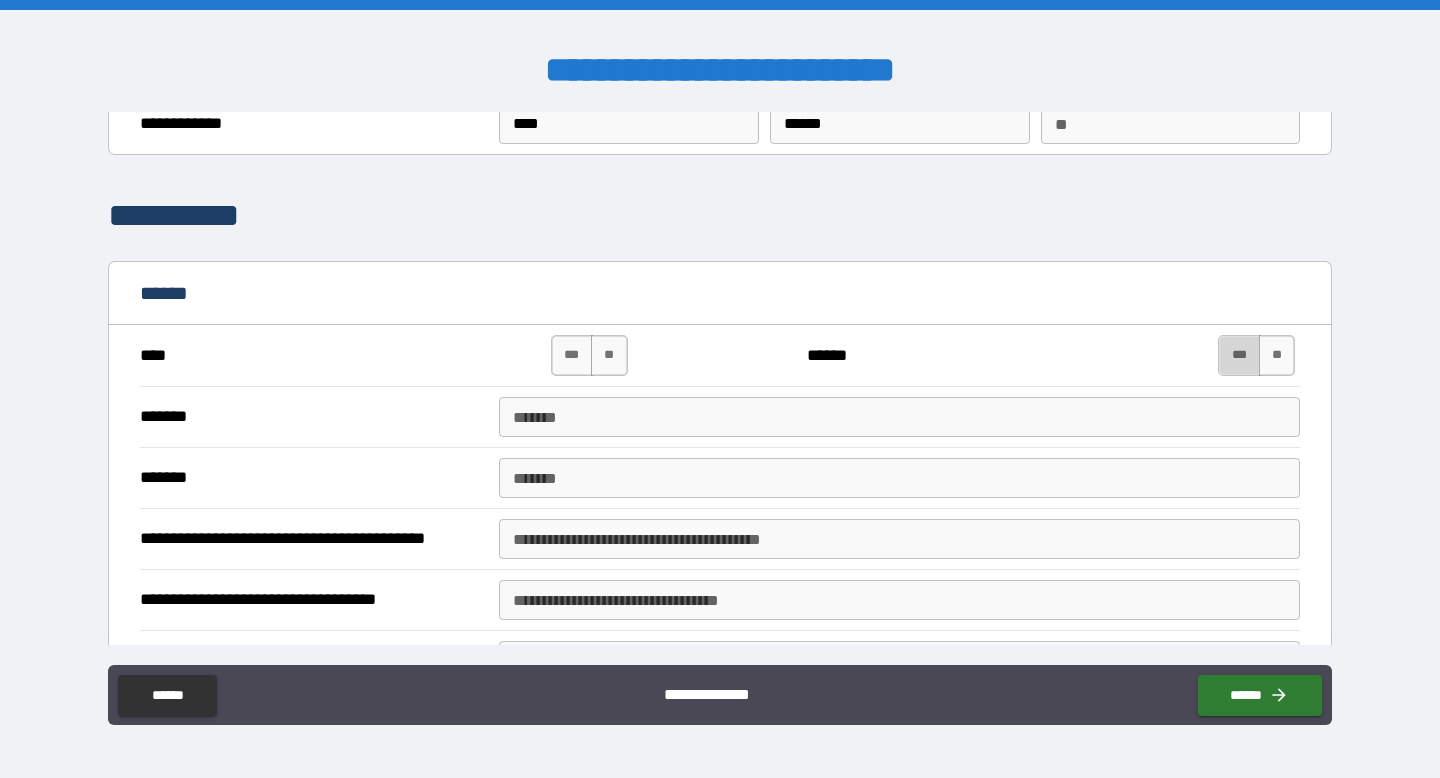 click on "***" at bounding box center (1239, 355) 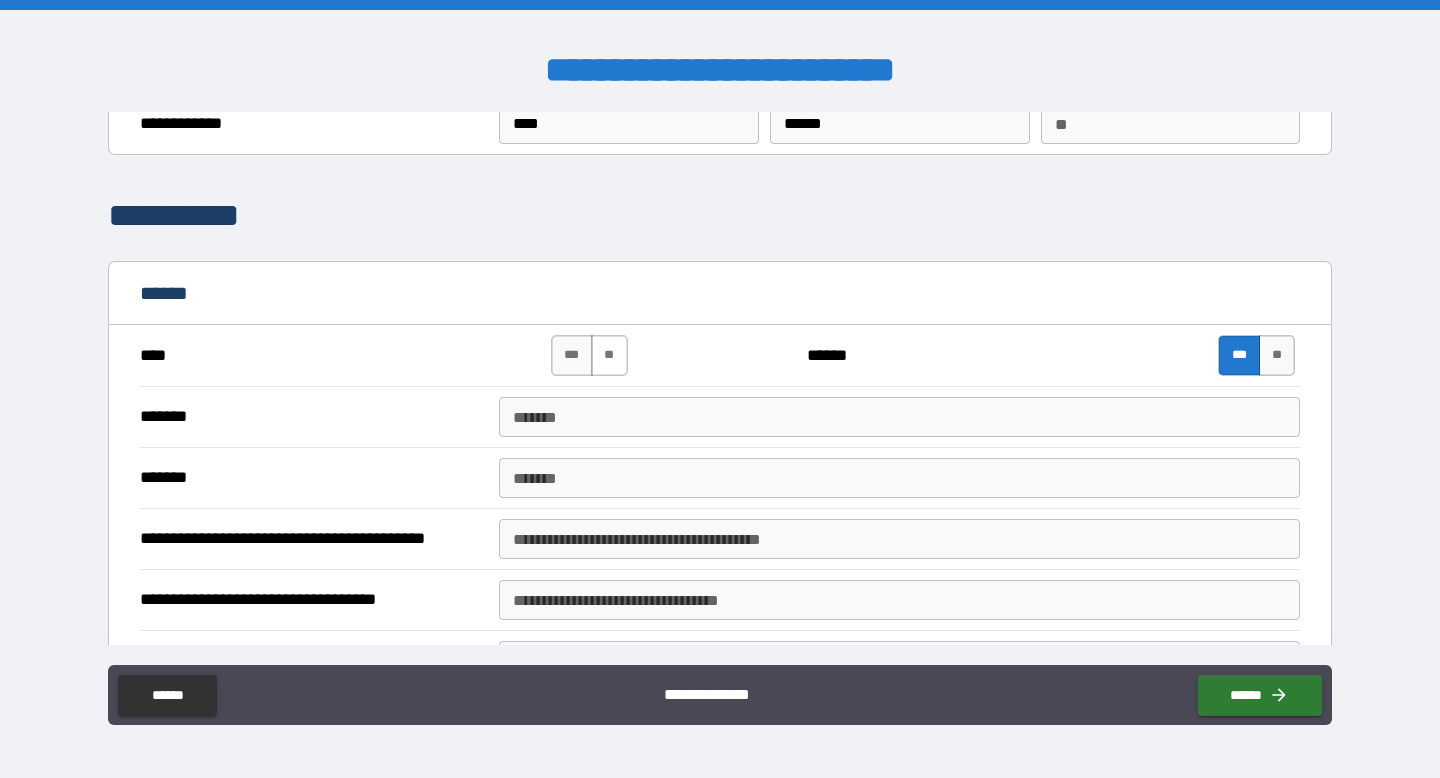 click on "**" at bounding box center (609, 355) 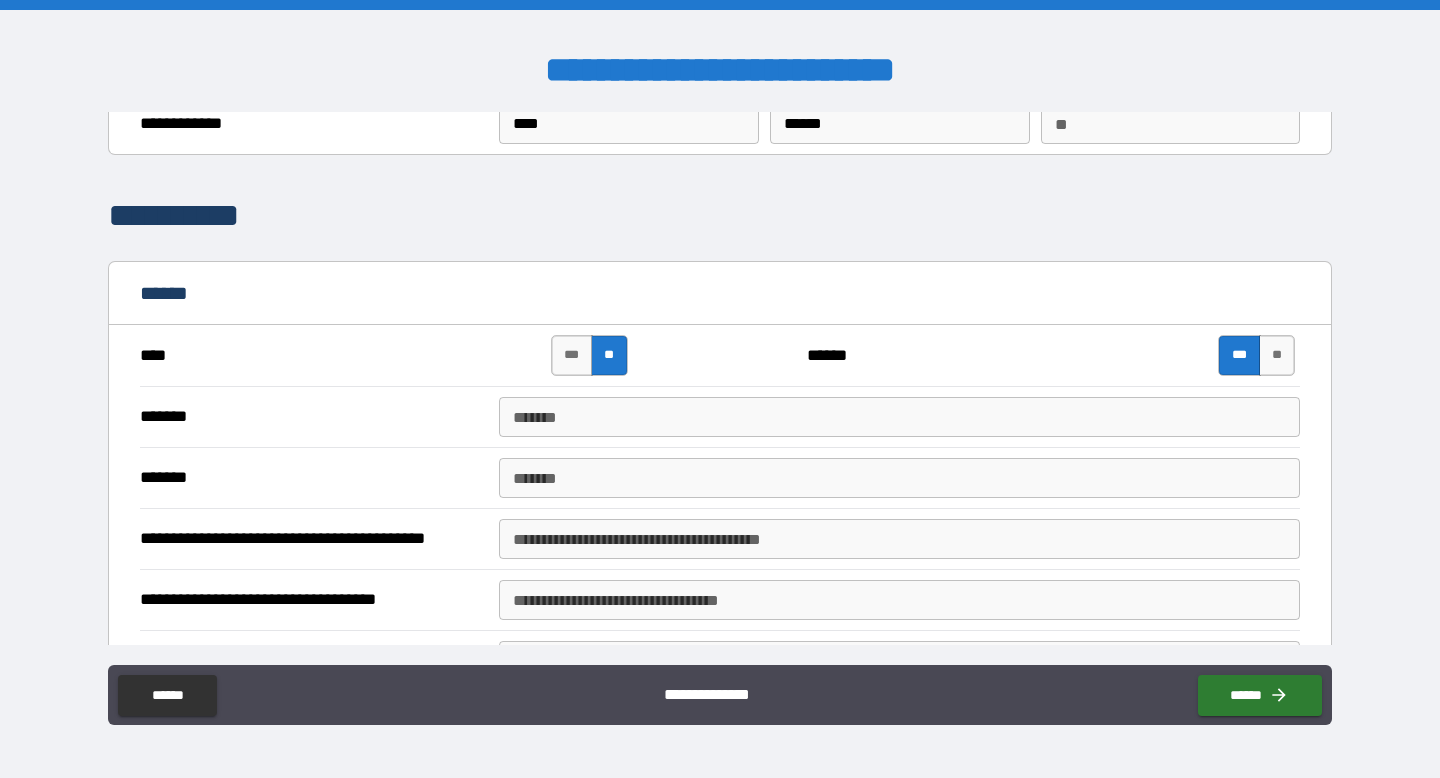 click on "*******" at bounding box center [899, 417] 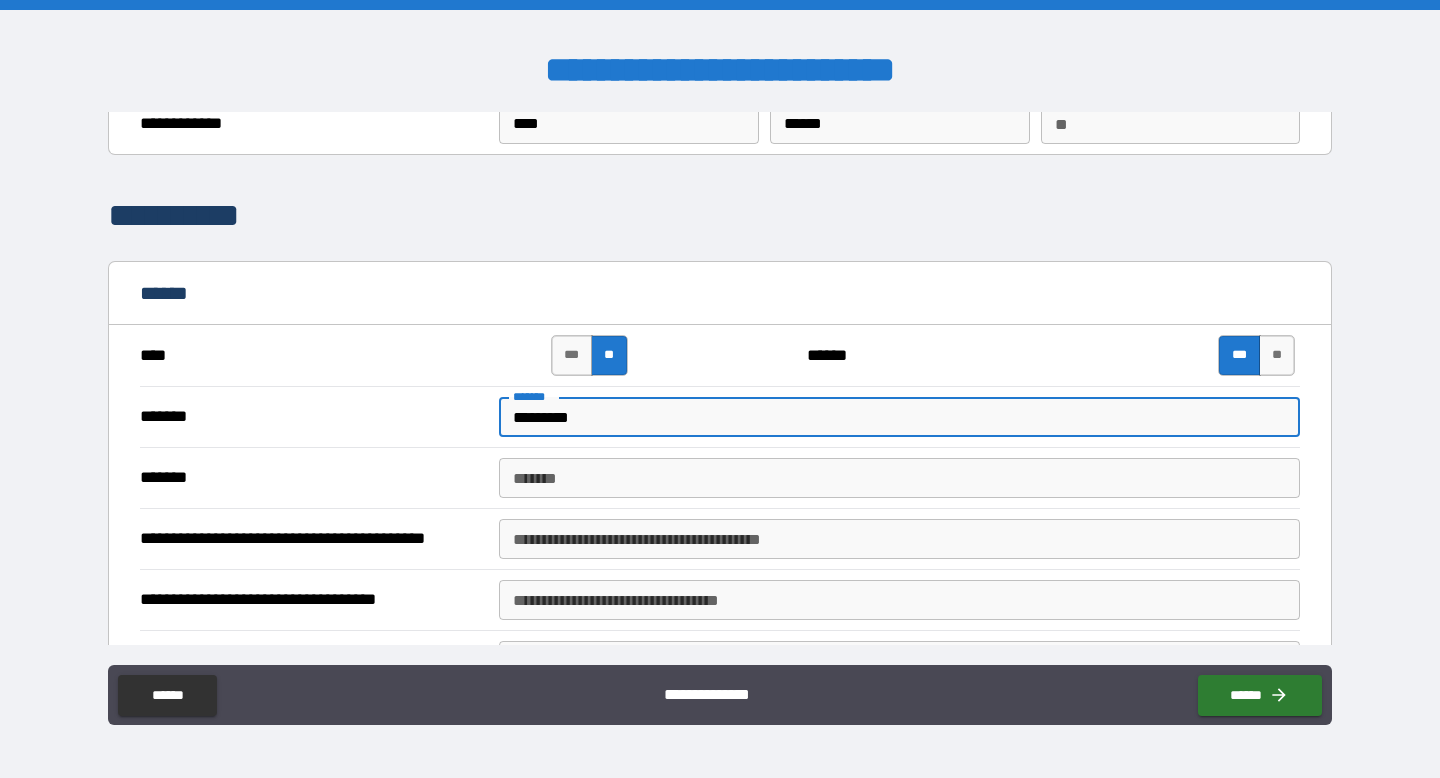 type on "*********" 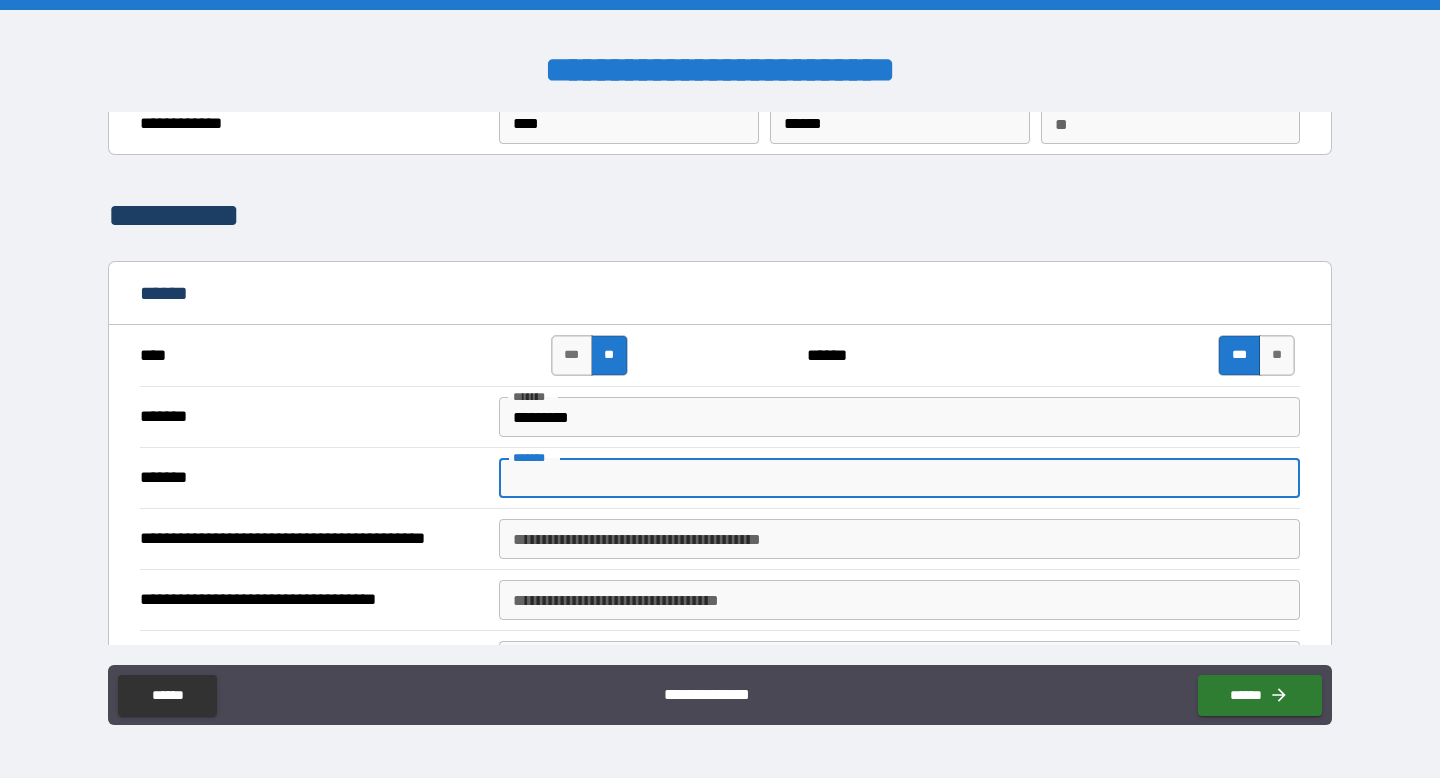 click on "*******" at bounding box center [899, 478] 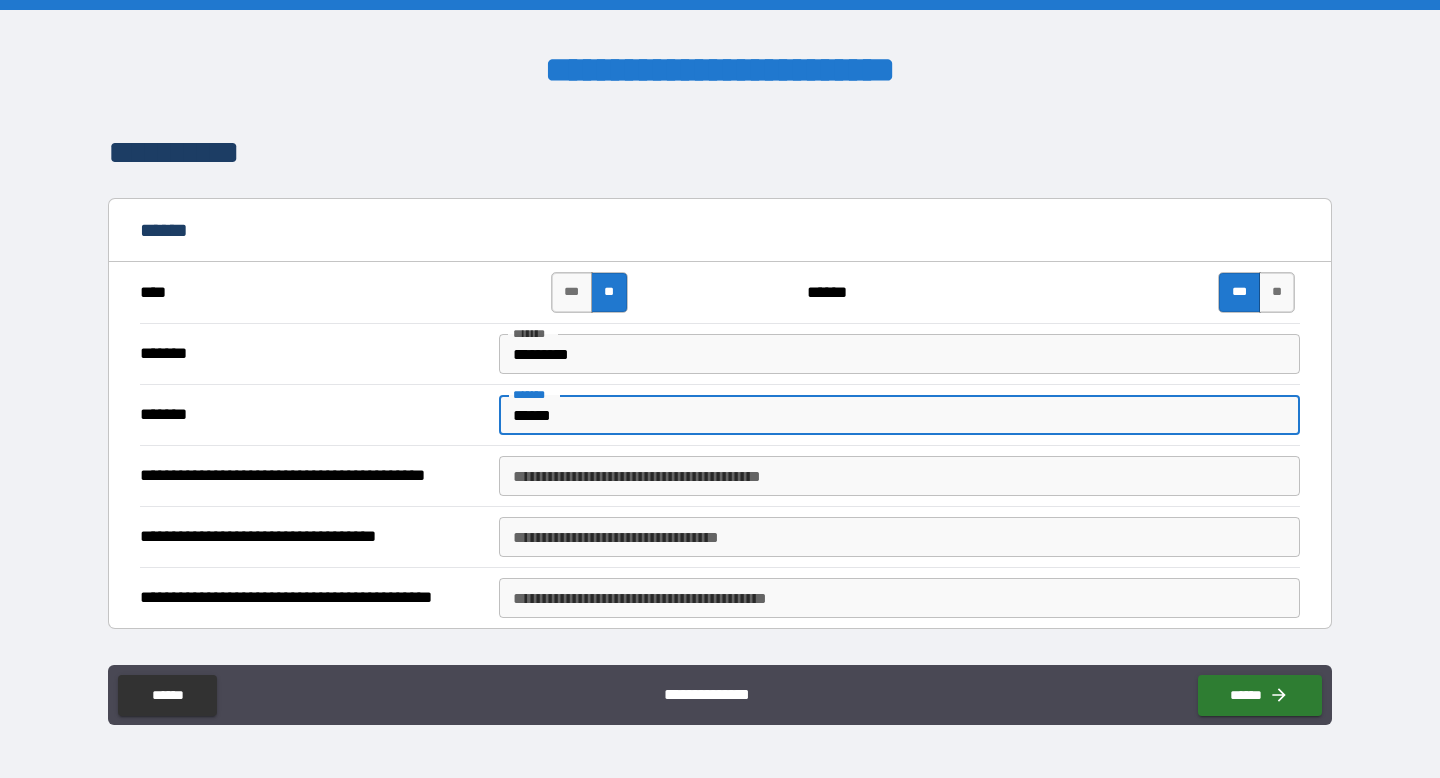 scroll, scrollTop: 150, scrollLeft: 0, axis: vertical 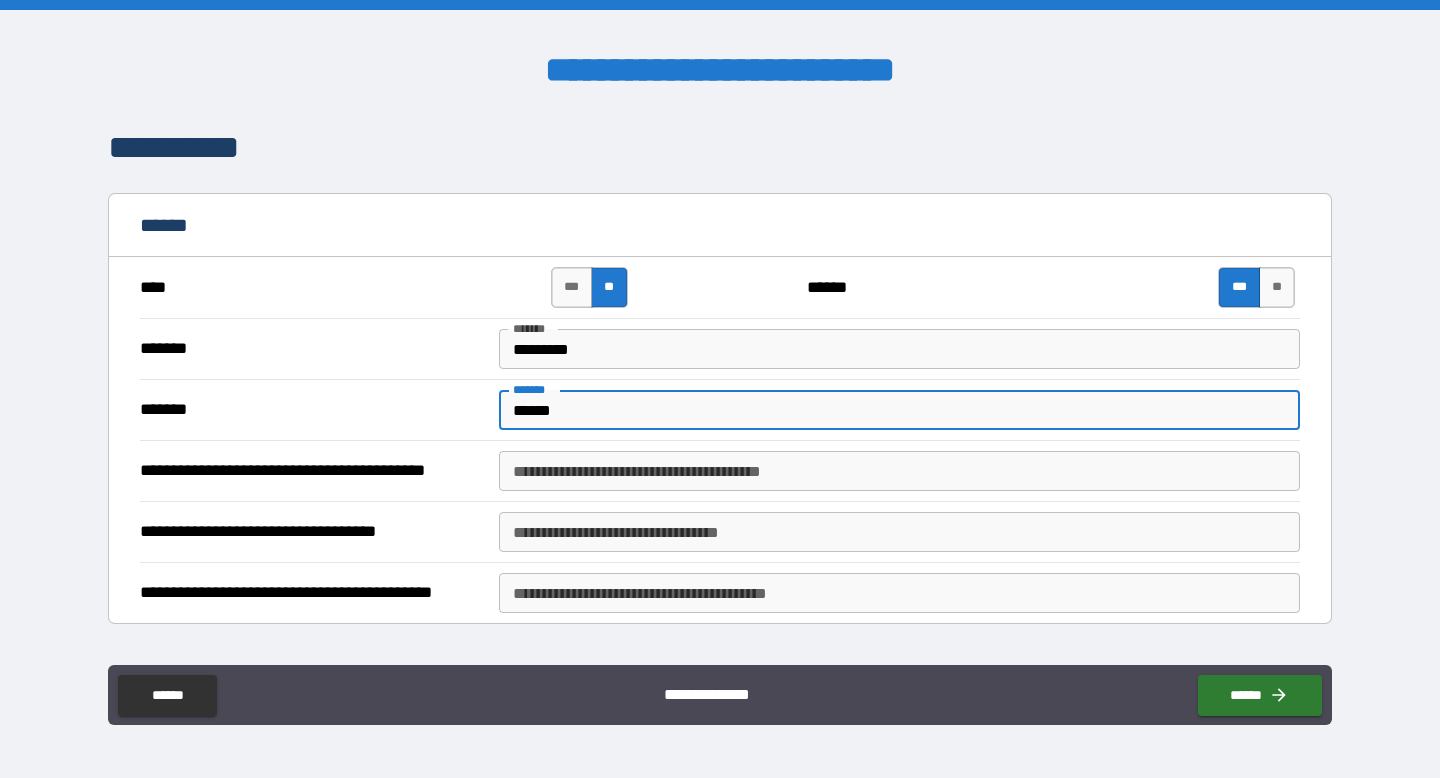 type on "******" 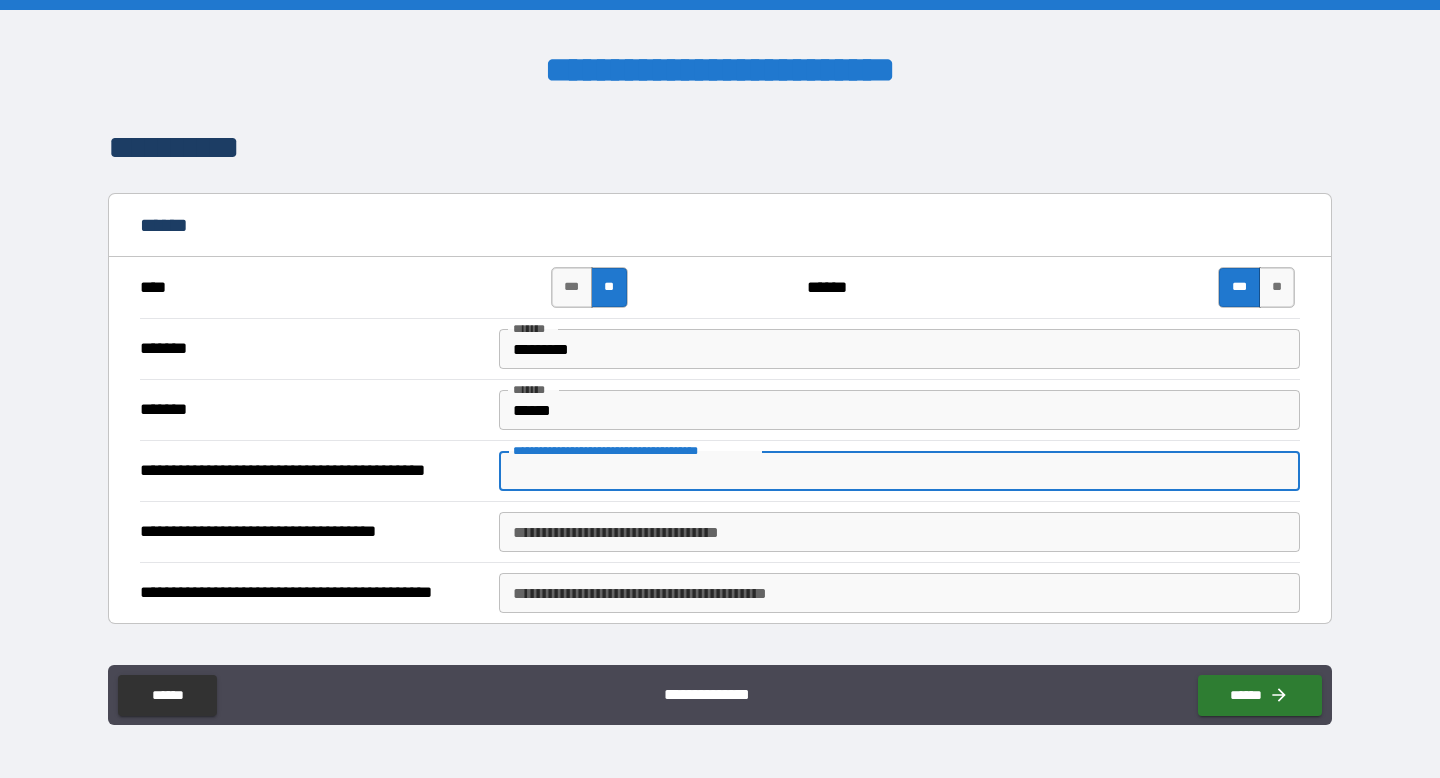 click on "**********" at bounding box center [899, 471] 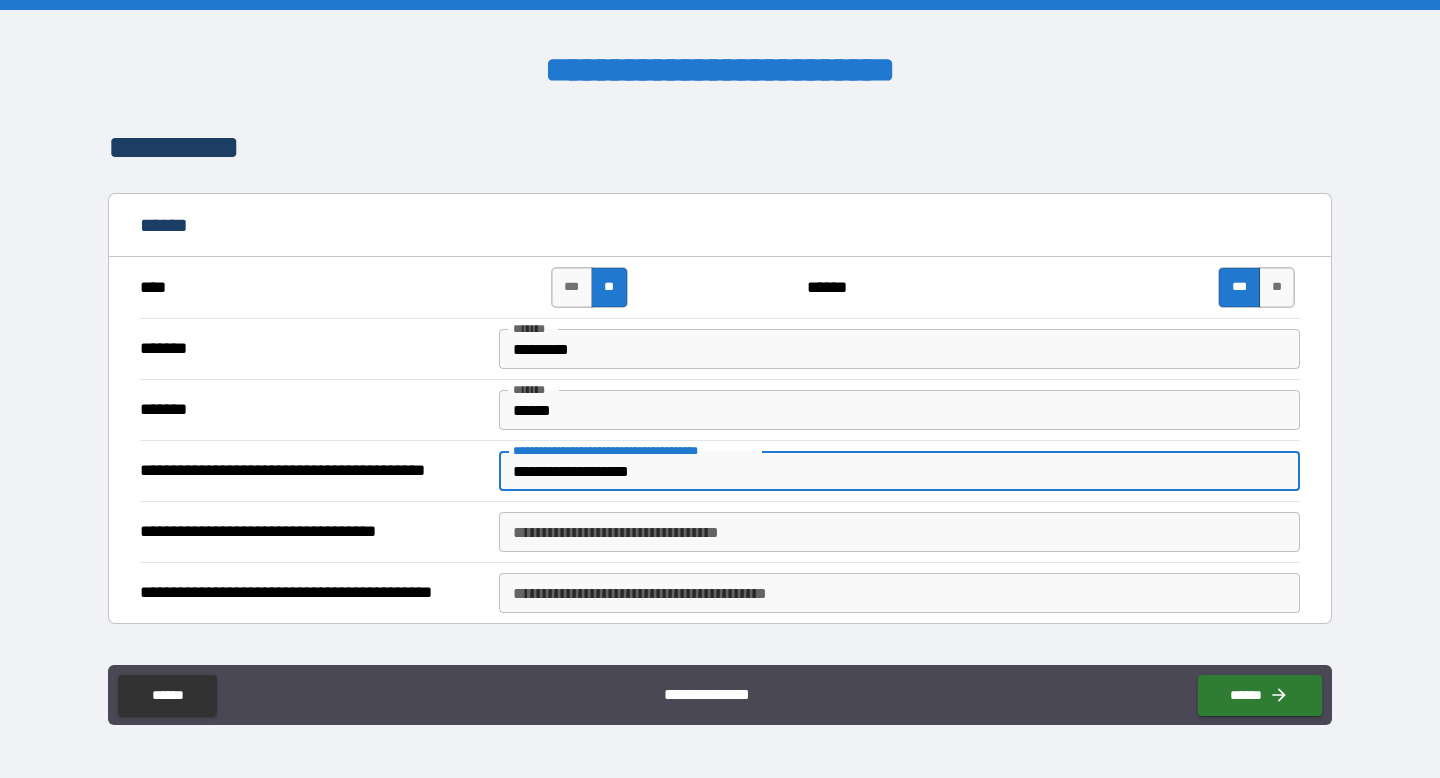 click on "**********" at bounding box center (899, 471) 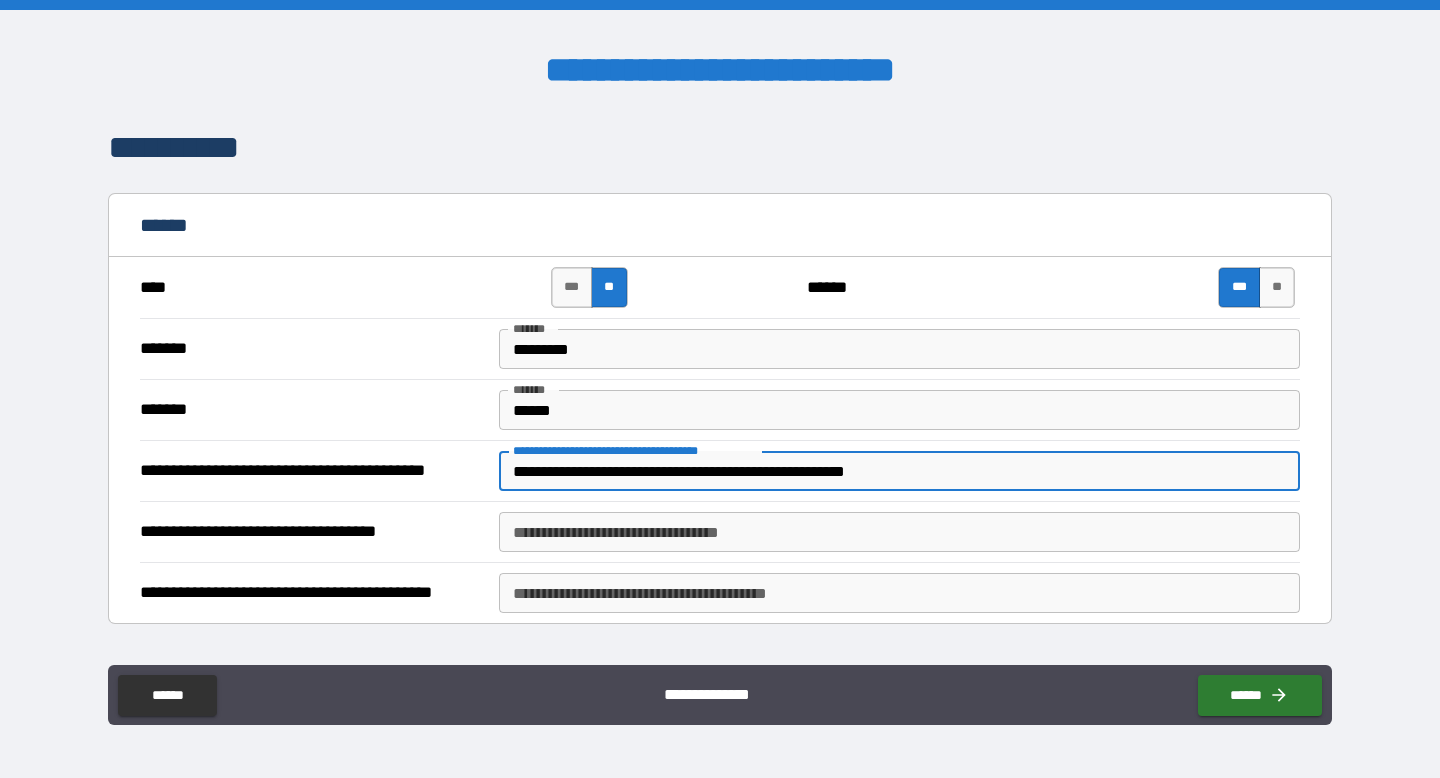 click on "**********" at bounding box center (899, 471) 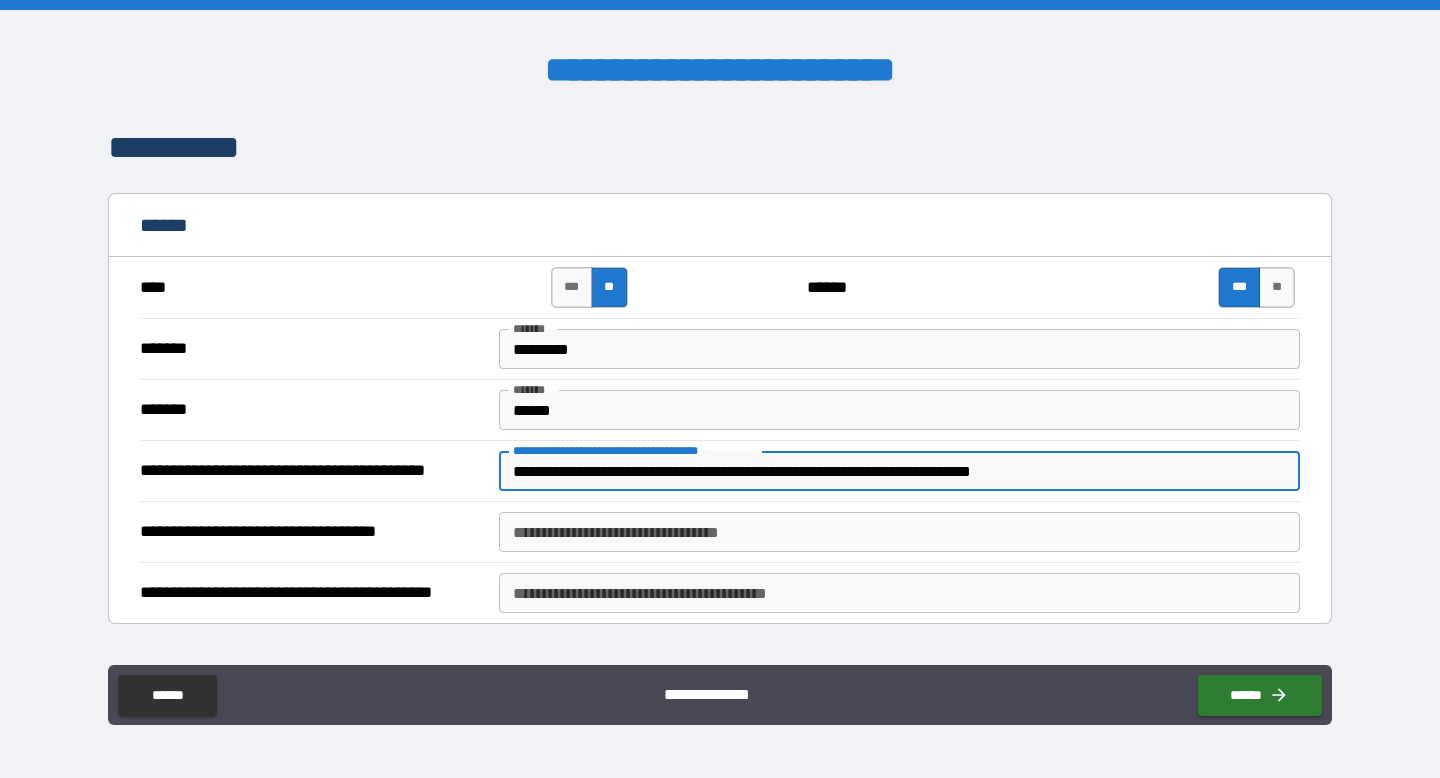 type on "**********" 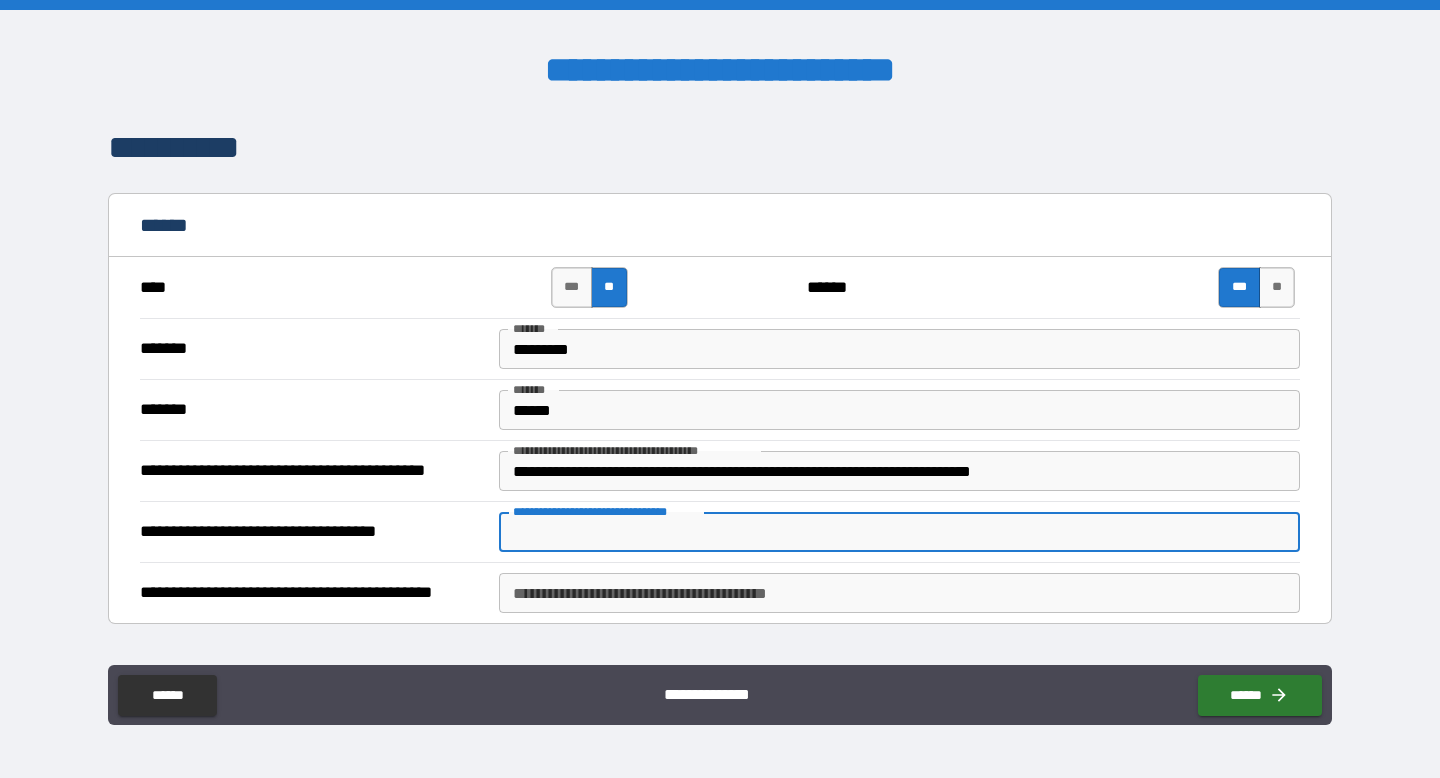 click on "**********" at bounding box center [899, 532] 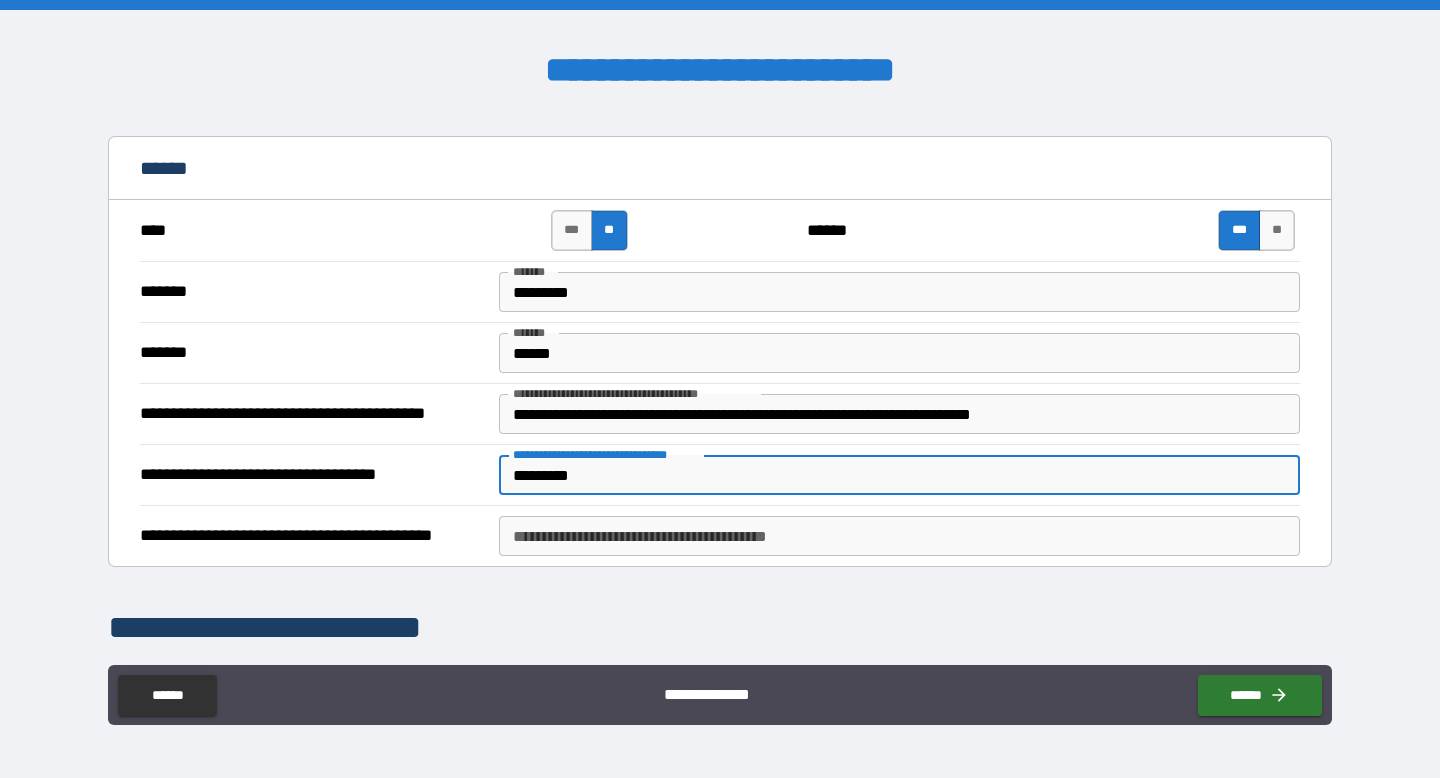 scroll, scrollTop: 226, scrollLeft: 0, axis: vertical 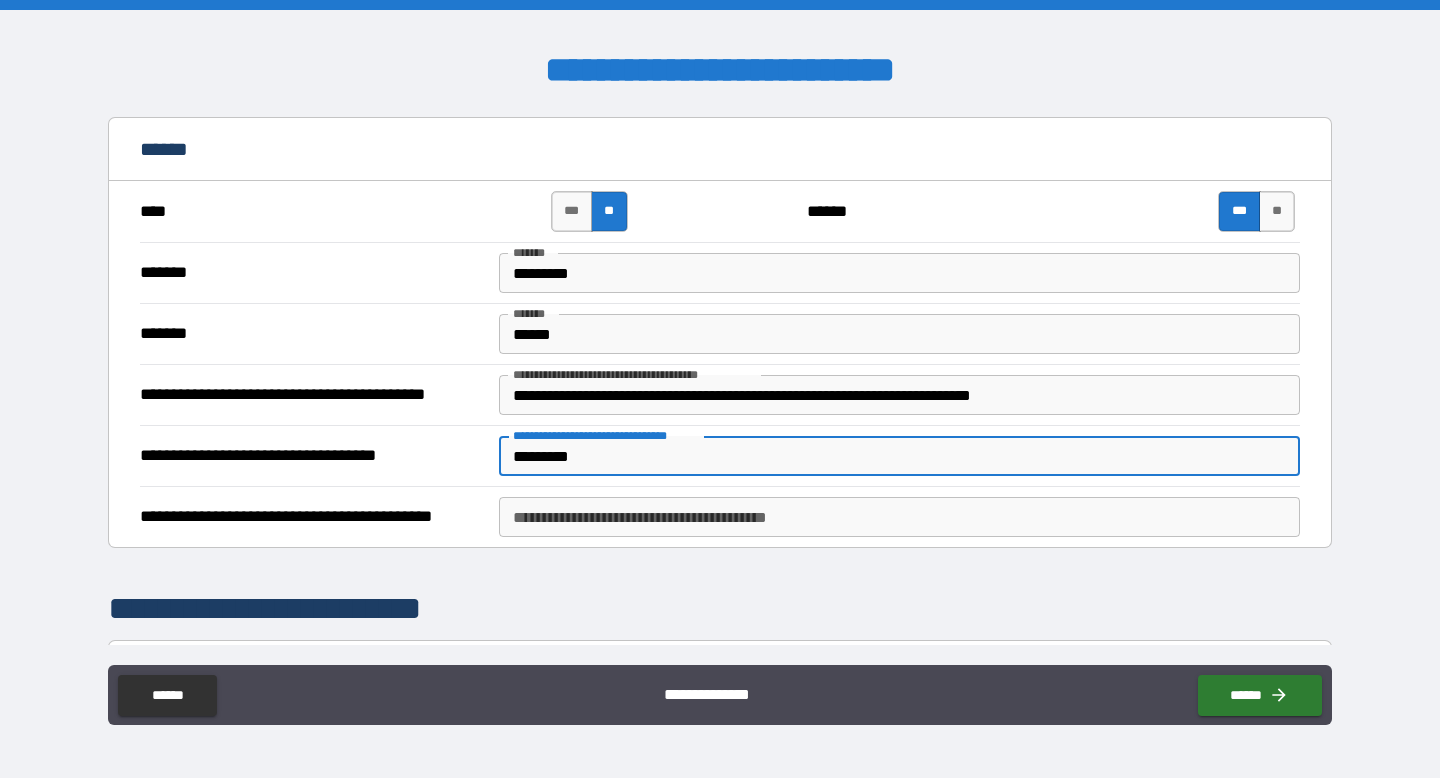 type on "*********" 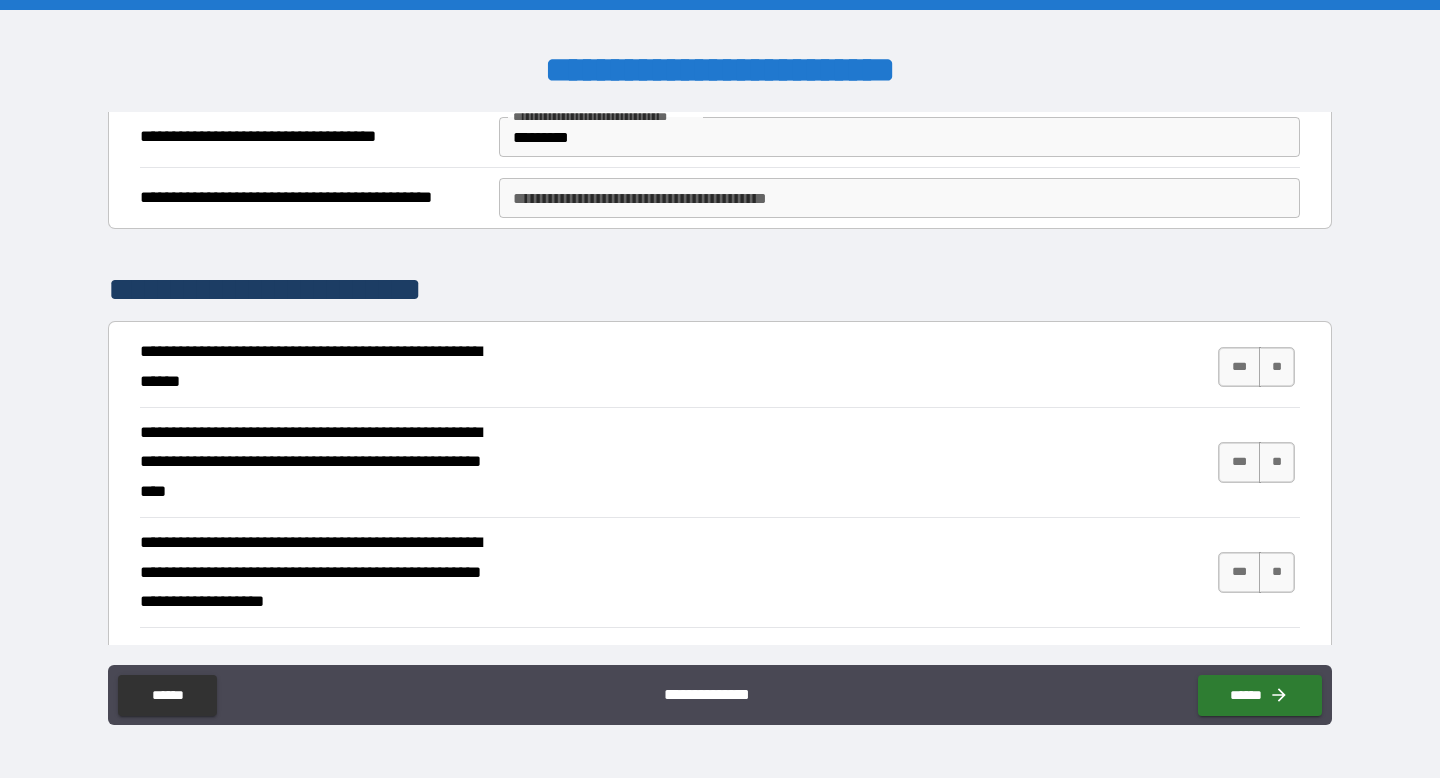 scroll, scrollTop: 550, scrollLeft: 0, axis: vertical 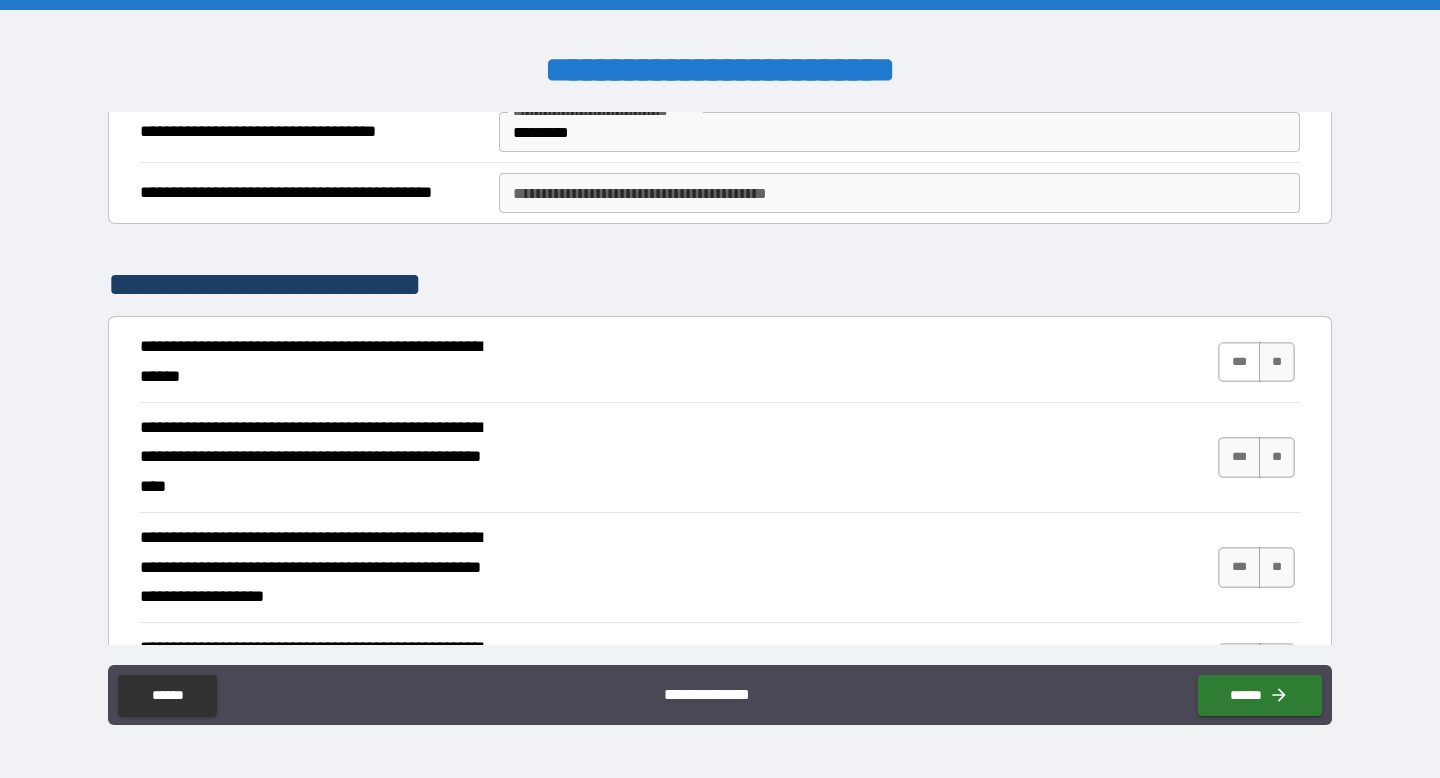 click on "***" at bounding box center [1239, 362] 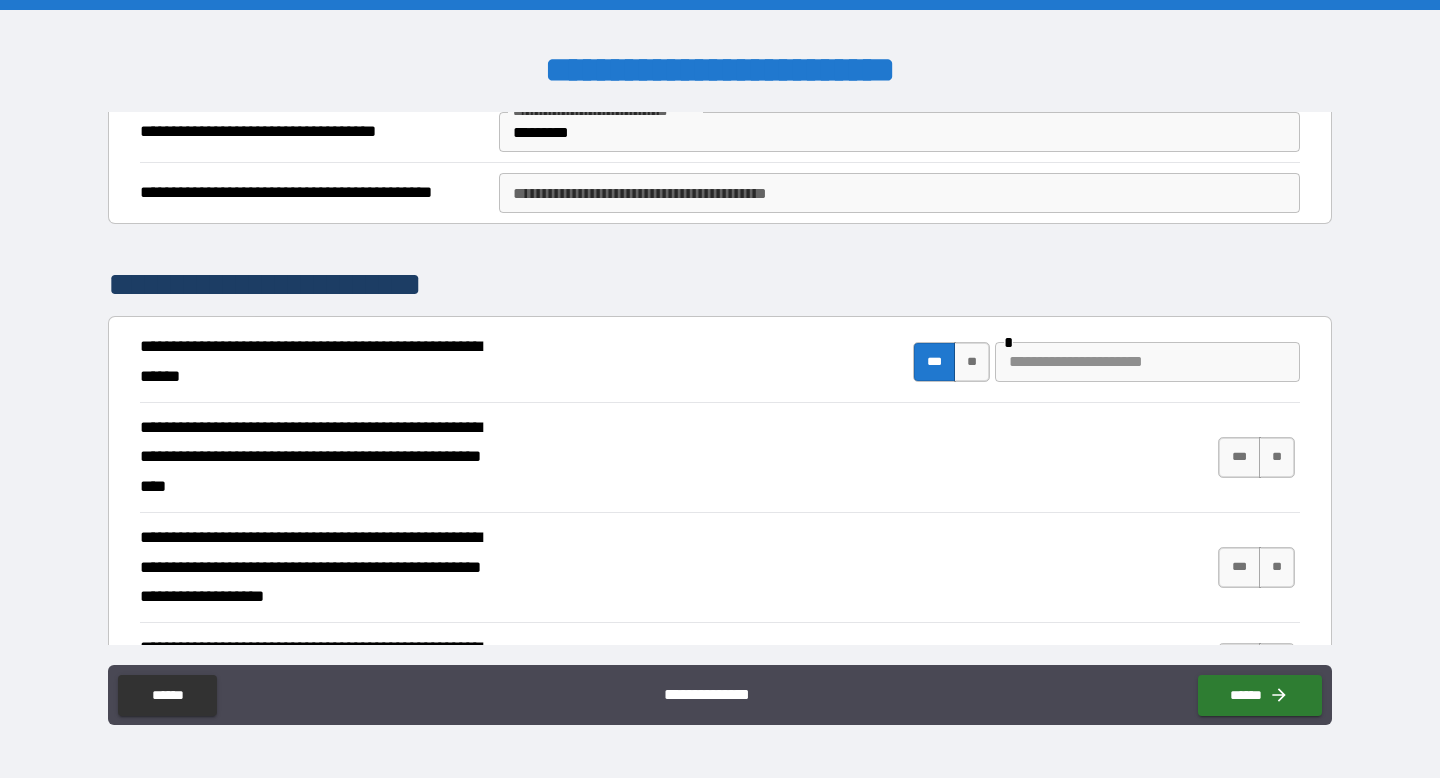 click at bounding box center (1147, 362) 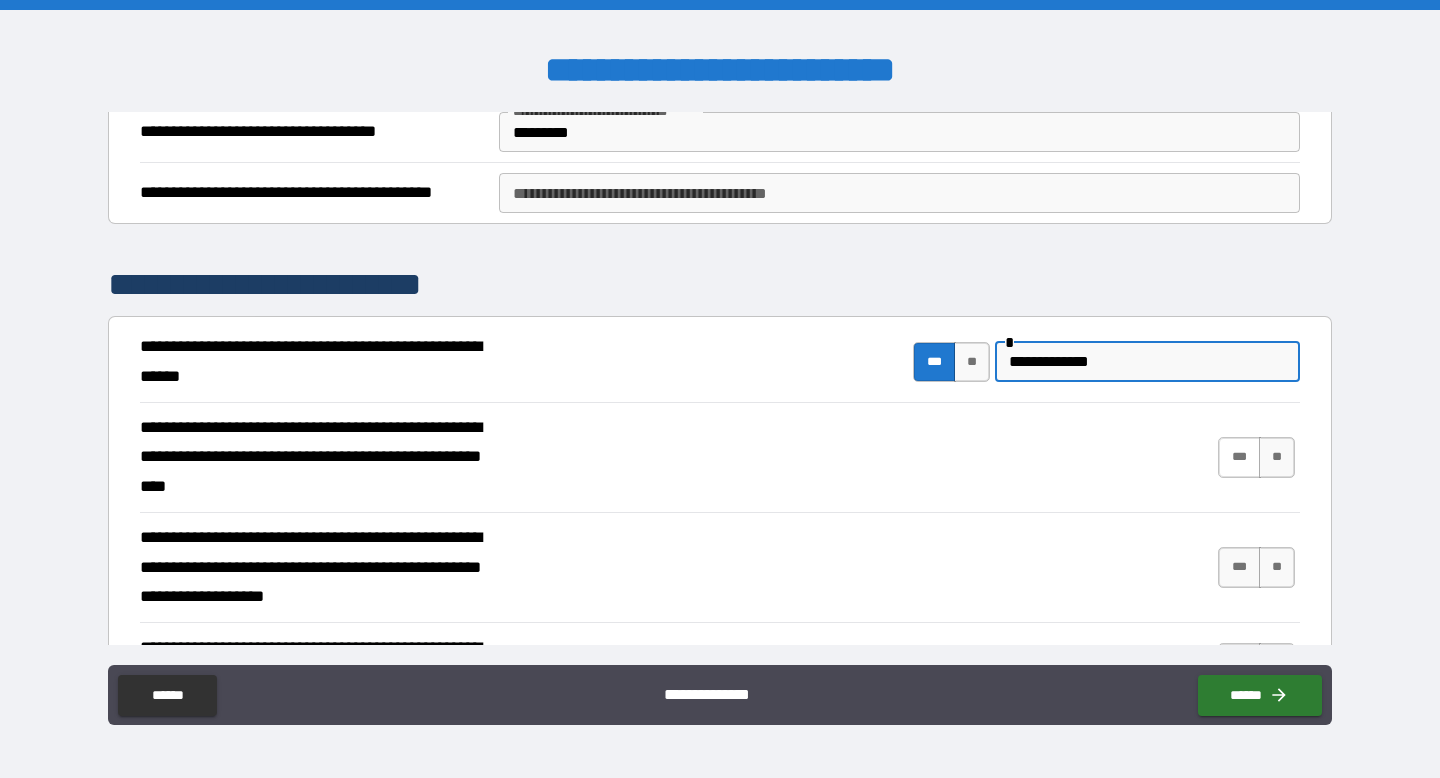 type on "**********" 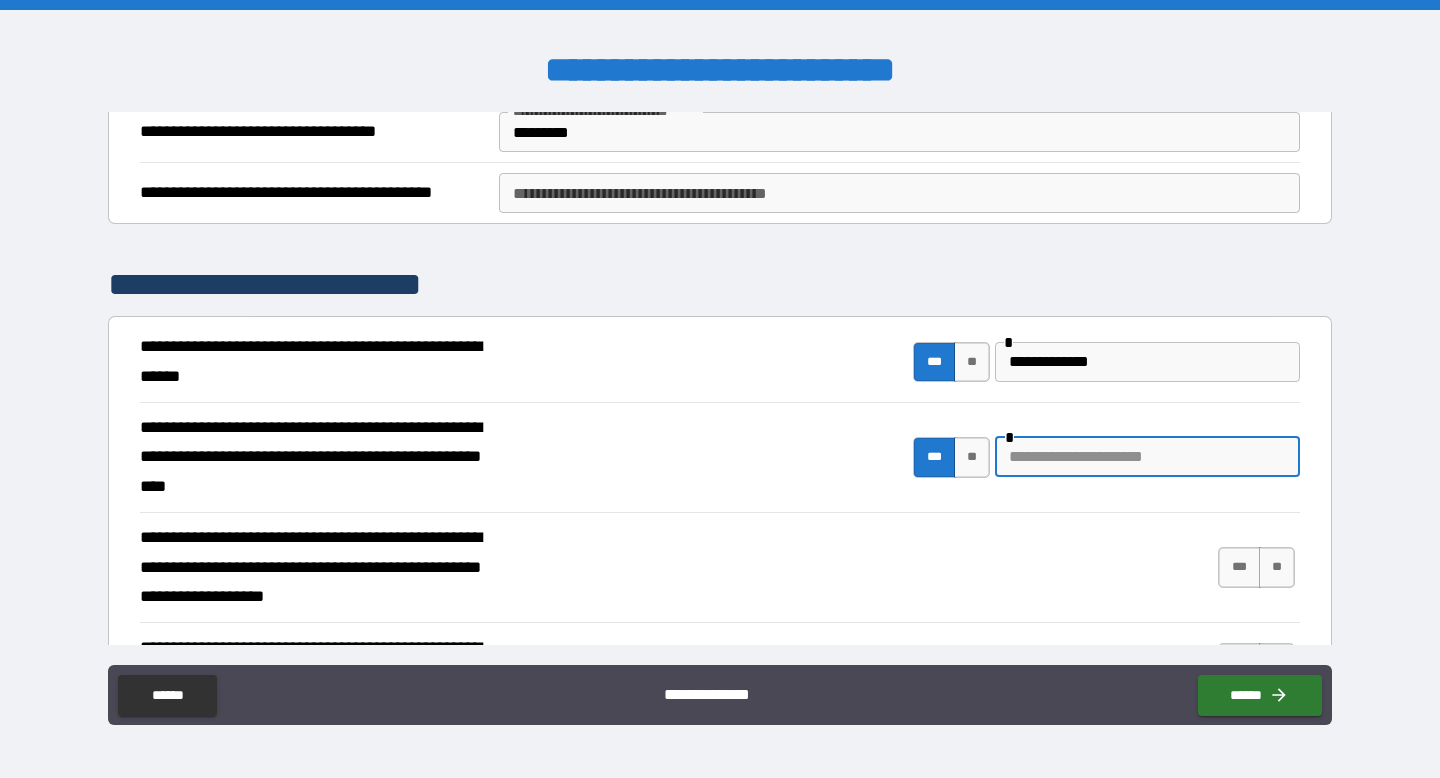 click at bounding box center [1147, 457] 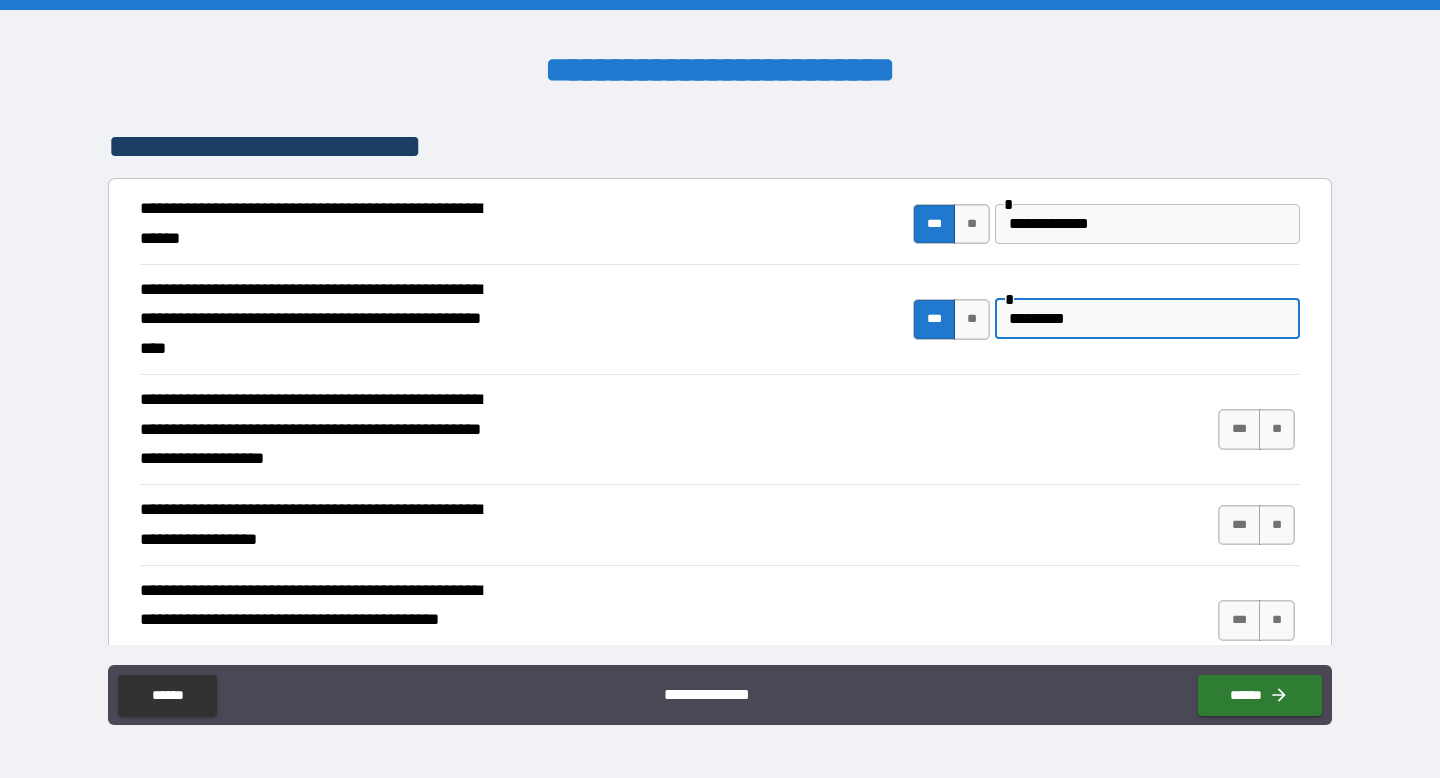 scroll, scrollTop: 698, scrollLeft: 0, axis: vertical 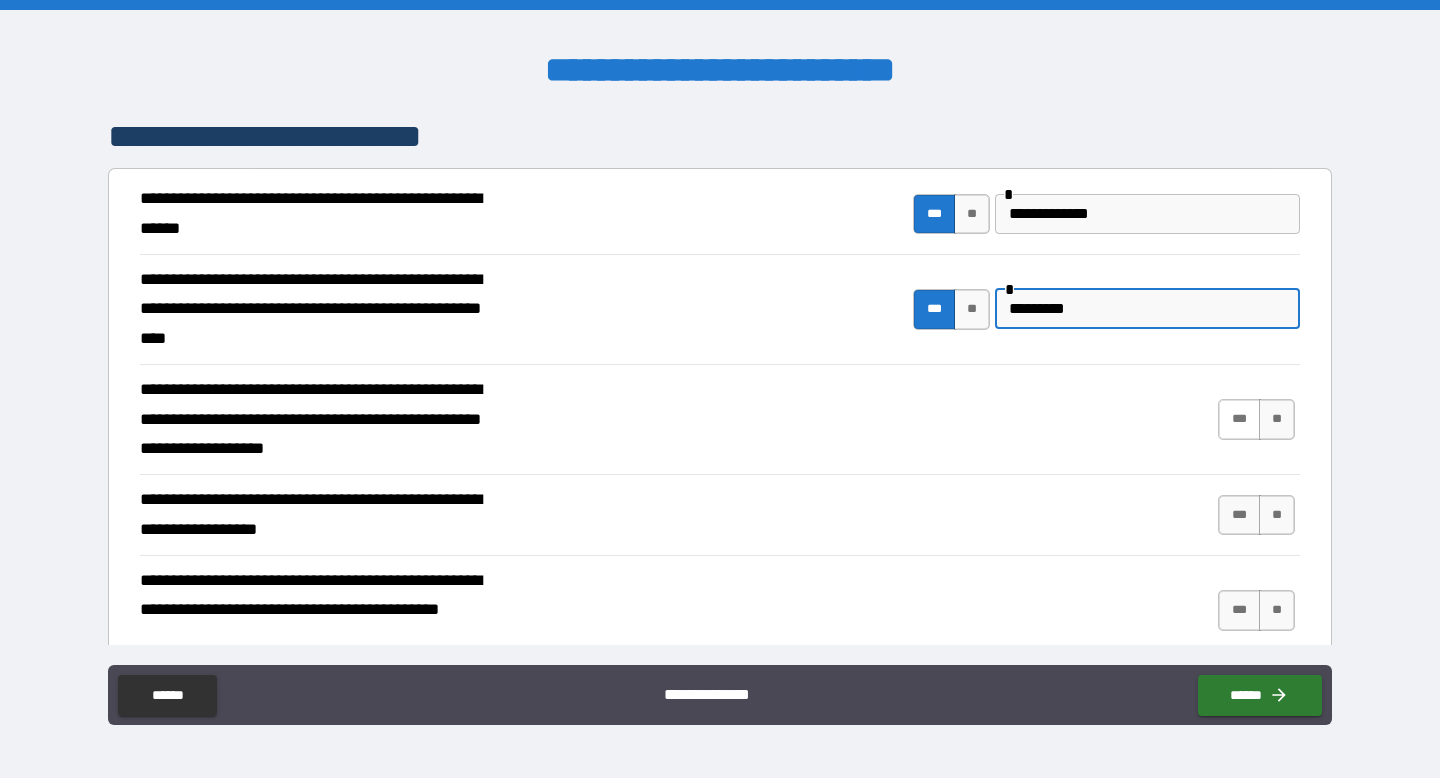 type on "*********" 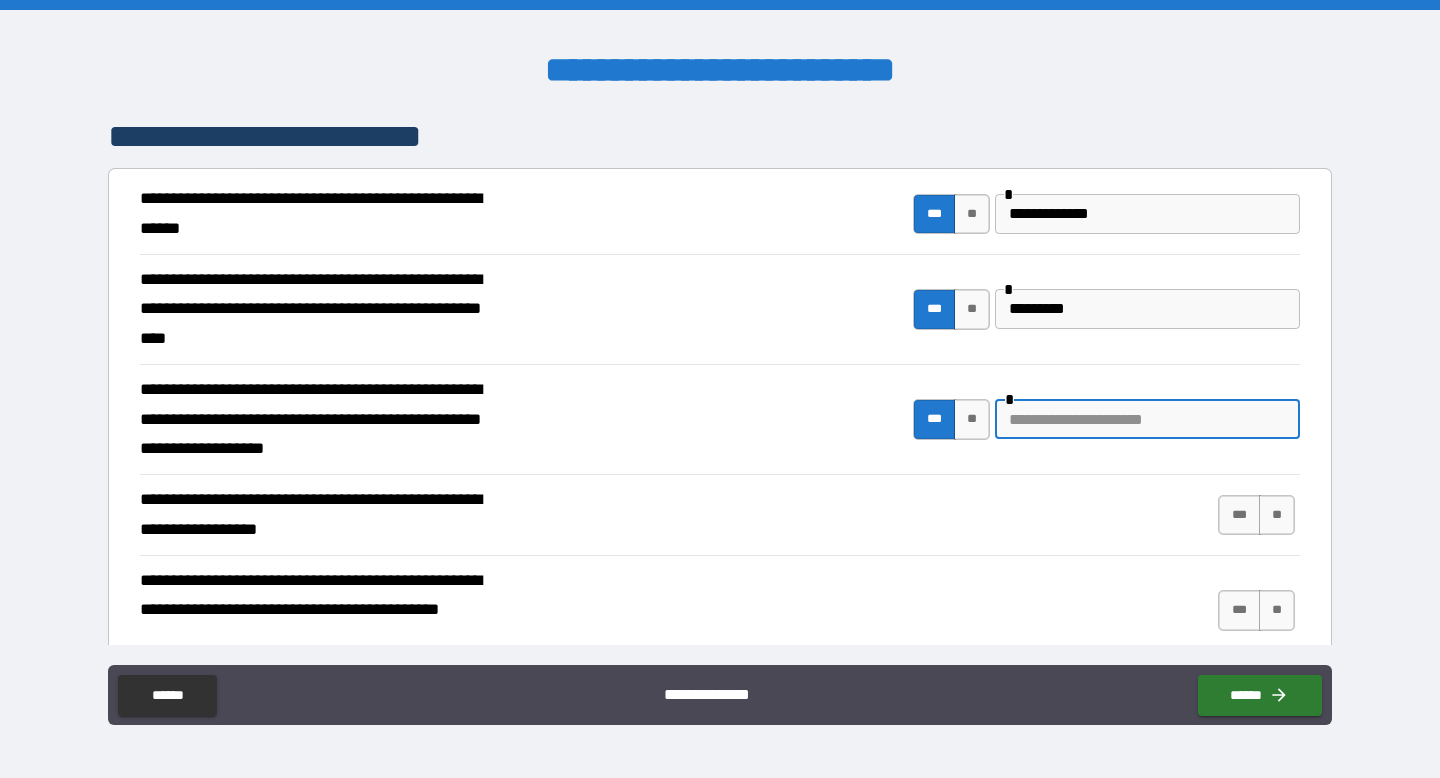 click at bounding box center (1147, 419) 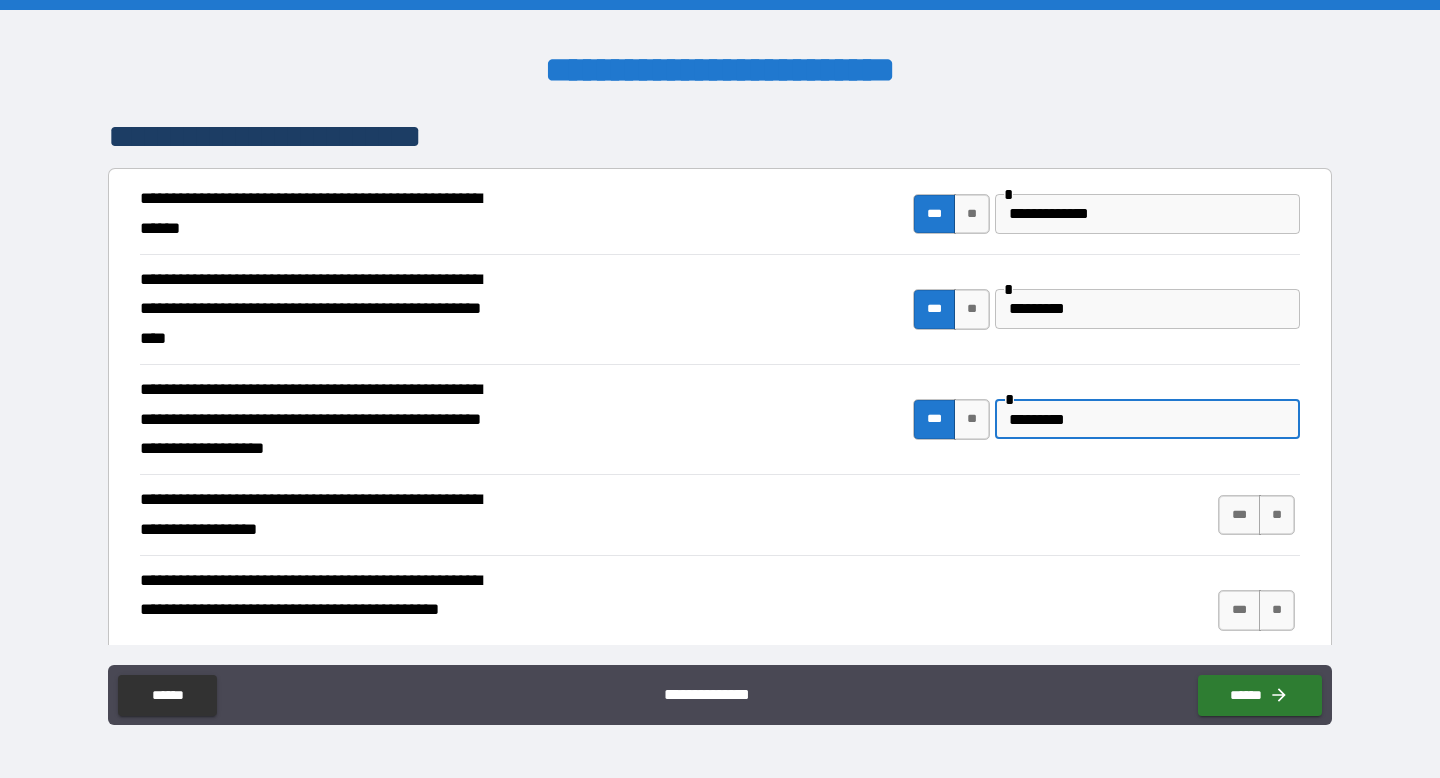 type on "*********" 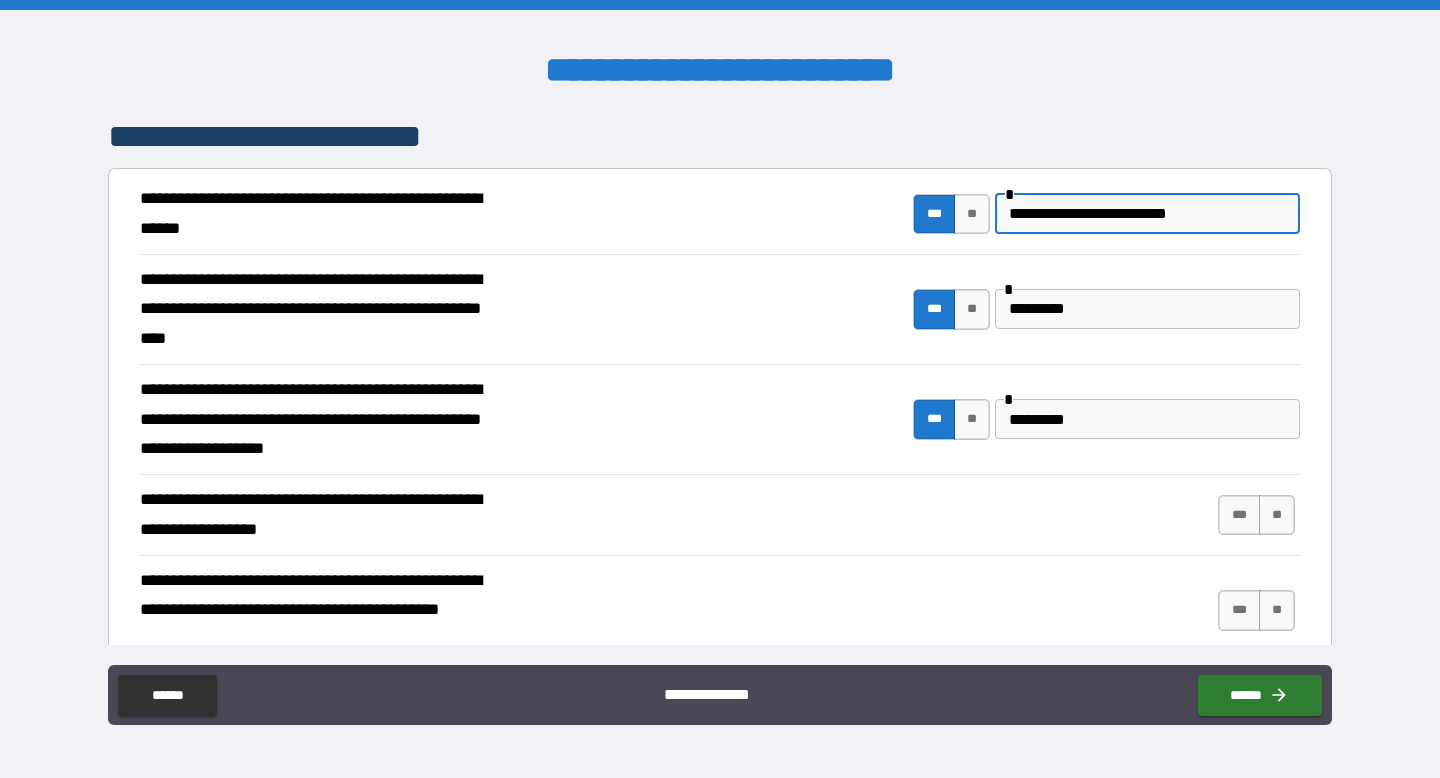 click on "**********" at bounding box center (1147, 214) 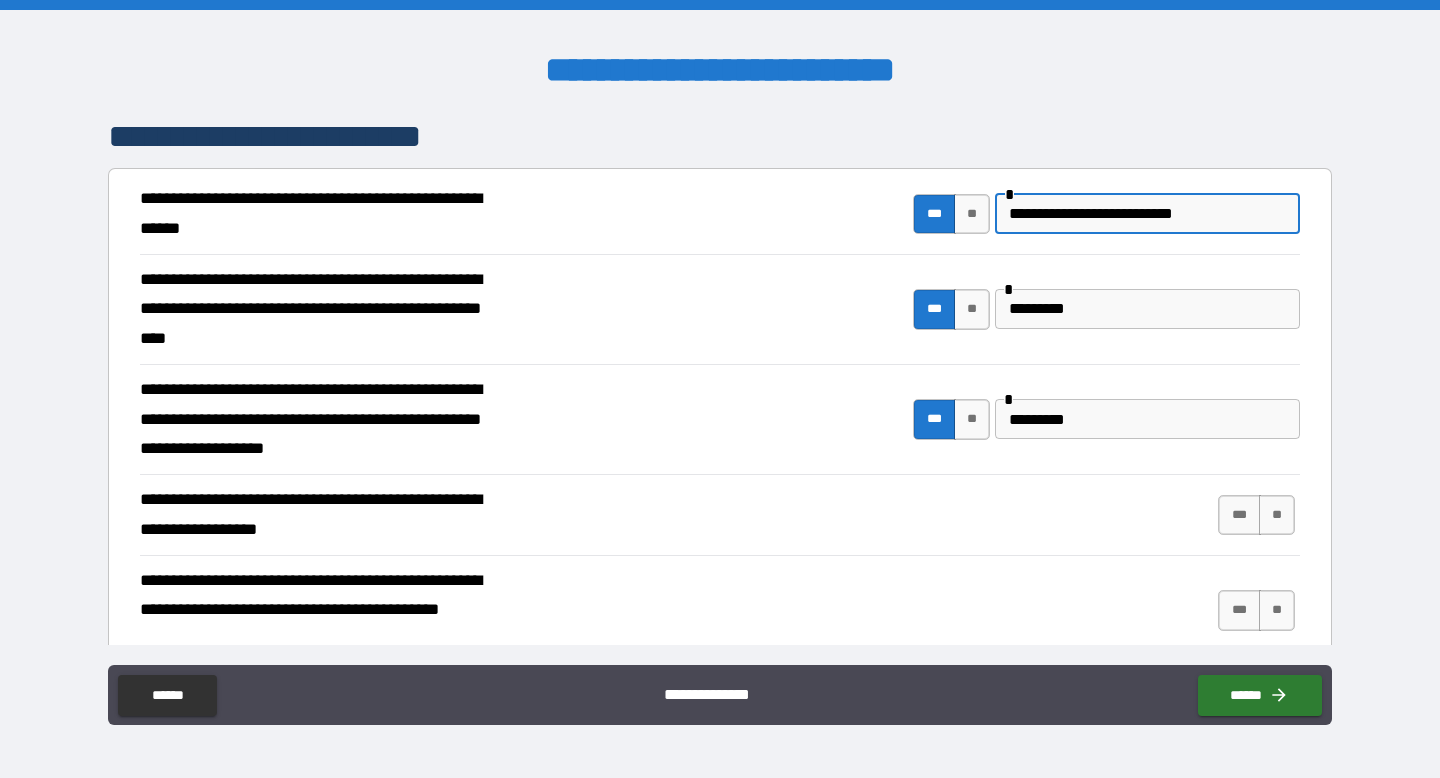 type on "**********" 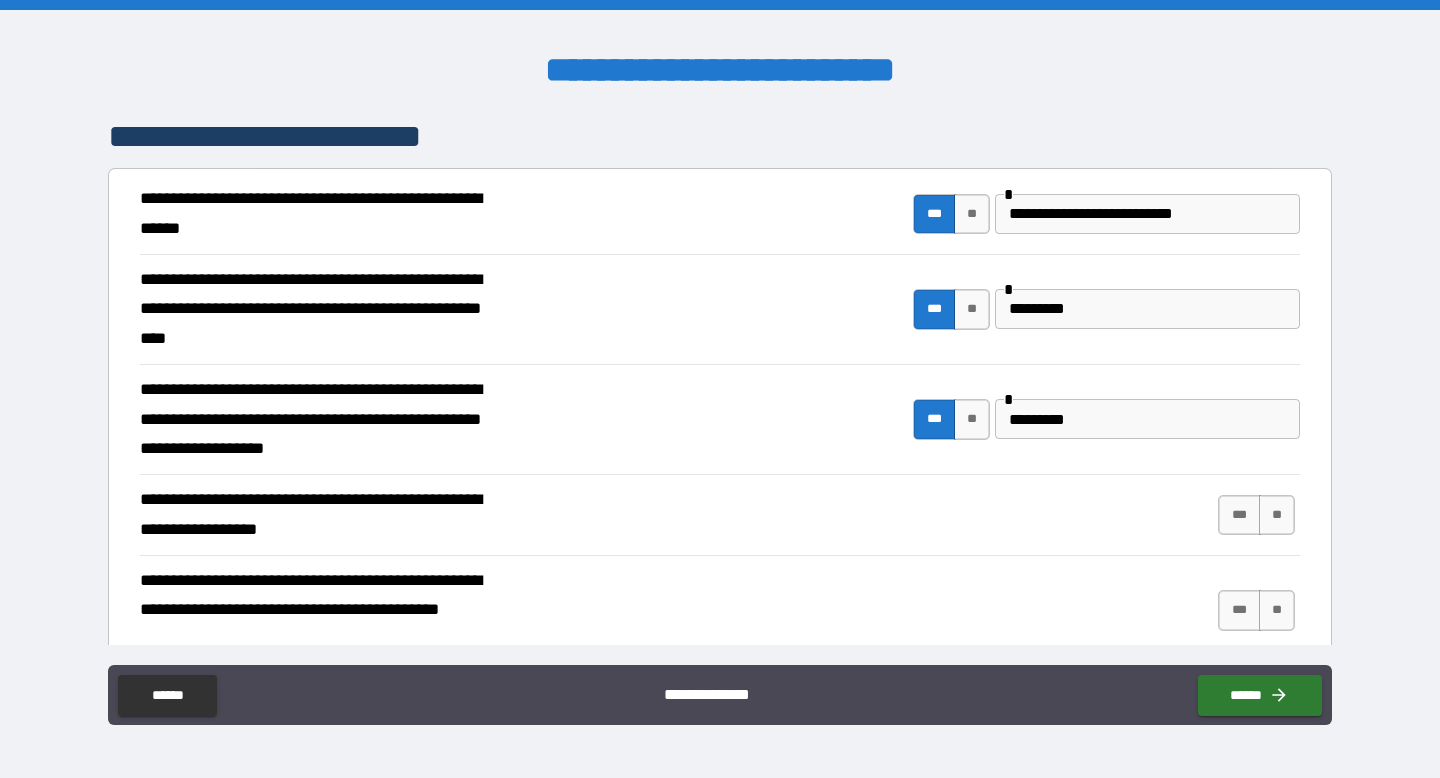 click on "**********" at bounding box center (720, 610) 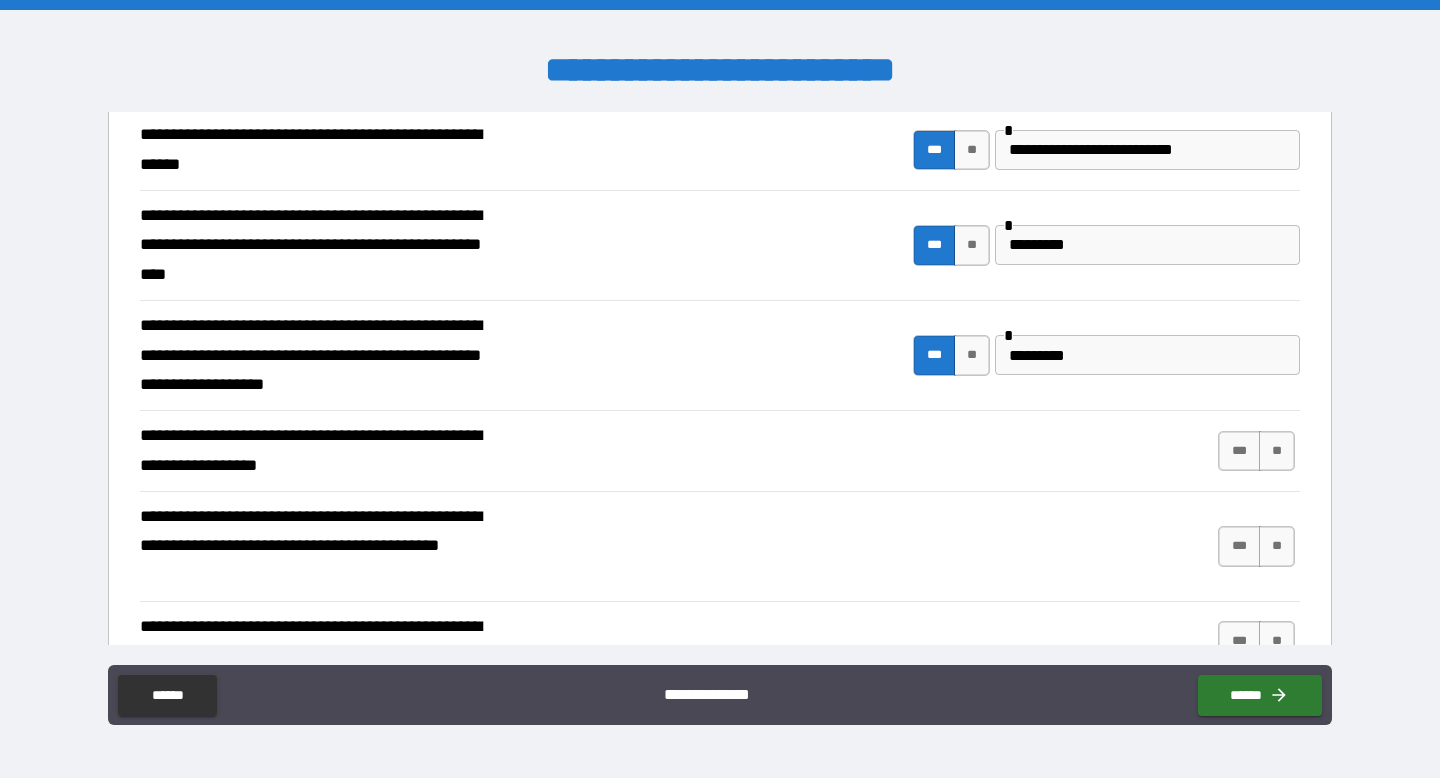 scroll, scrollTop: 768, scrollLeft: 0, axis: vertical 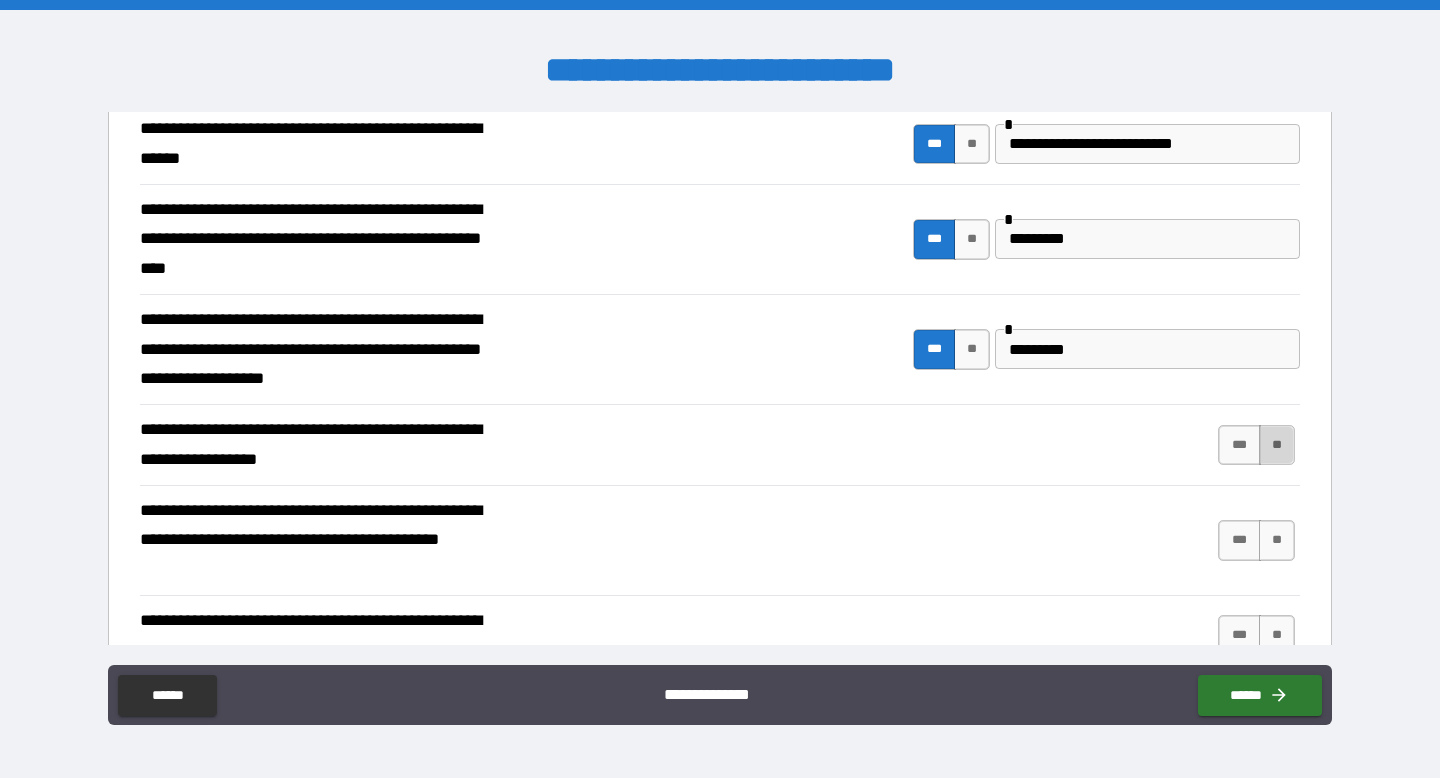 click on "**" at bounding box center [1277, 445] 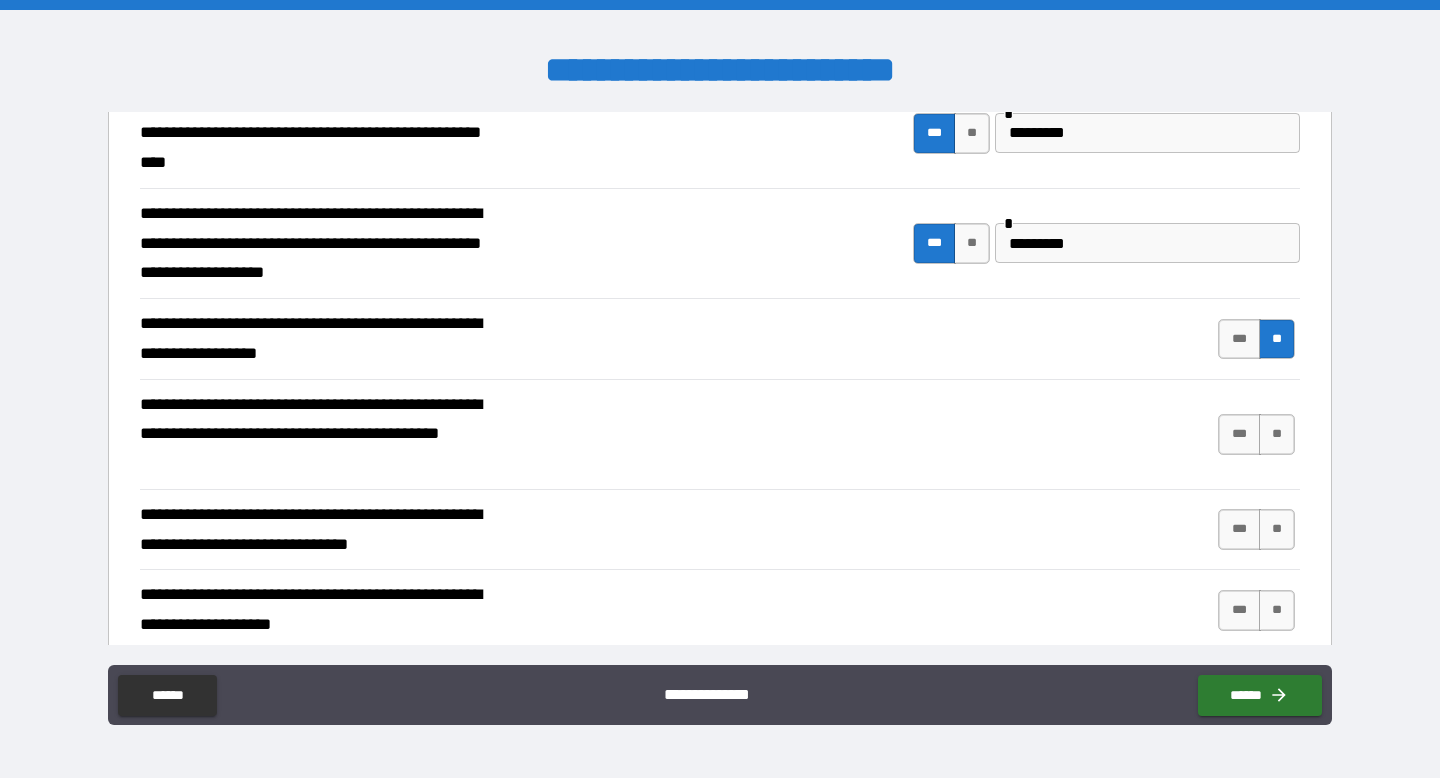 scroll, scrollTop: 875, scrollLeft: 0, axis: vertical 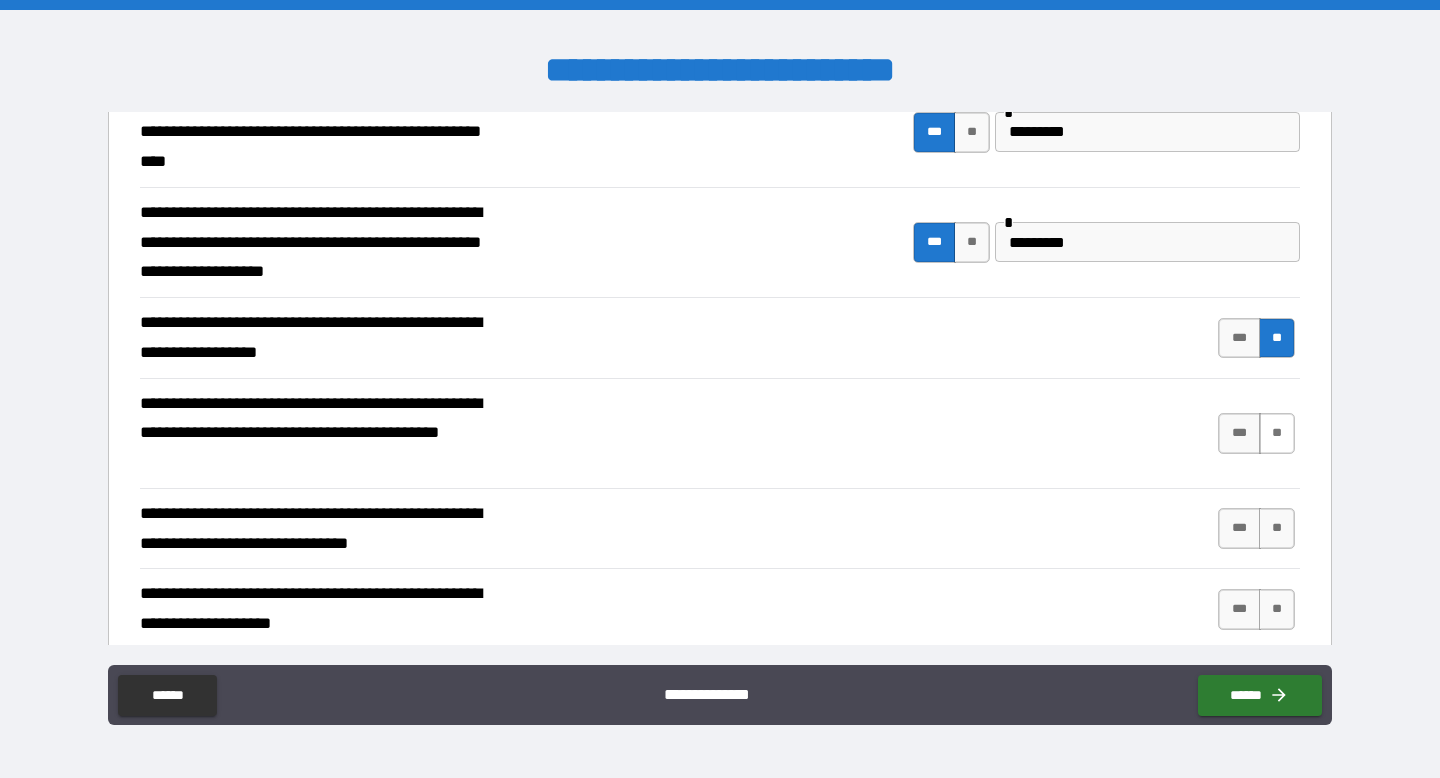 click on "**" at bounding box center (1277, 433) 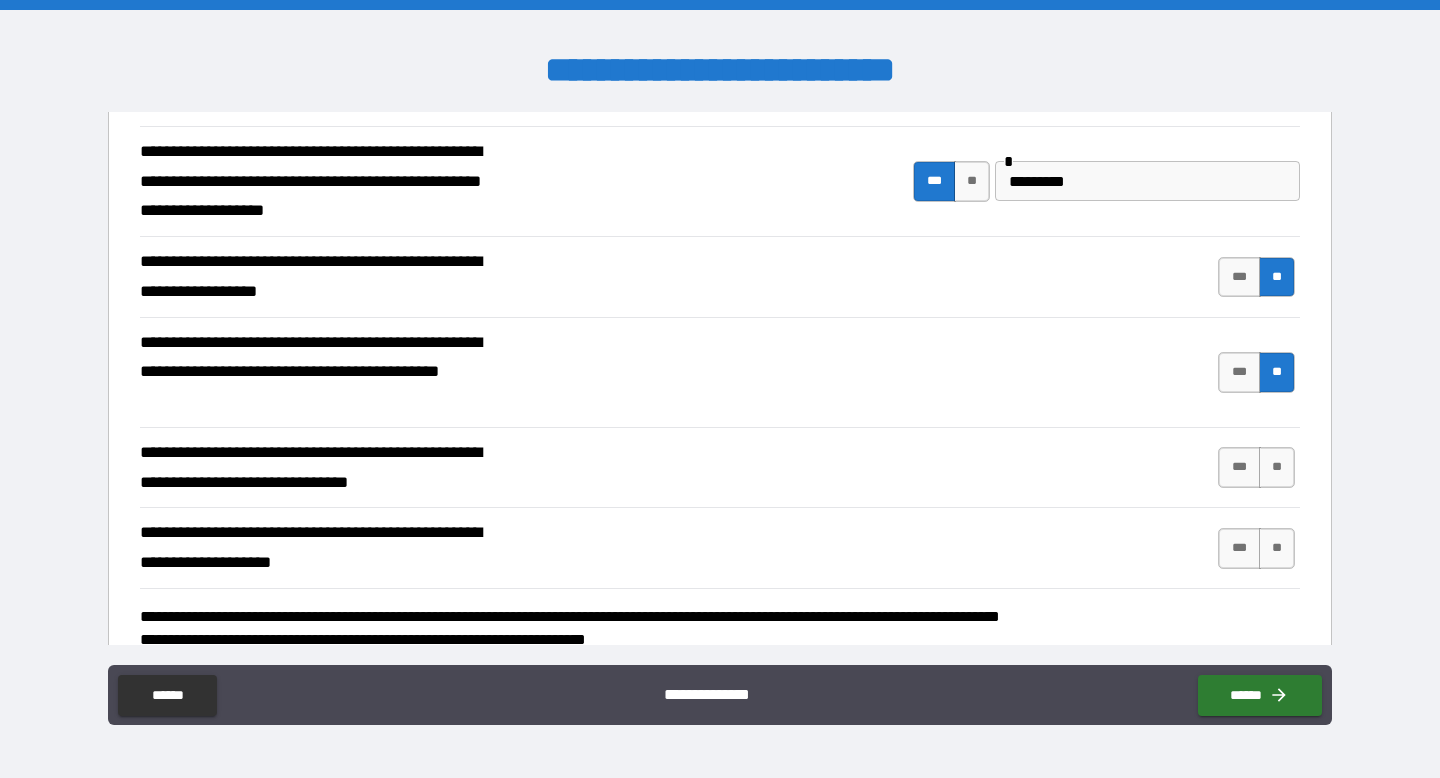 scroll, scrollTop: 973, scrollLeft: 0, axis: vertical 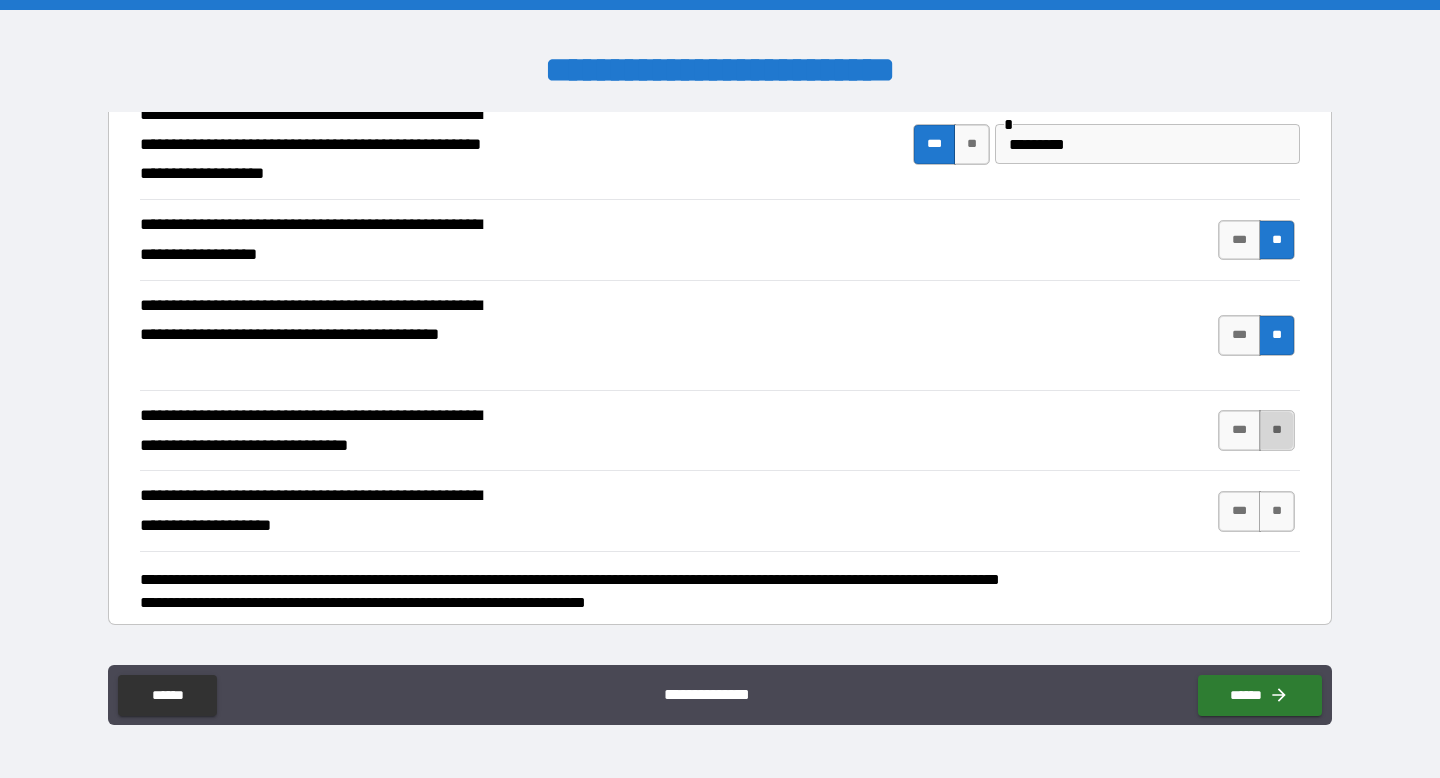 click on "**" at bounding box center [1277, 430] 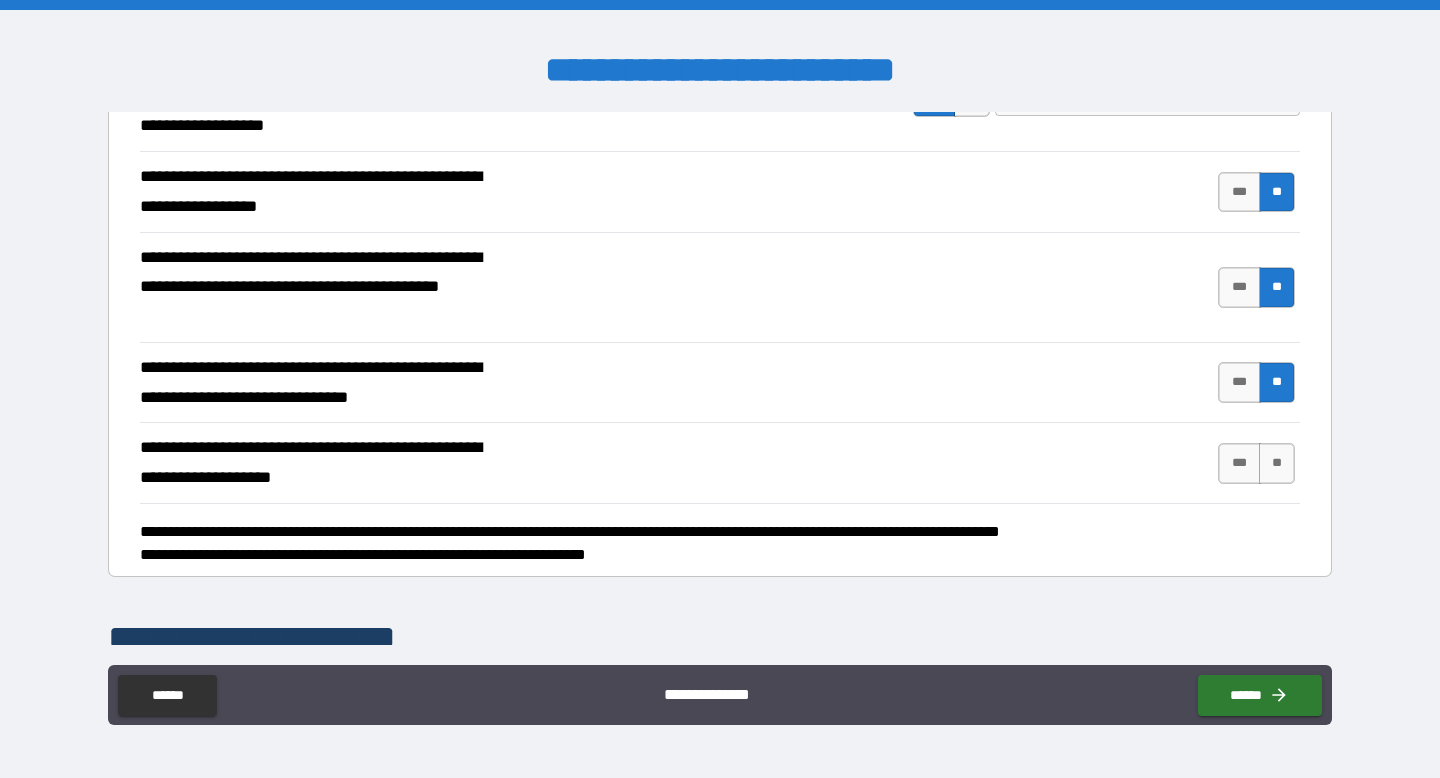 scroll, scrollTop: 1030, scrollLeft: 0, axis: vertical 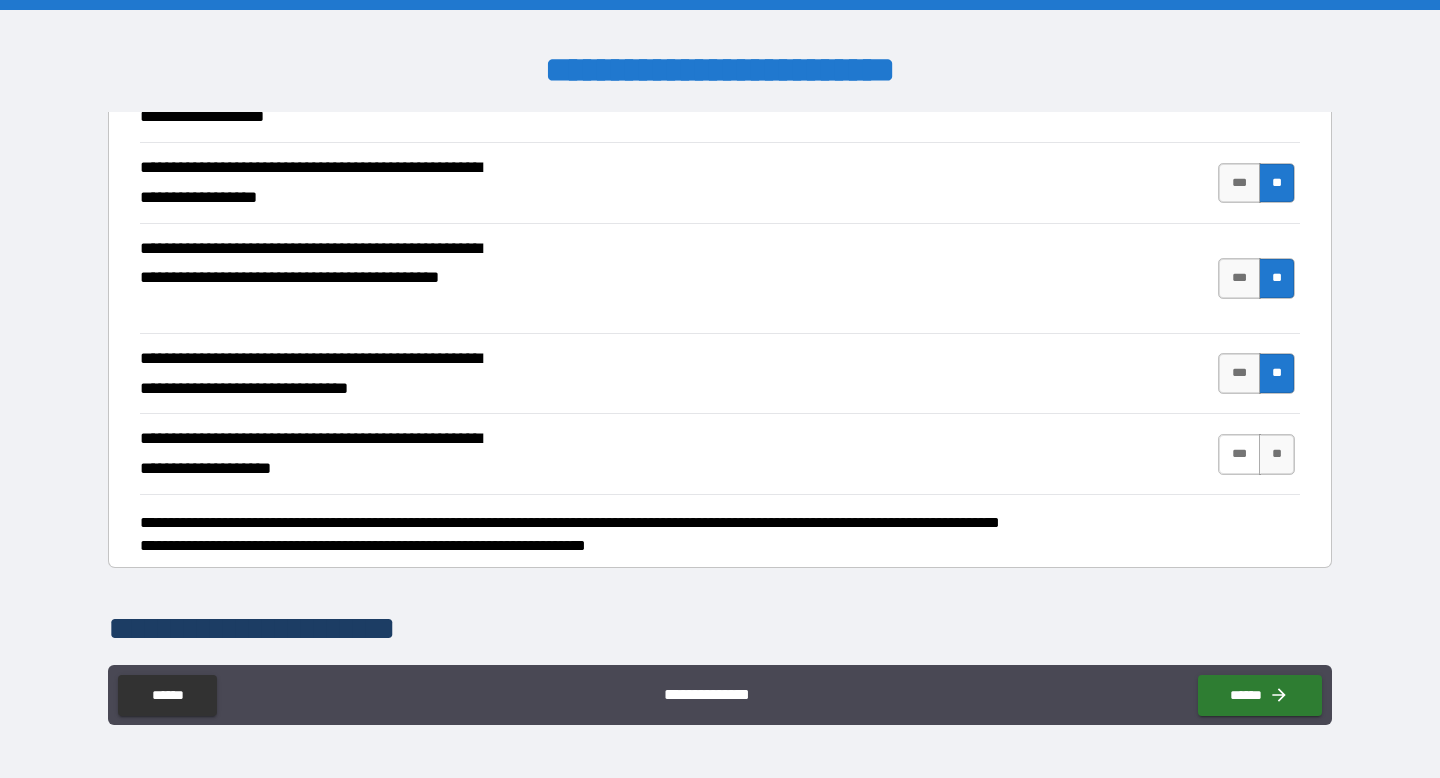 click on "***" at bounding box center (1239, 454) 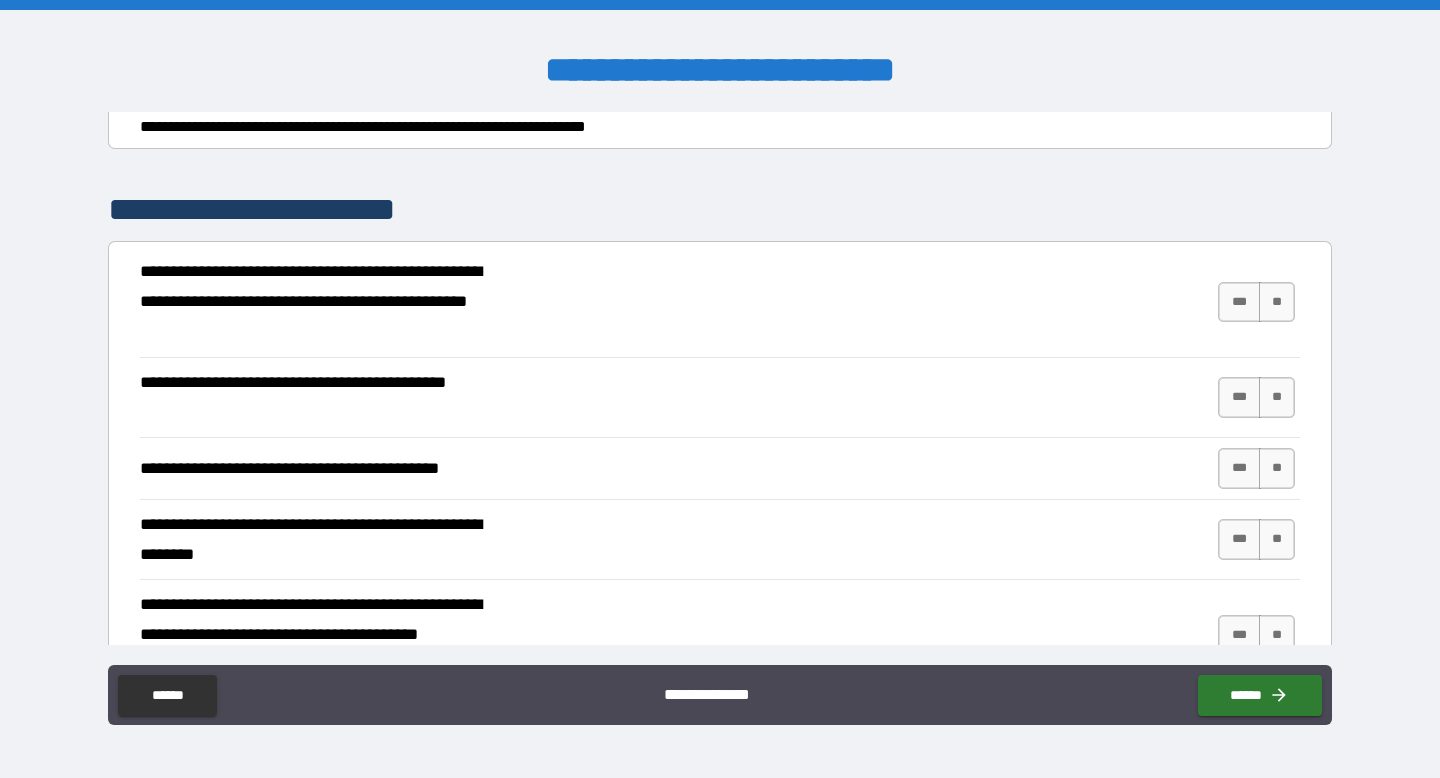 scroll, scrollTop: 1451, scrollLeft: 0, axis: vertical 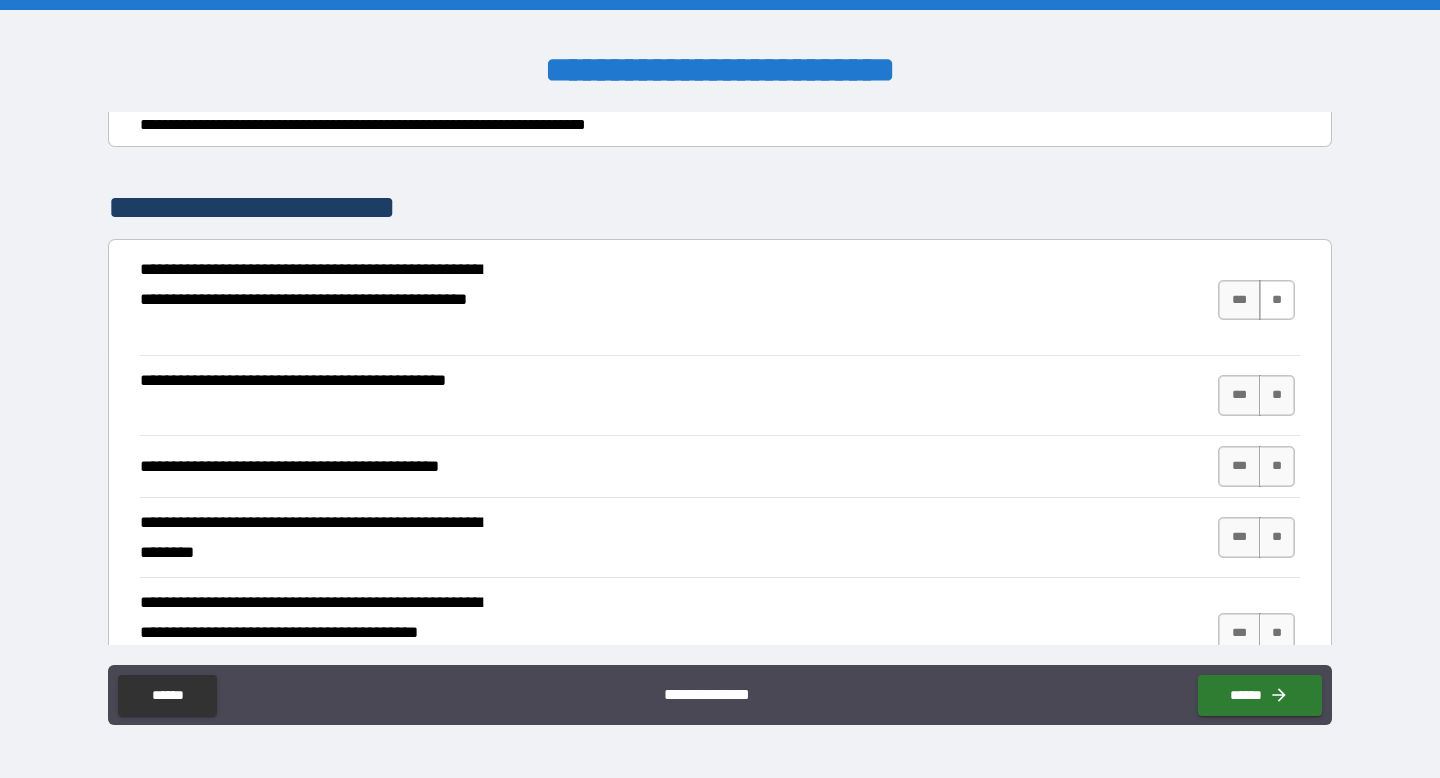click on "**" at bounding box center [1277, 300] 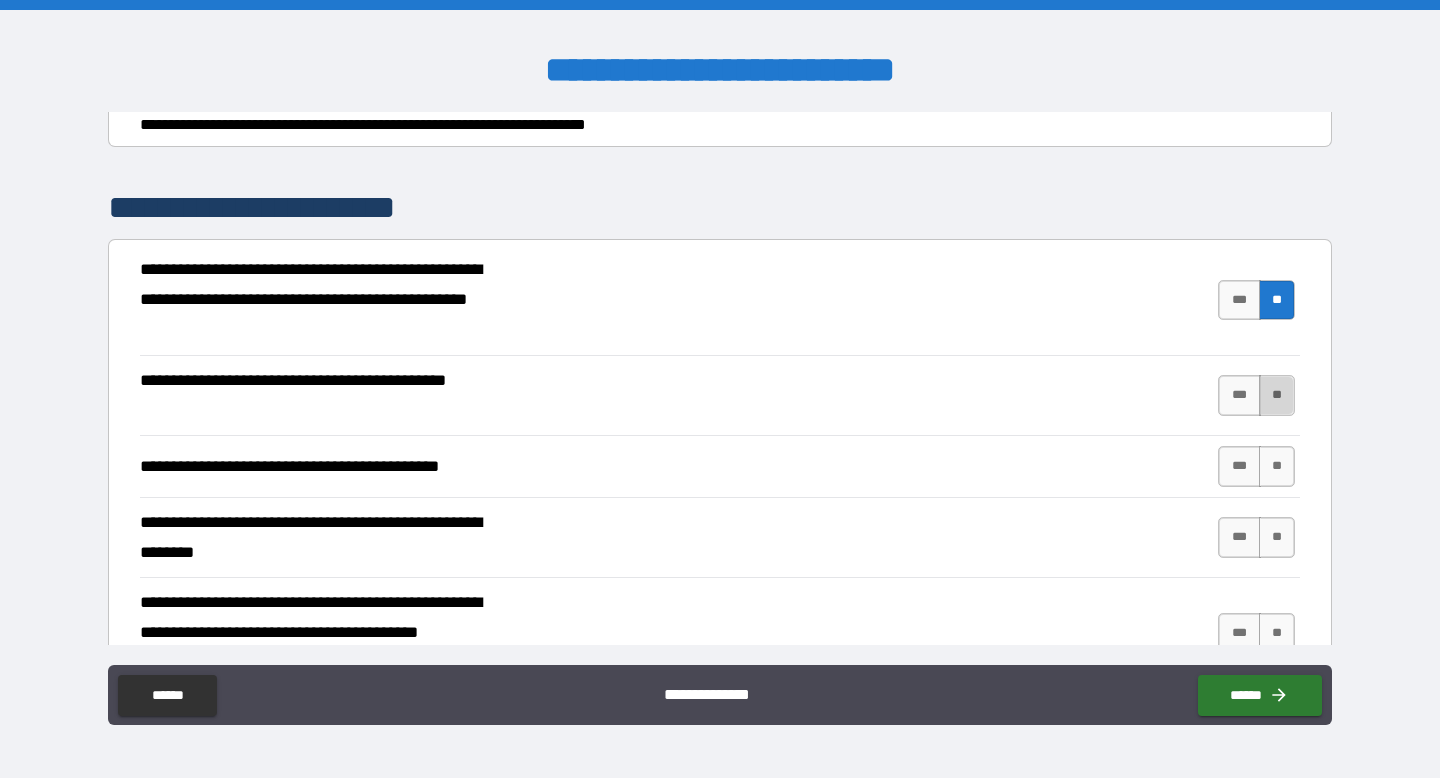 click on "**" at bounding box center (1277, 395) 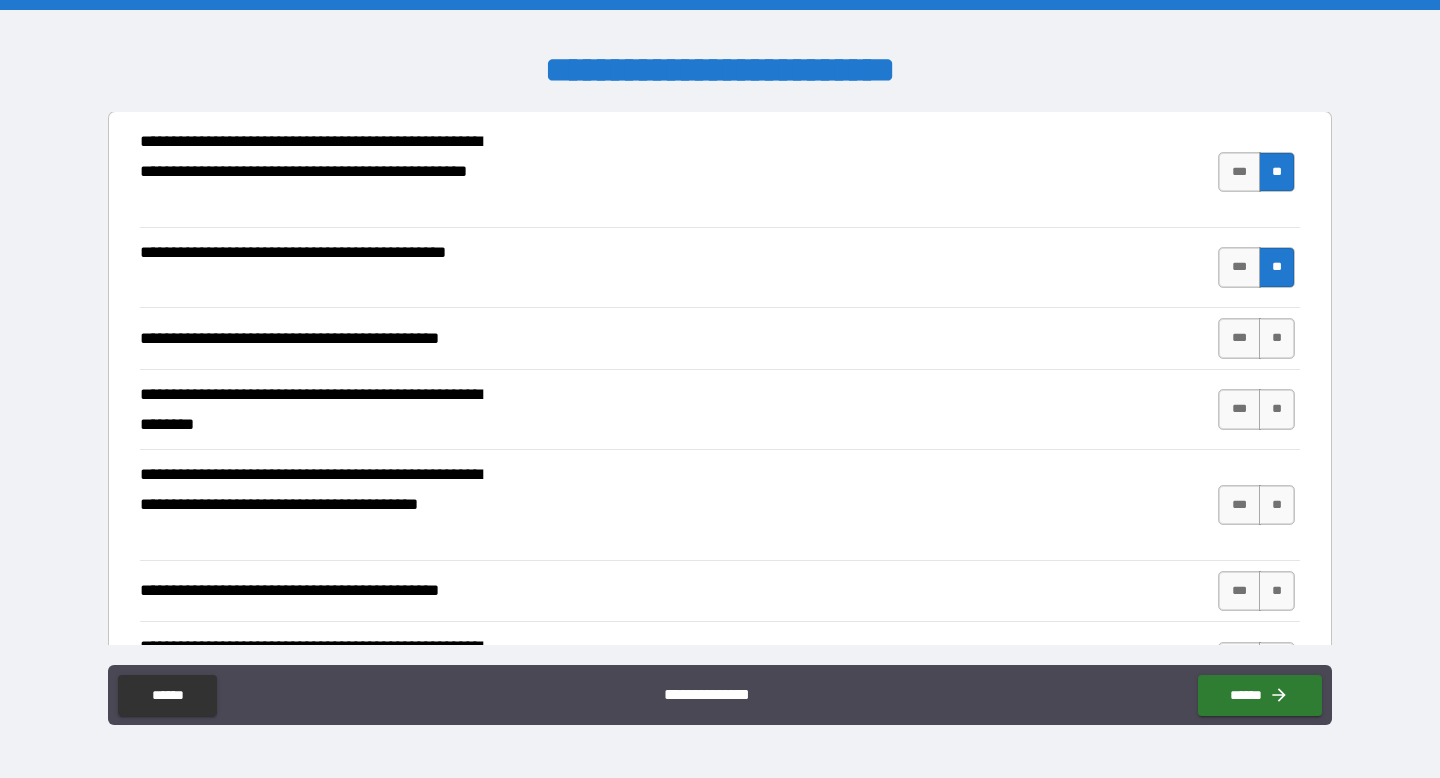 scroll, scrollTop: 1580, scrollLeft: 0, axis: vertical 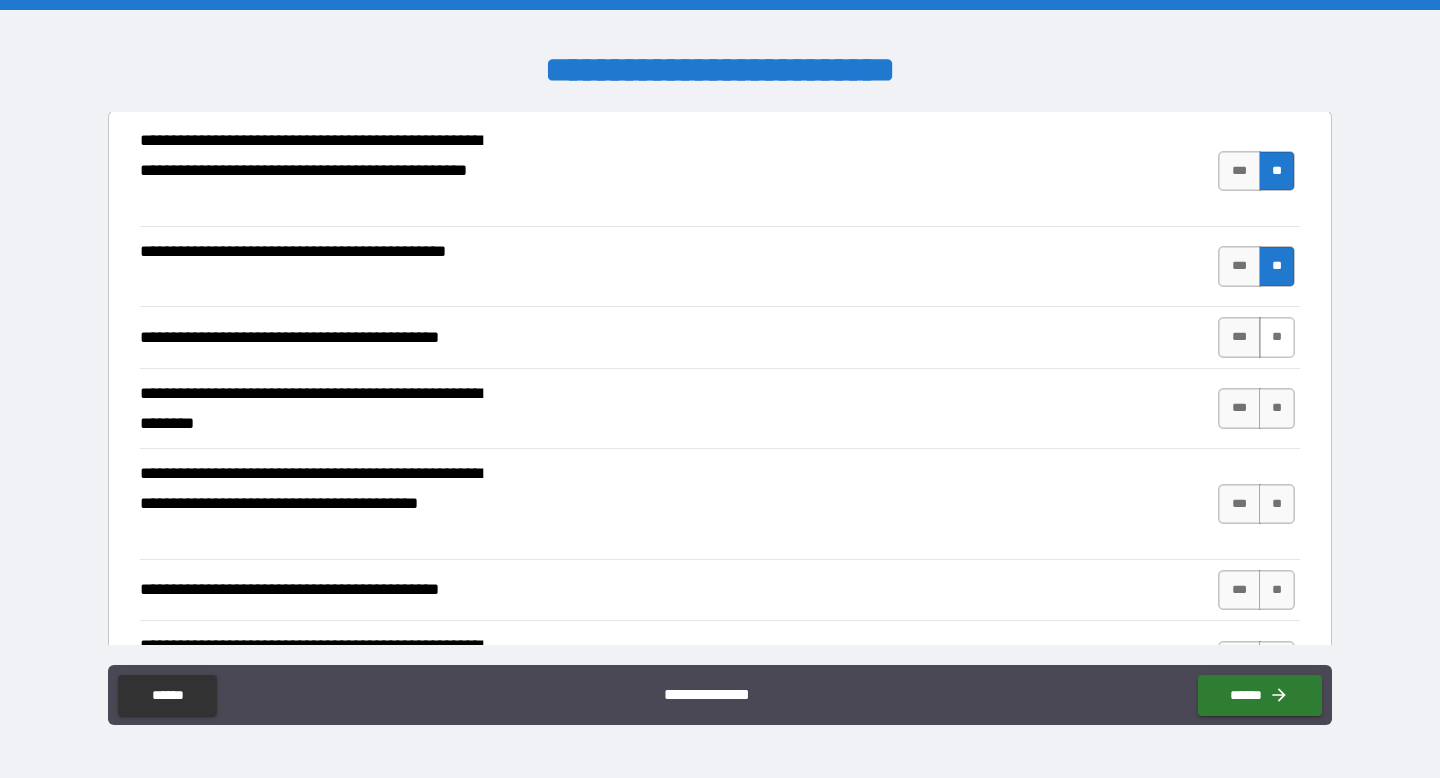 click on "**" at bounding box center [1277, 337] 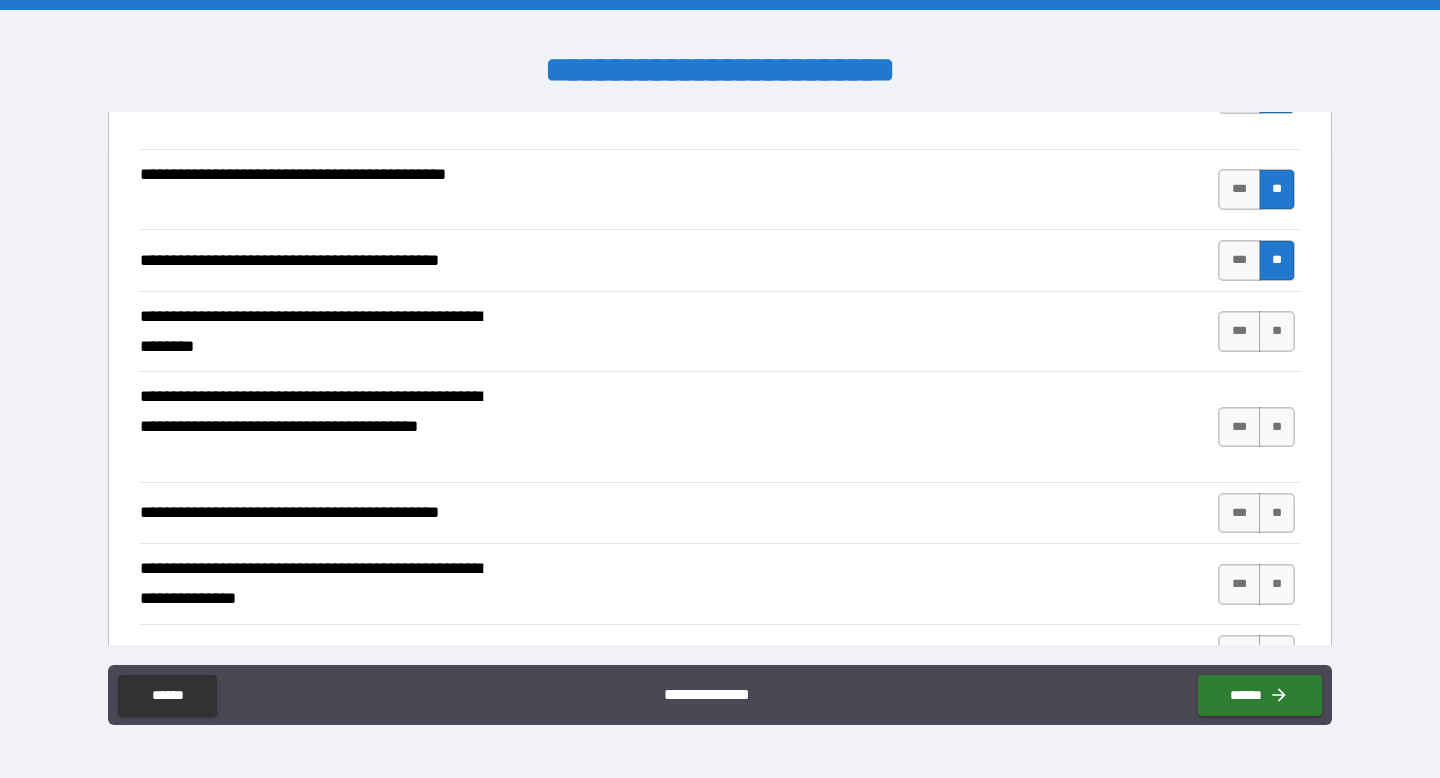 scroll, scrollTop: 1665, scrollLeft: 0, axis: vertical 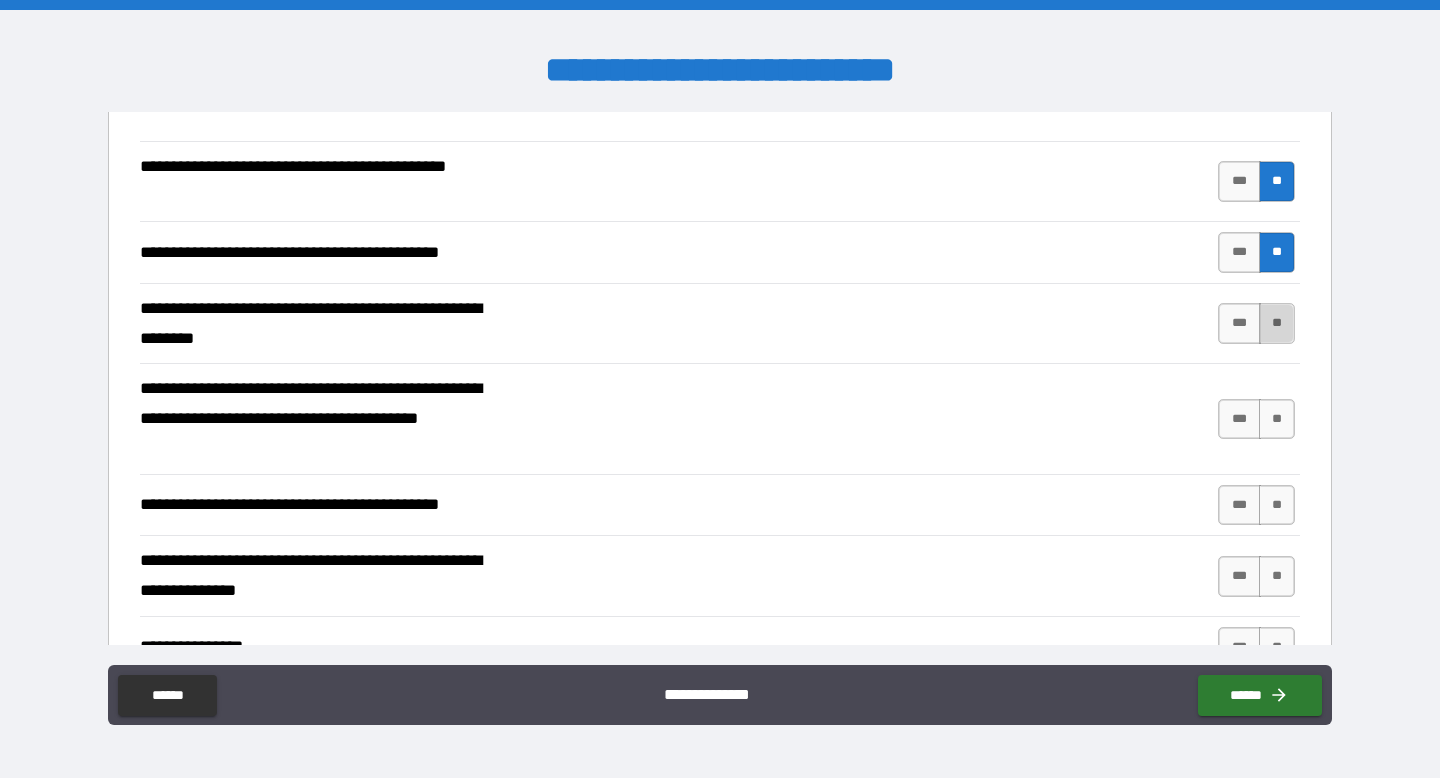 click on "**" at bounding box center (1277, 323) 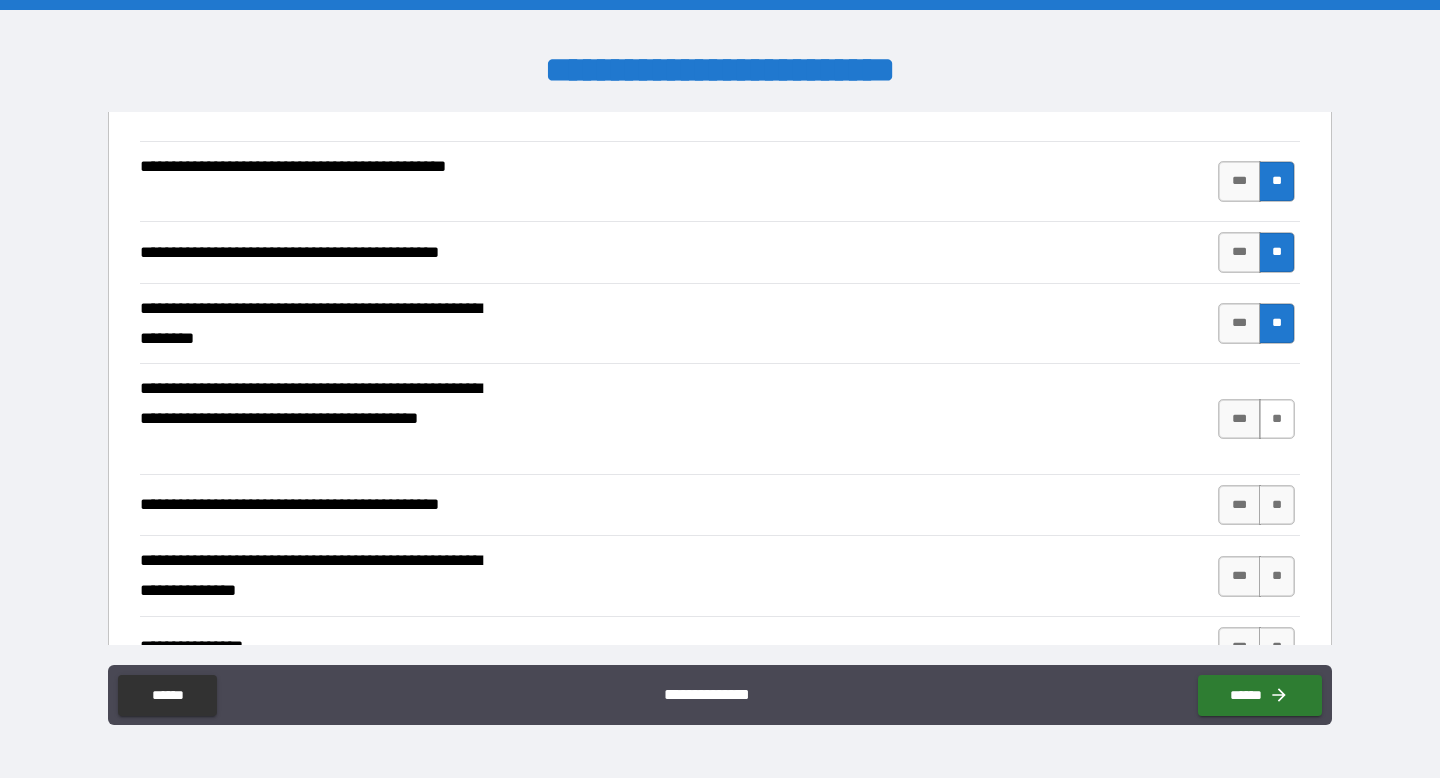 click on "**" at bounding box center [1277, 419] 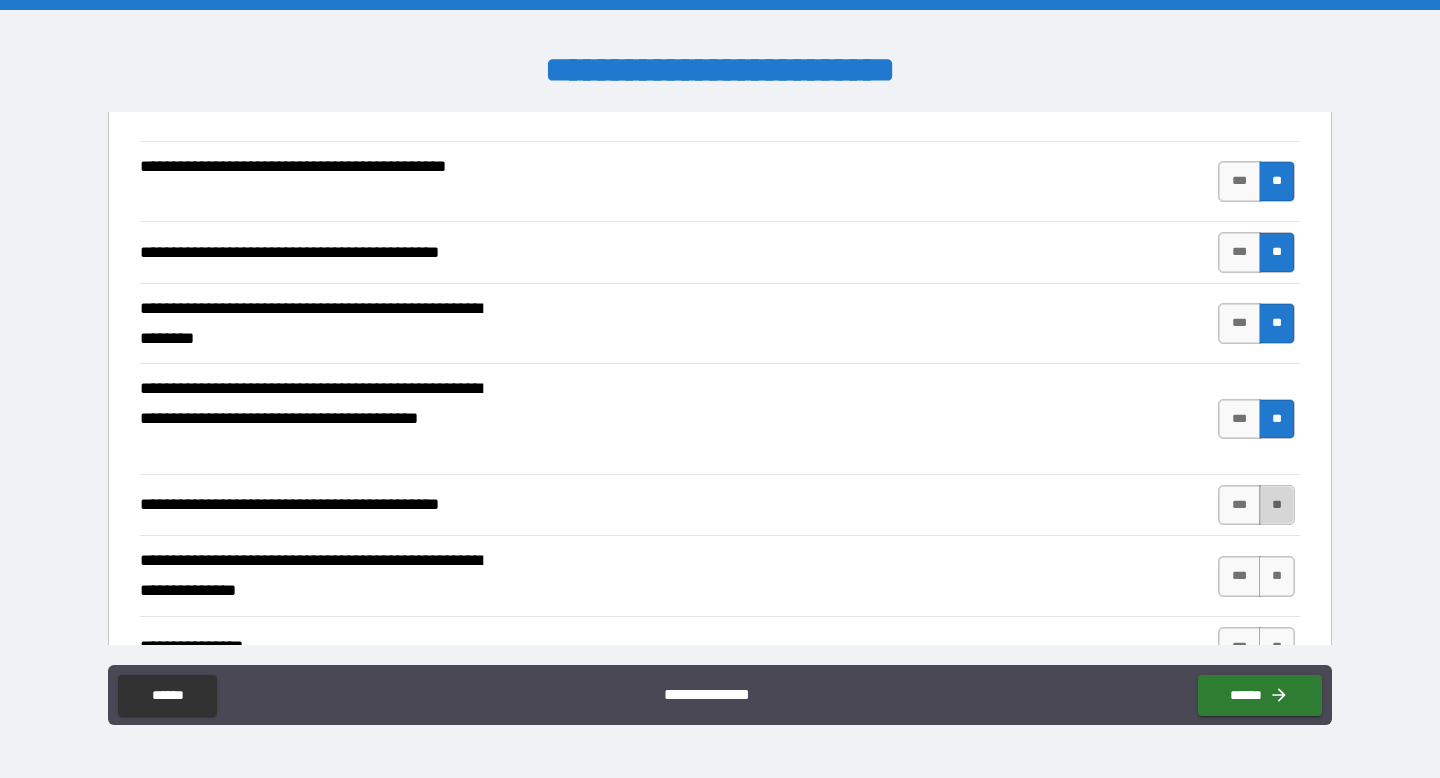 click on "**" at bounding box center [1277, 505] 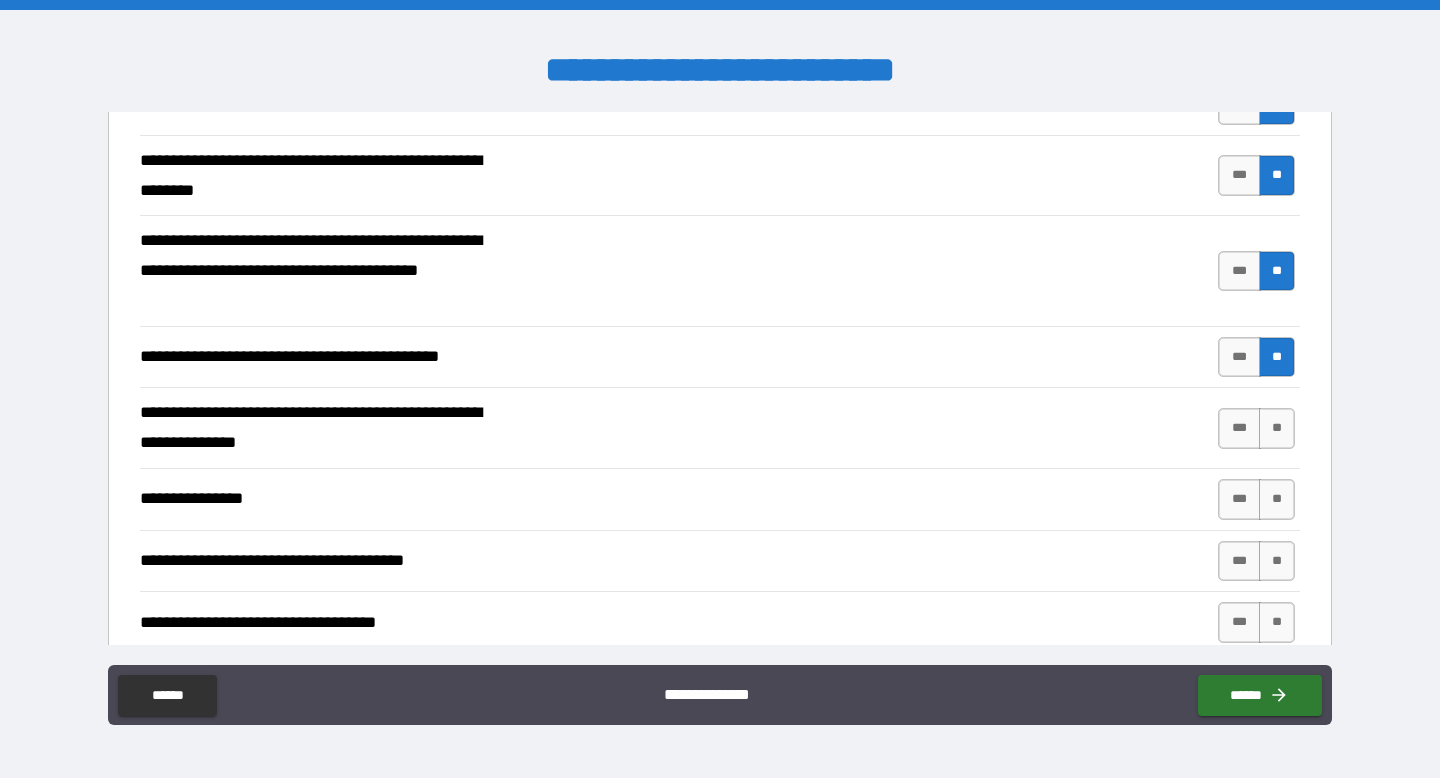 scroll, scrollTop: 1818, scrollLeft: 0, axis: vertical 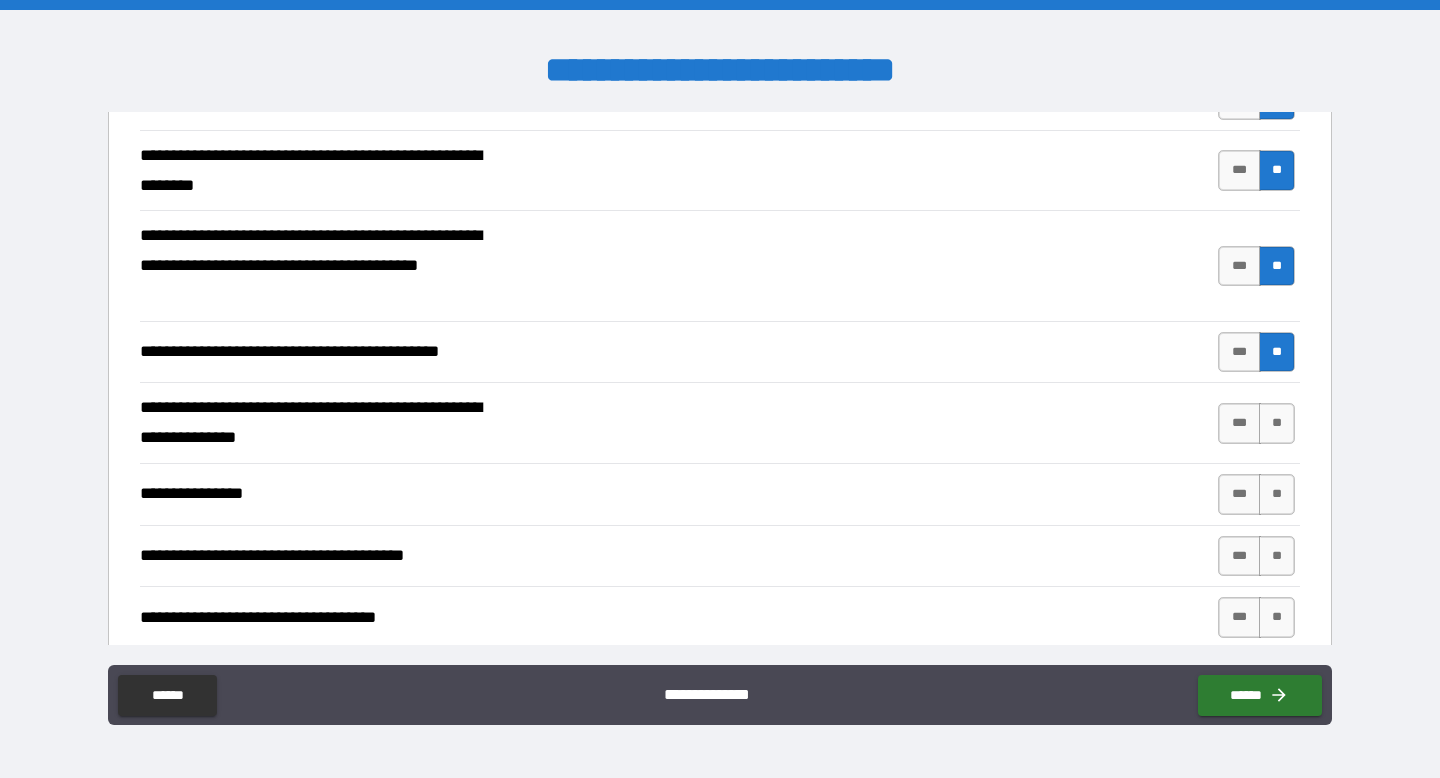 click on "*** **" at bounding box center (1259, 423) 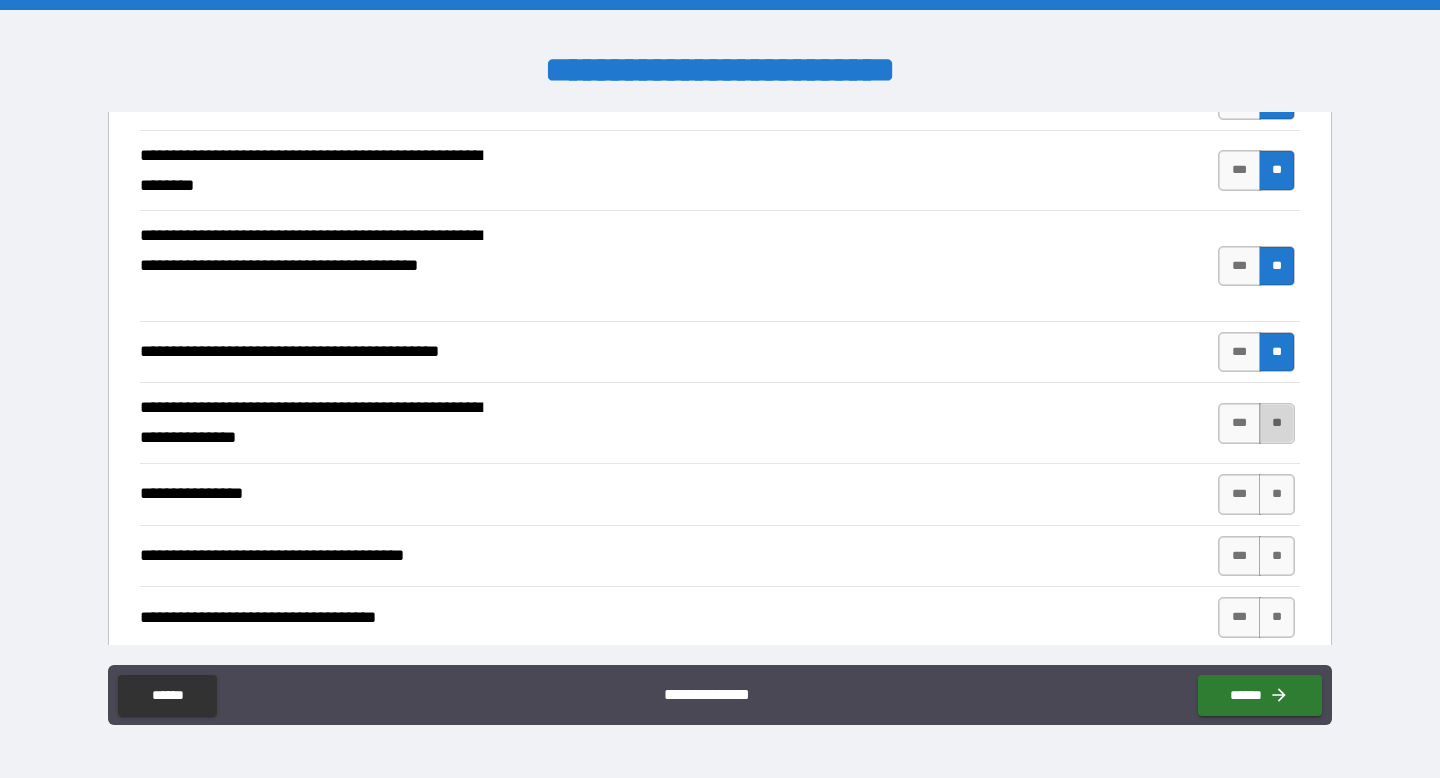 click on "**" at bounding box center (1277, 423) 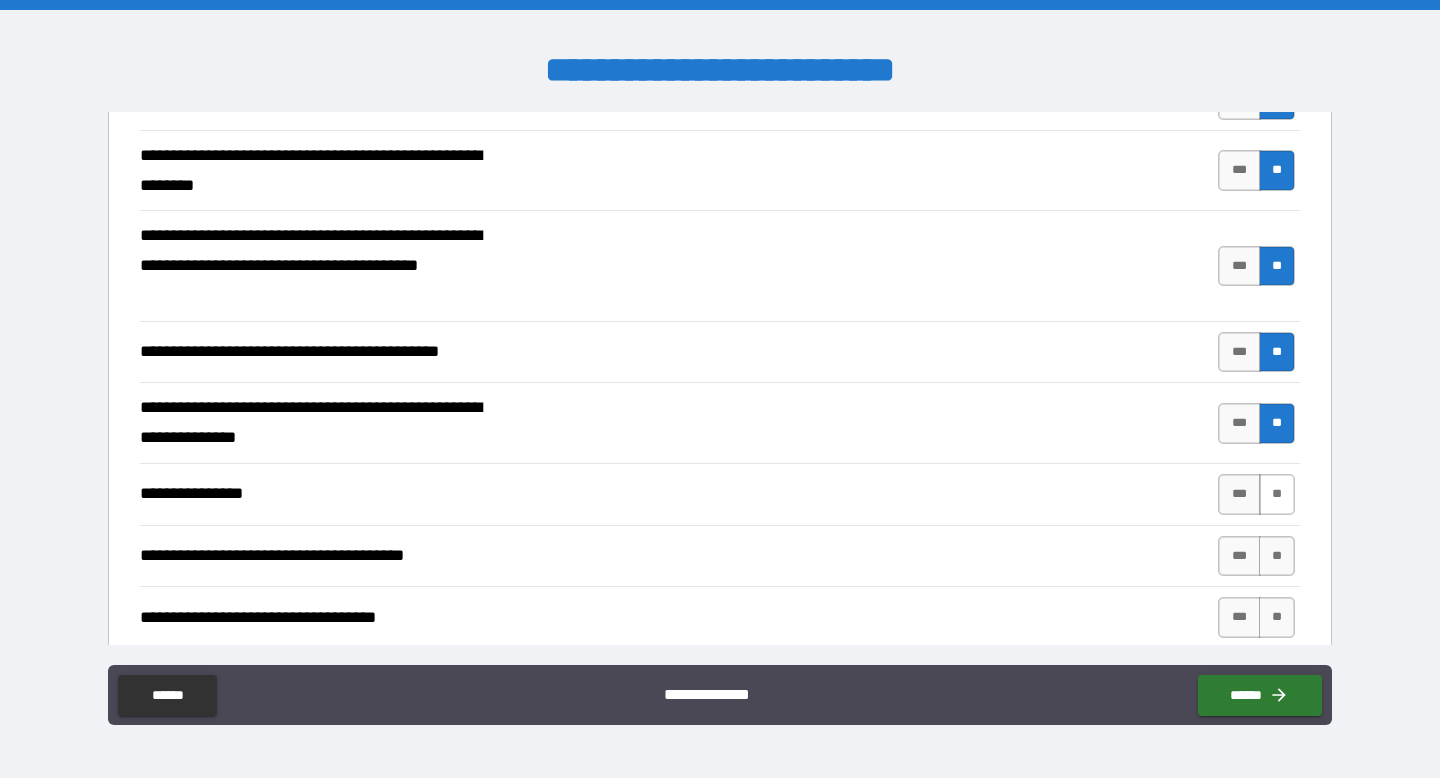 click on "**" at bounding box center (1277, 494) 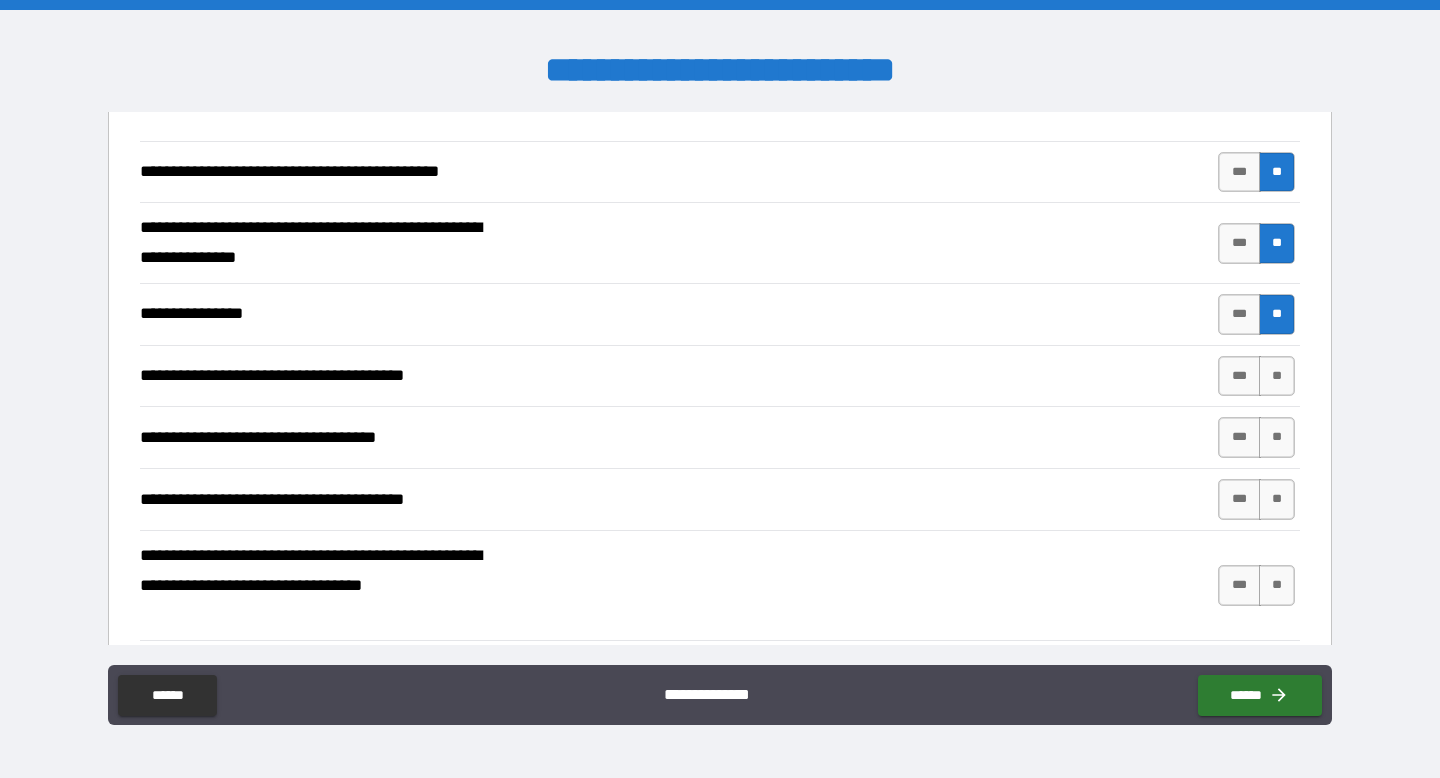 scroll, scrollTop: 2022, scrollLeft: 0, axis: vertical 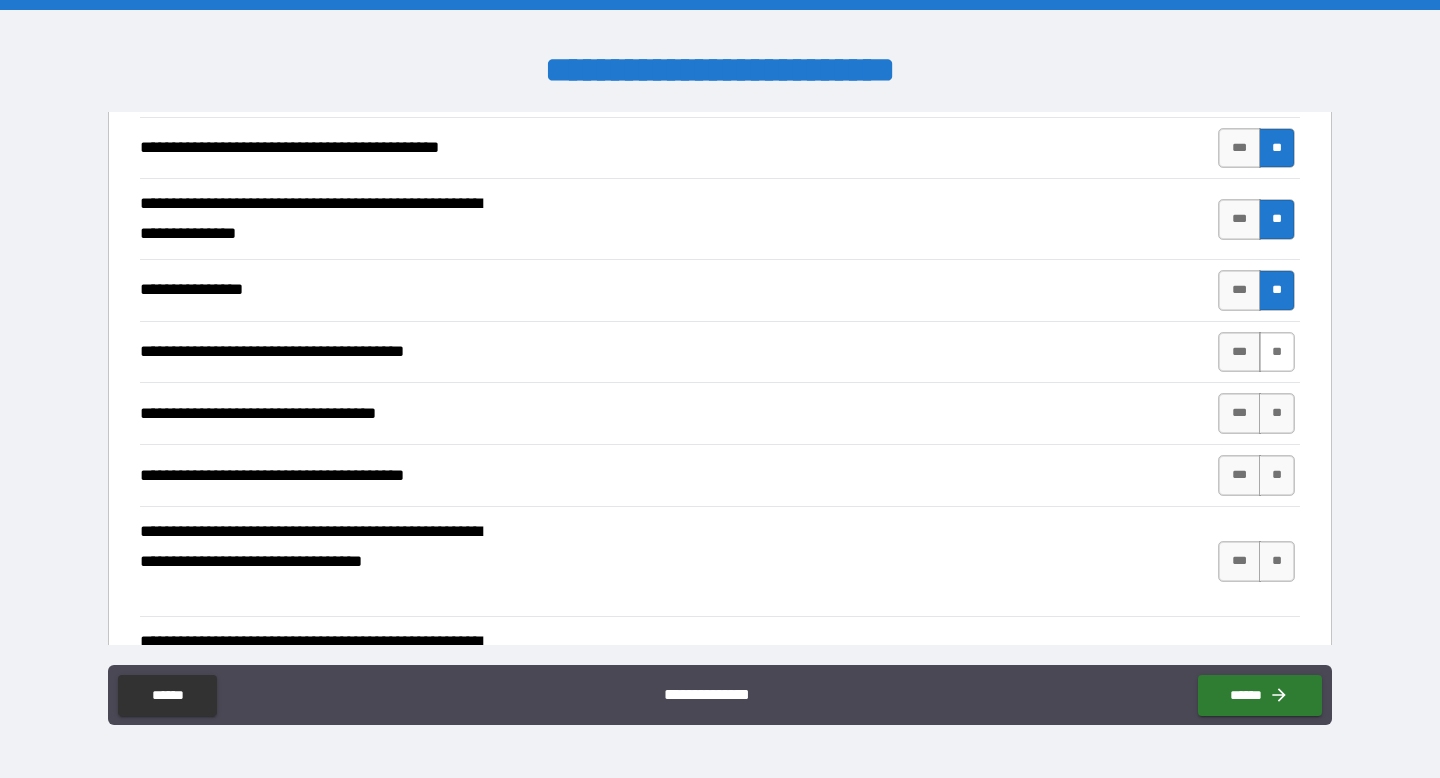 click on "**" at bounding box center [1277, 352] 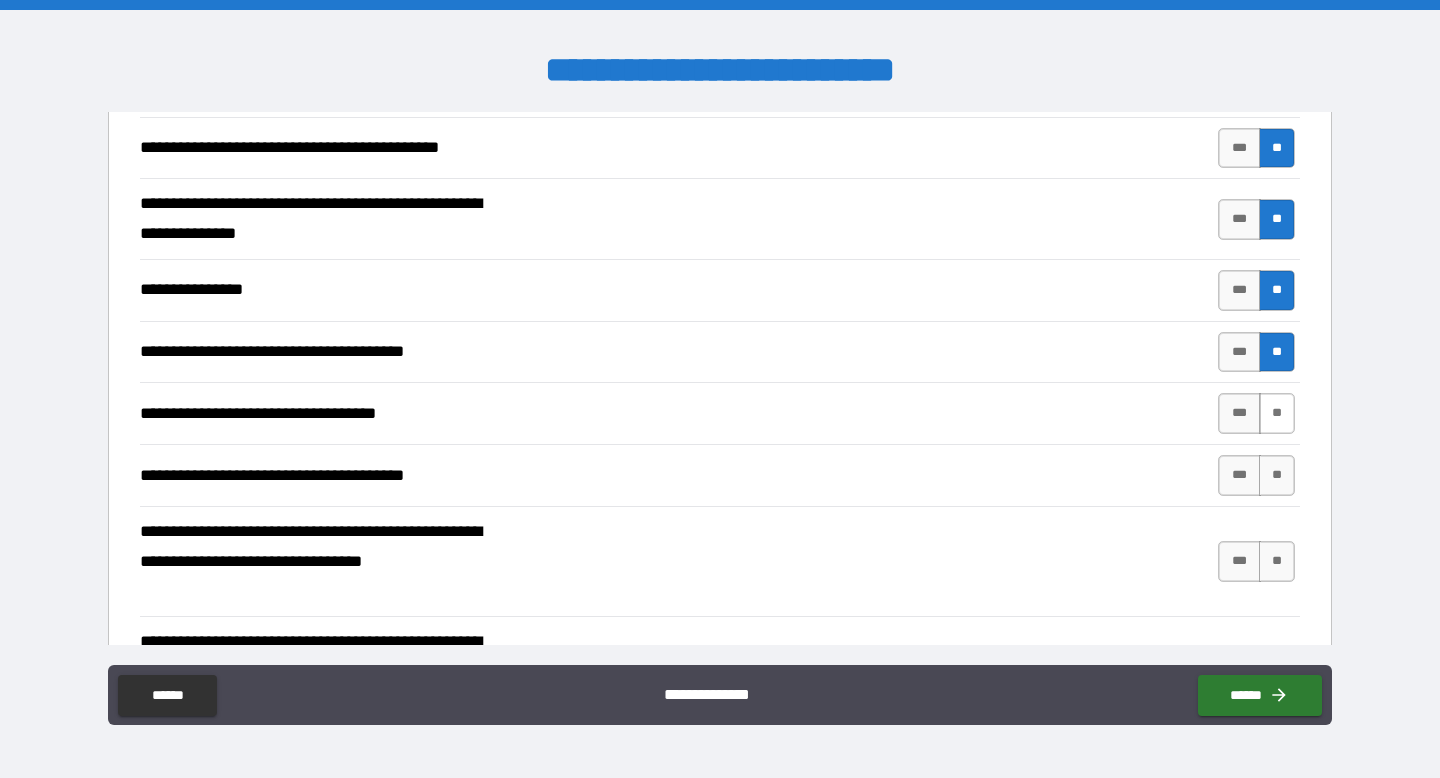 click on "**" at bounding box center (1277, 413) 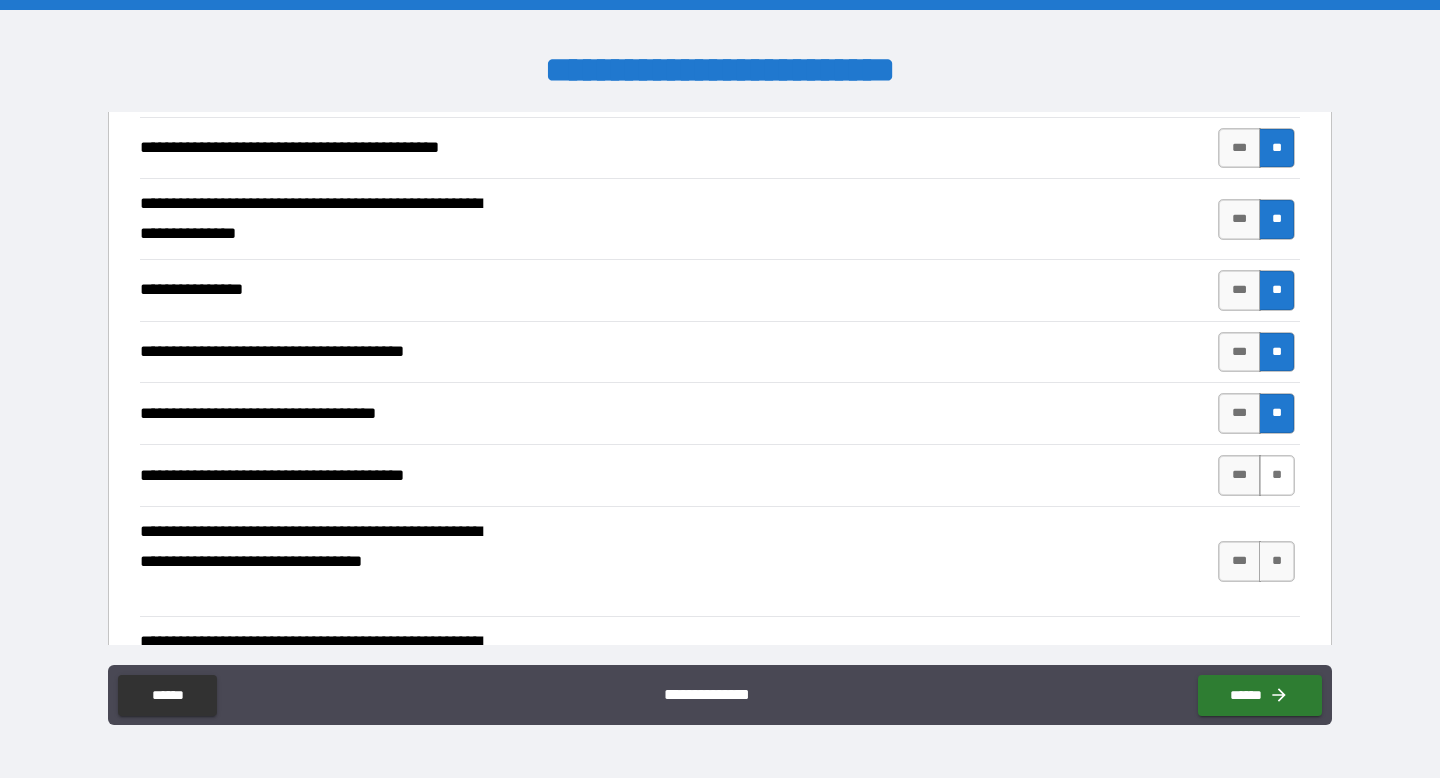 click on "**" at bounding box center (1277, 475) 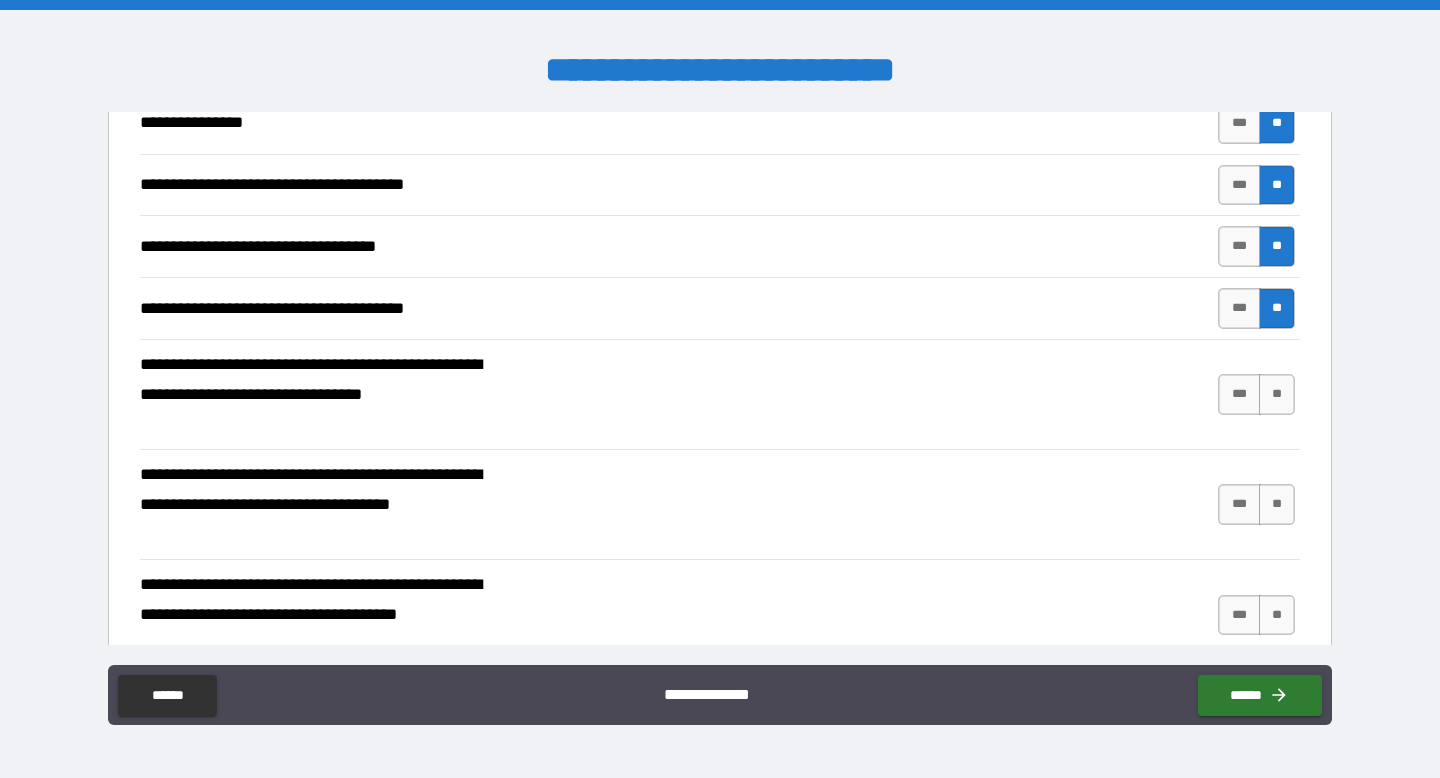 scroll, scrollTop: 2191, scrollLeft: 0, axis: vertical 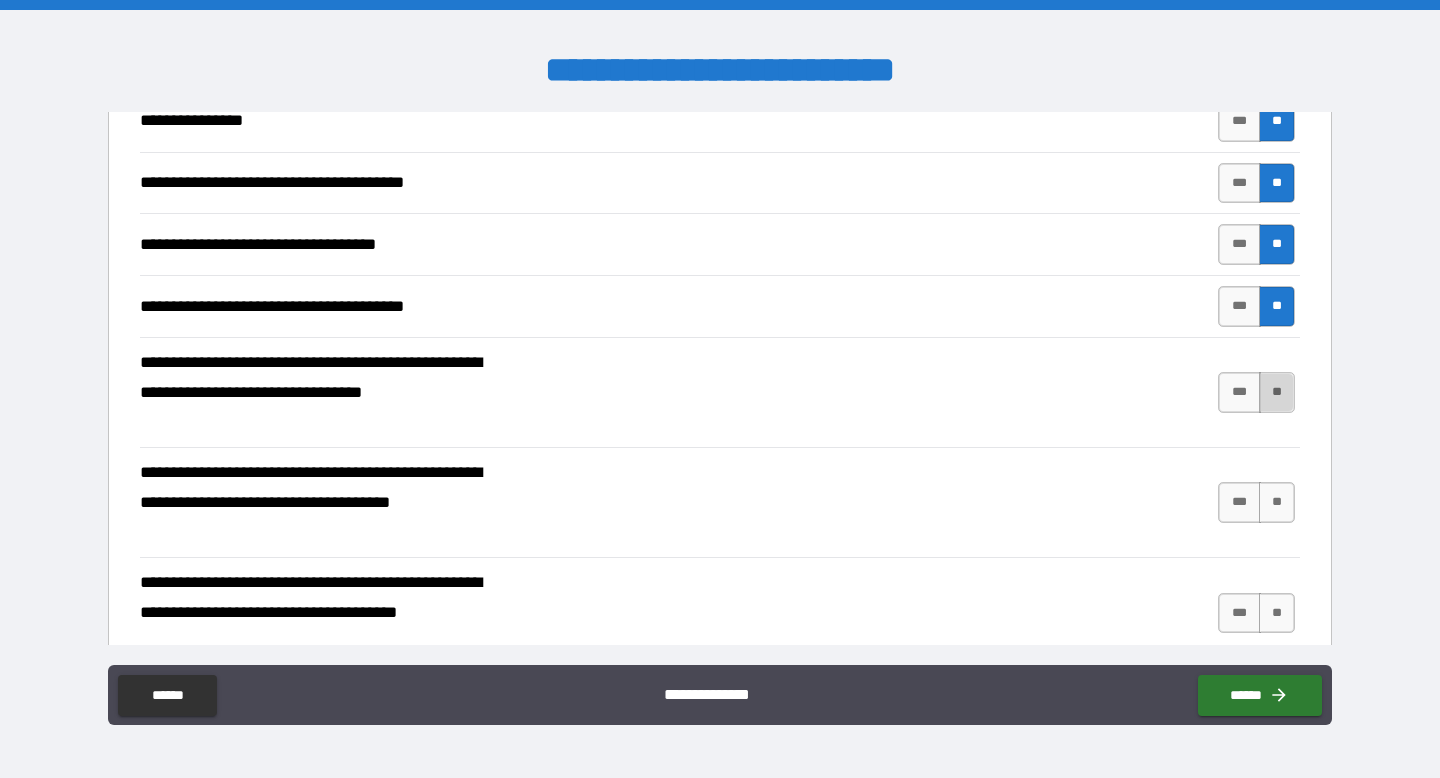 click on "**" at bounding box center [1277, 392] 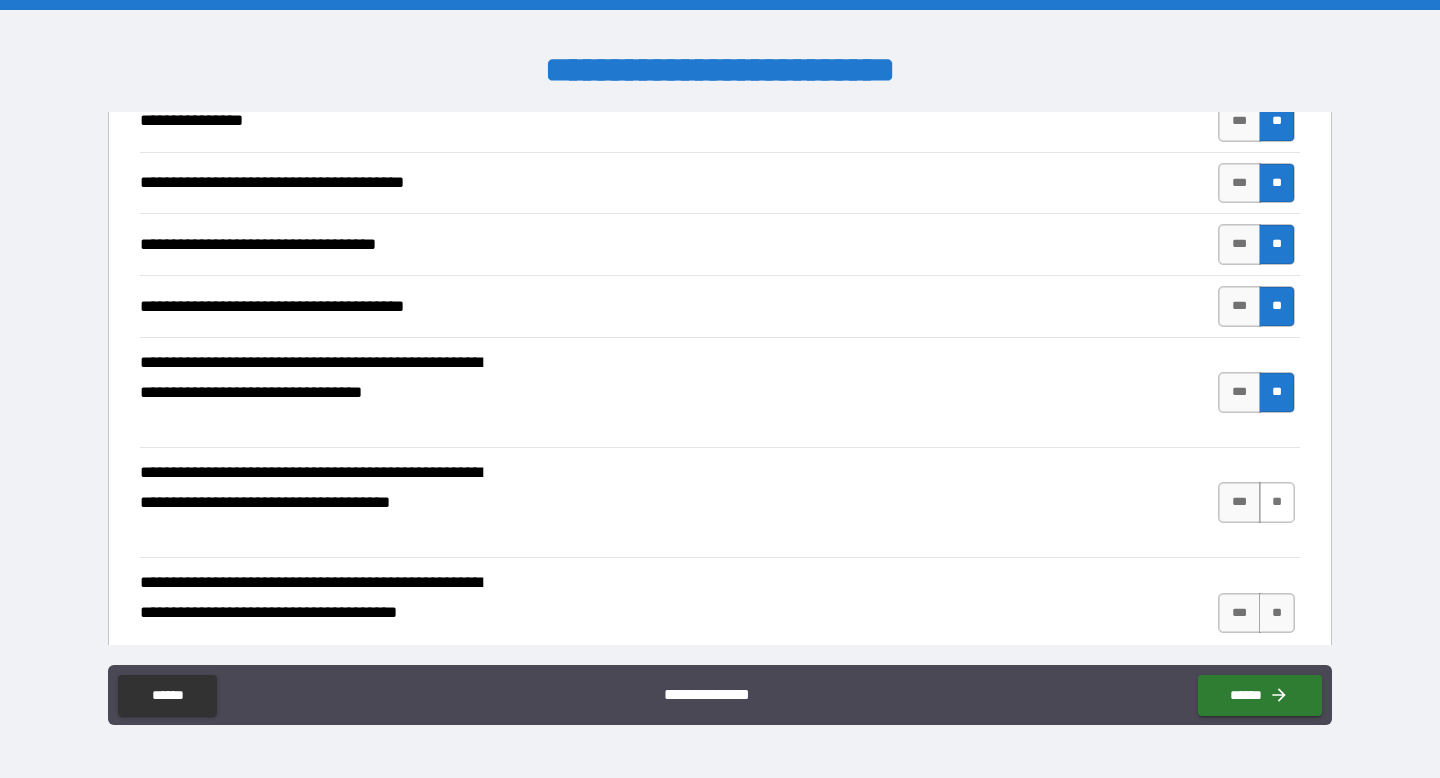 click on "**" at bounding box center [1277, 502] 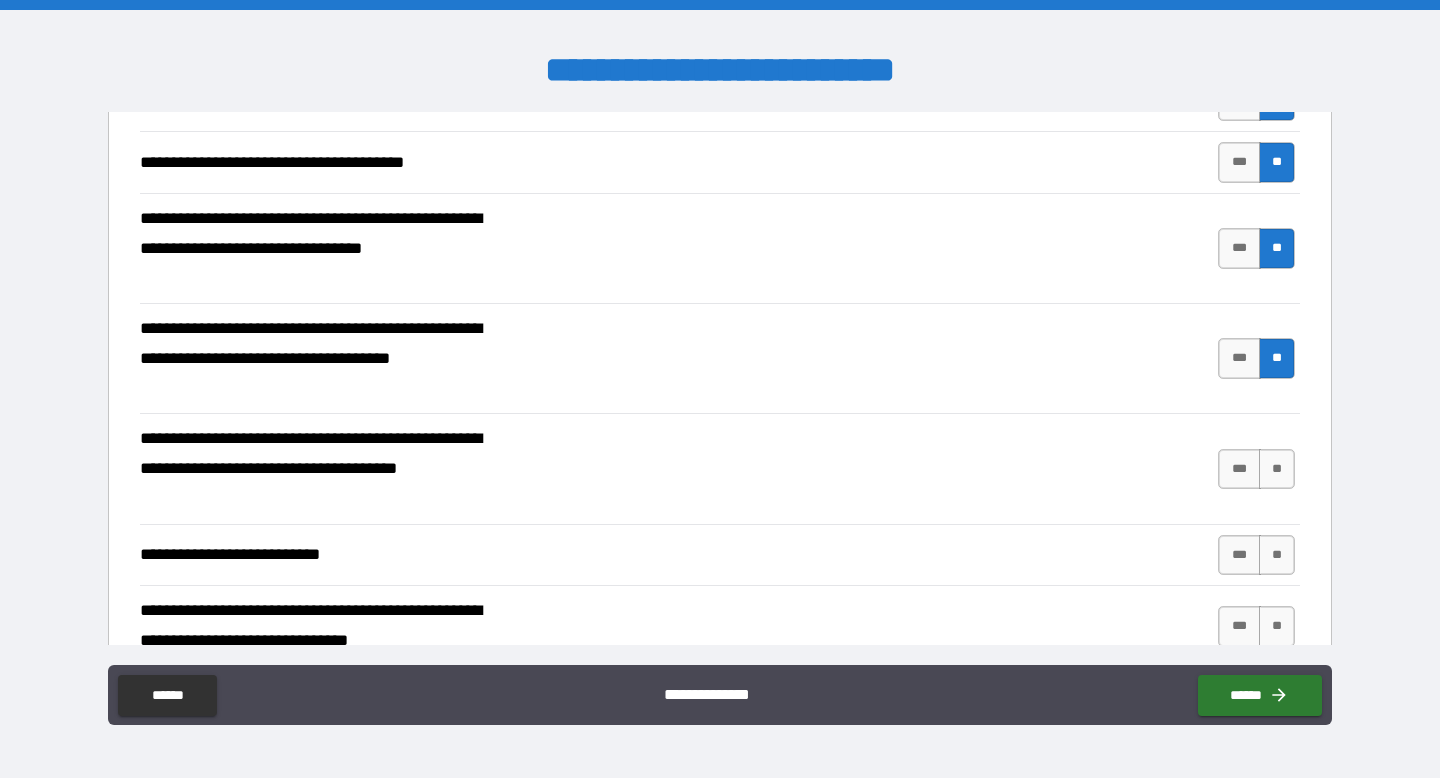 scroll, scrollTop: 2336, scrollLeft: 0, axis: vertical 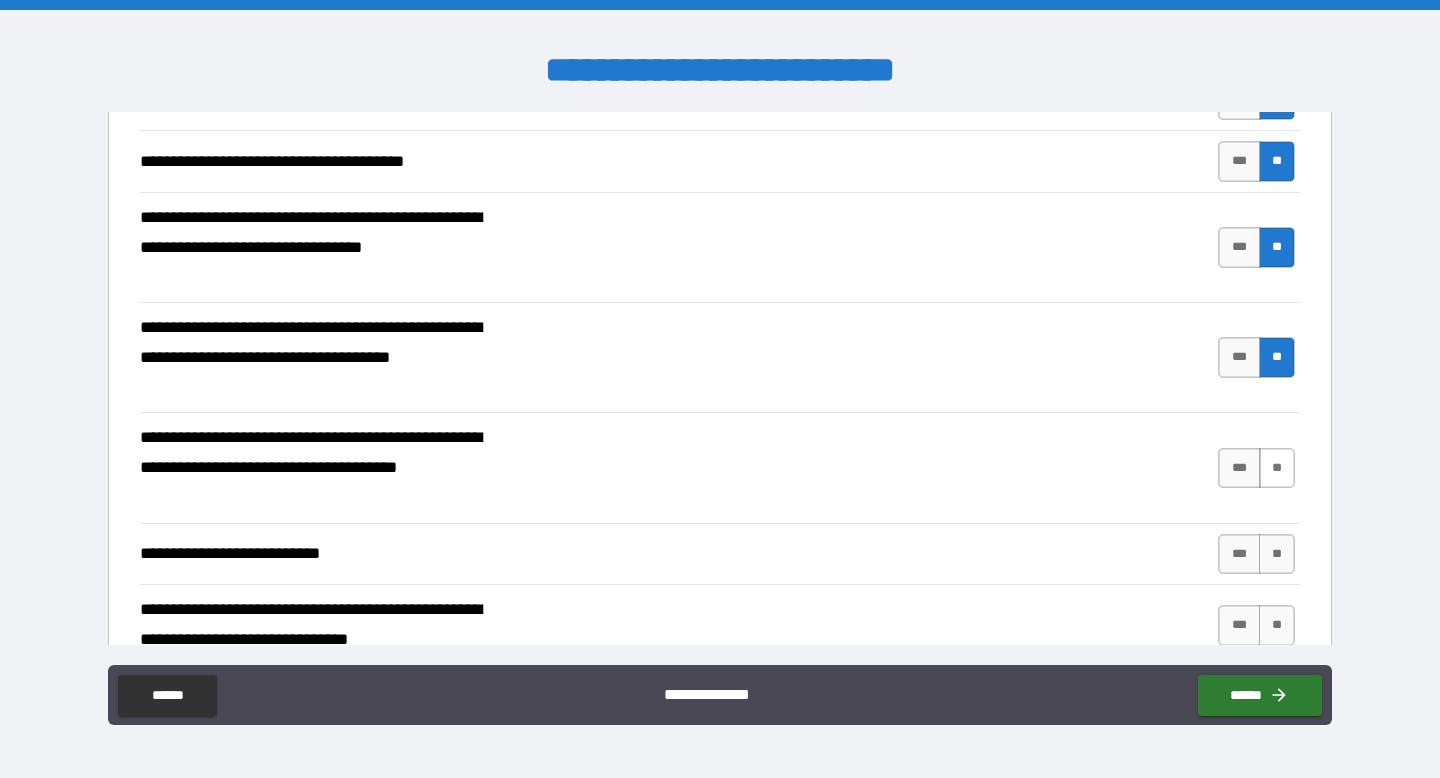 click on "**" at bounding box center [1277, 468] 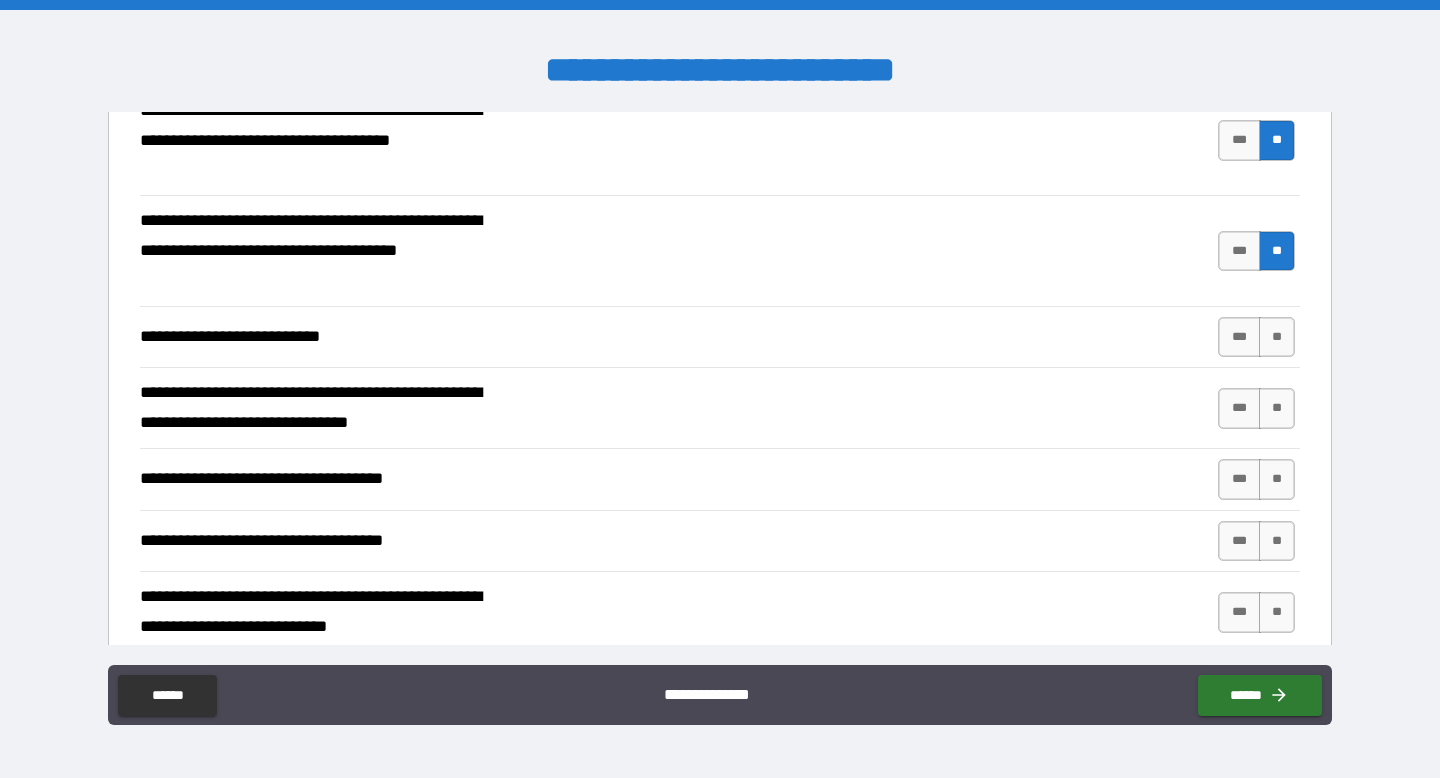 scroll, scrollTop: 2554, scrollLeft: 0, axis: vertical 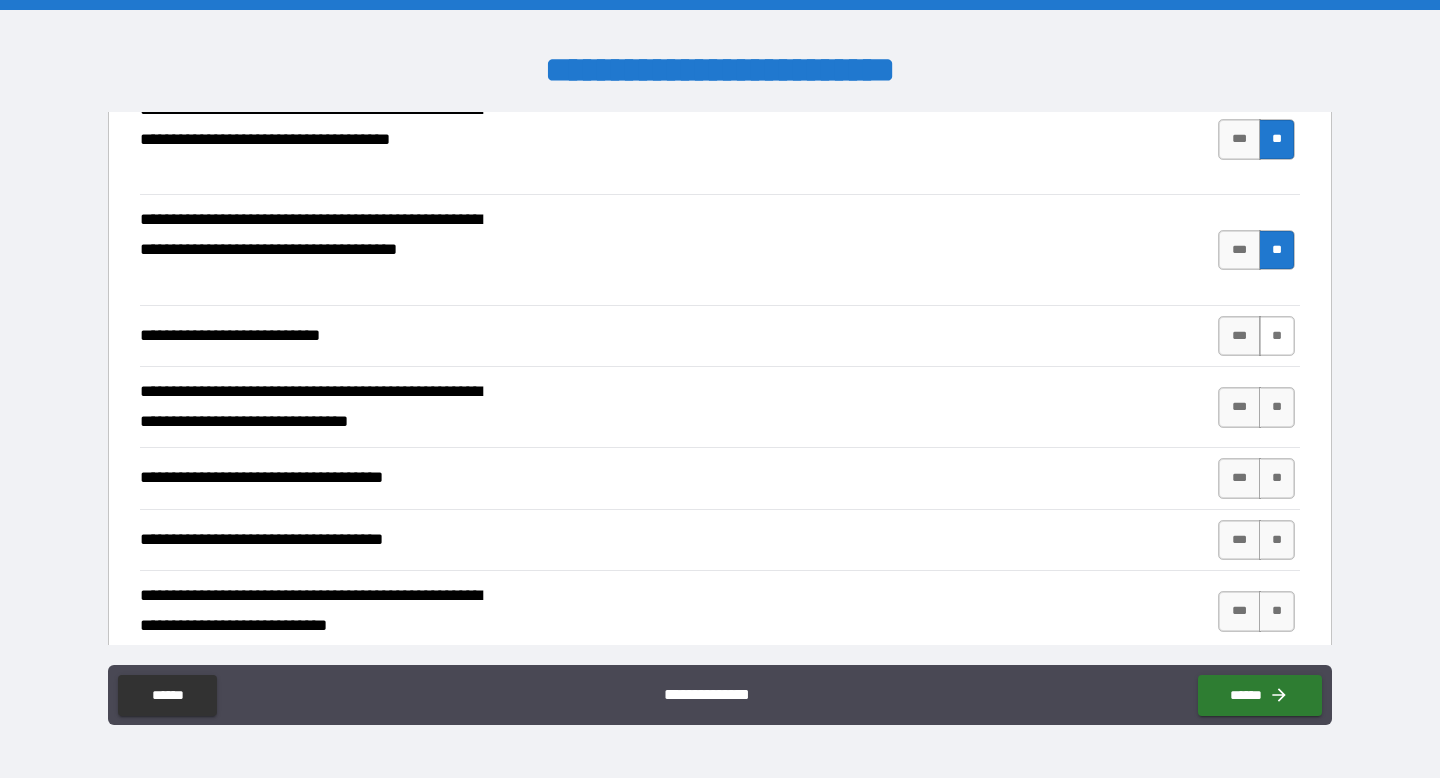 click on "**" at bounding box center (1277, 336) 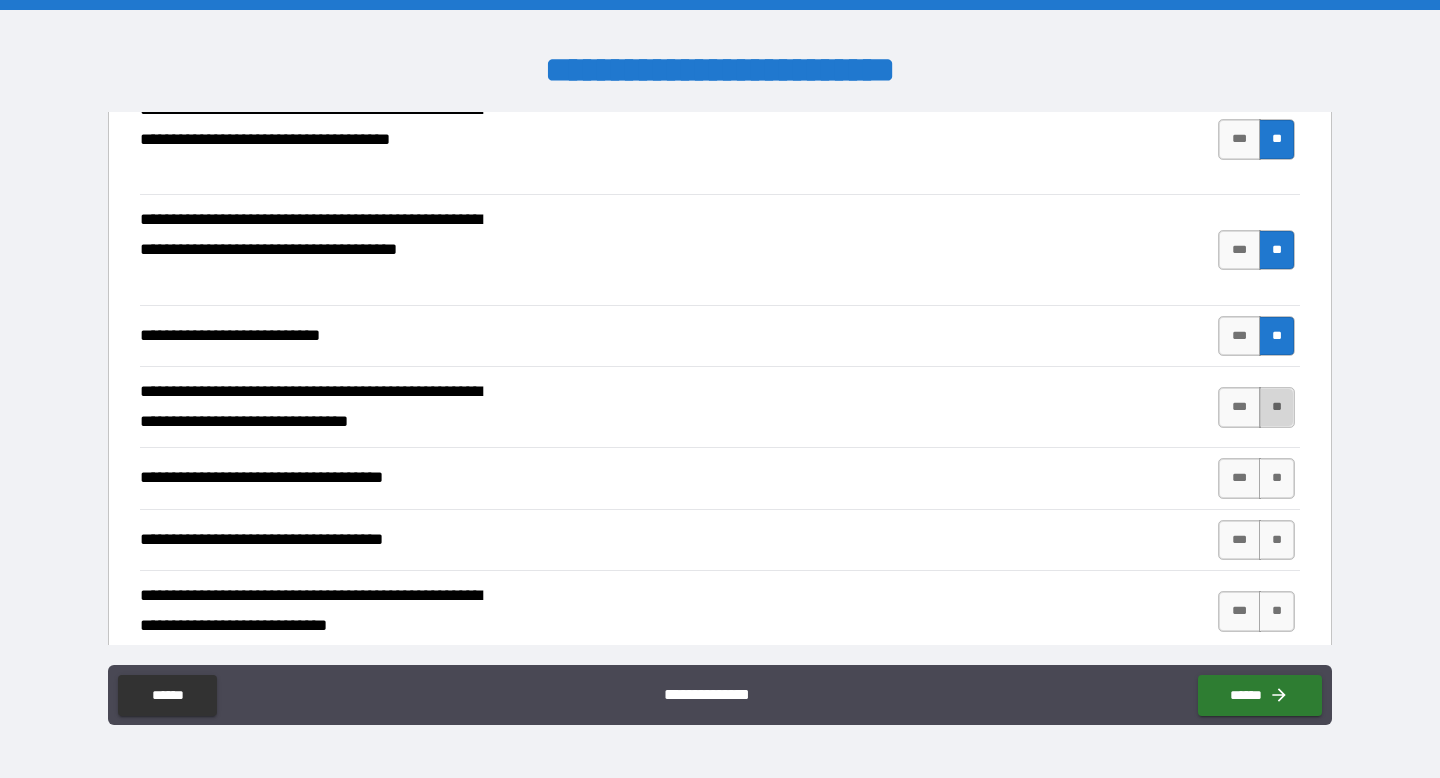 click on "**" at bounding box center [1277, 407] 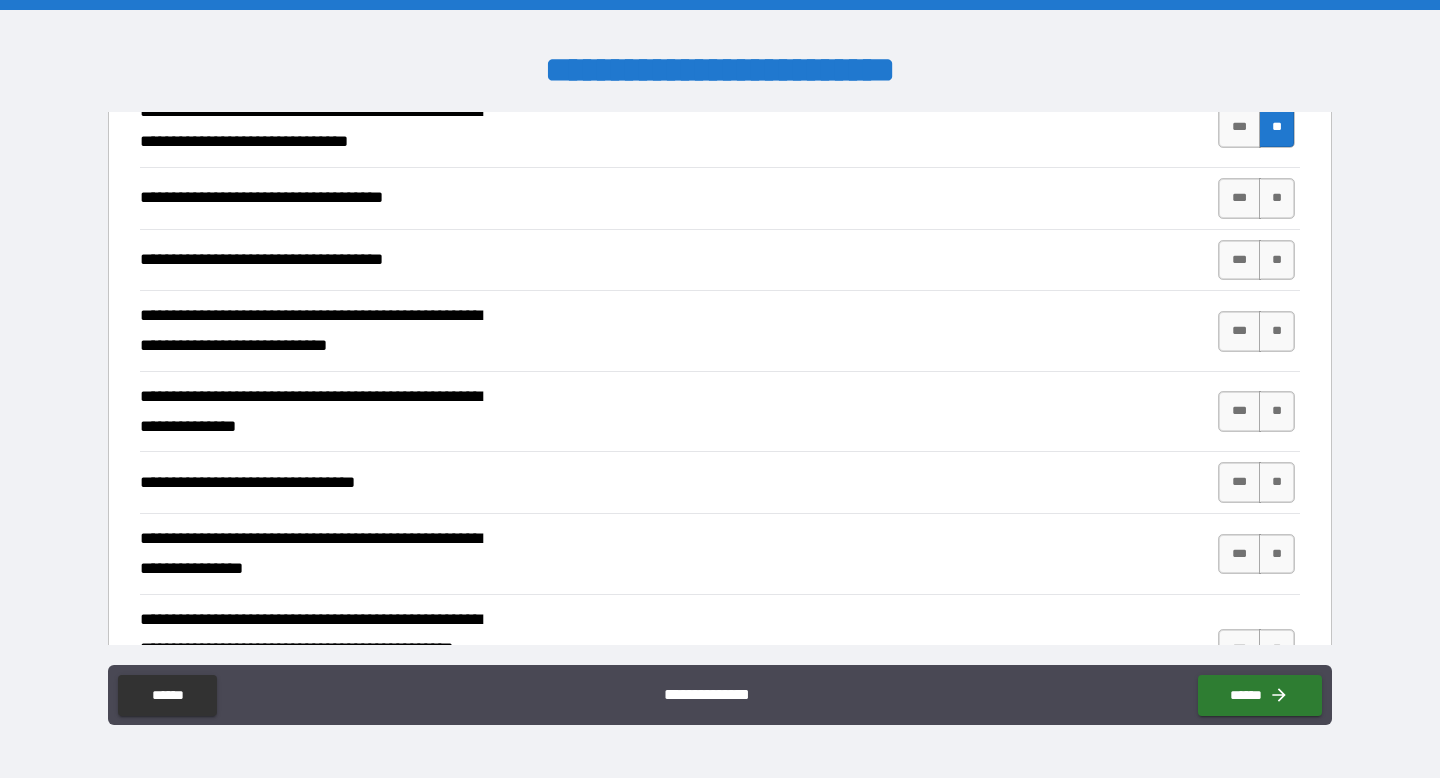 scroll, scrollTop: 2835, scrollLeft: 0, axis: vertical 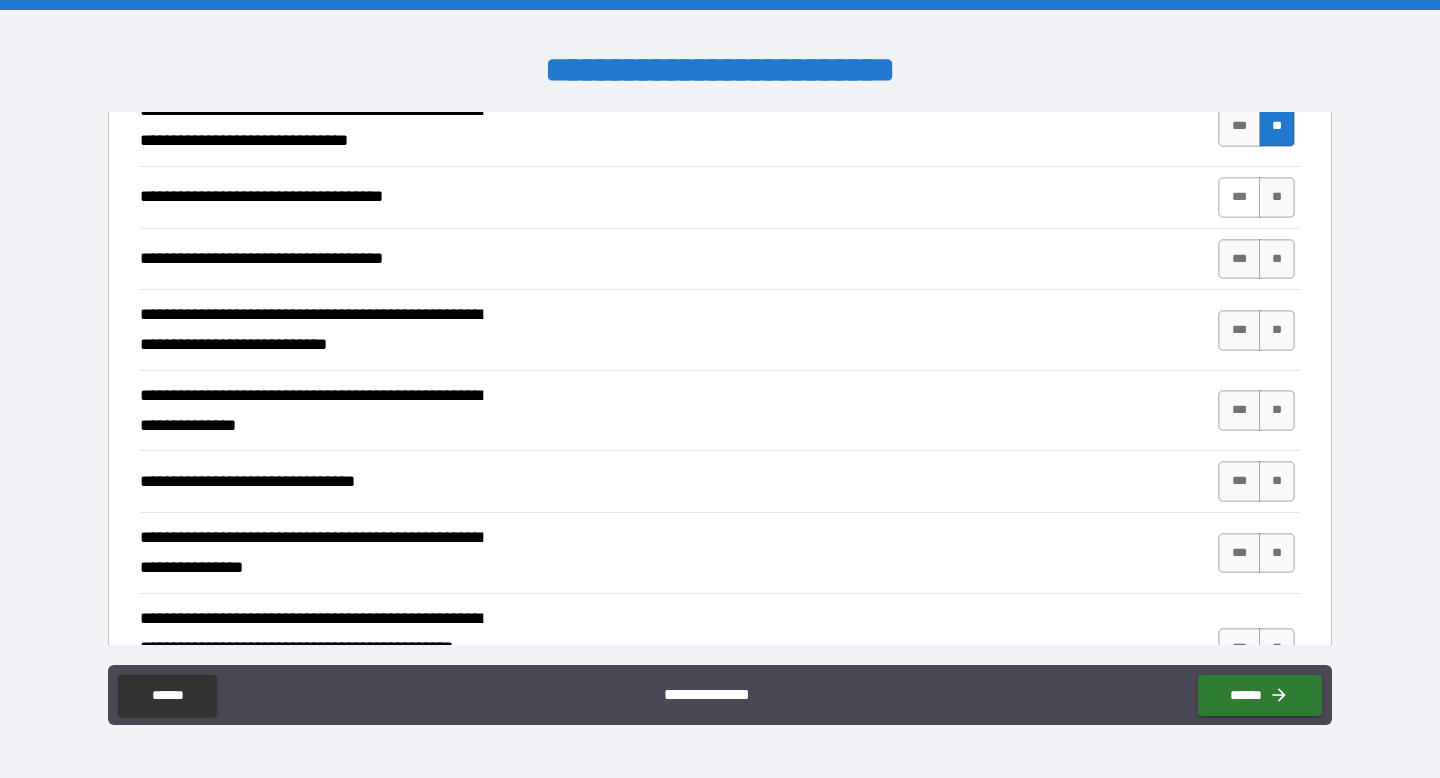 click on "***" at bounding box center [1239, 197] 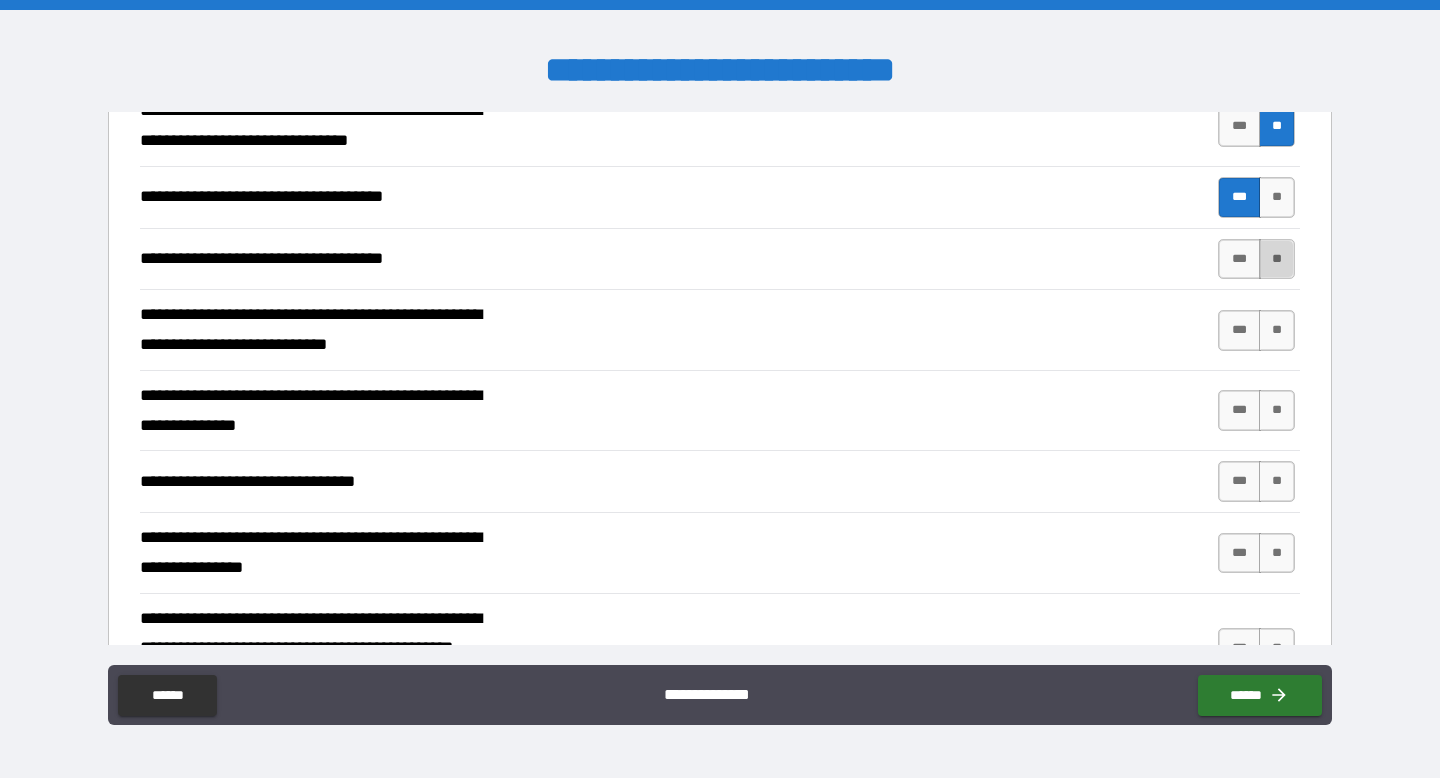 click on "**" at bounding box center (1277, 259) 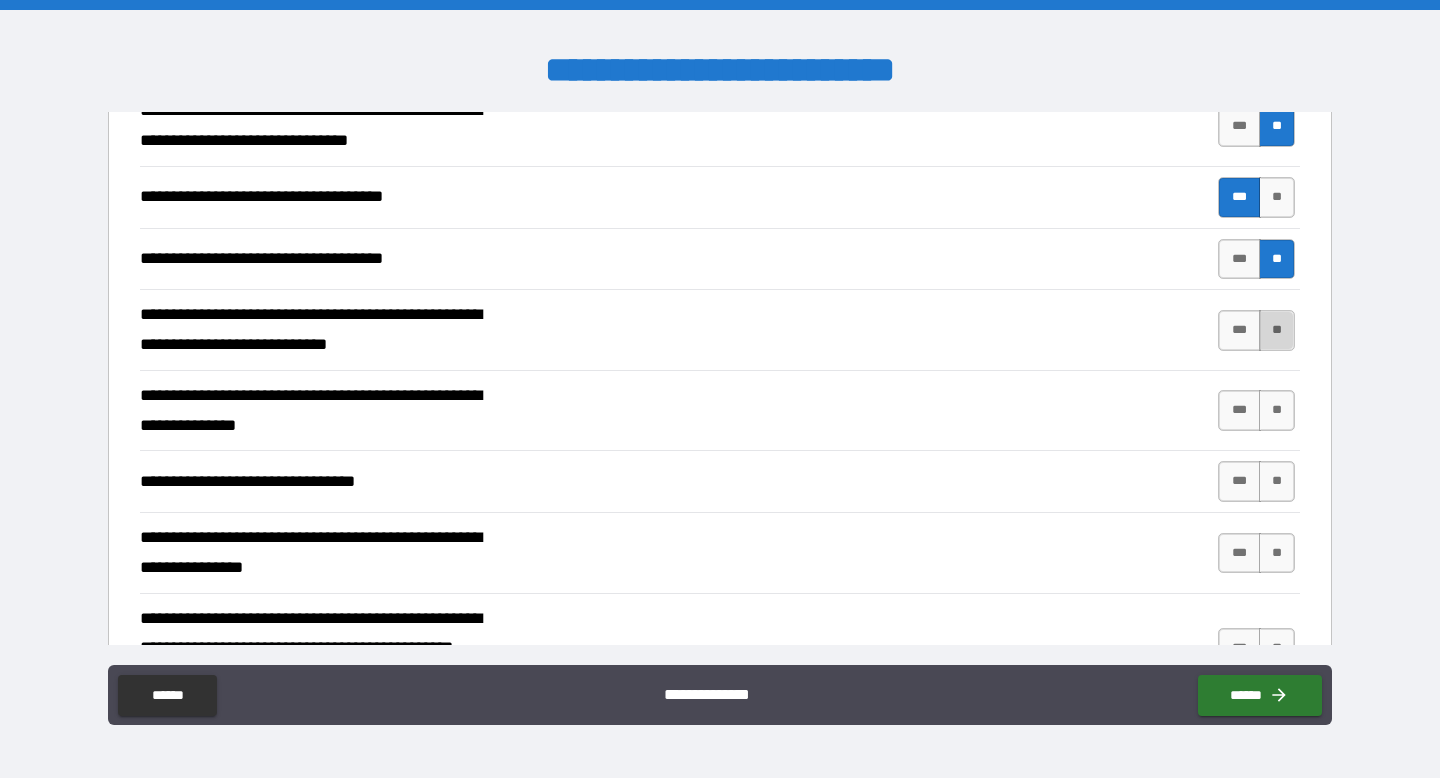 click on "**" at bounding box center [1277, 330] 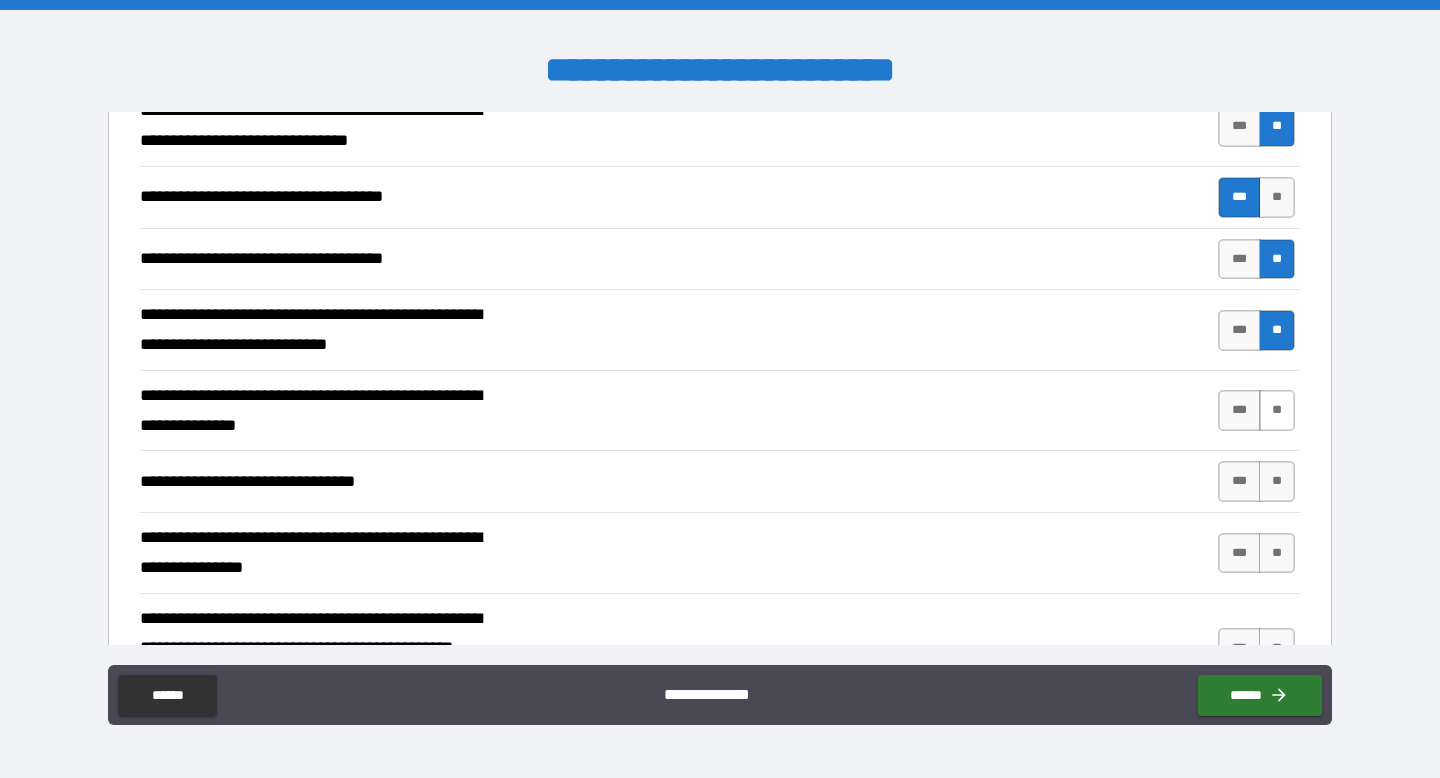 click on "**" at bounding box center (1277, 410) 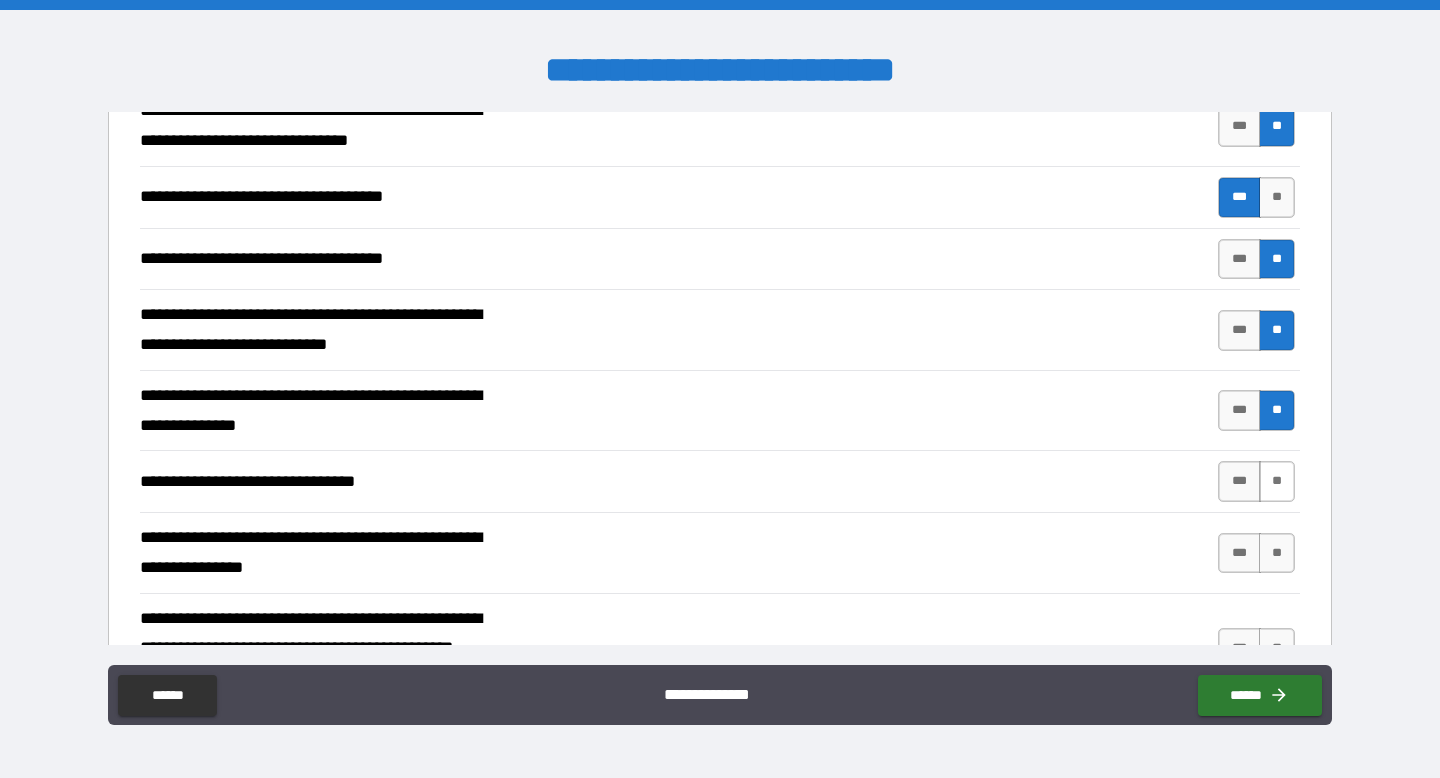 click on "**" at bounding box center [1277, 481] 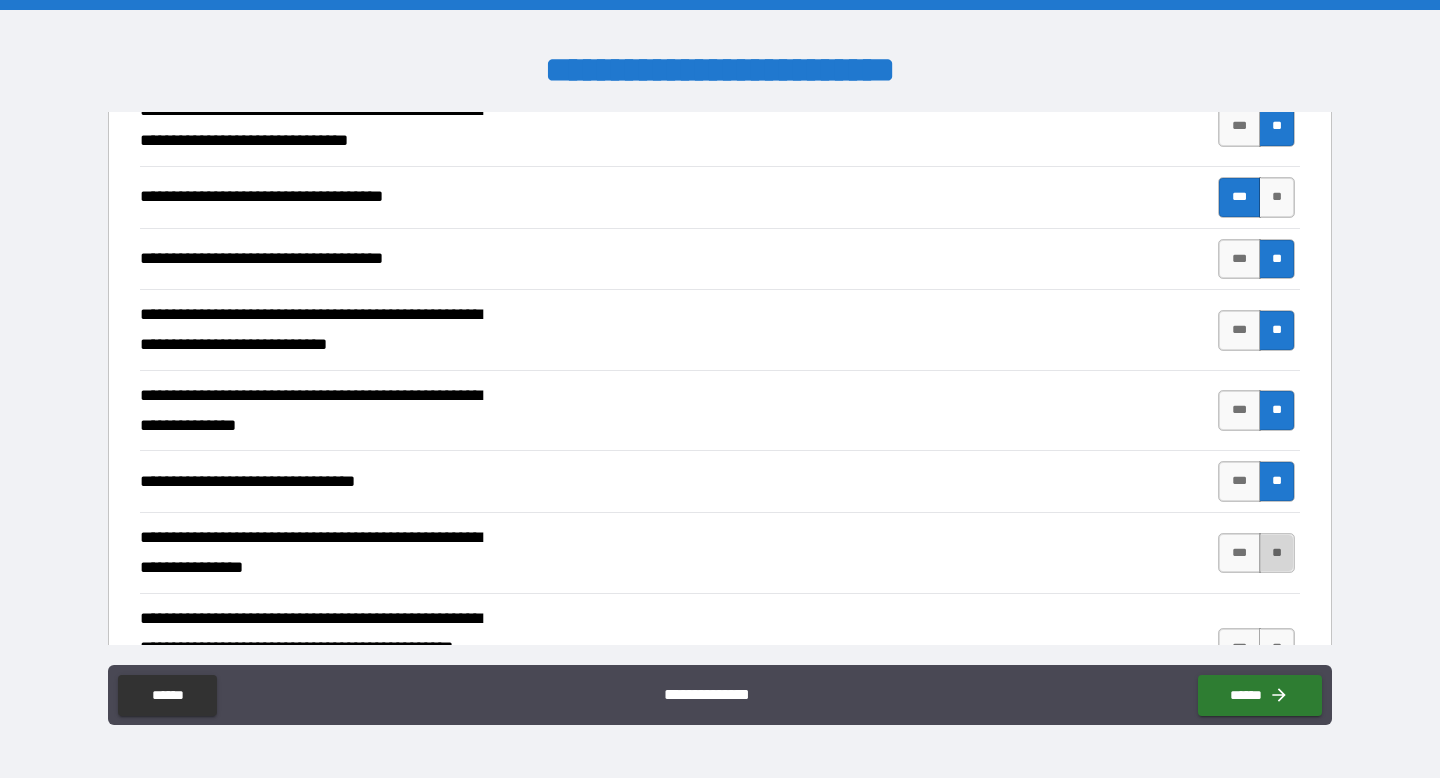 click on "**" at bounding box center (1277, 553) 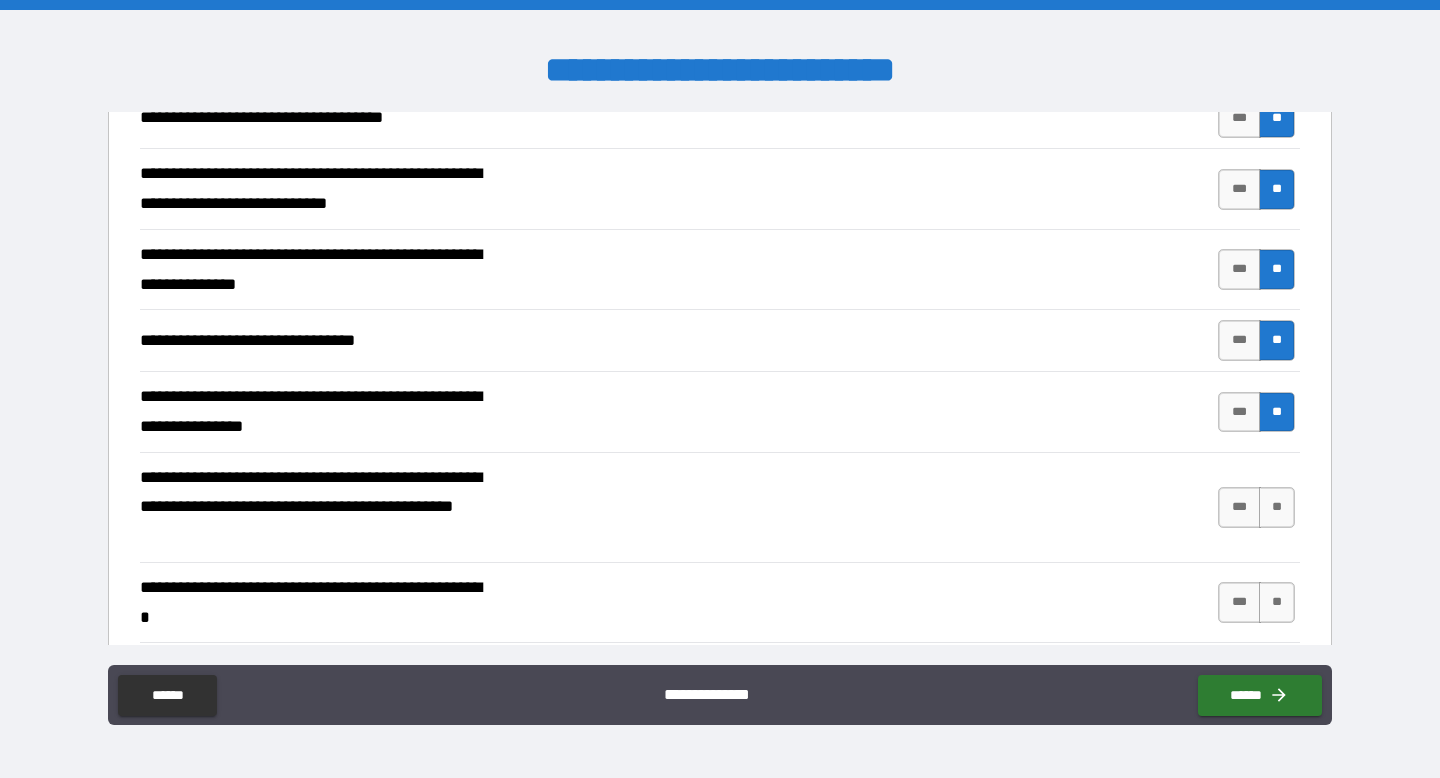 scroll, scrollTop: 2988, scrollLeft: 0, axis: vertical 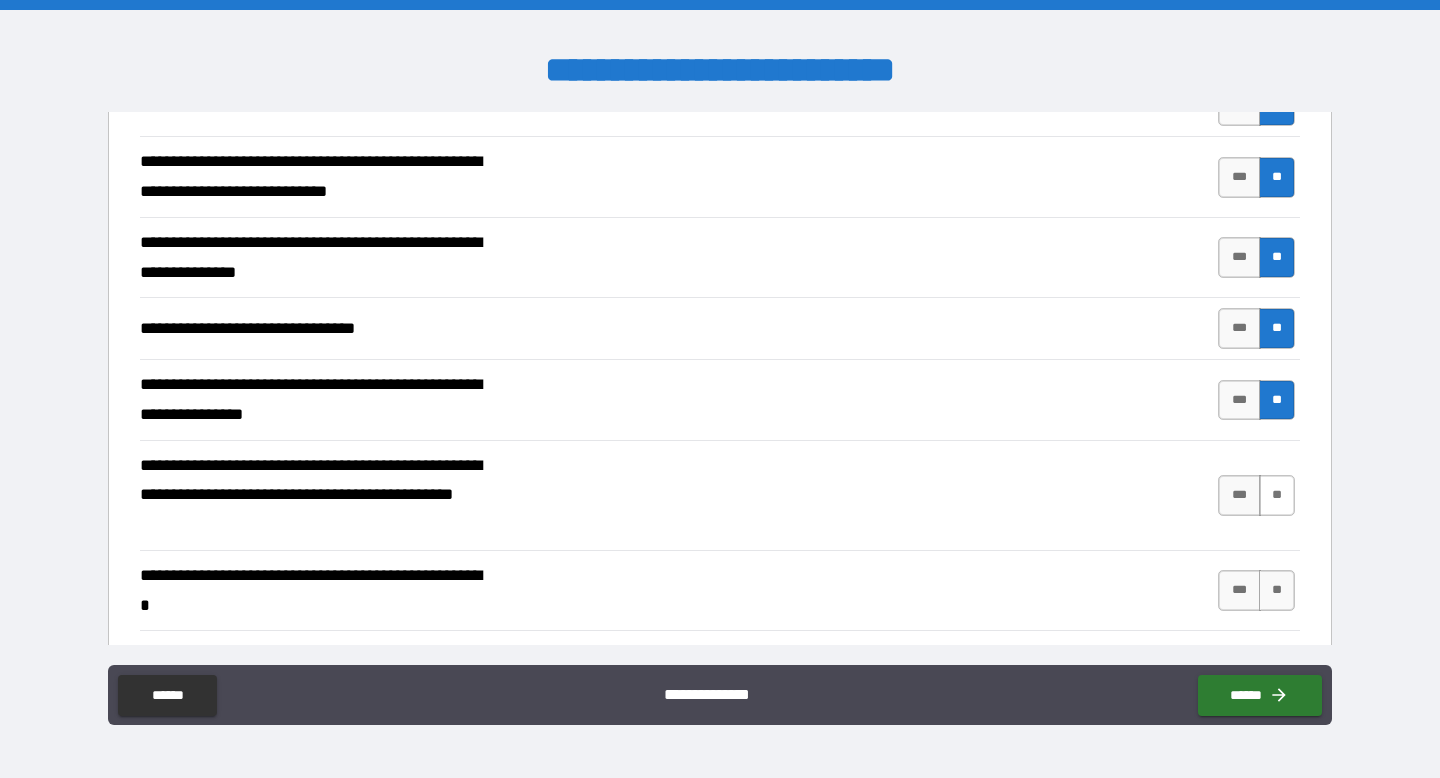 click on "**" at bounding box center (1277, 495) 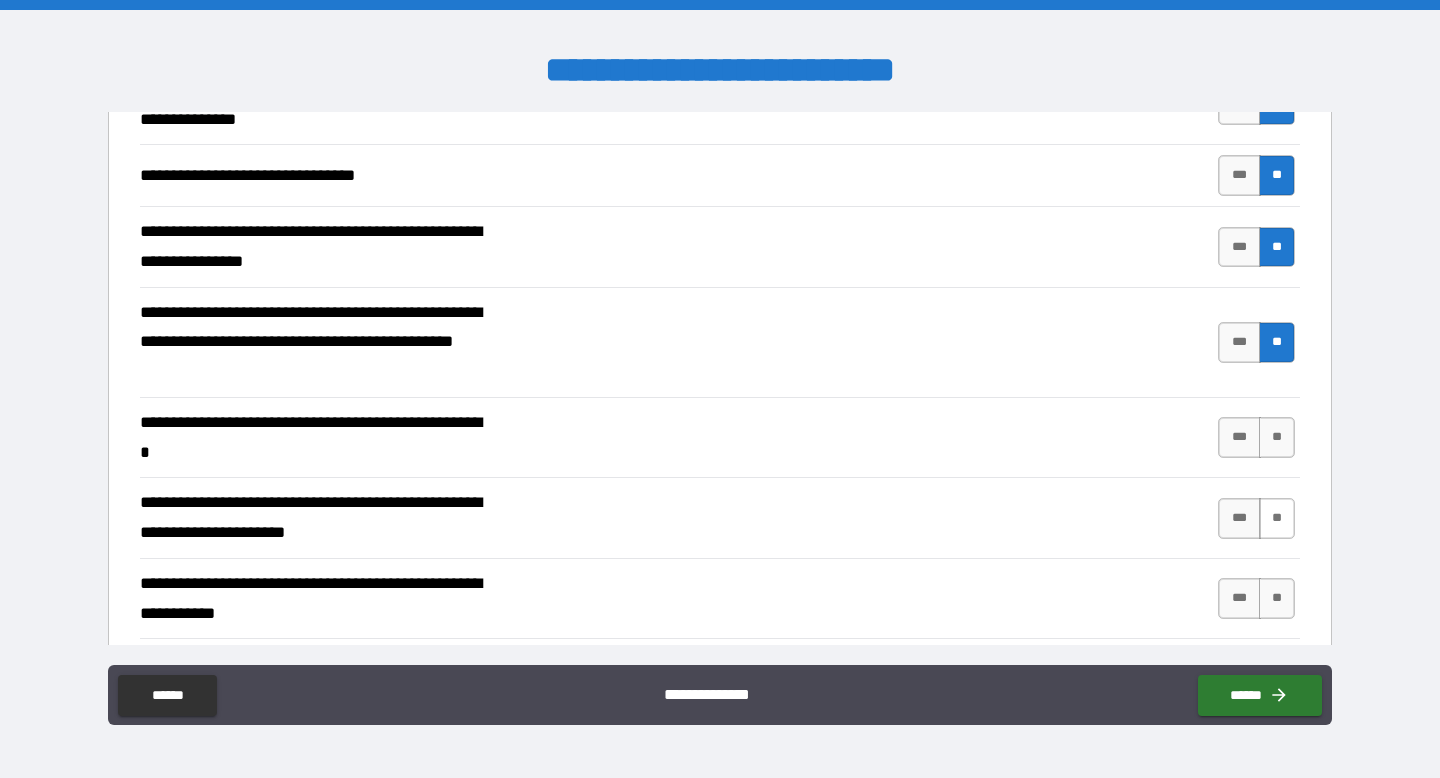 scroll, scrollTop: 3163, scrollLeft: 0, axis: vertical 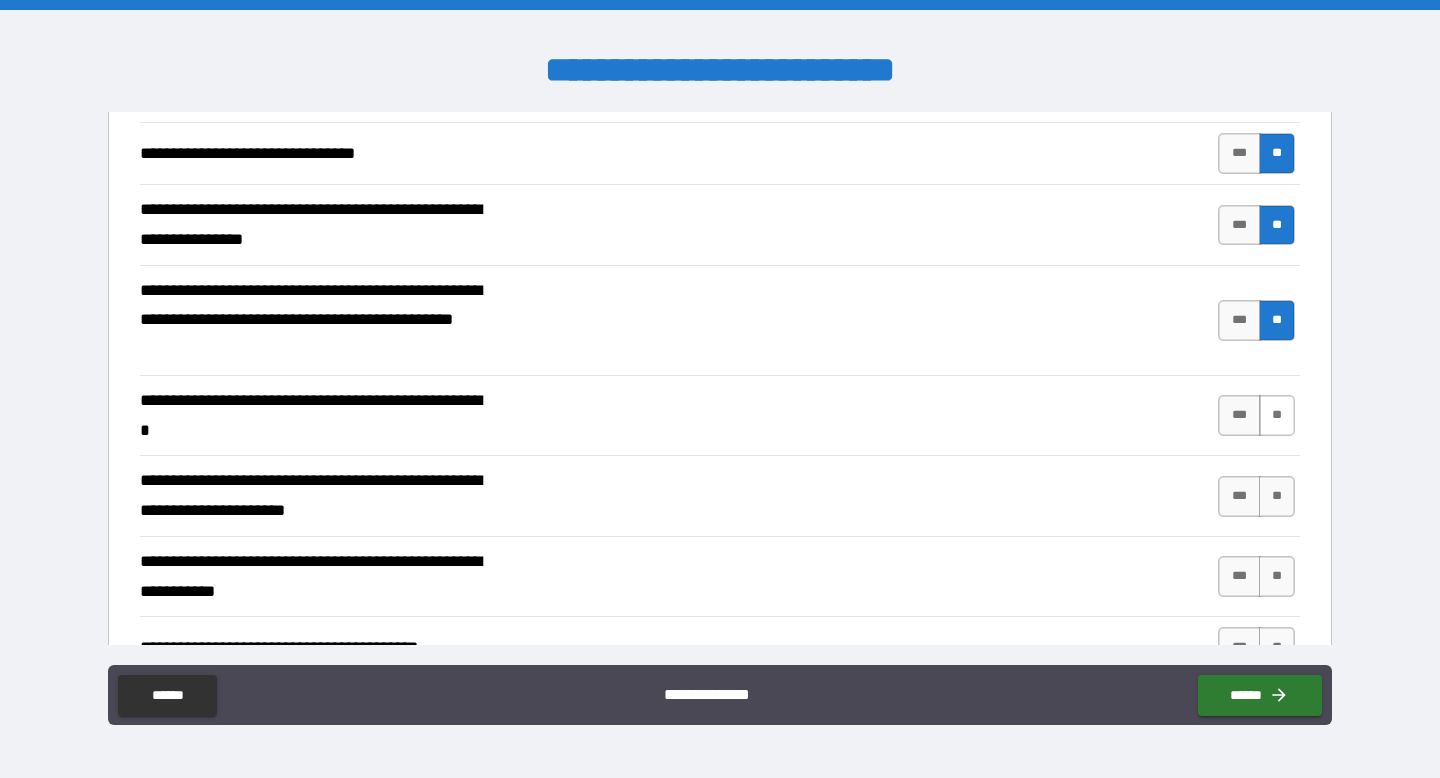 click on "**" at bounding box center (1277, 415) 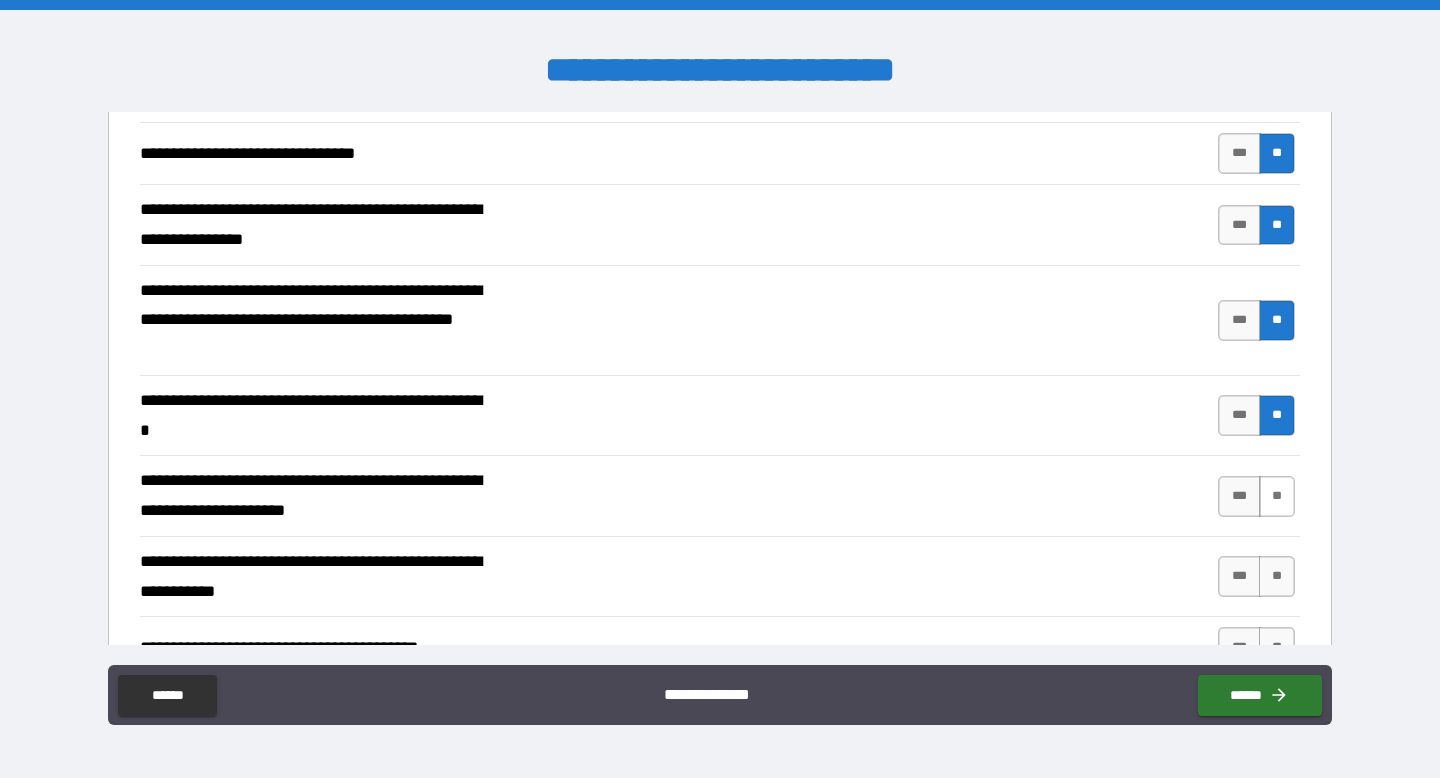 click on "**" at bounding box center (1277, 496) 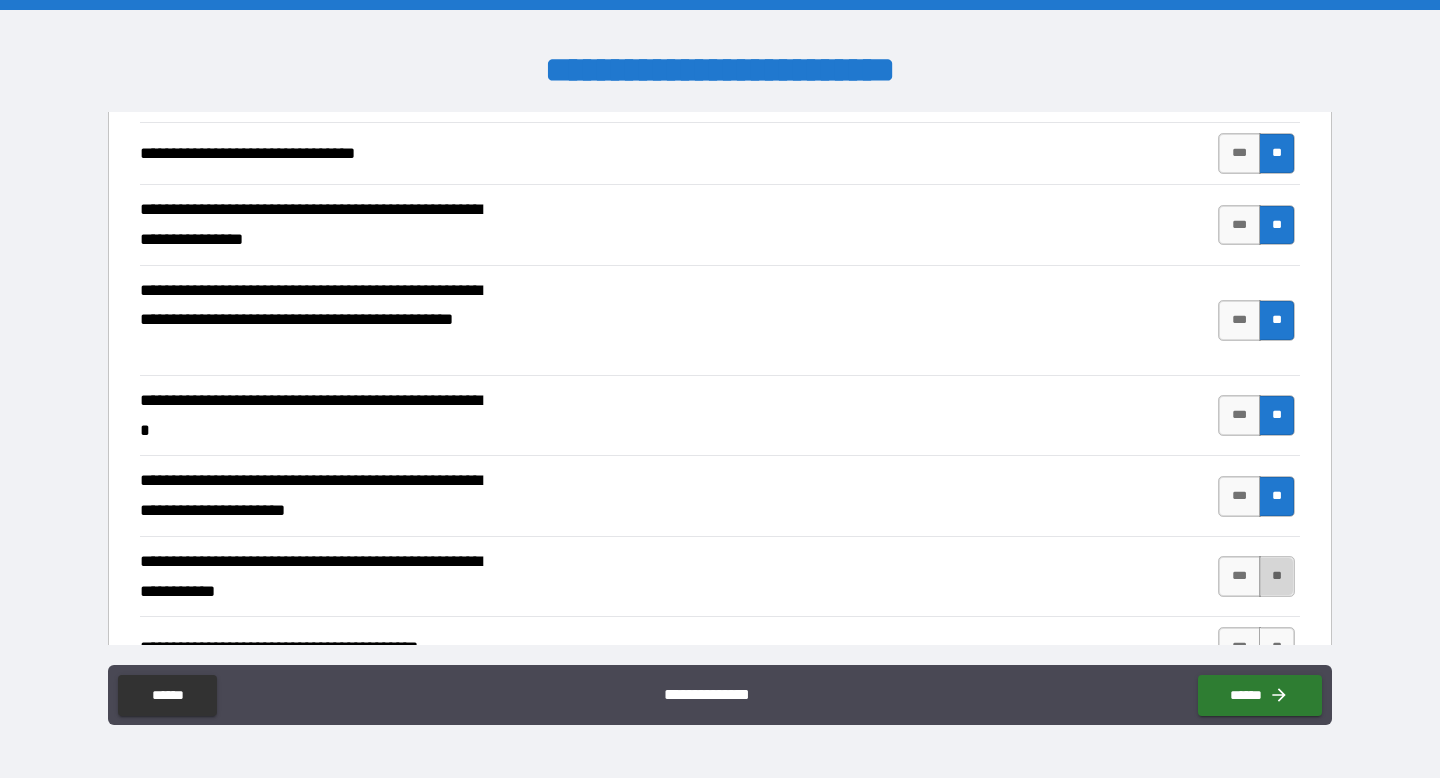 click on "**" at bounding box center (1277, 576) 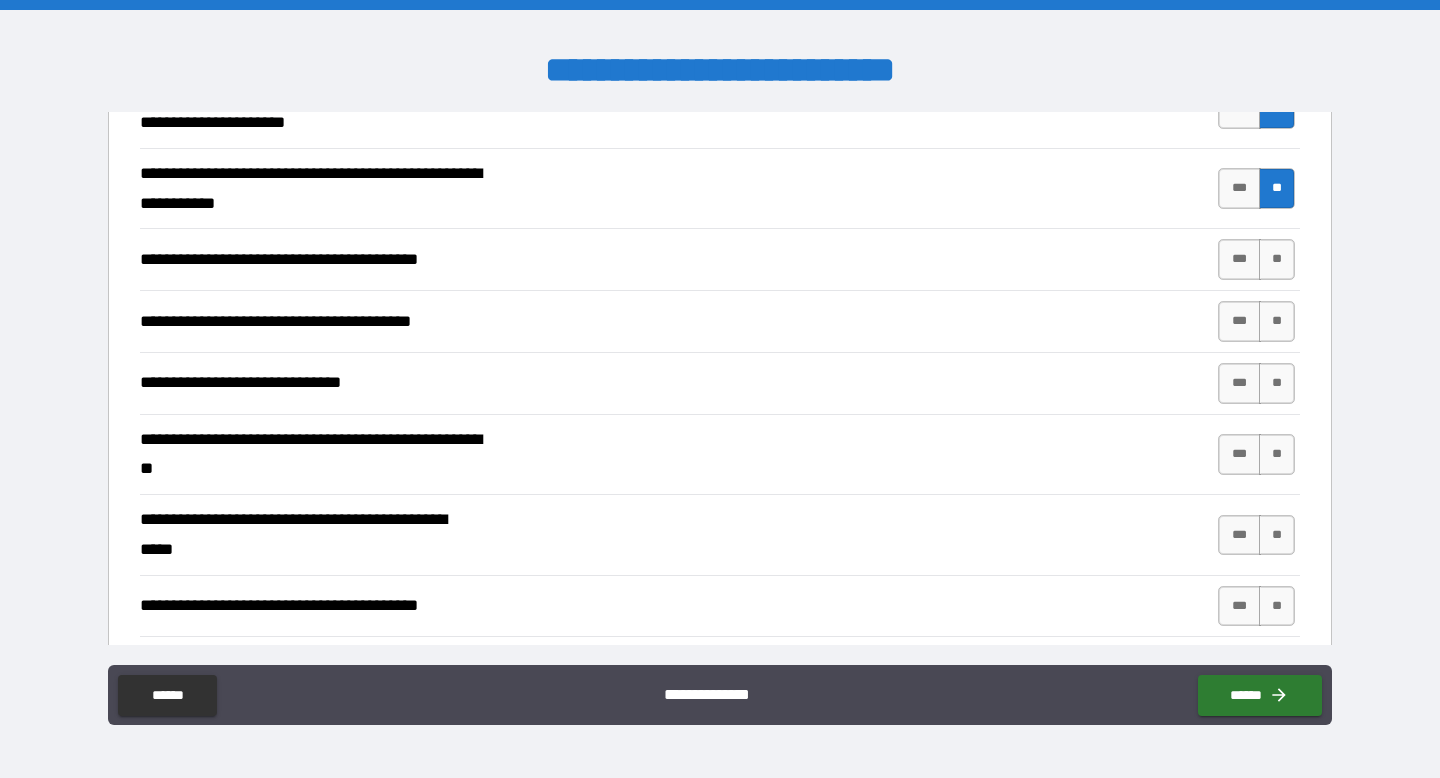scroll, scrollTop: 3552, scrollLeft: 0, axis: vertical 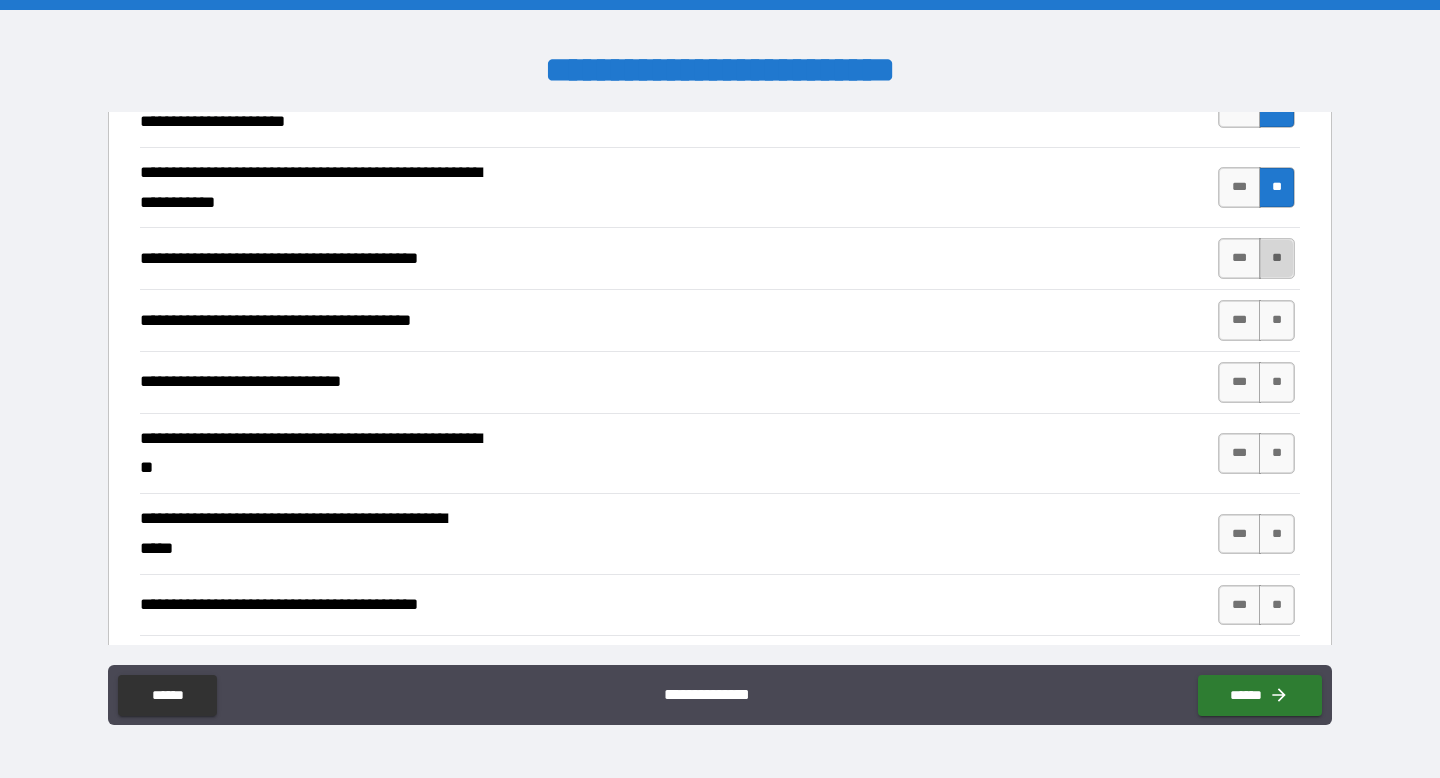 click on "**" at bounding box center (1277, 258) 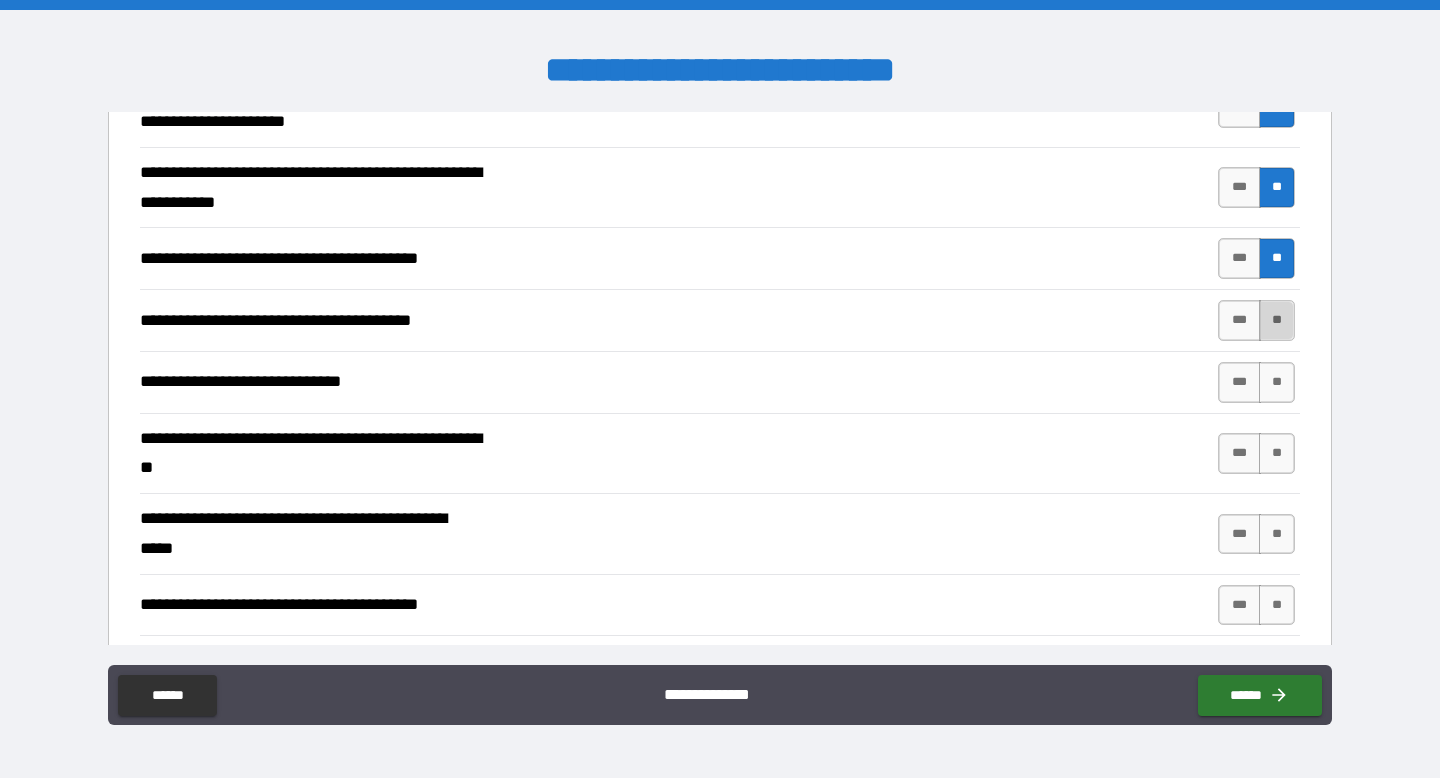 click on "**" at bounding box center (1277, 320) 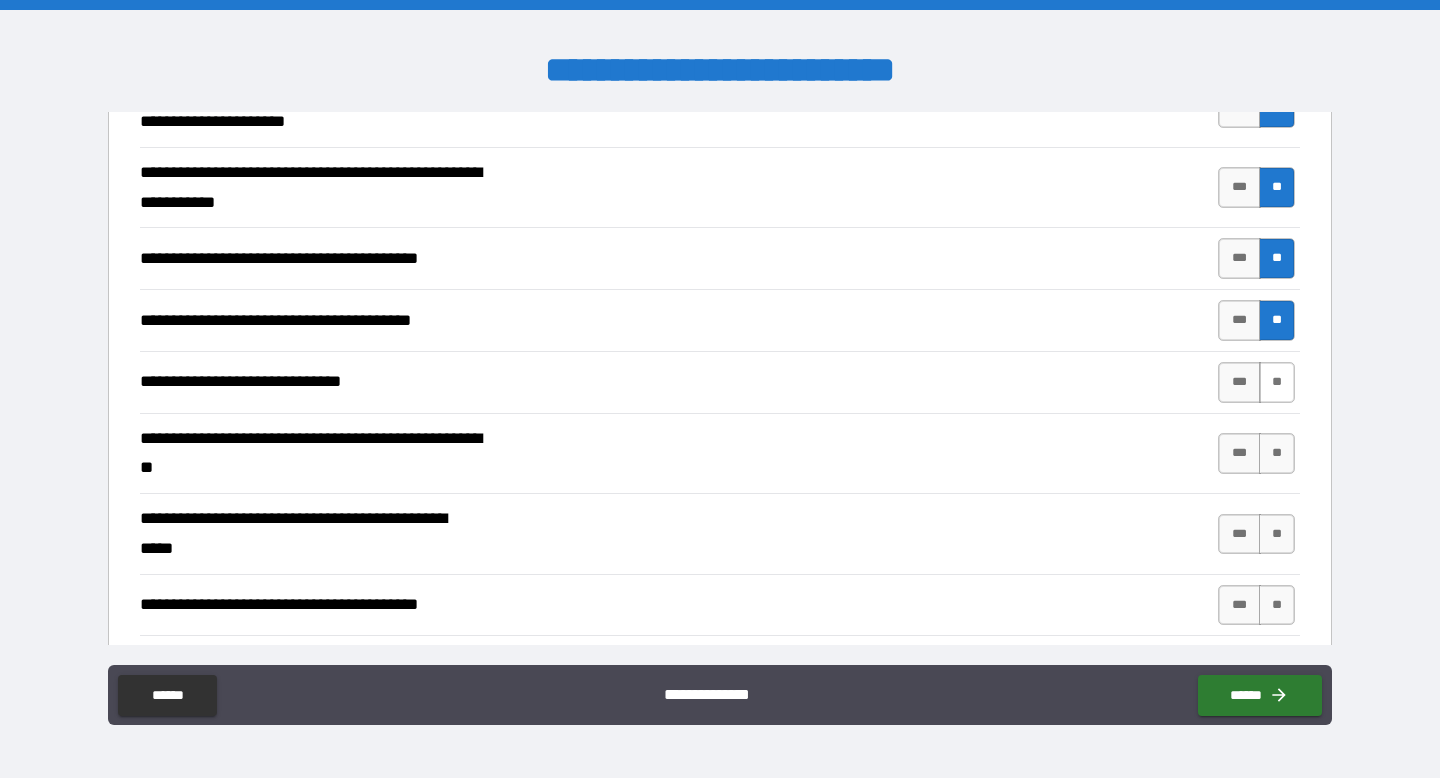 click on "**" at bounding box center [1277, 382] 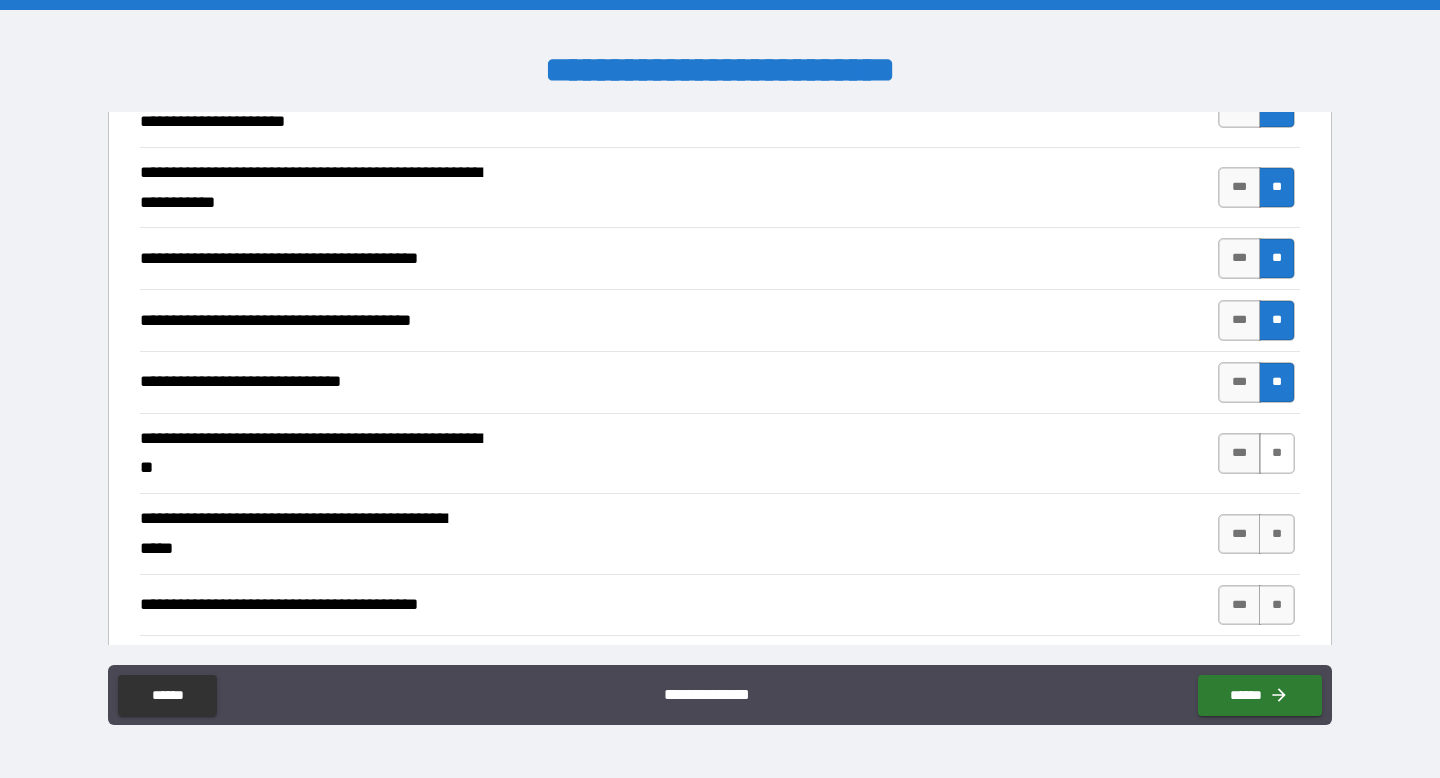 click on "**" at bounding box center [1277, 453] 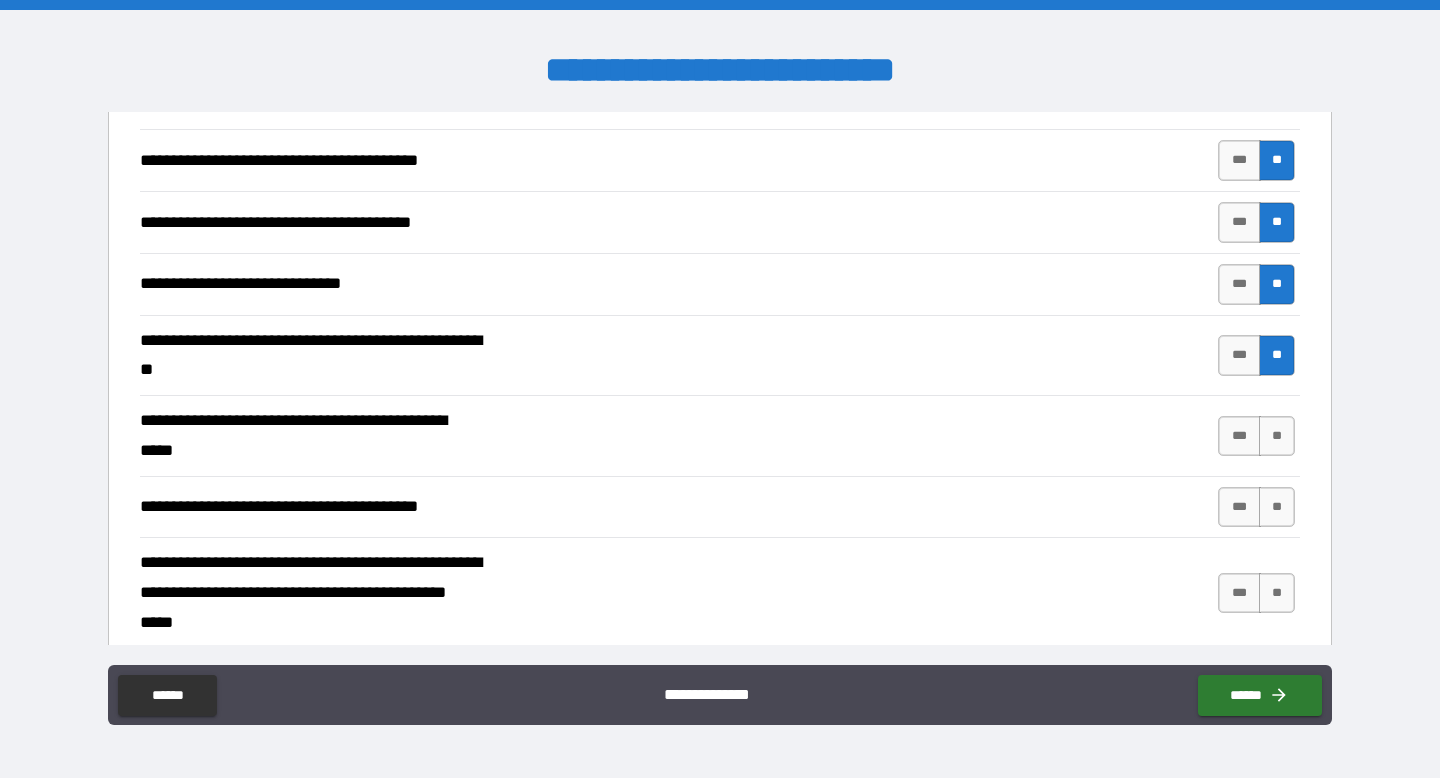 scroll, scrollTop: 3686, scrollLeft: 0, axis: vertical 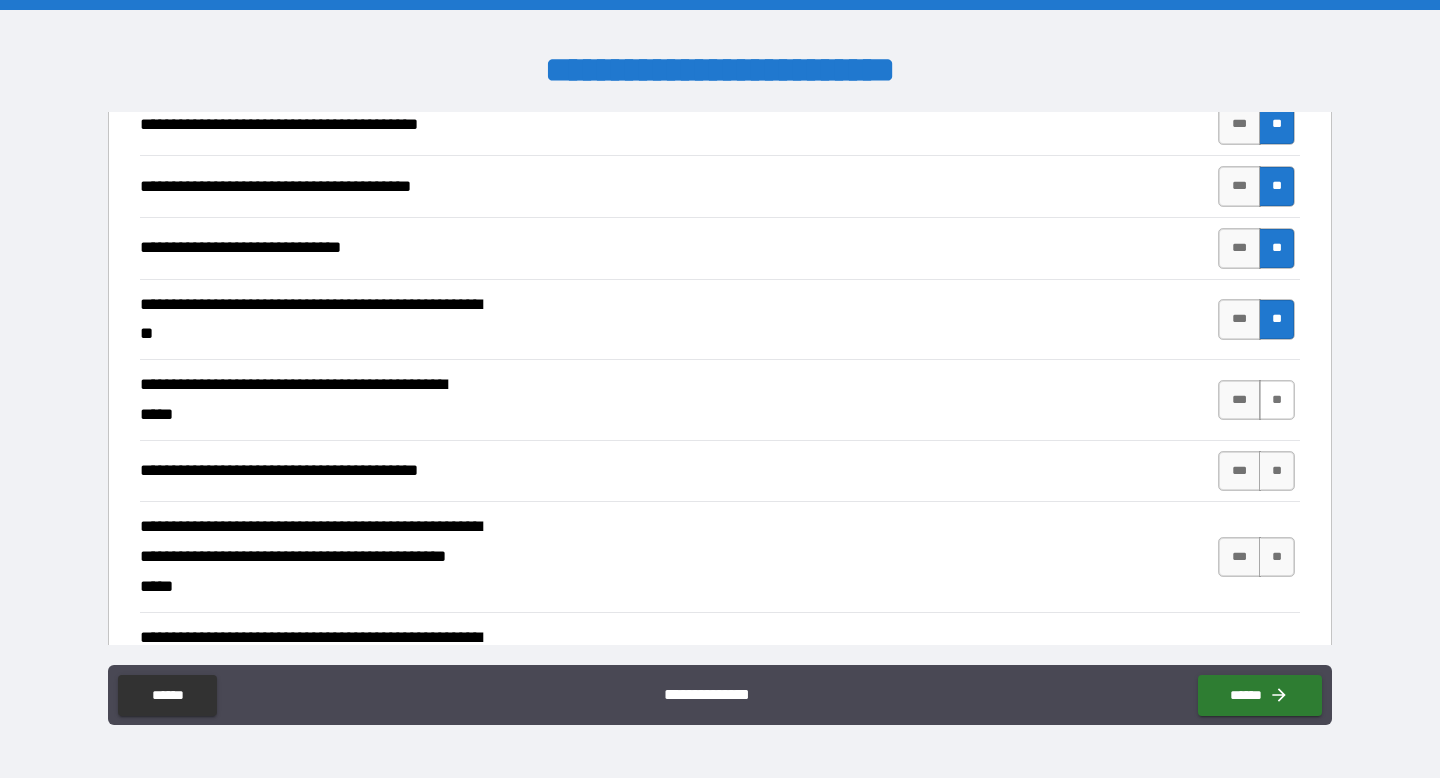 click on "**" at bounding box center [1277, 400] 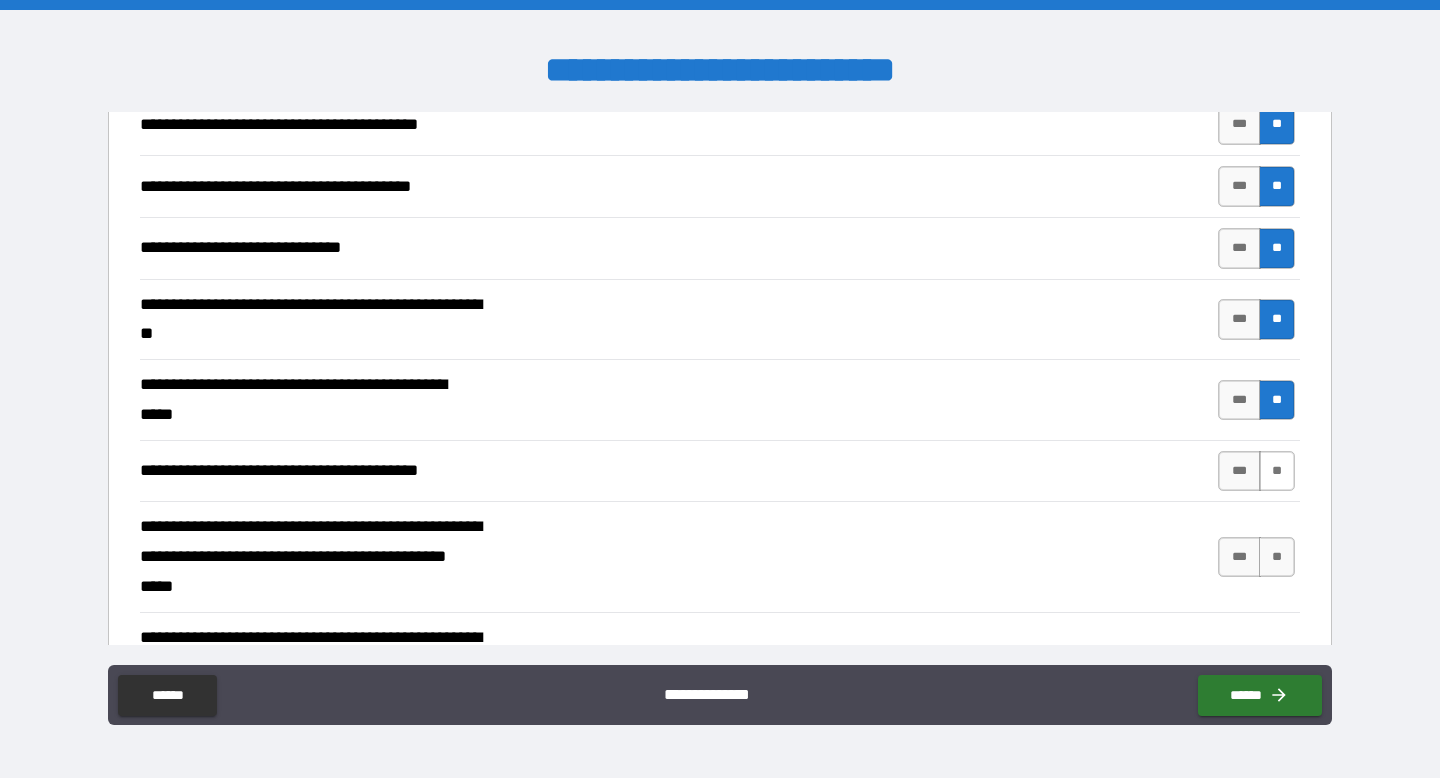 click on "**" at bounding box center (1277, 471) 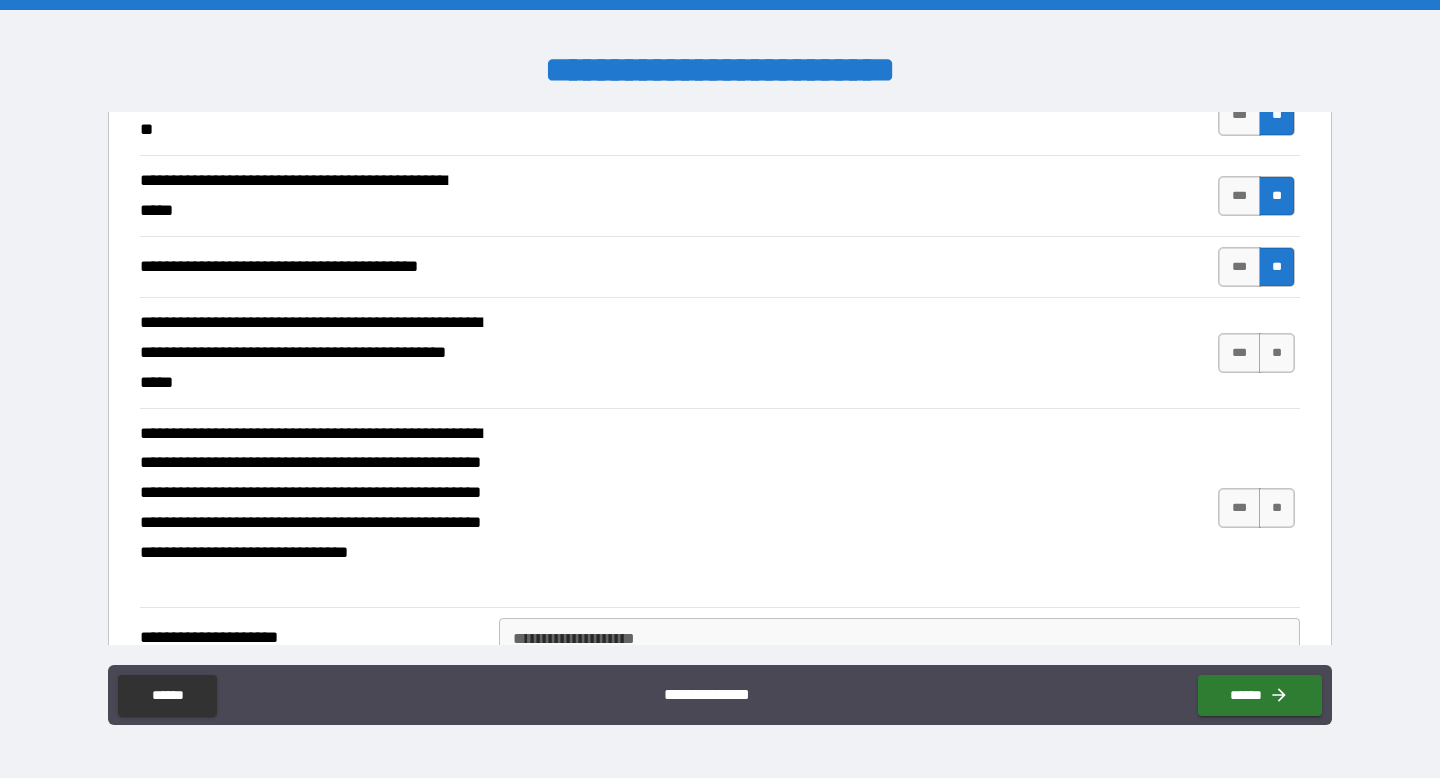 scroll, scrollTop: 3896, scrollLeft: 0, axis: vertical 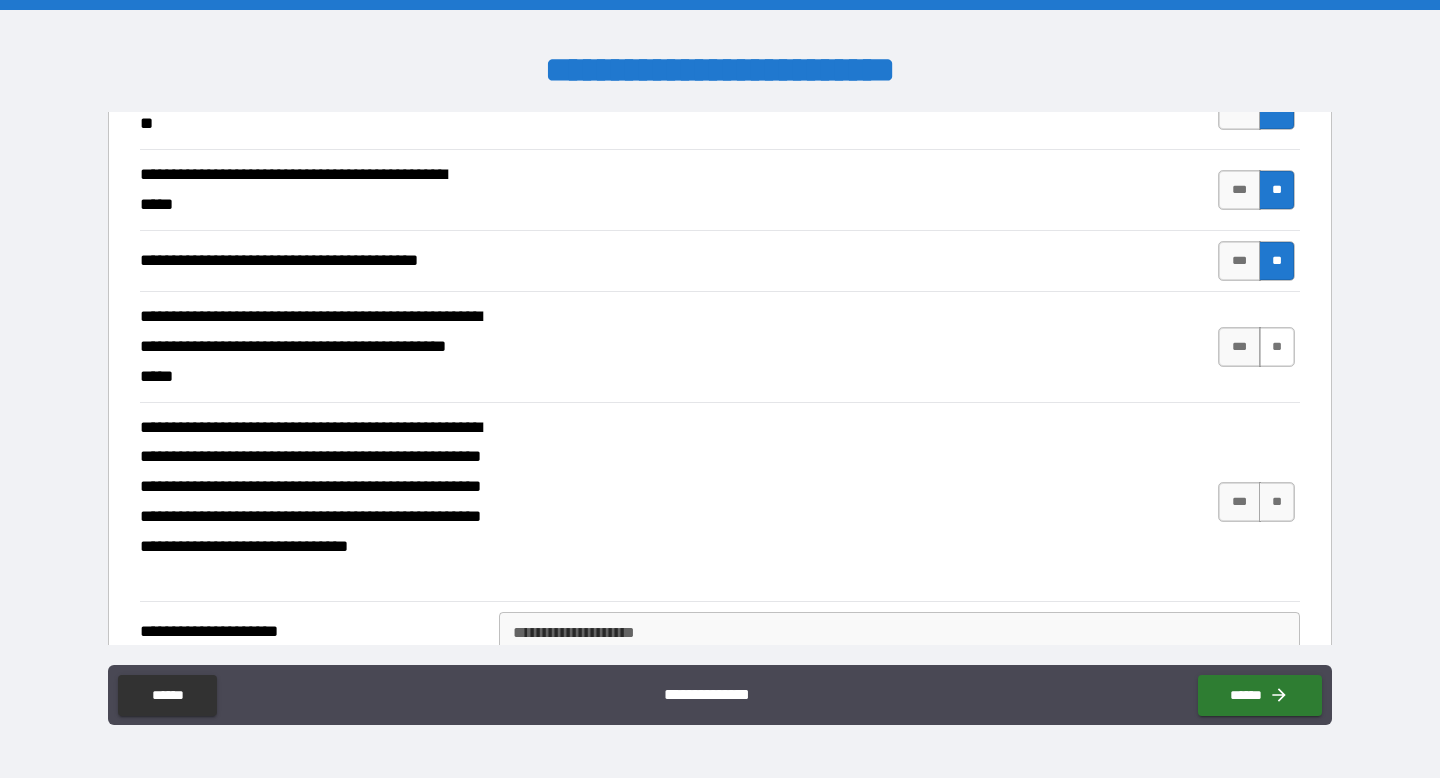click on "**" at bounding box center (1277, 347) 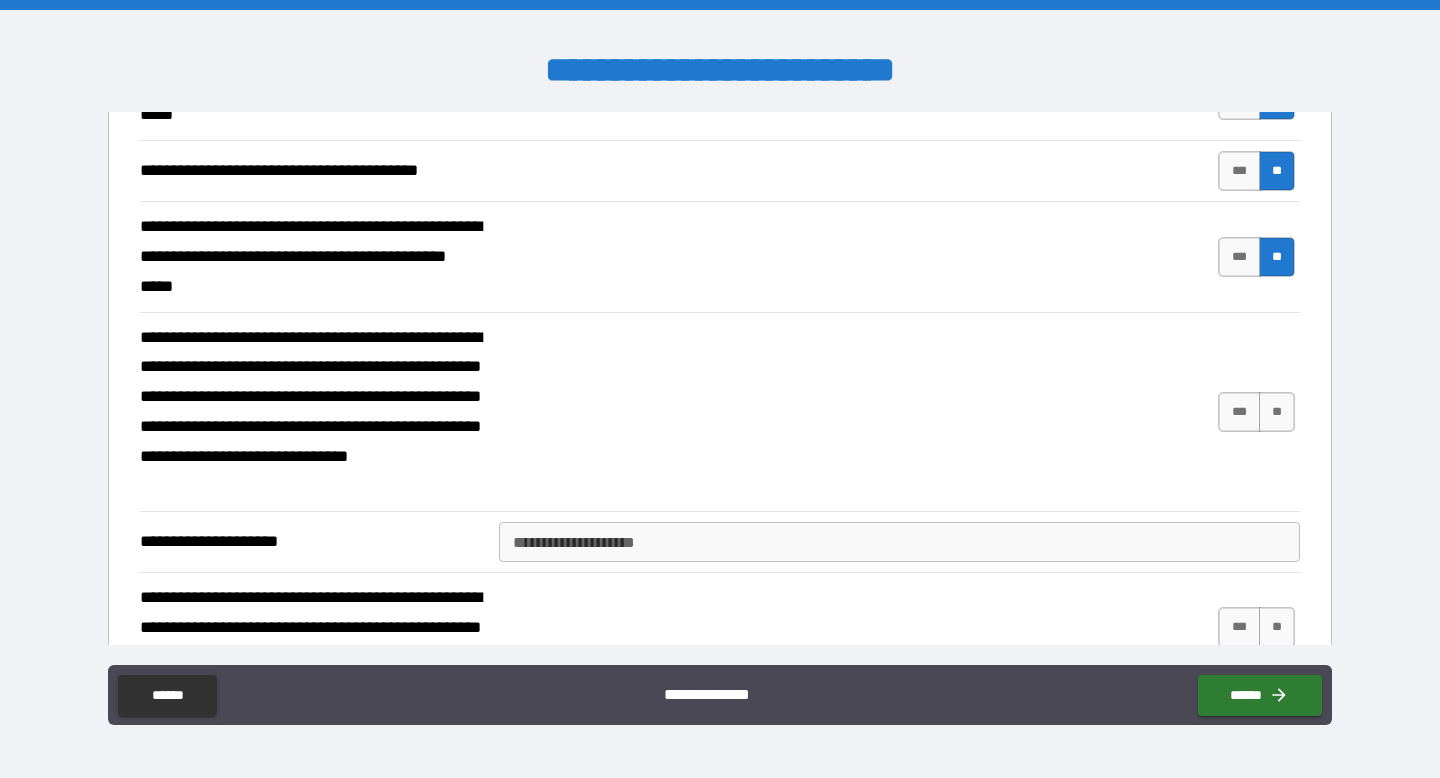 scroll, scrollTop: 3993, scrollLeft: 0, axis: vertical 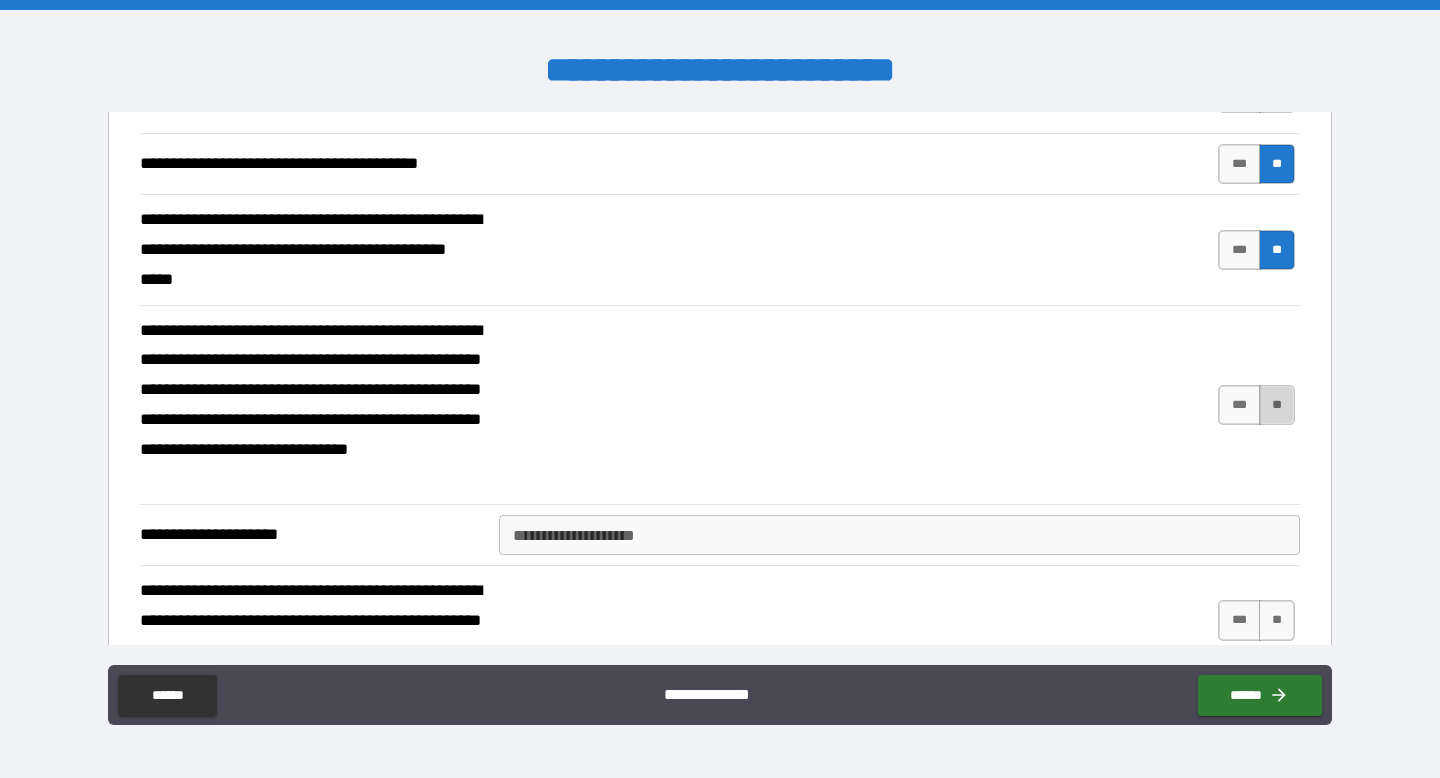 click on "**" at bounding box center [1277, 405] 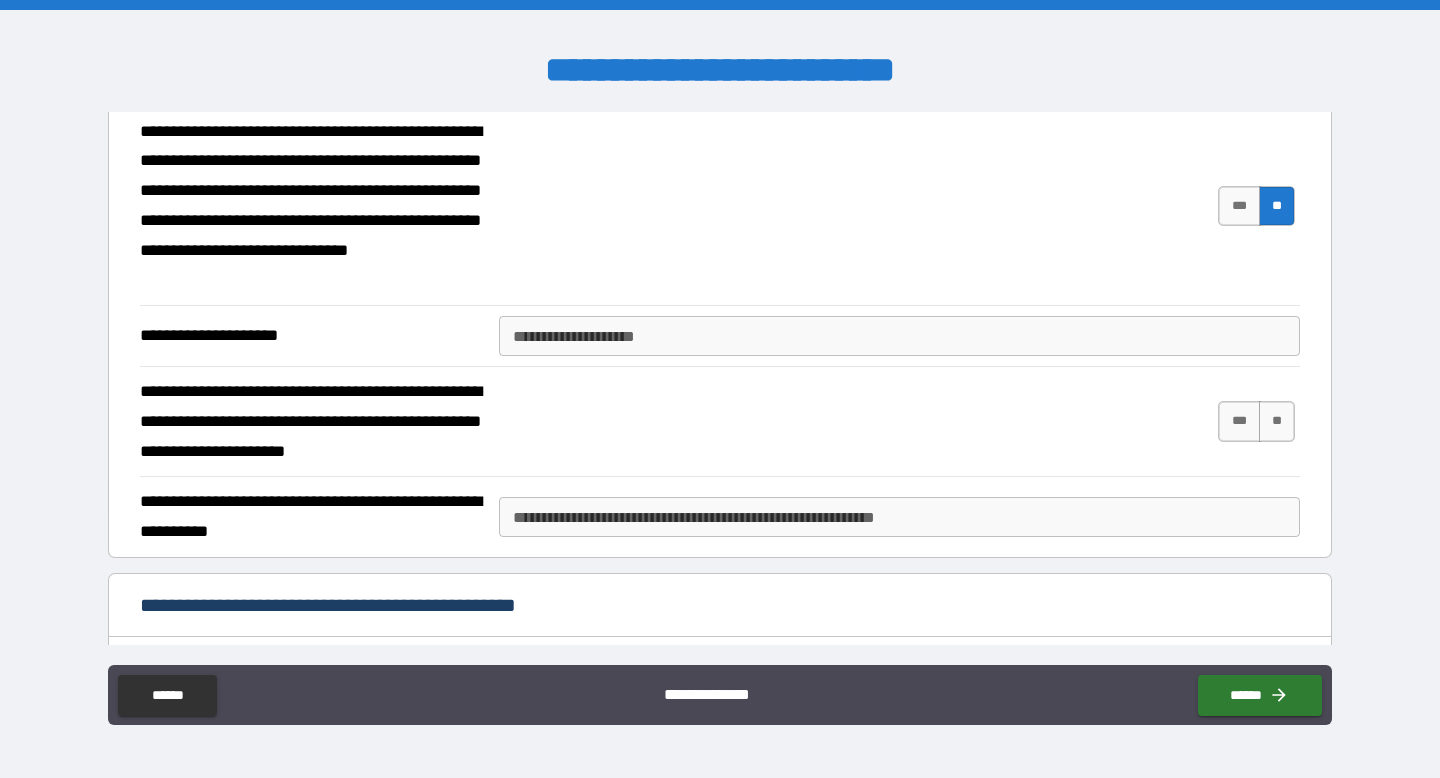 scroll, scrollTop: 4196, scrollLeft: 0, axis: vertical 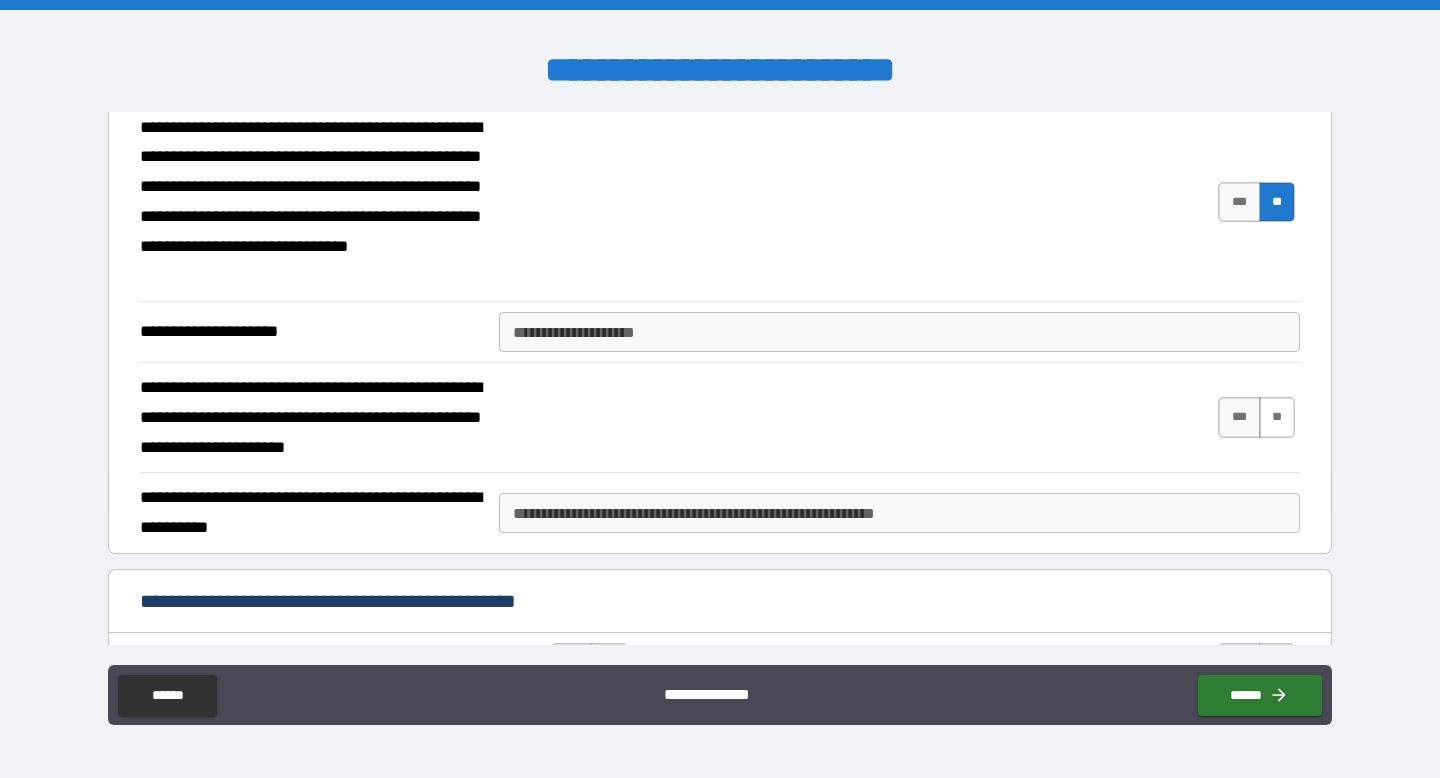 click on "**" at bounding box center (1277, 417) 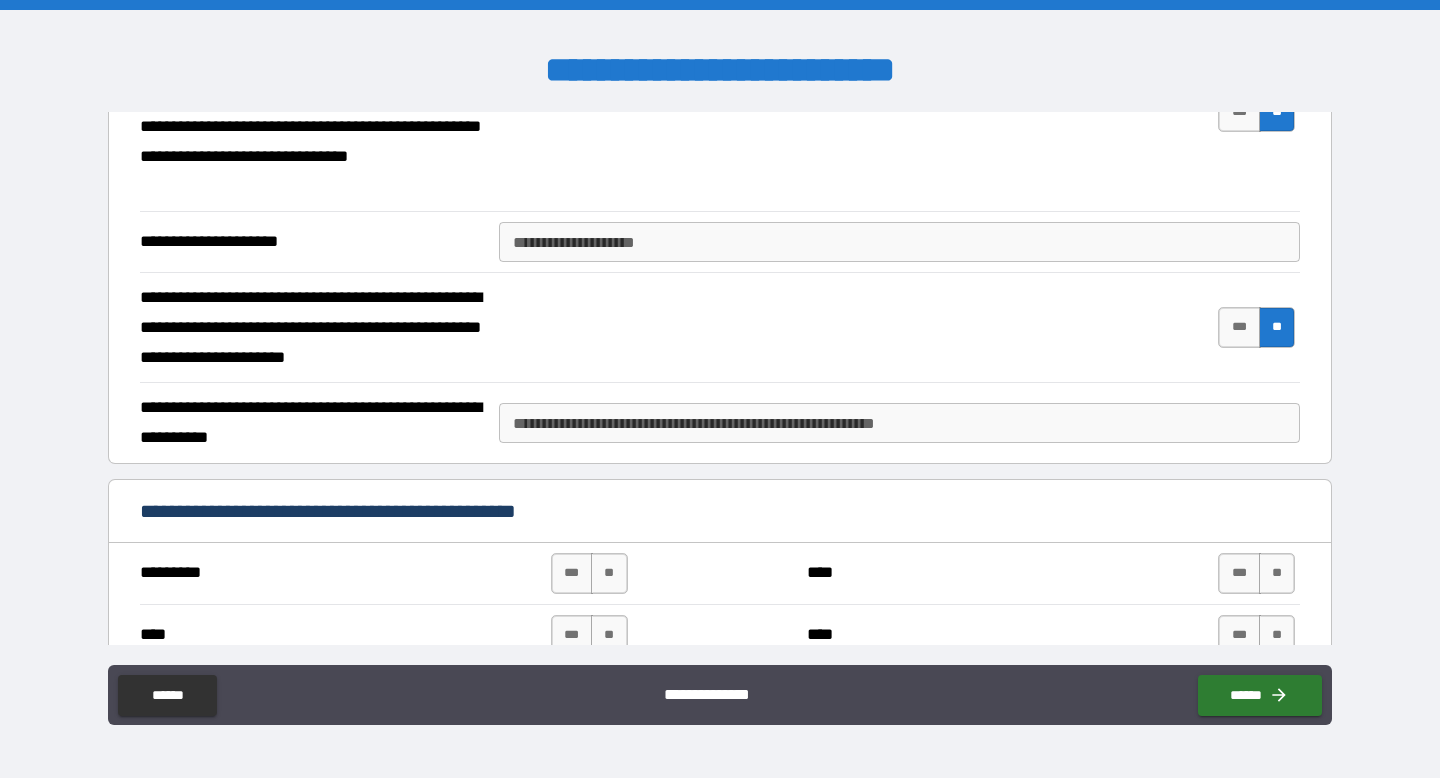 scroll, scrollTop: 4379, scrollLeft: 0, axis: vertical 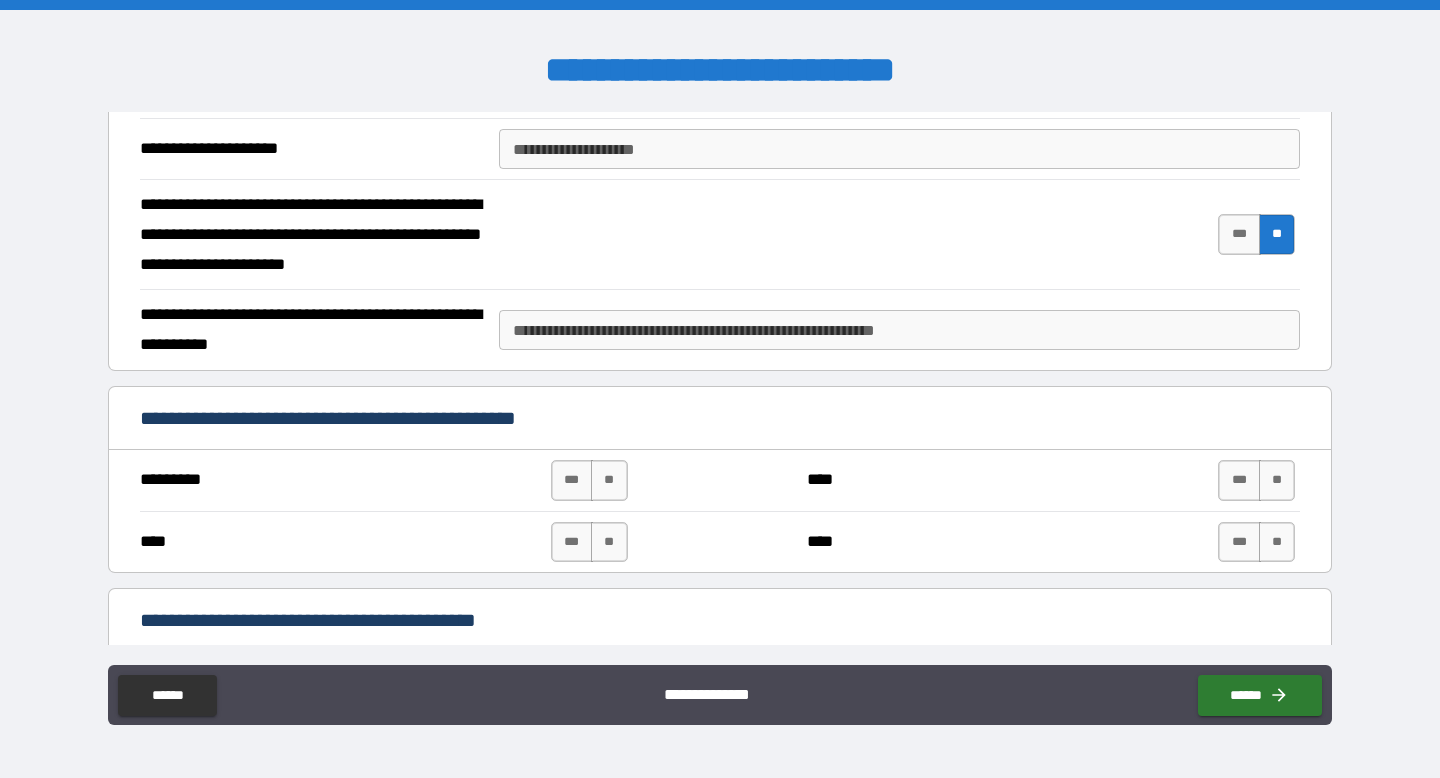 click on "**********" at bounding box center [899, 330] 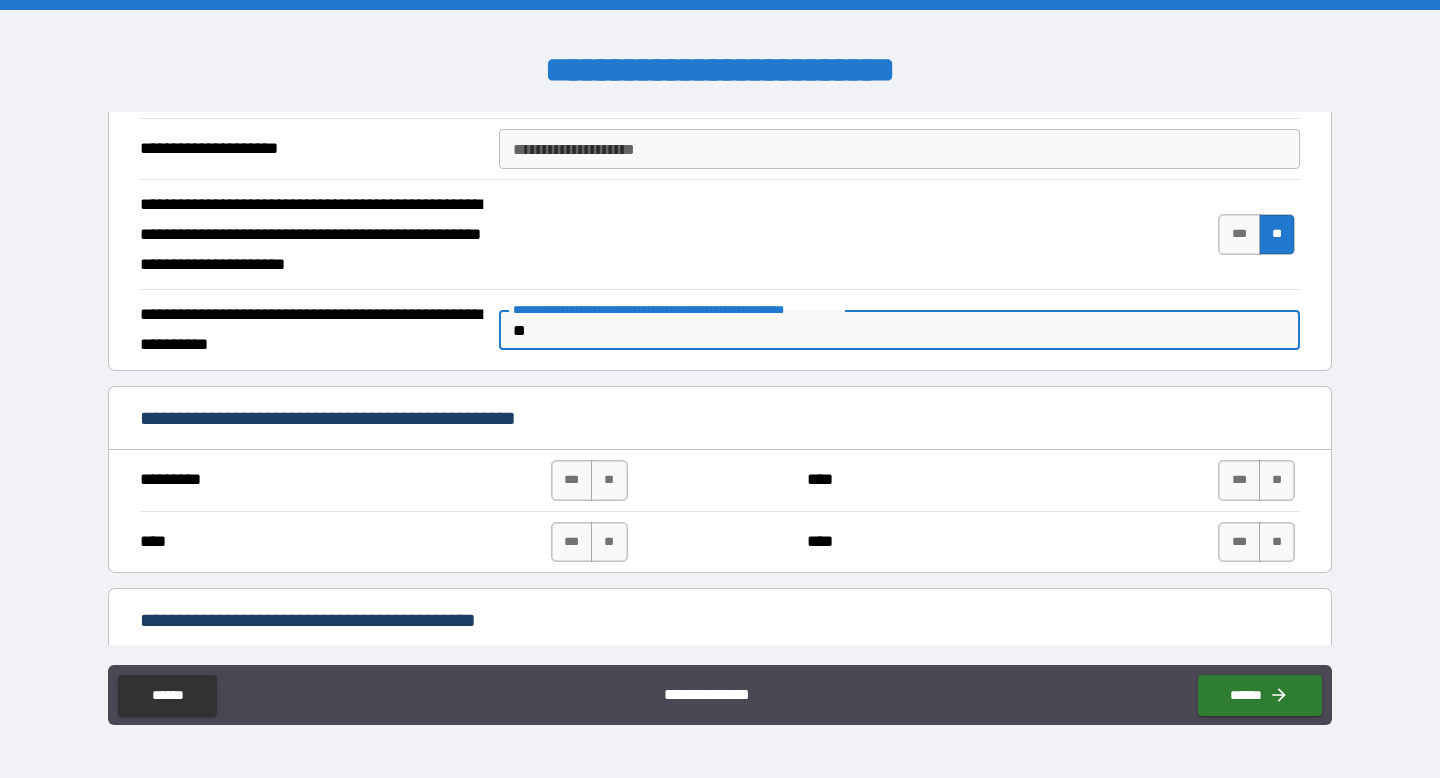 type on "*" 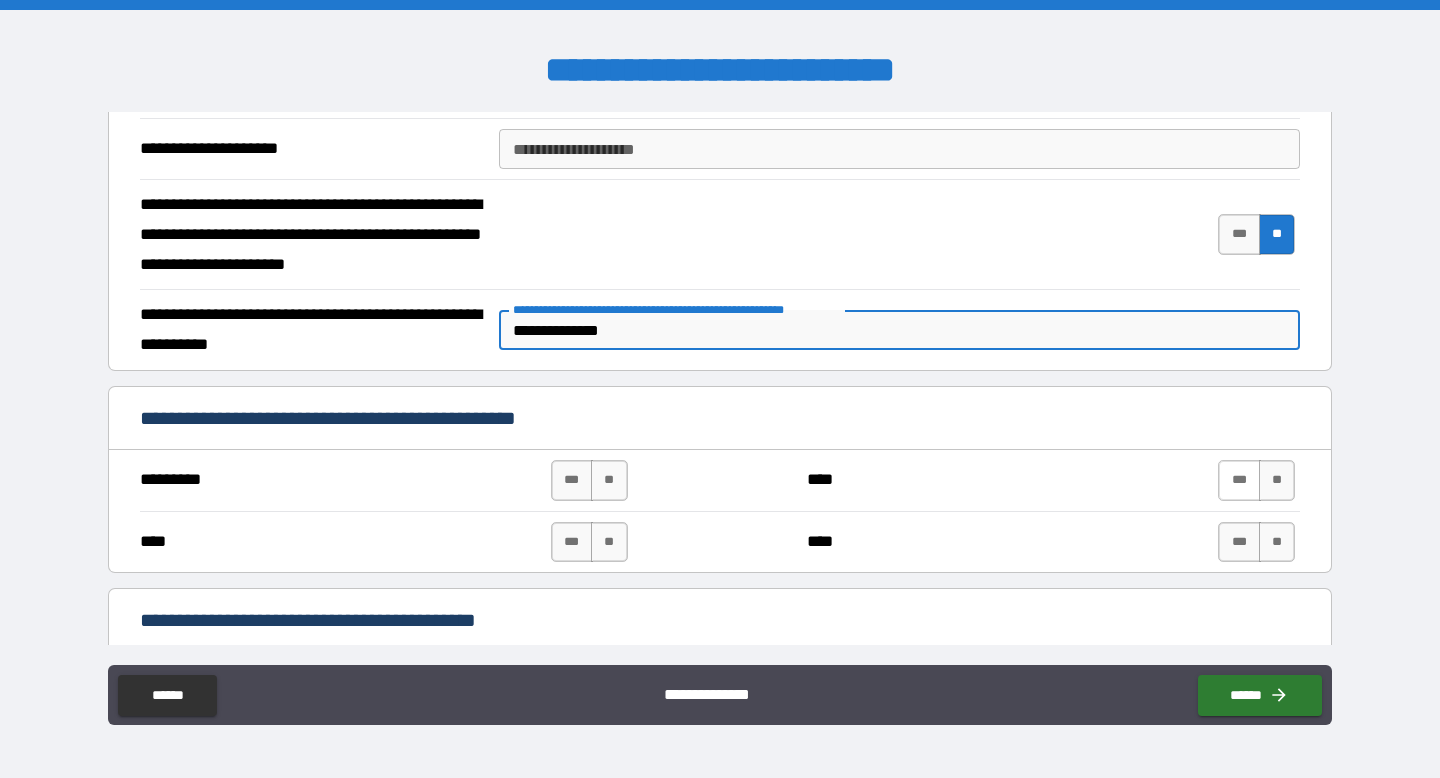 type on "**********" 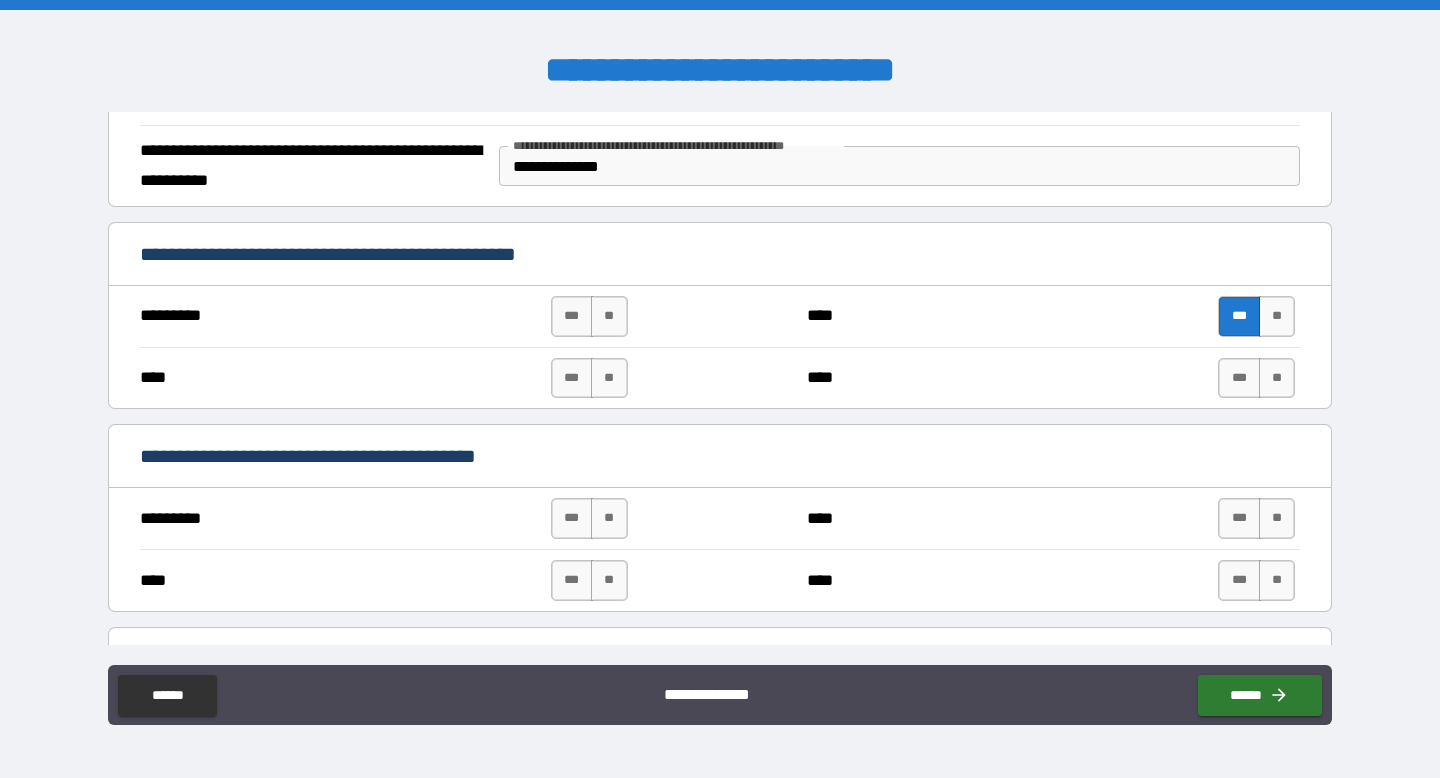 scroll, scrollTop: 4545, scrollLeft: 0, axis: vertical 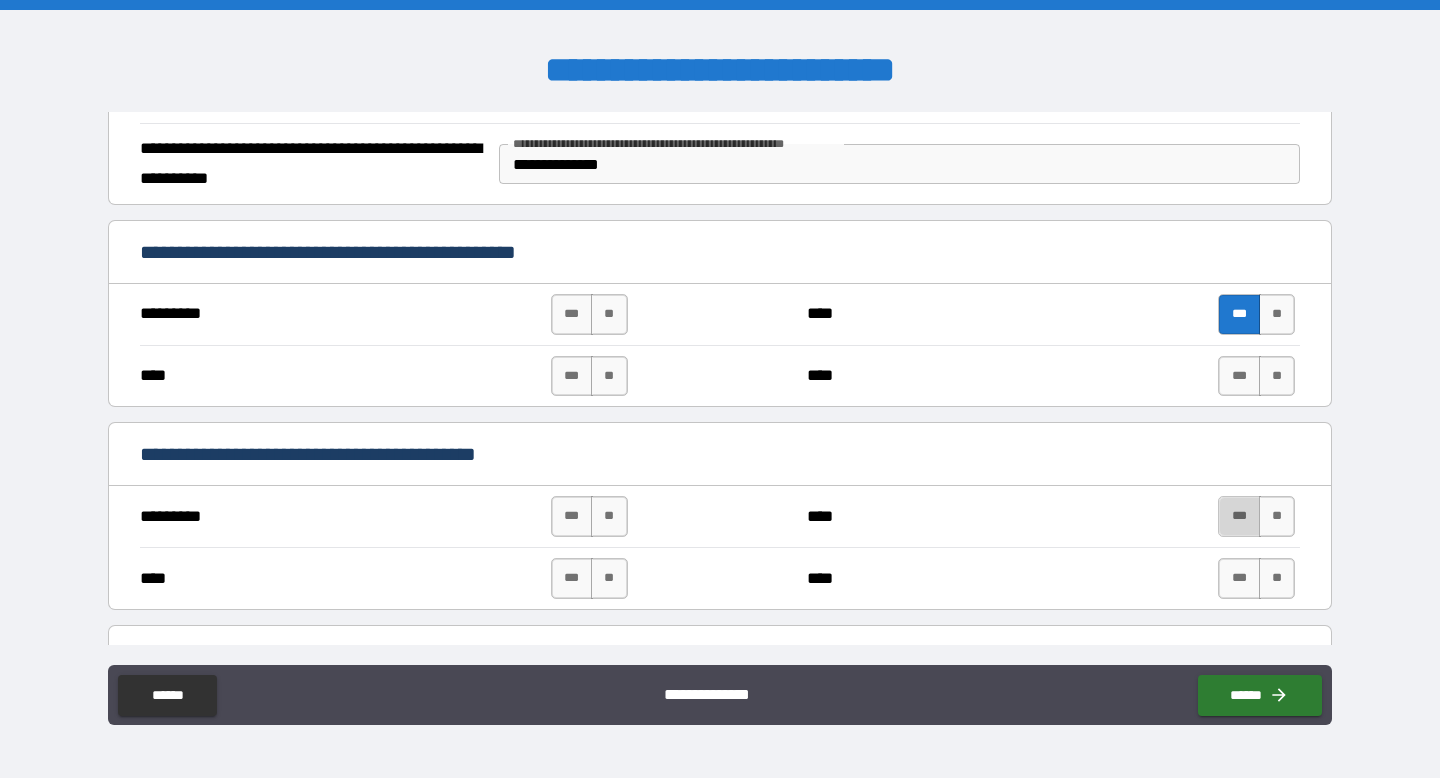 click on "***" at bounding box center [1239, 516] 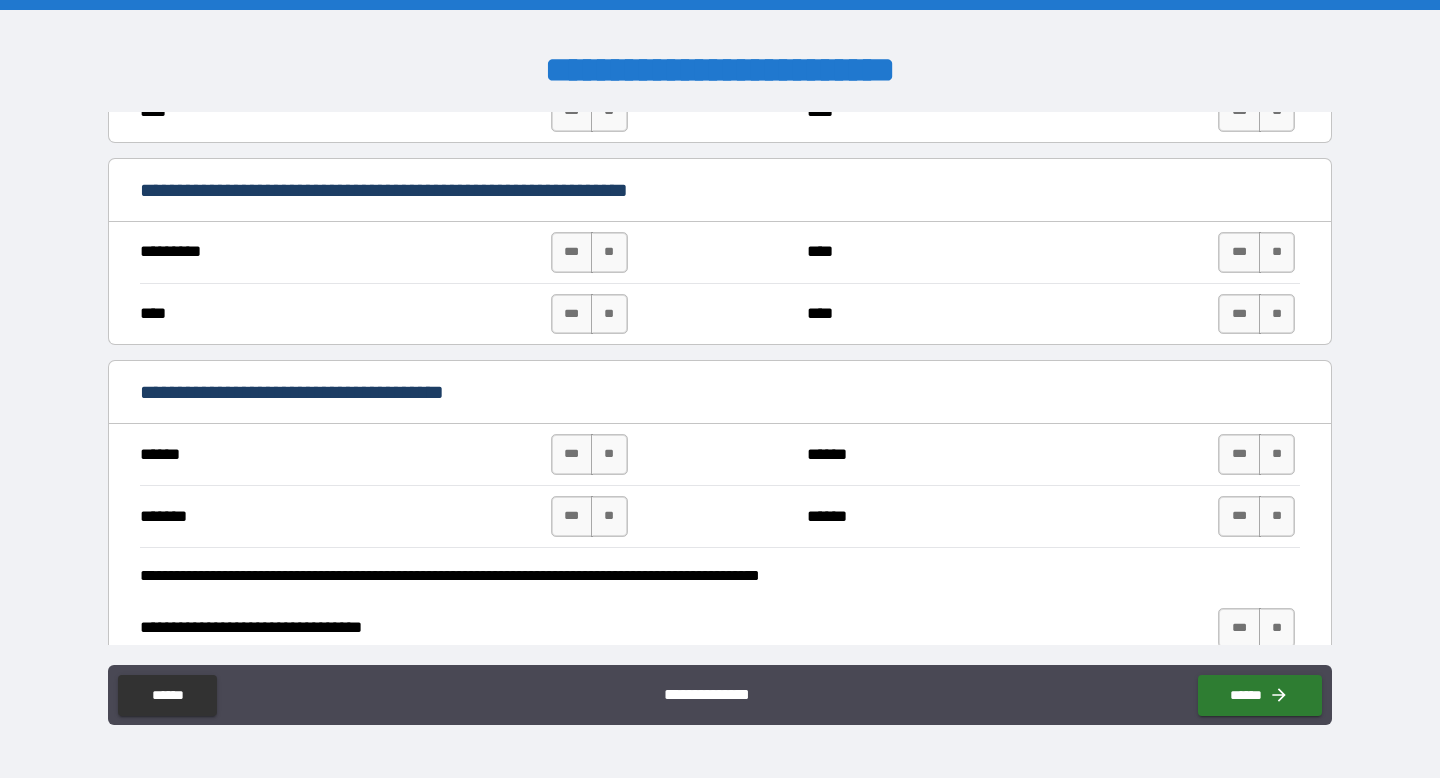 scroll, scrollTop: 5015, scrollLeft: 0, axis: vertical 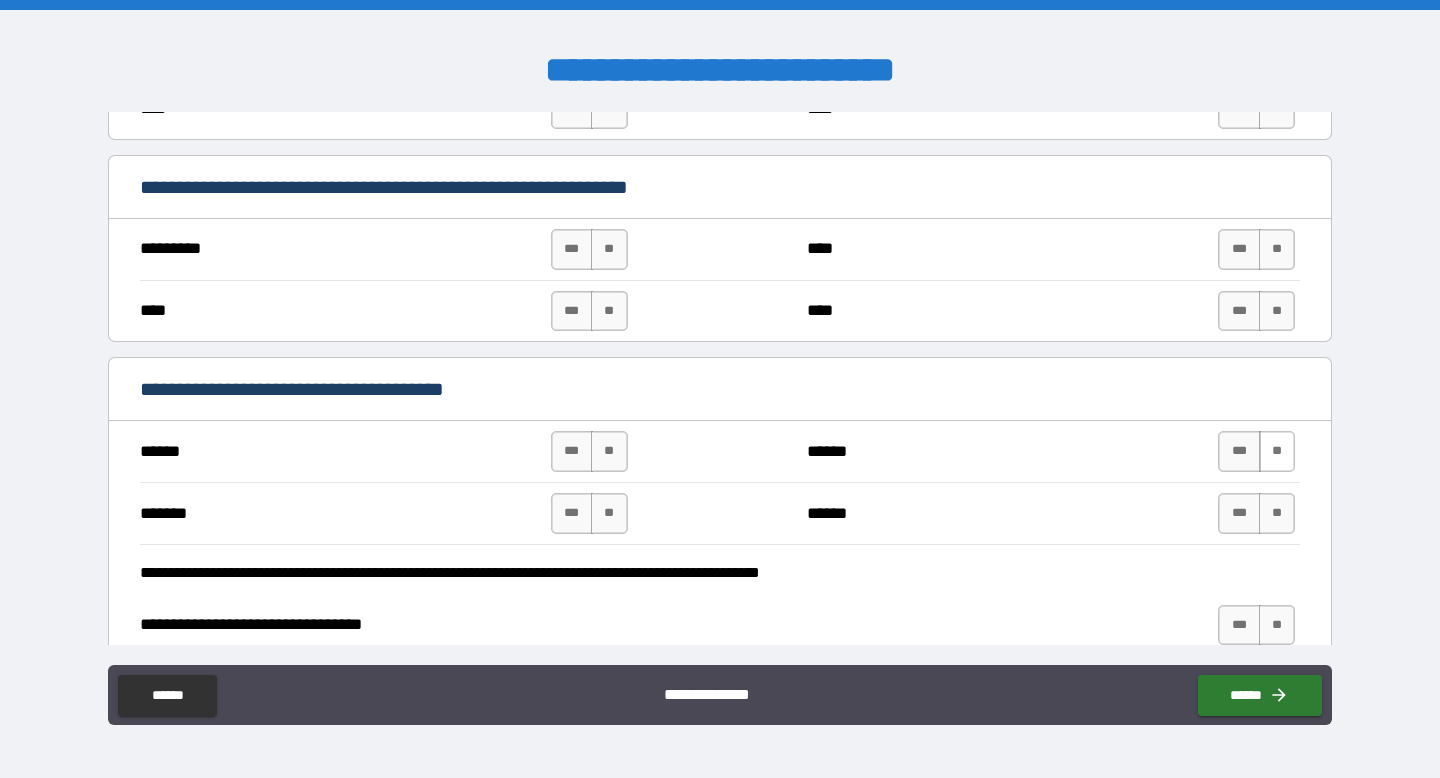 click on "**" at bounding box center (1277, 451) 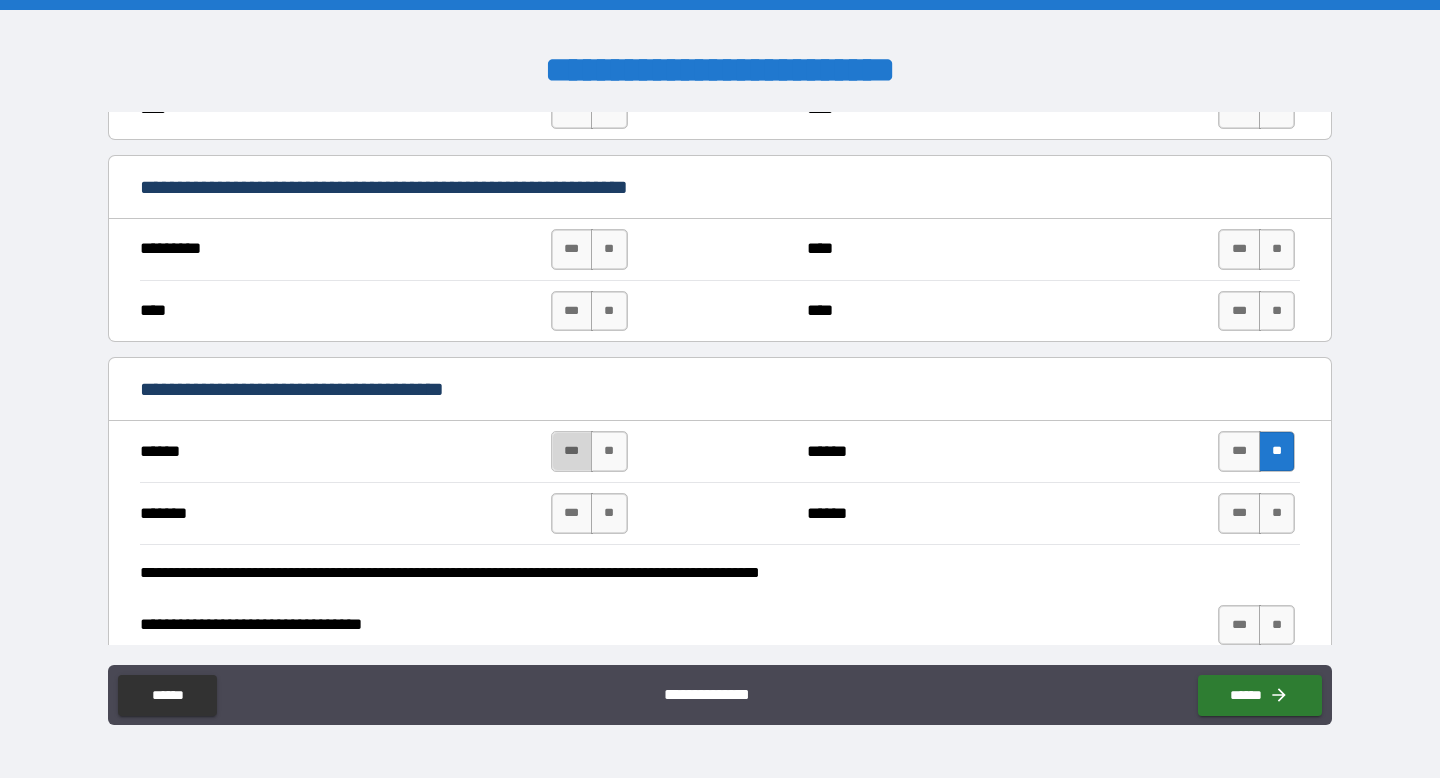 click on "***" at bounding box center (572, 451) 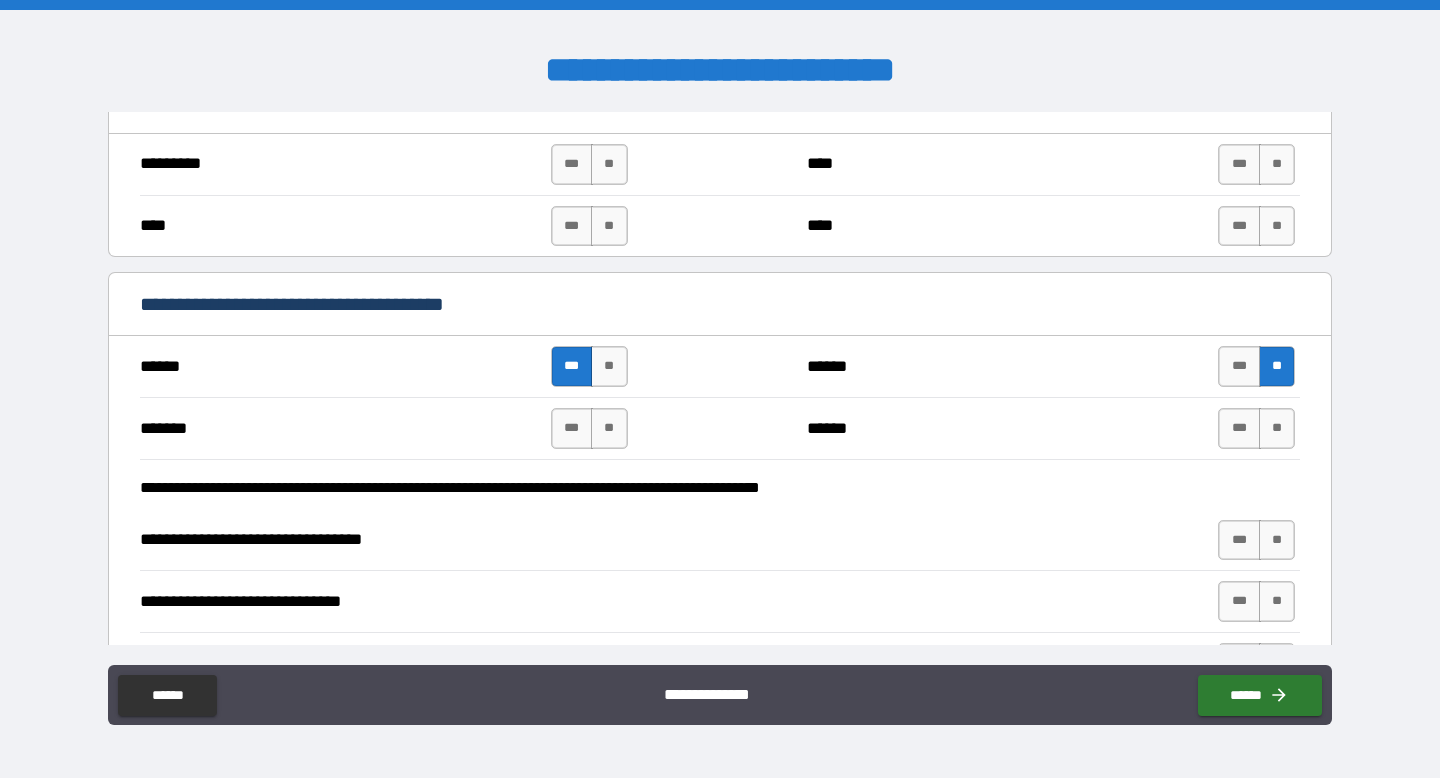 scroll, scrollTop: 5101, scrollLeft: 0, axis: vertical 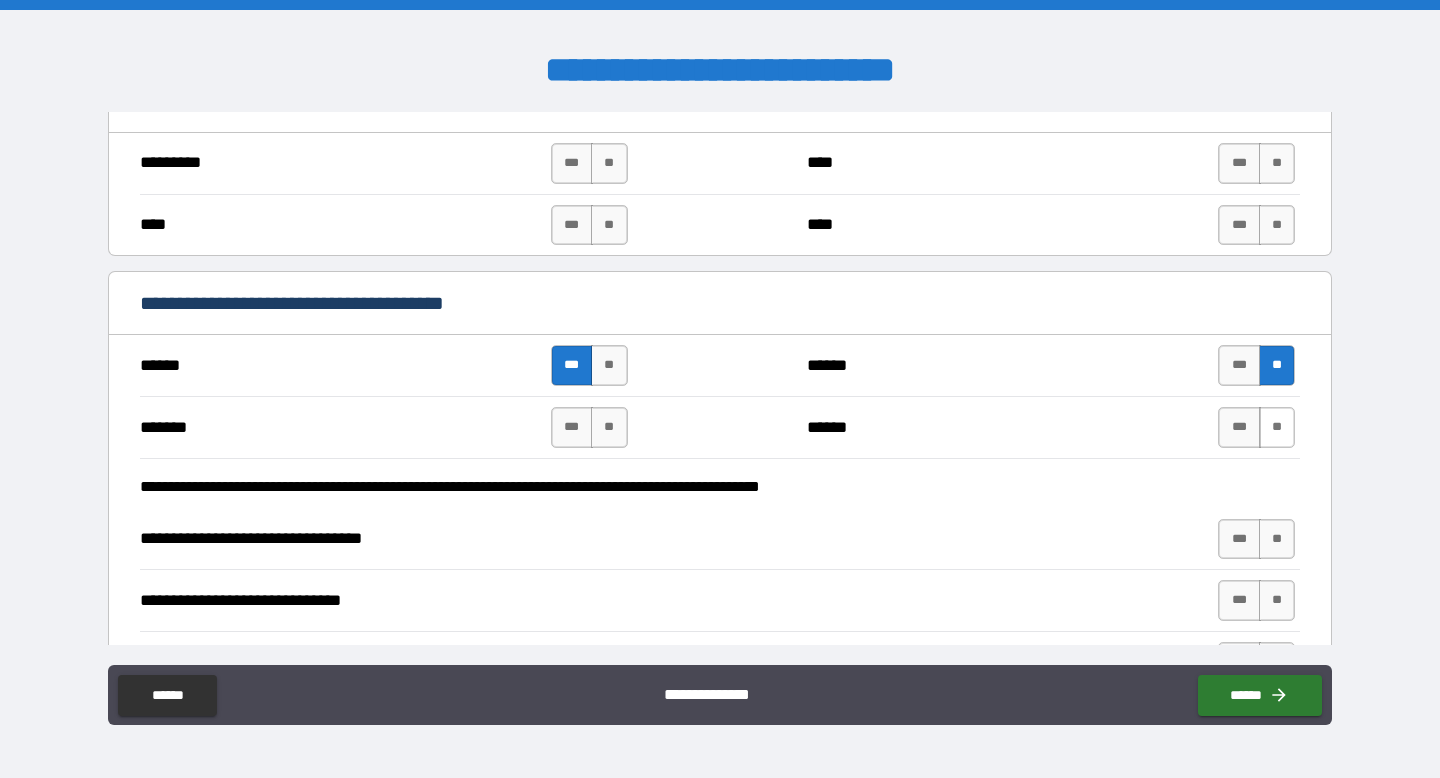 click on "**" at bounding box center [1277, 427] 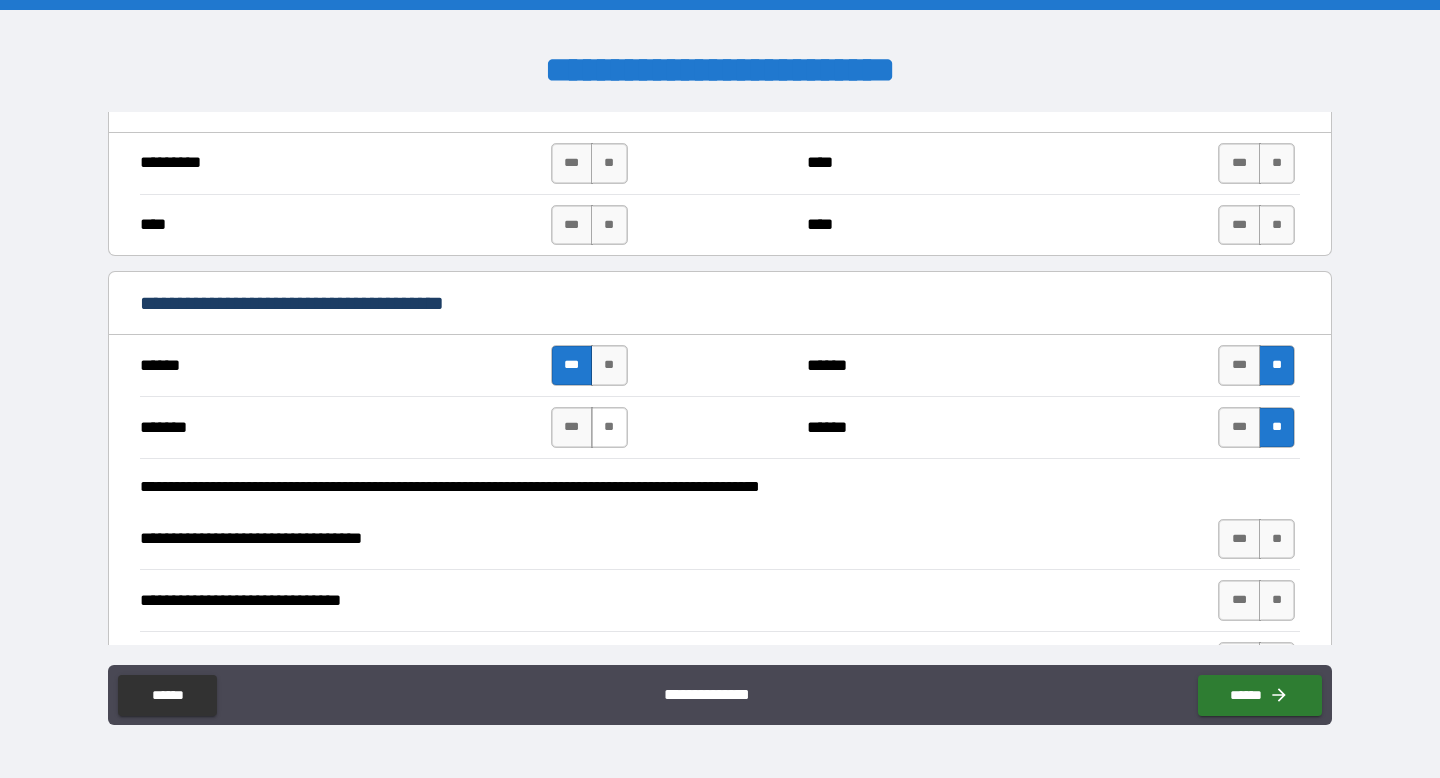 click on "**" at bounding box center (609, 427) 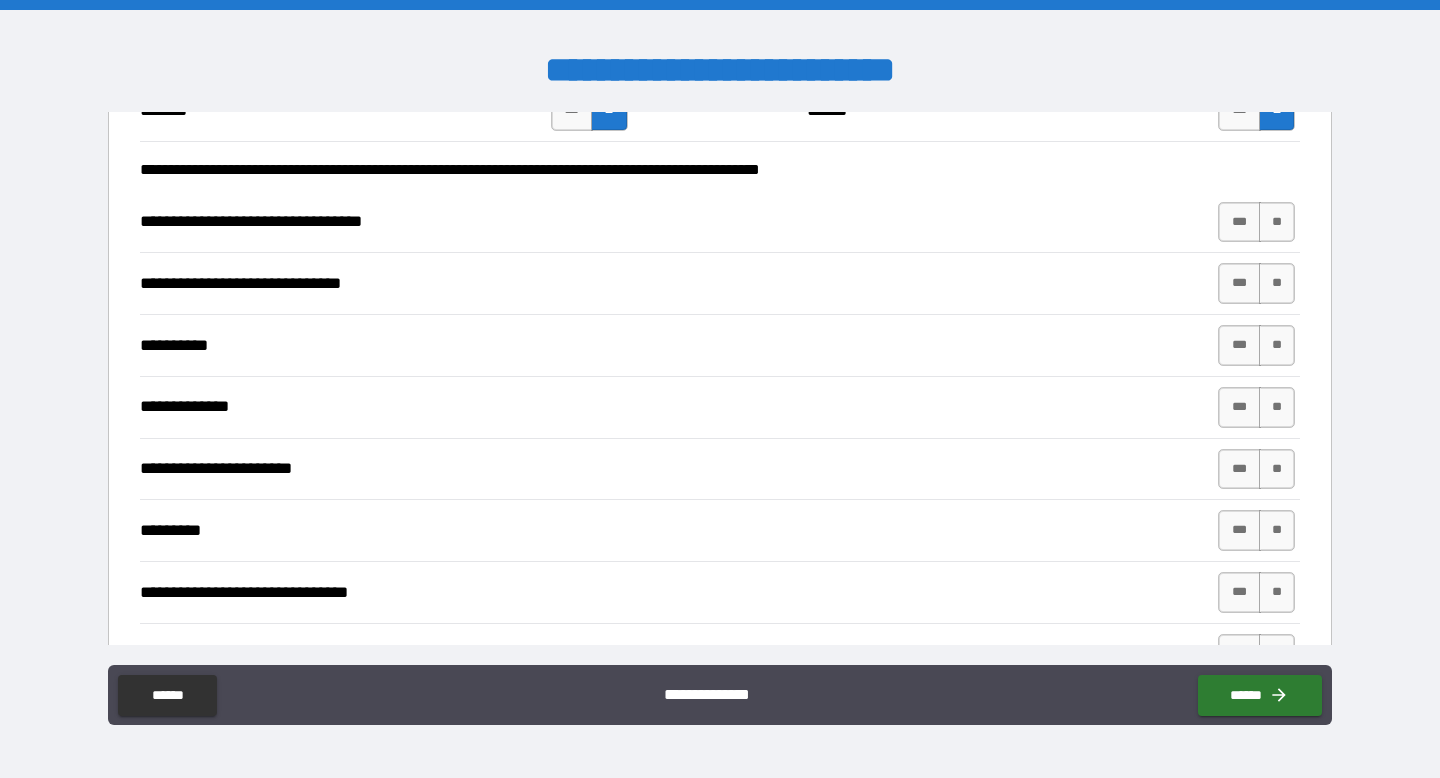 scroll, scrollTop: 5422, scrollLeft: 0, axis: vertical 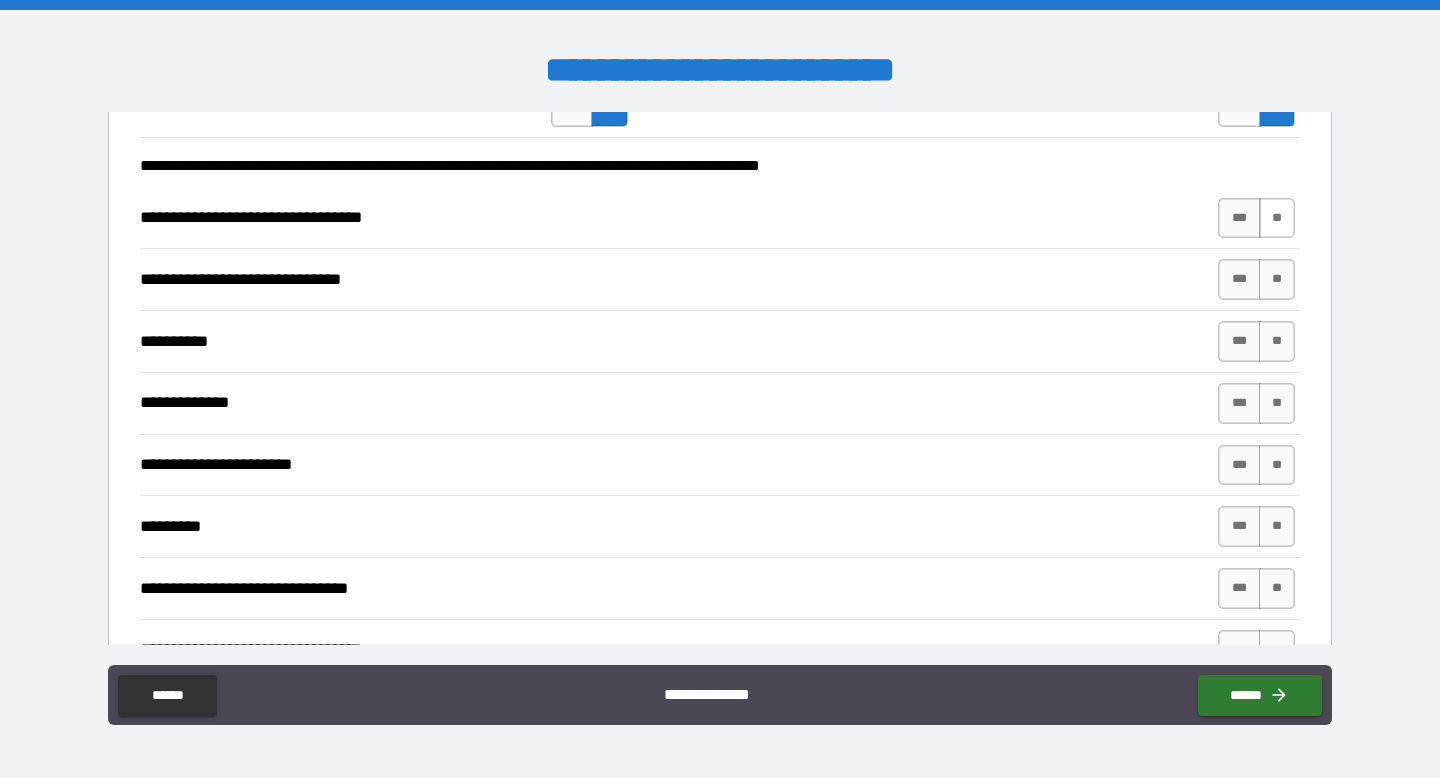 click on "**" at bounding box center (1277, 218) 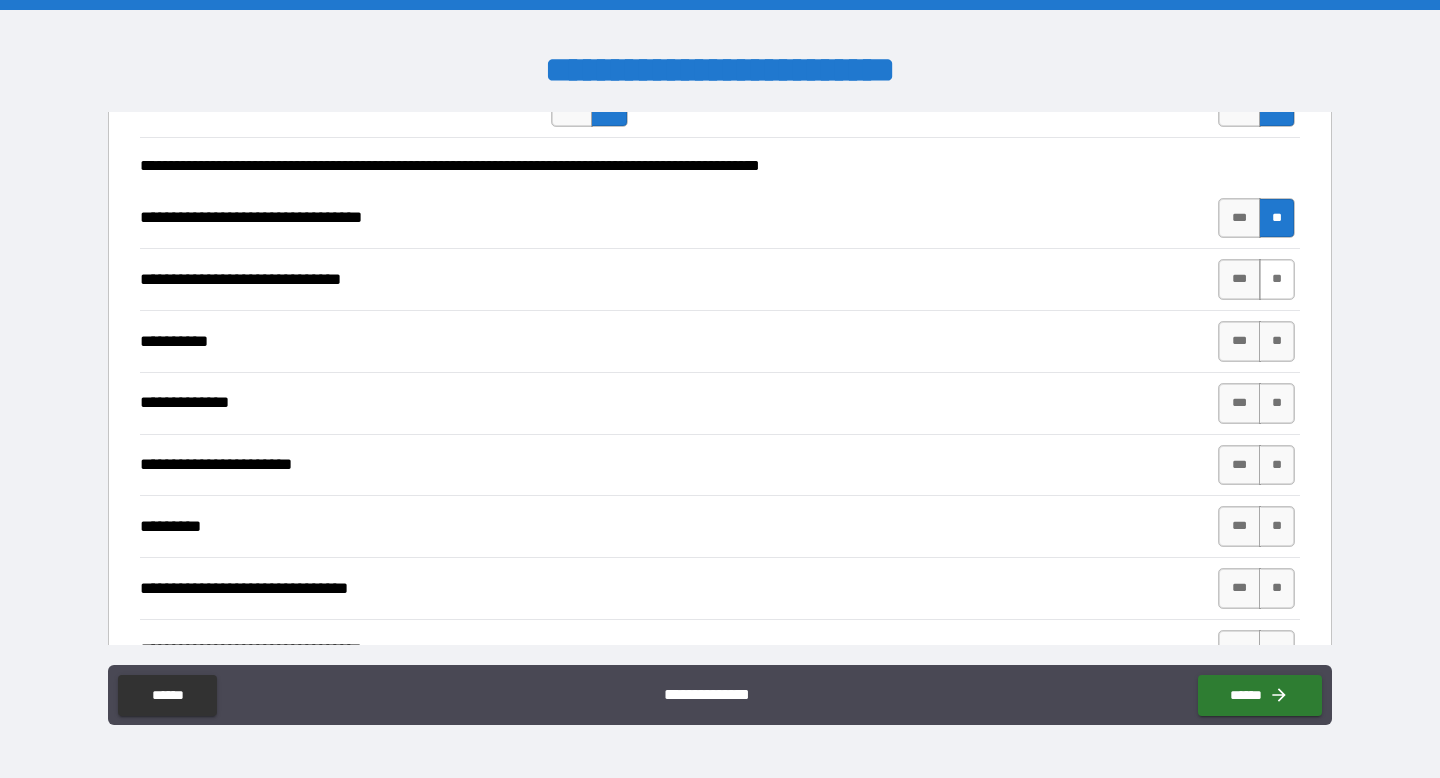 click on "**" at bounding box center [1277, 279] 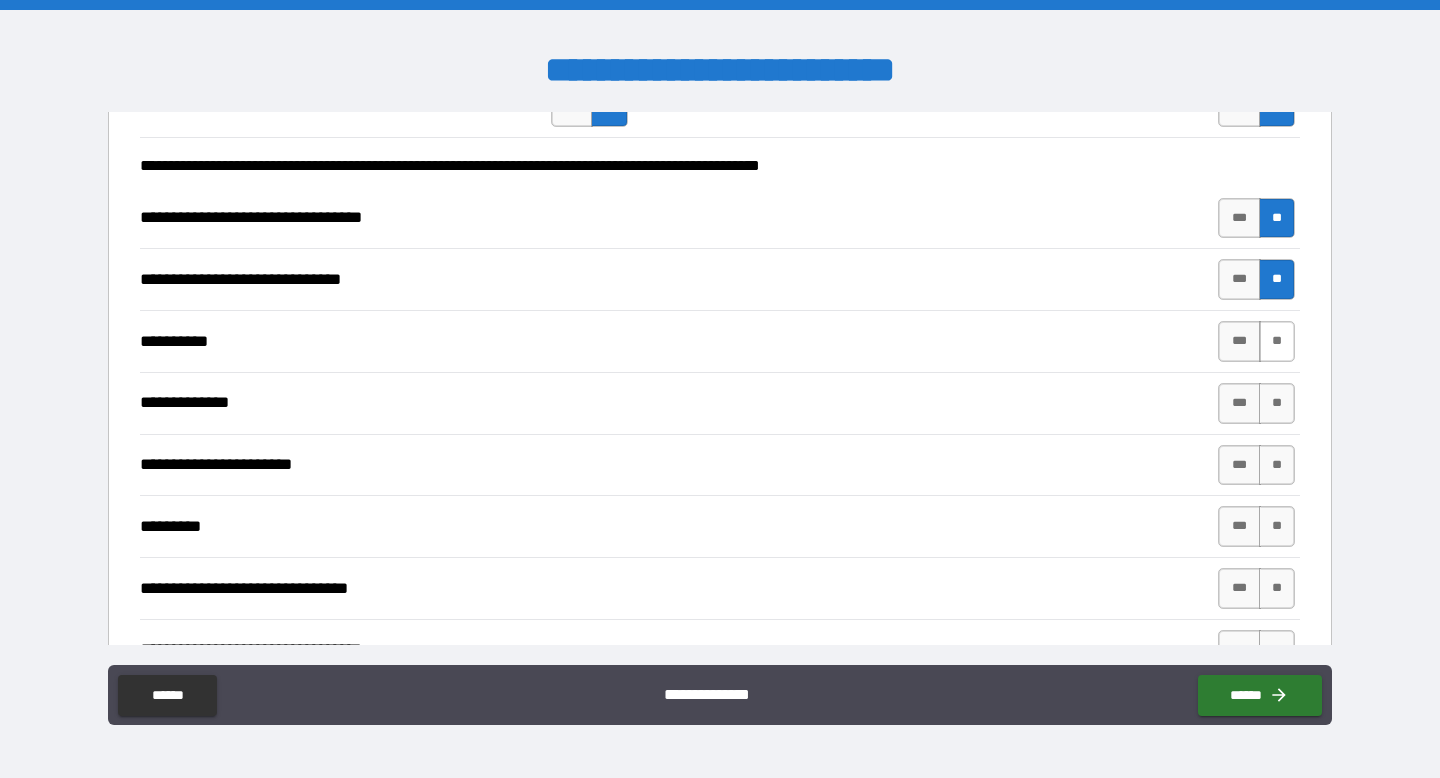 click on "**" at bounding box center [1277, 341] 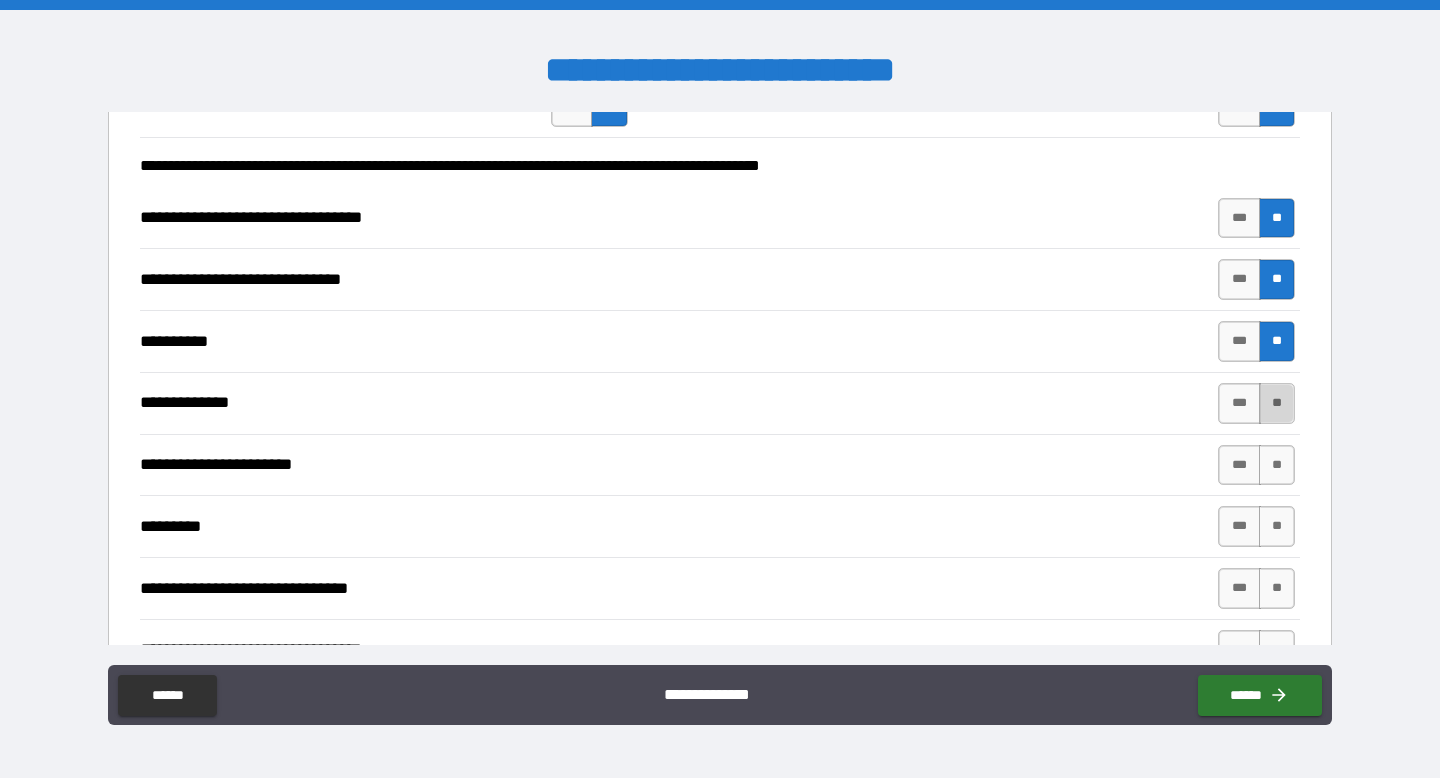 click on "**" at bounding box center (1277, 403) 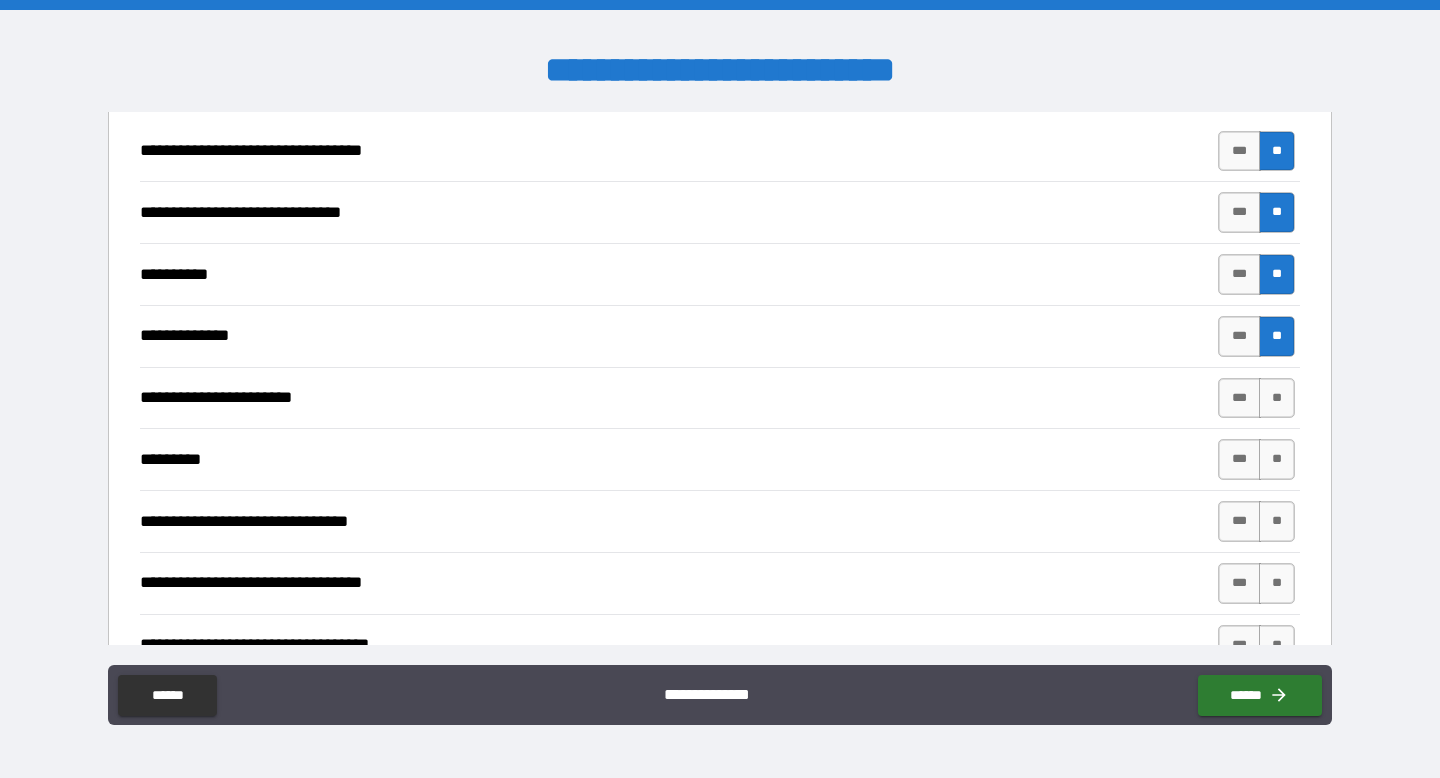 scroll, scrollTop: 5520, scrollLeft: 0, axis: vertical 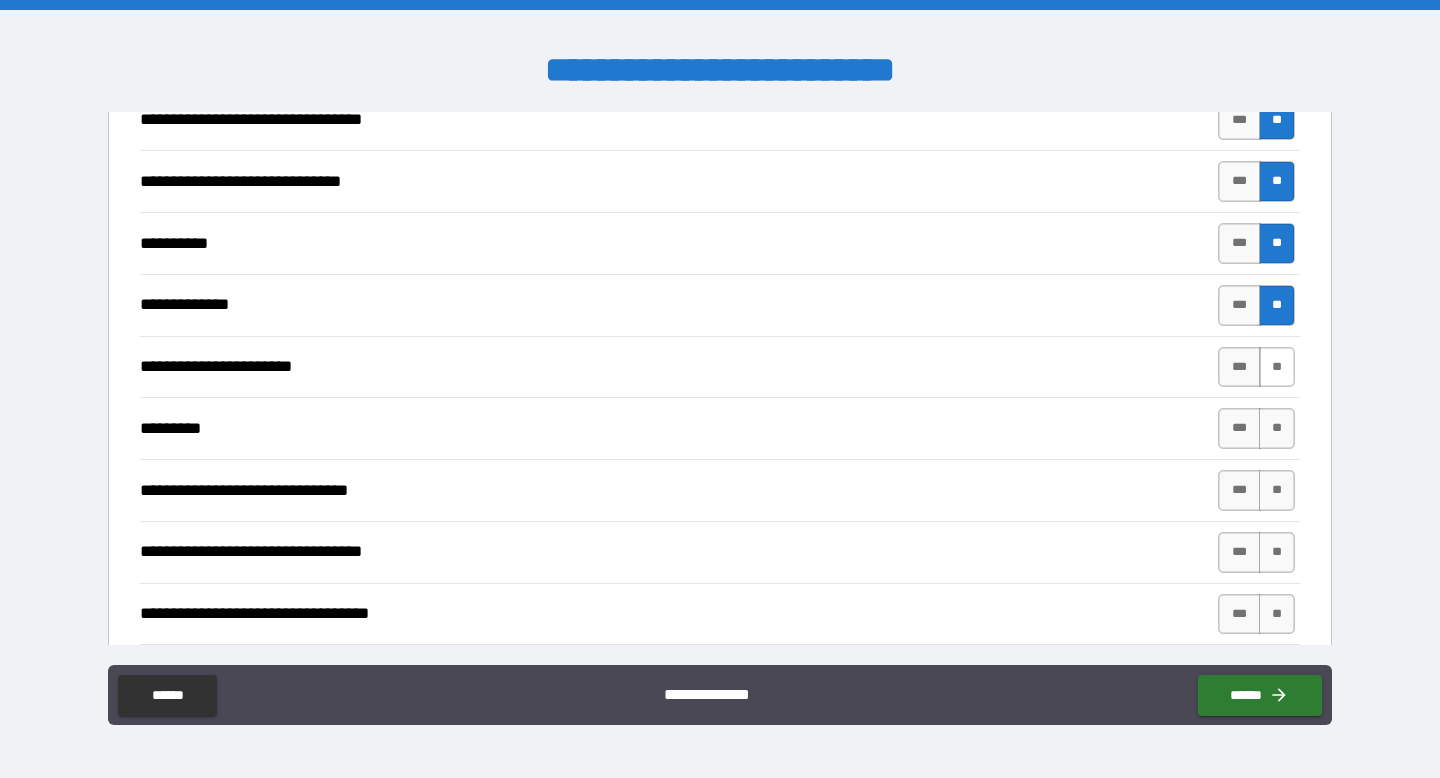 click on "**" at bounding box center (1277, 367) 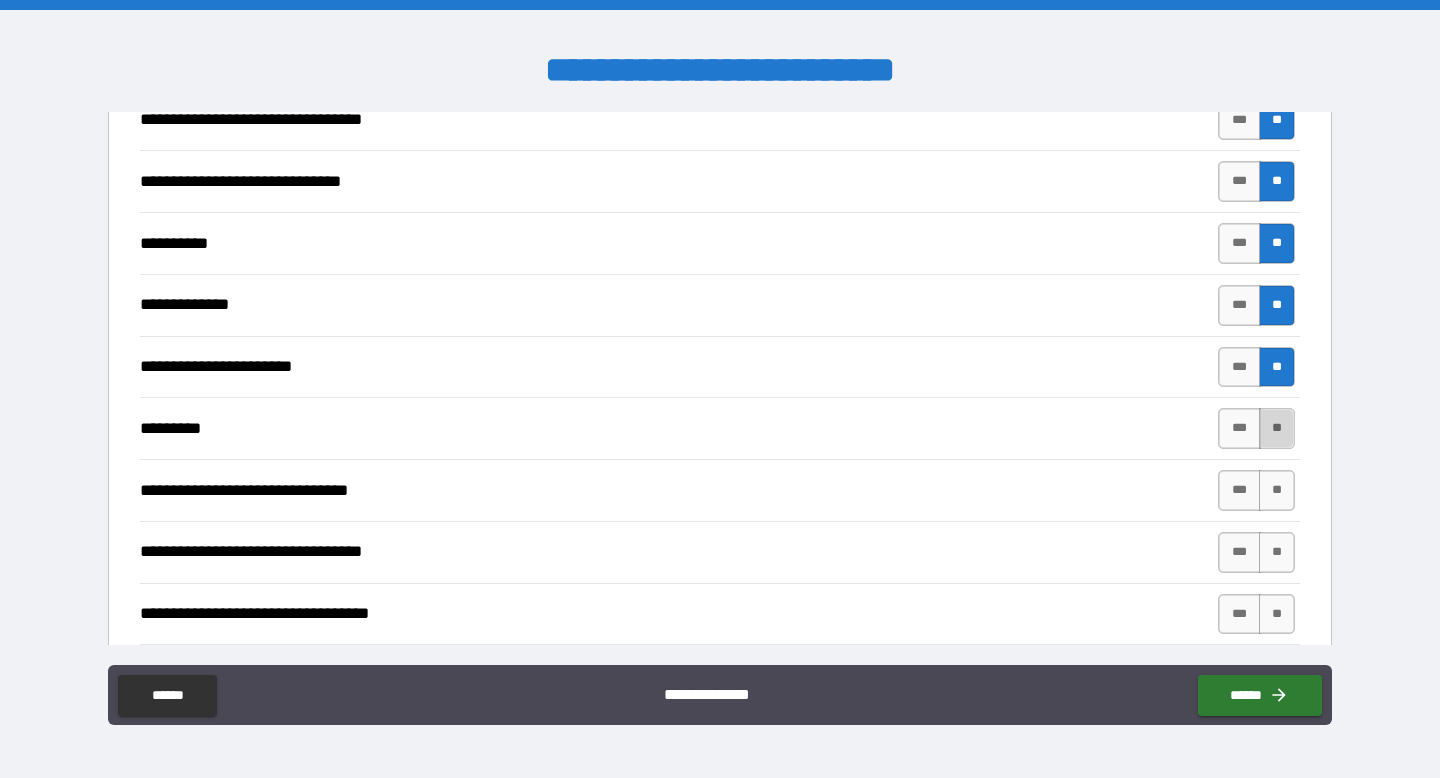 click on "**" at bounding box center [1277, 428] 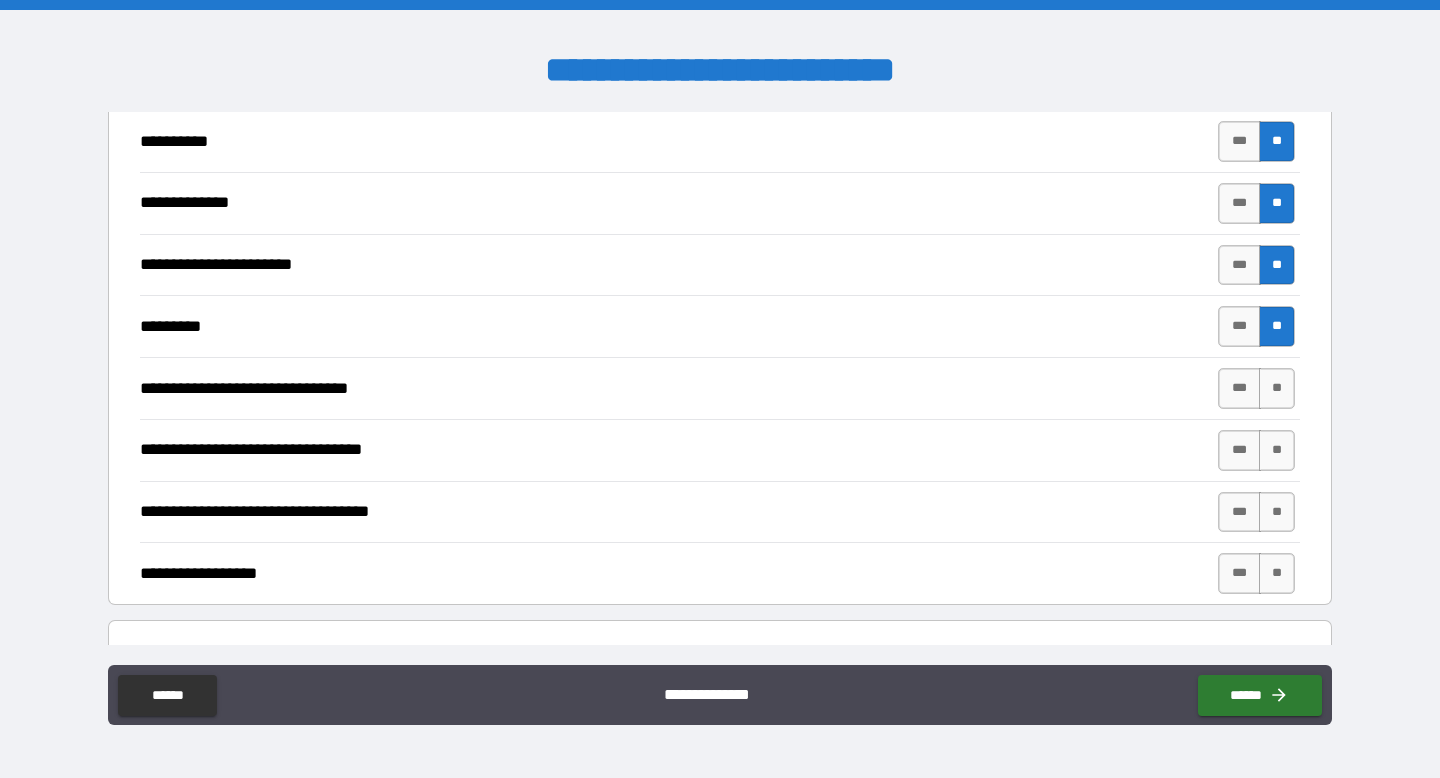 scroll, scrollTop: 5638, scrollLeft: 0, axis: vertical 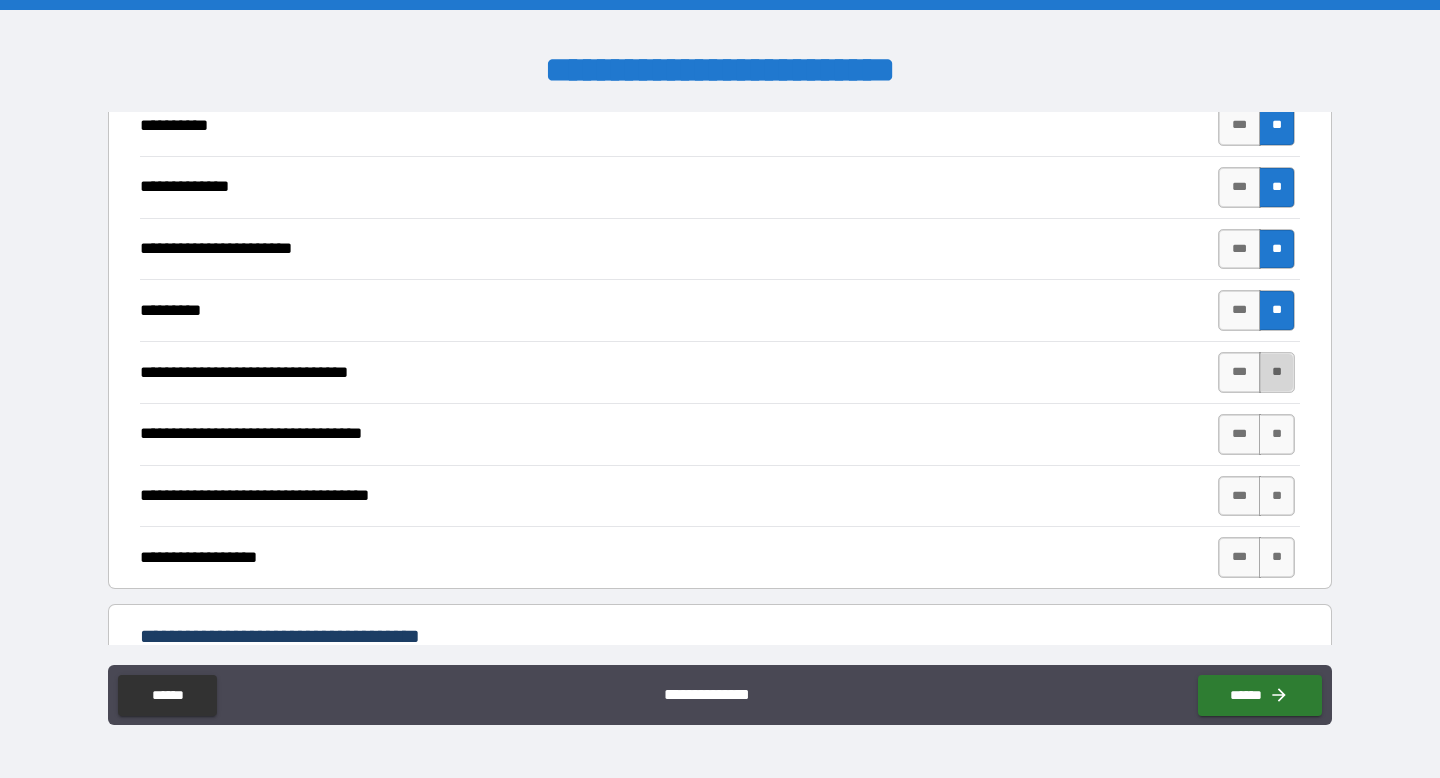click on "**" at bounding box center [1277, 372] 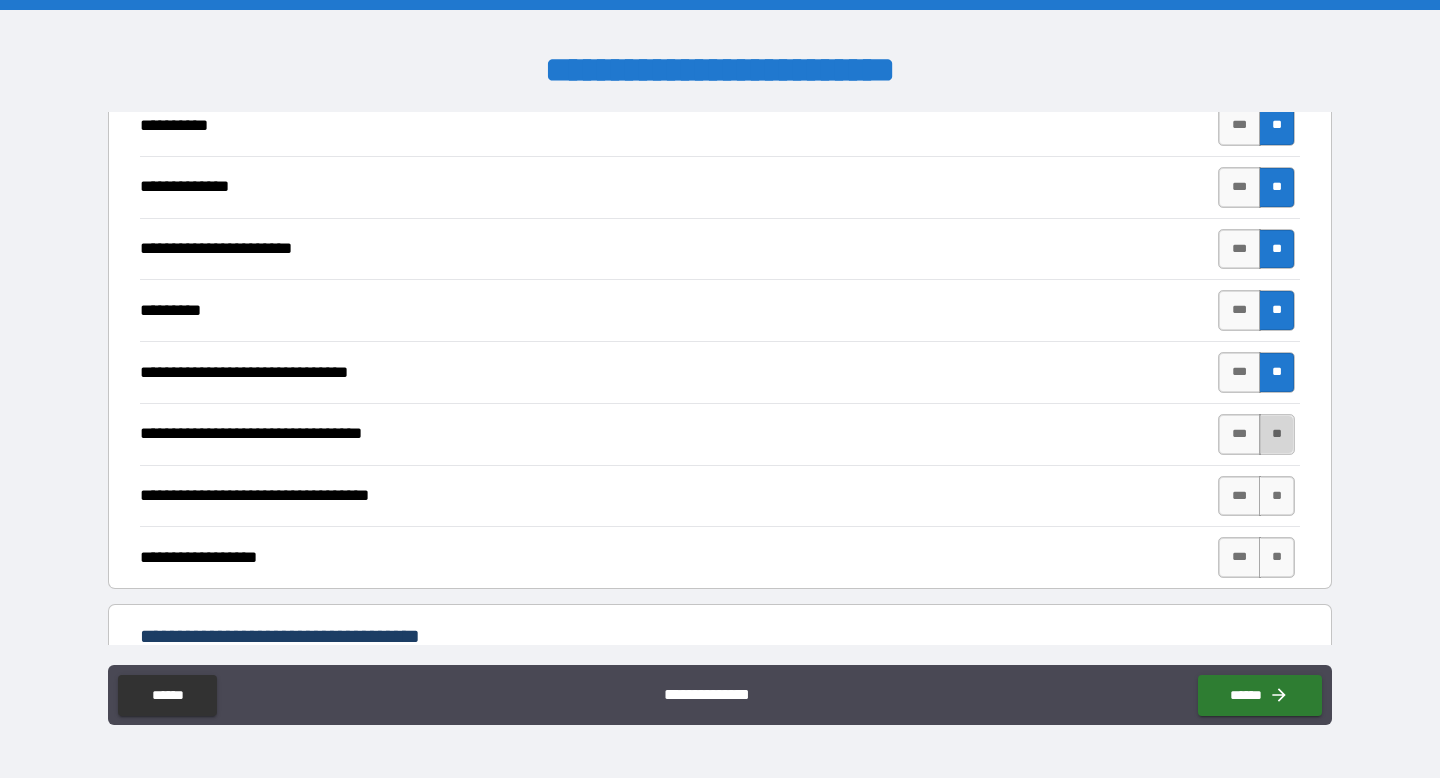 click on "**" at bounding box center [1277, 434] 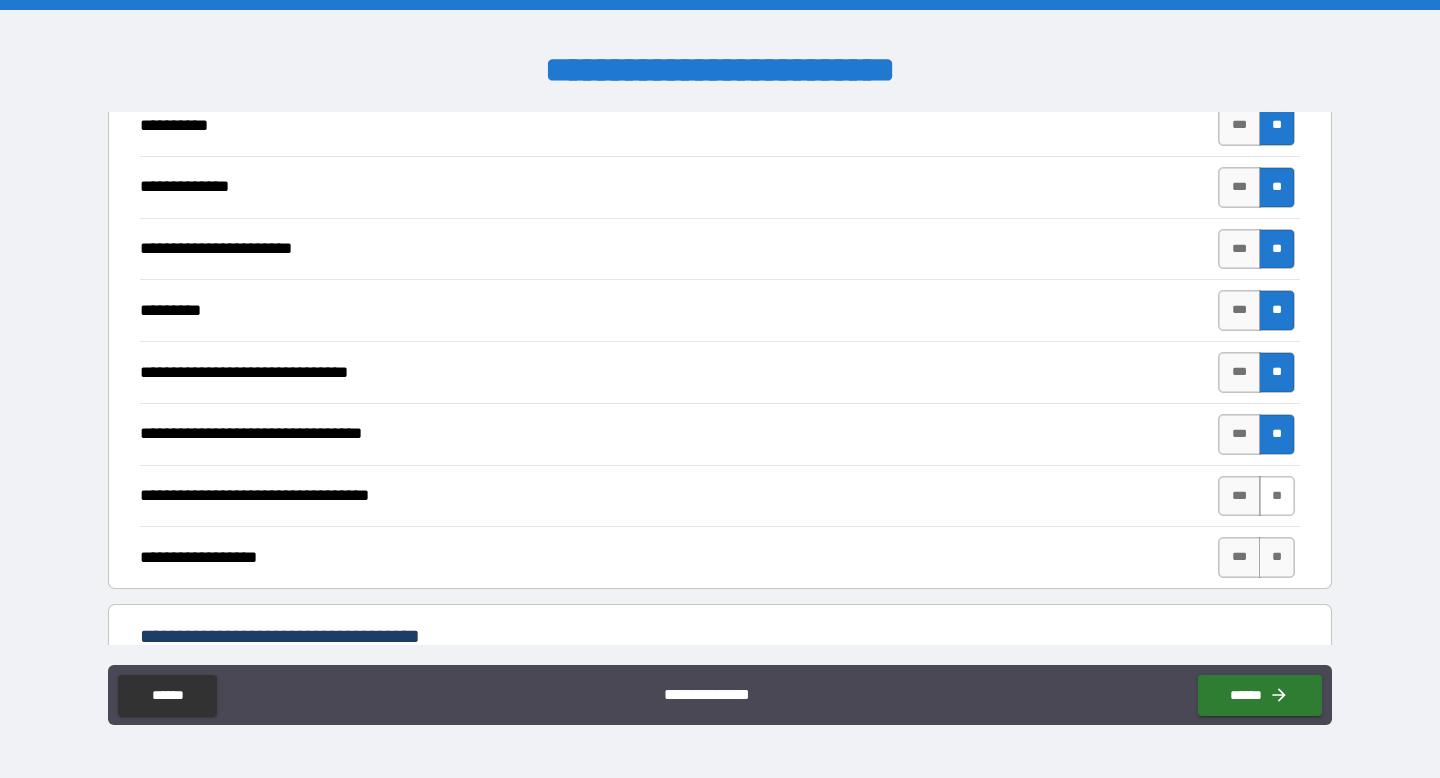 click on "**" at bounding box center [1277, 496] 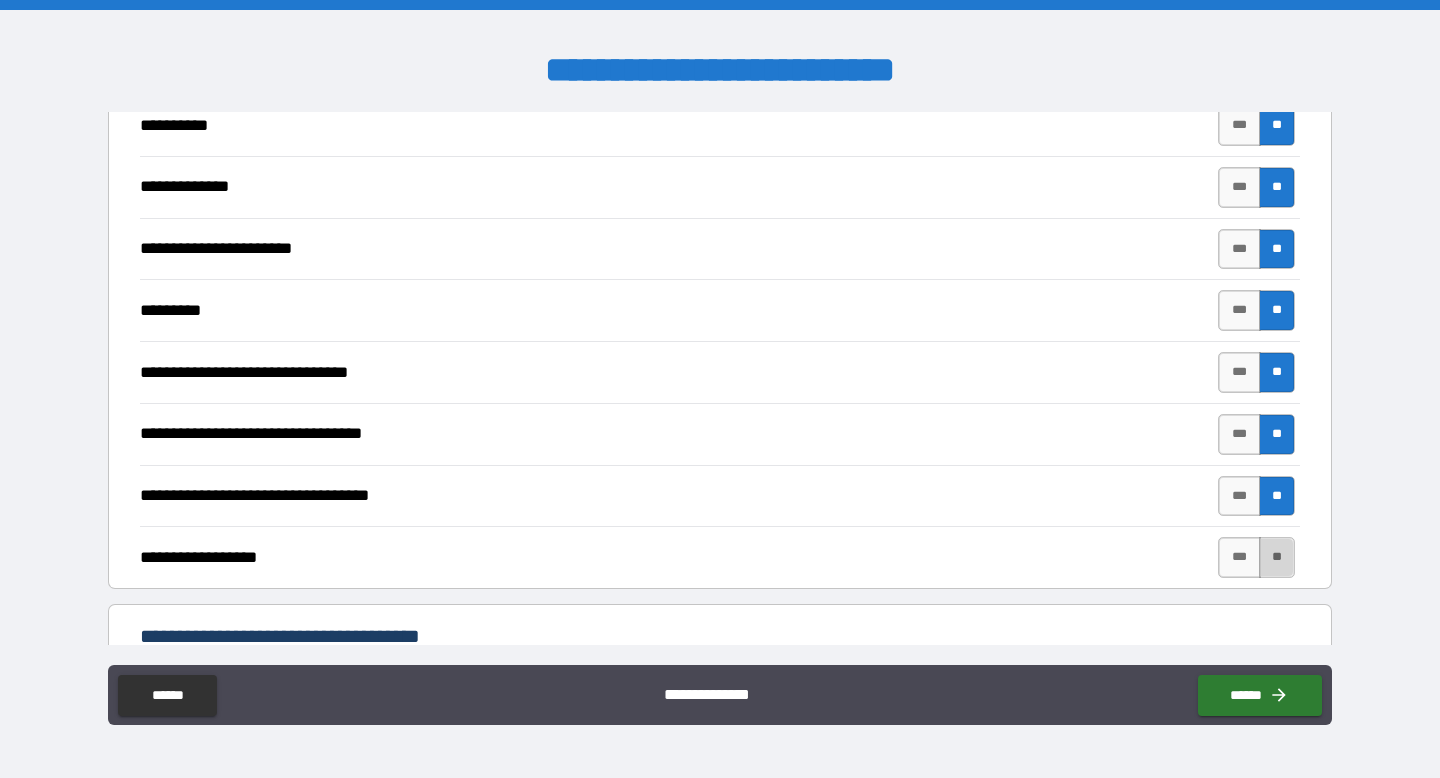 click on "**" at bounding box center (1277, 557) 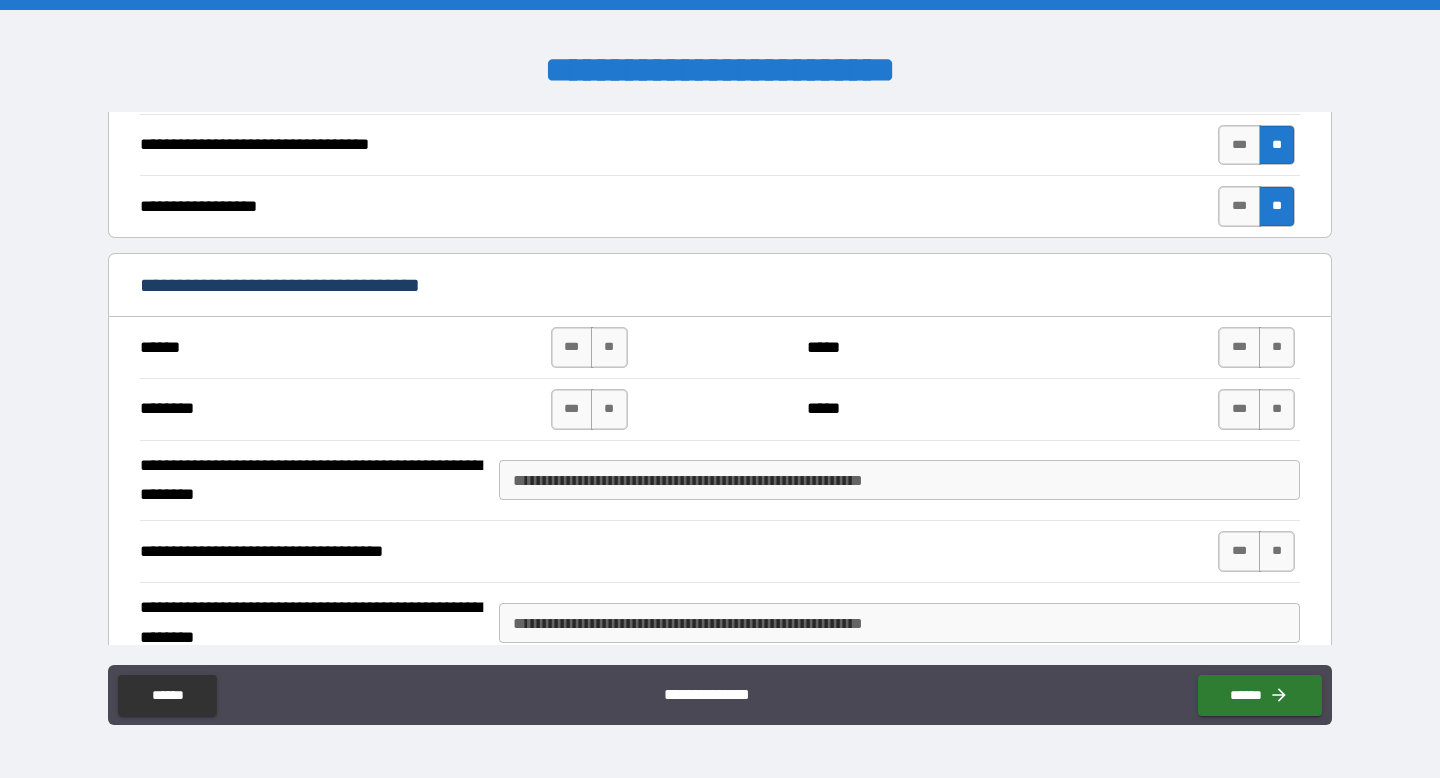 scroll, scrollTop: 5994, scrollLeft: 0, axis: vertical 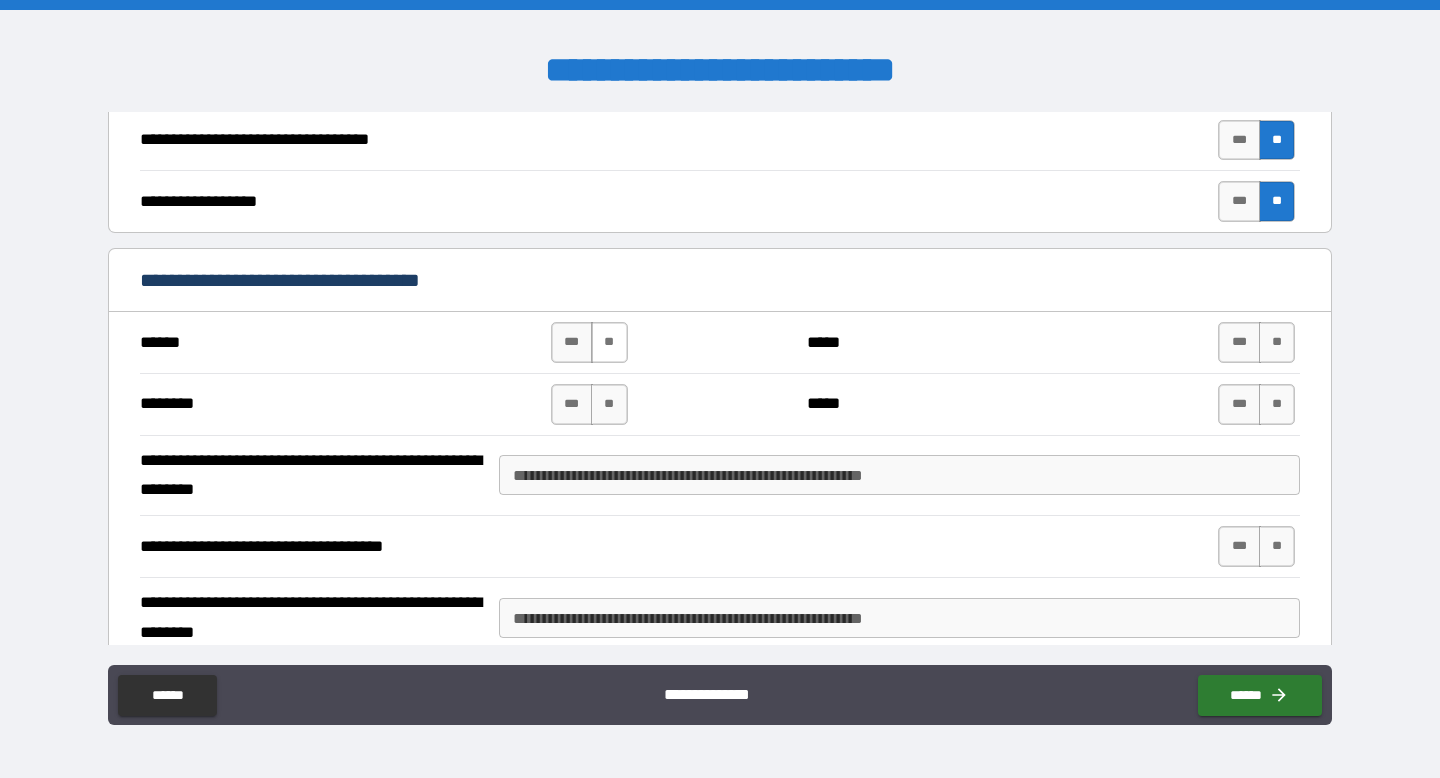 click on "**" at bounding box center (609, 342) 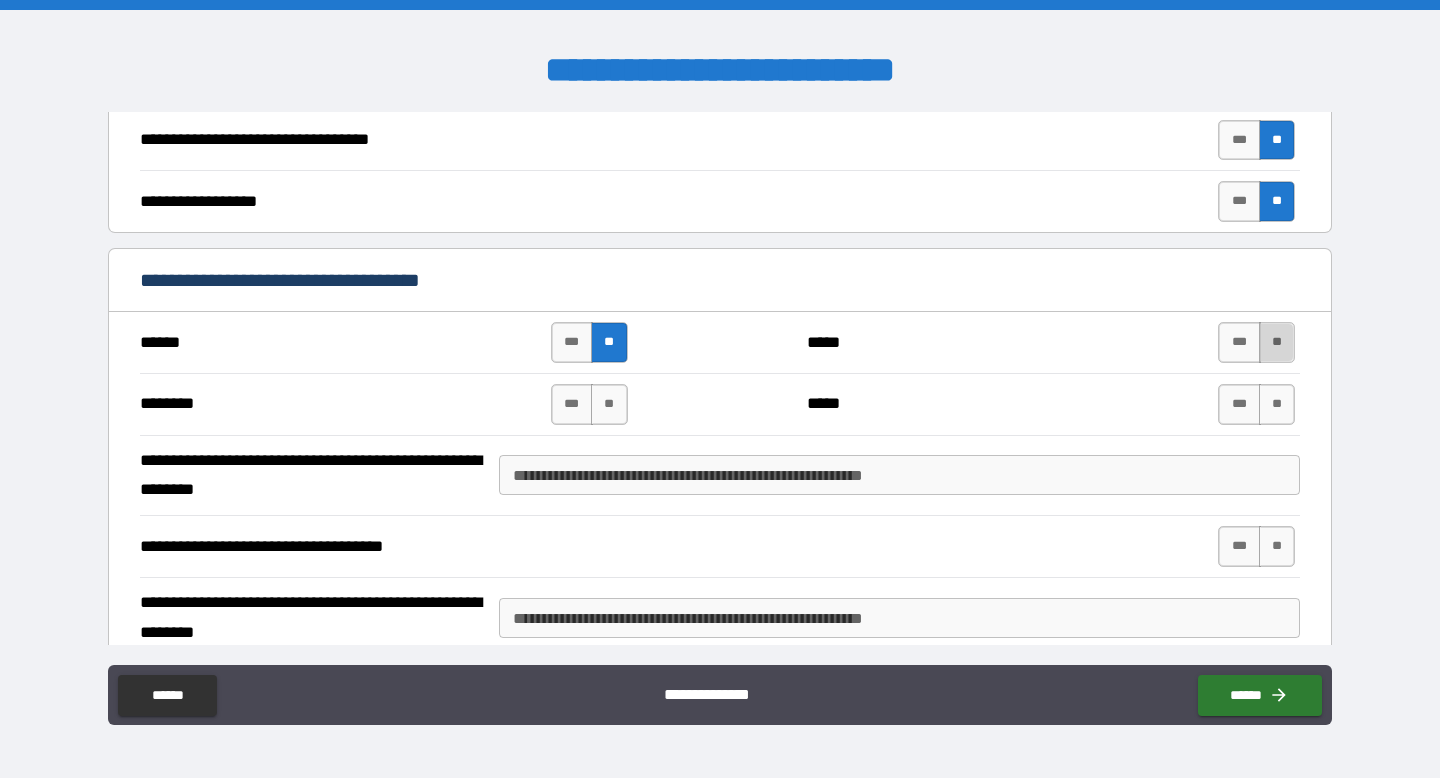 click on "**" at bounding box center (1277, 342) 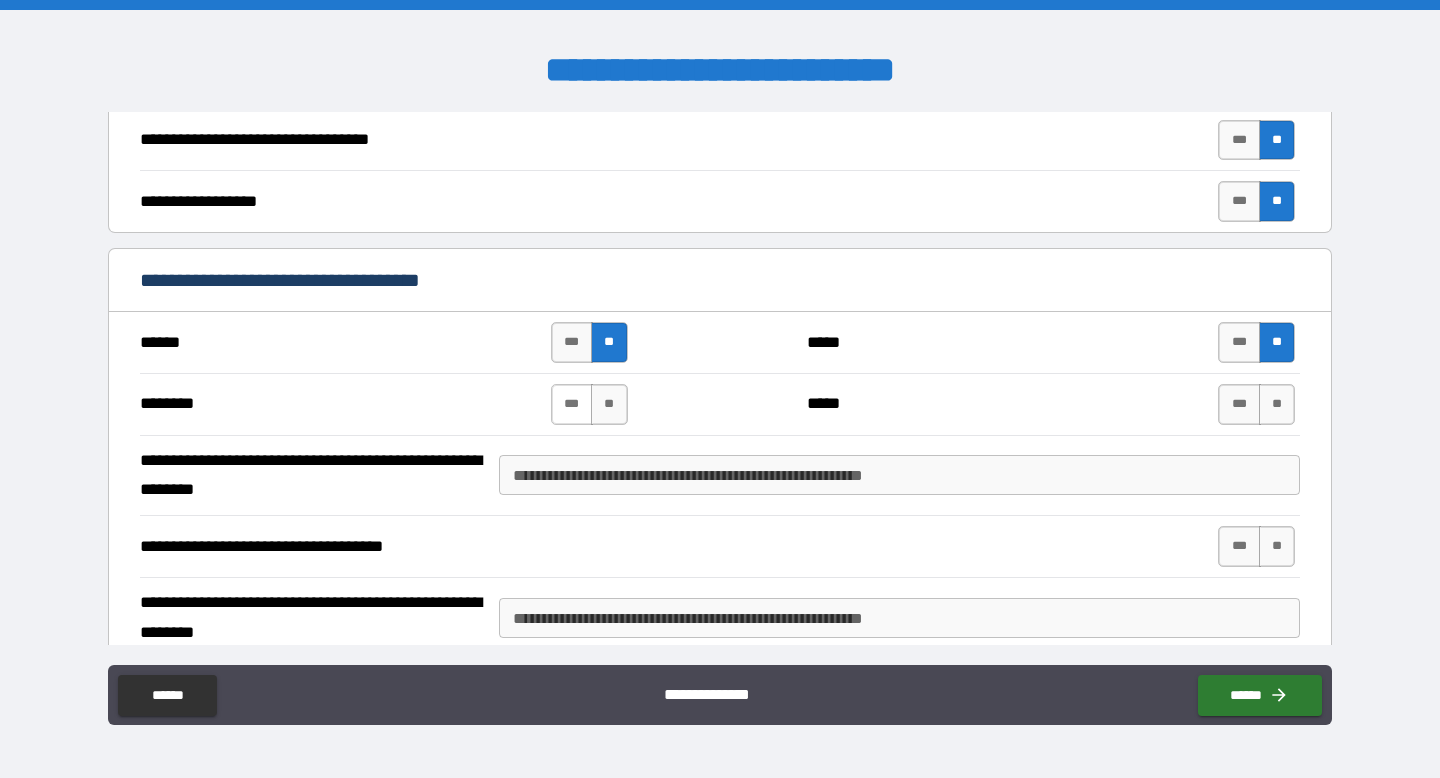 click on "***" at bounding box center [572, 404] 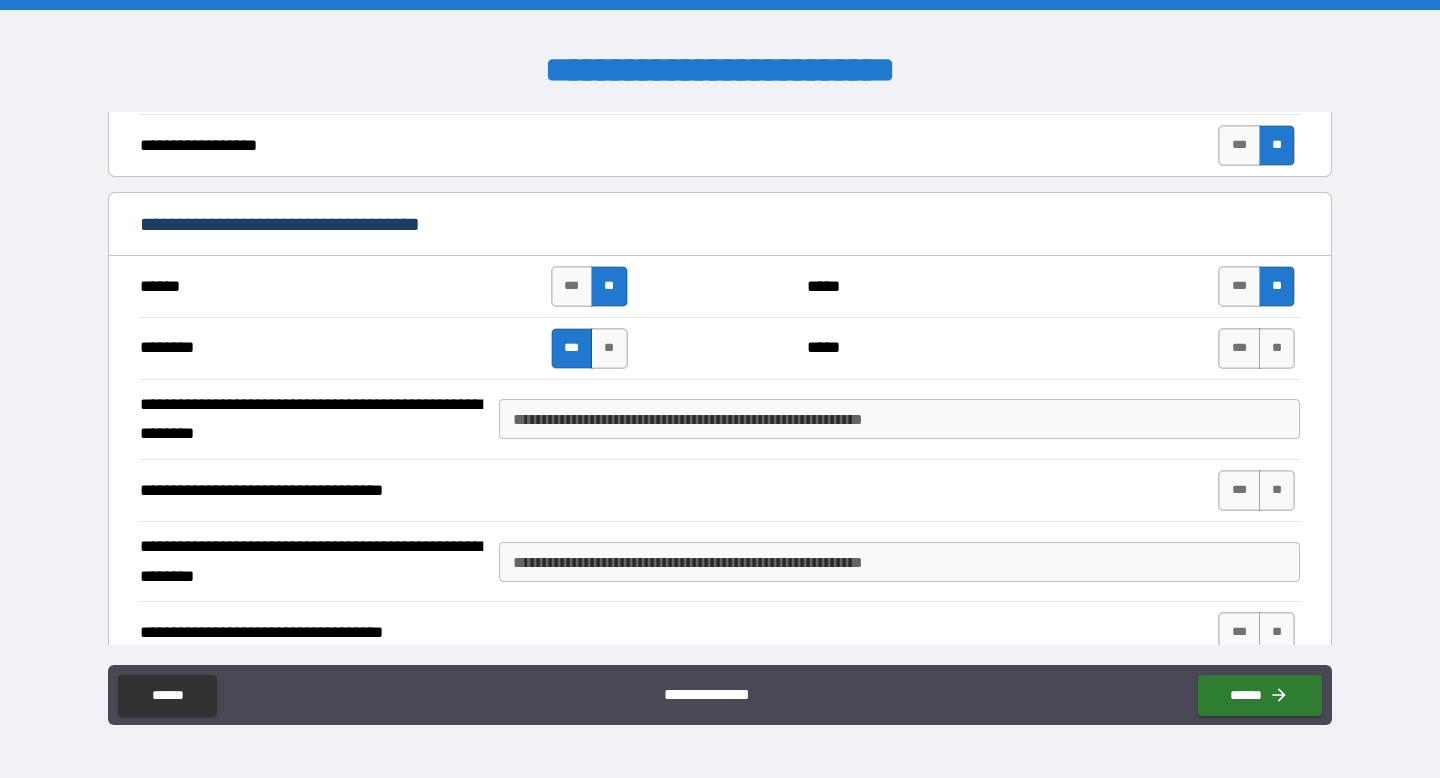 scroll, scrollTop: 6052, scrollLeft: 0, axis: vertical 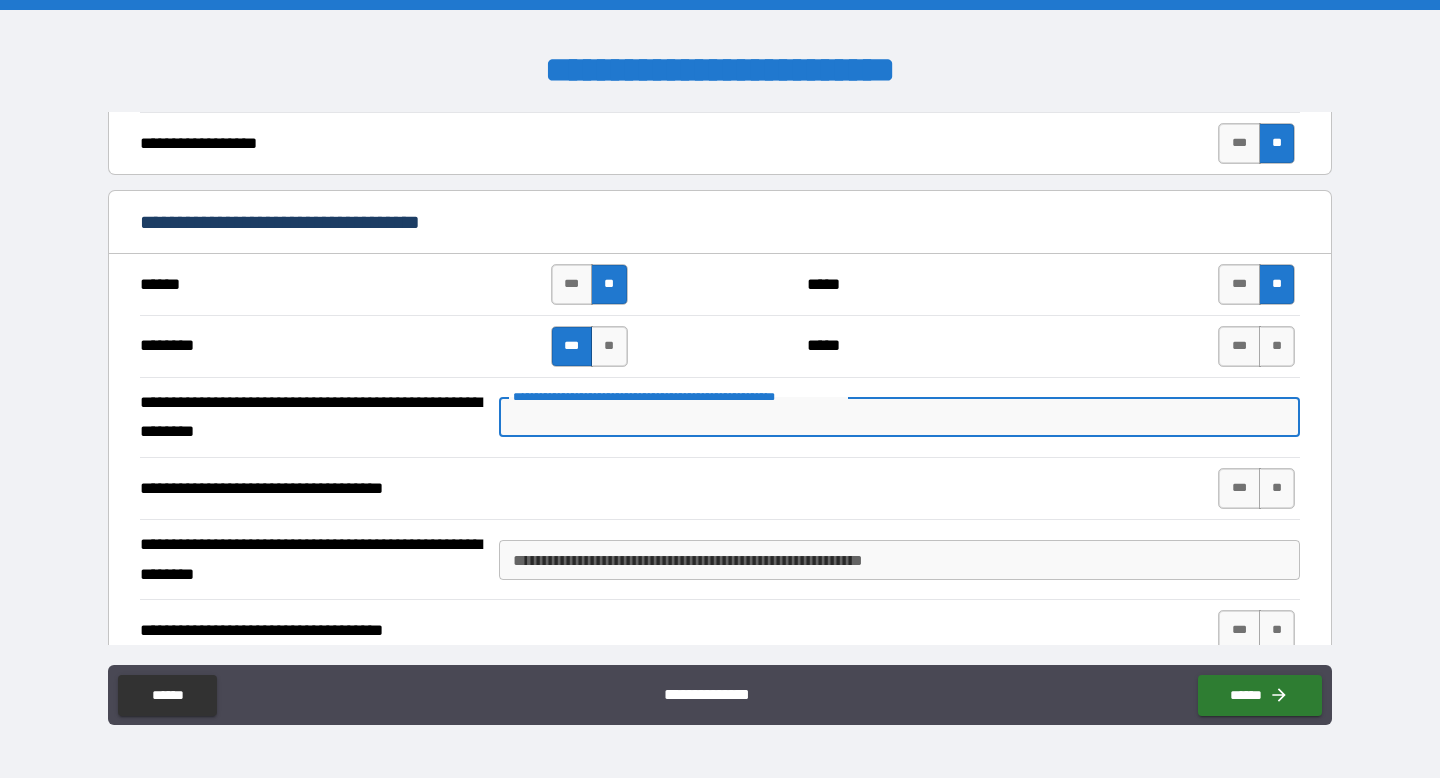 click on "**********" at bounding box center [899, 417] 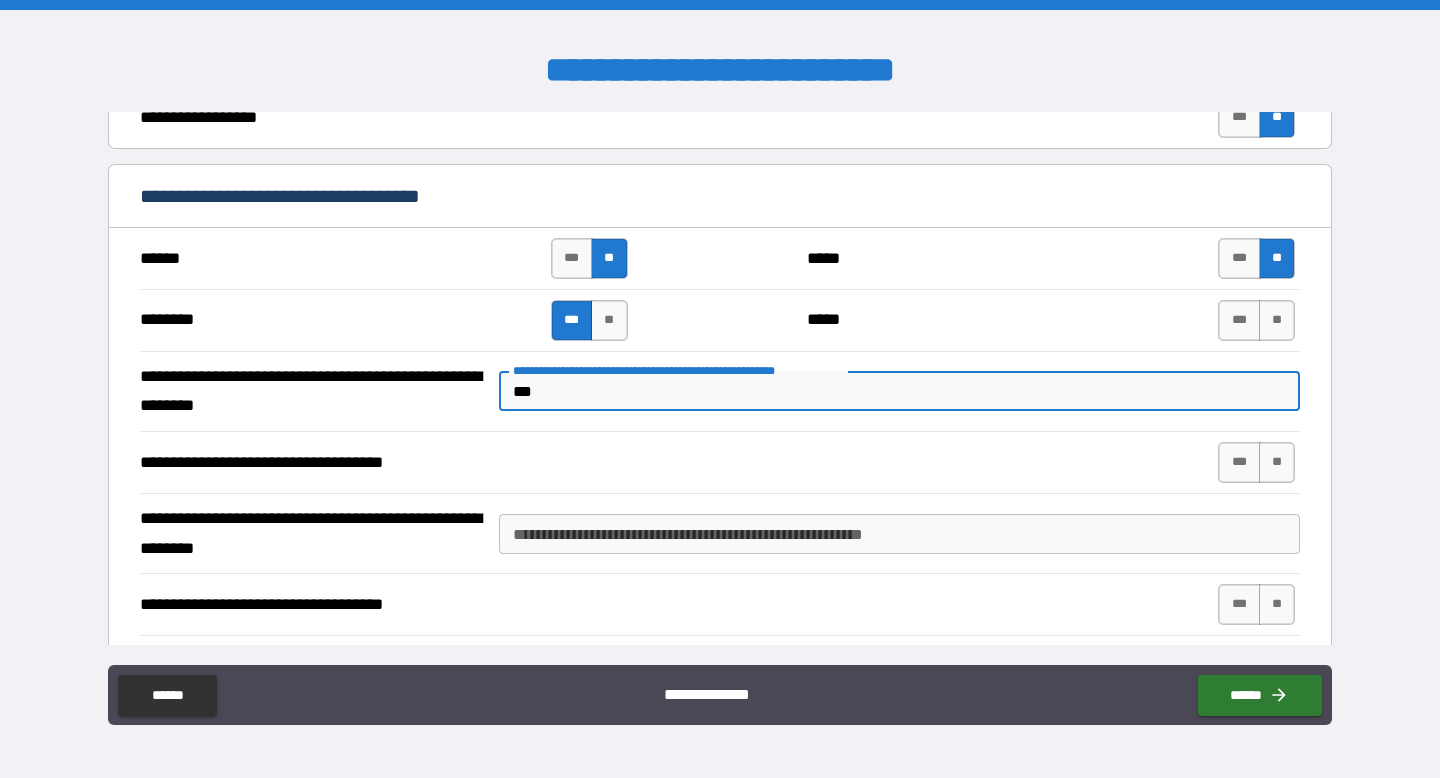 scroll, scrollTop: 6094, scrollLeft: 0, axis: vertical 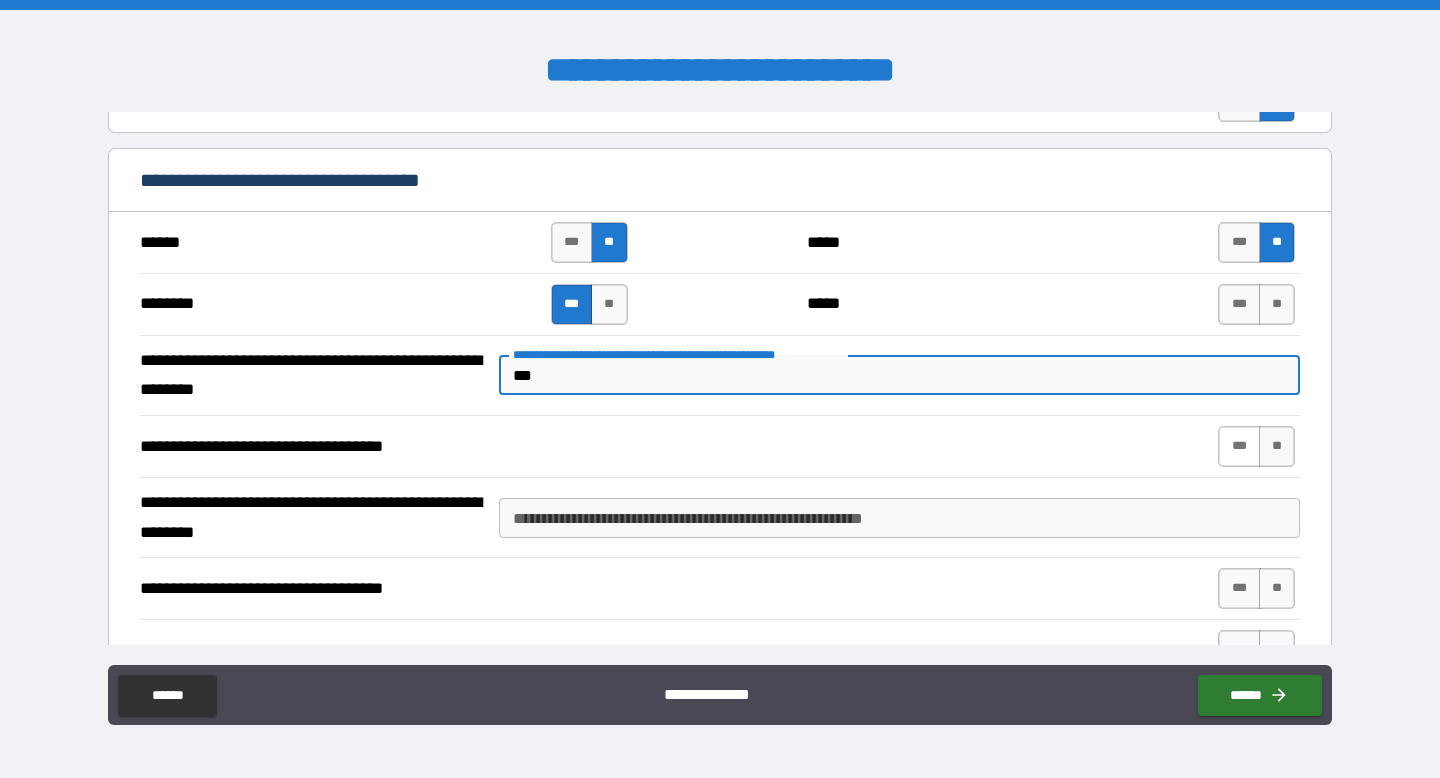 type on "***" 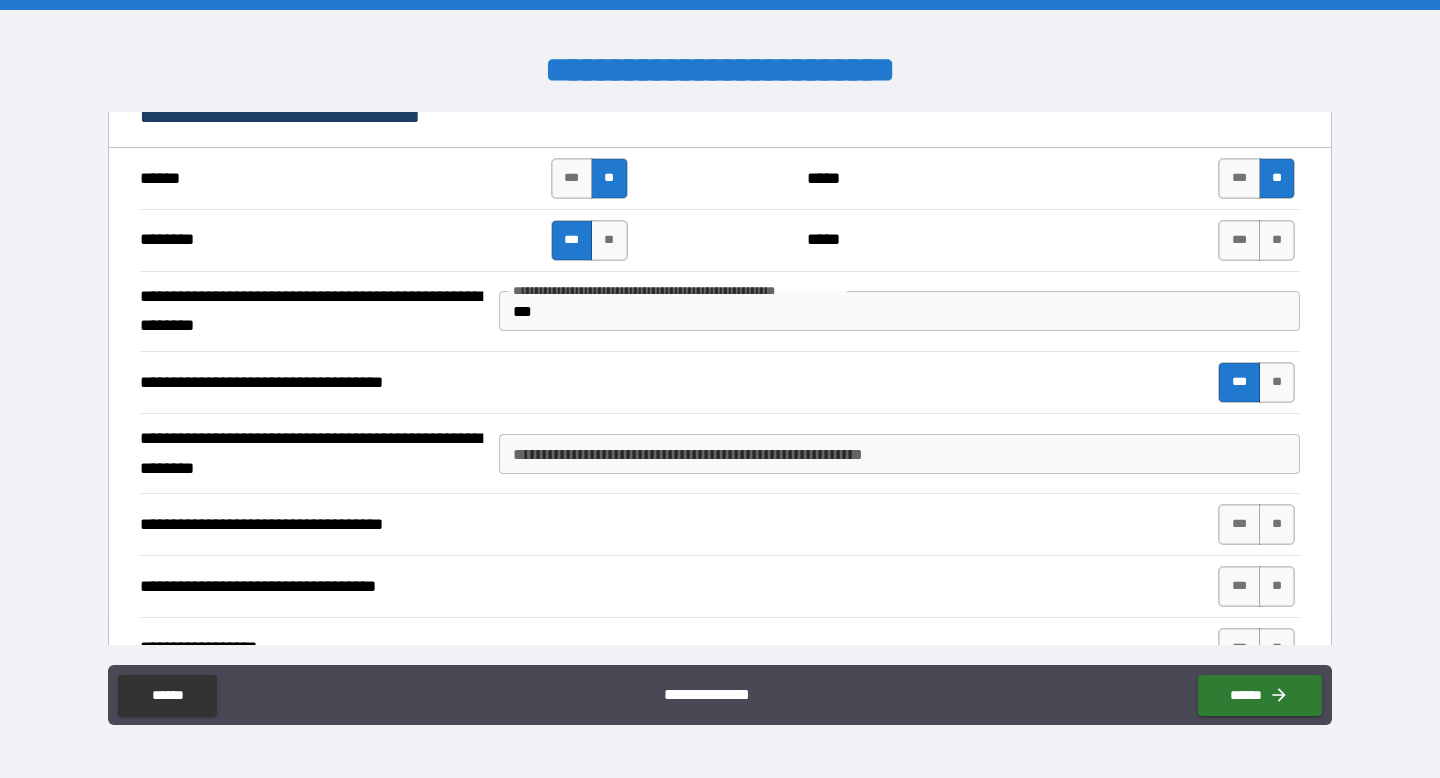 scroll, scrollTop: 6161, scrollLeft: 0, axis: vertical 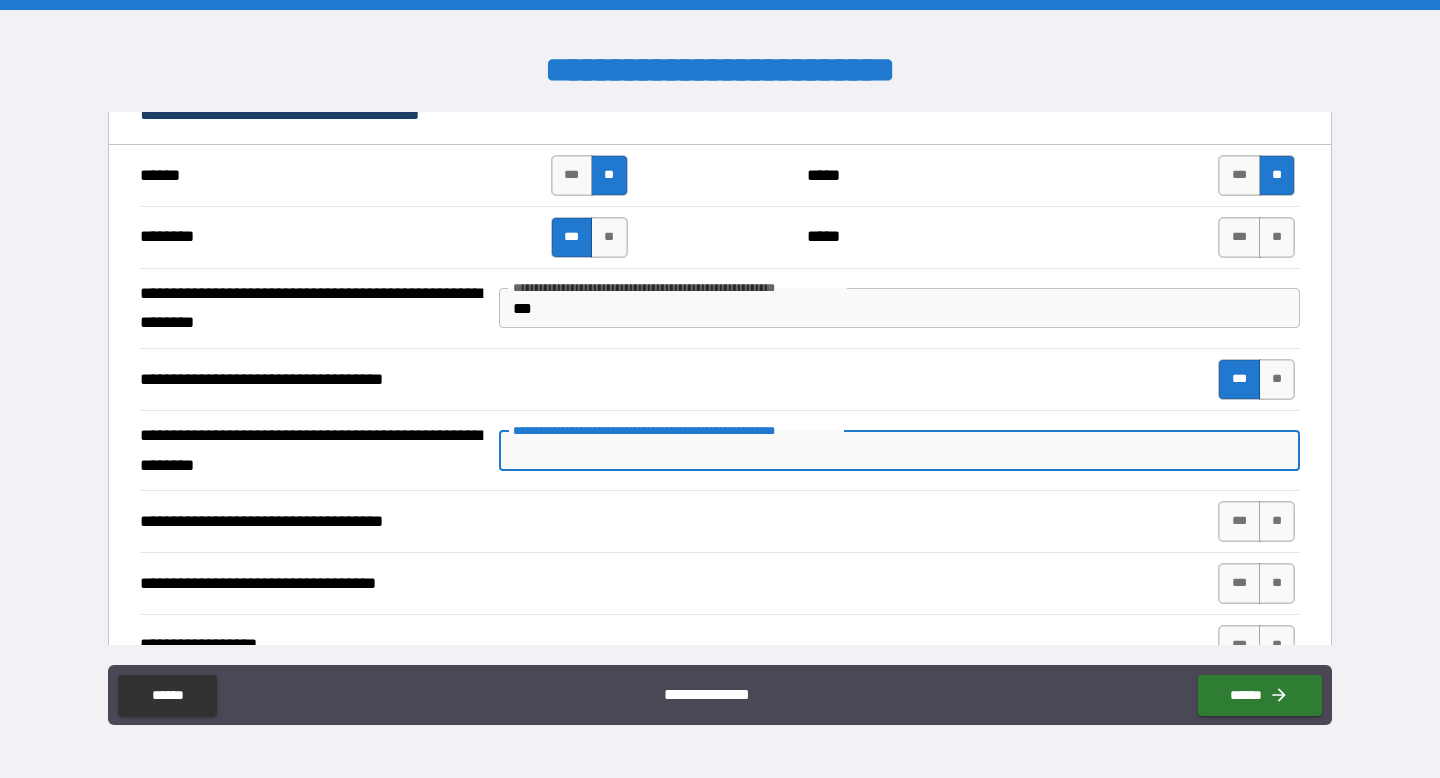 click on "**********" at bounding box center [899, 451] 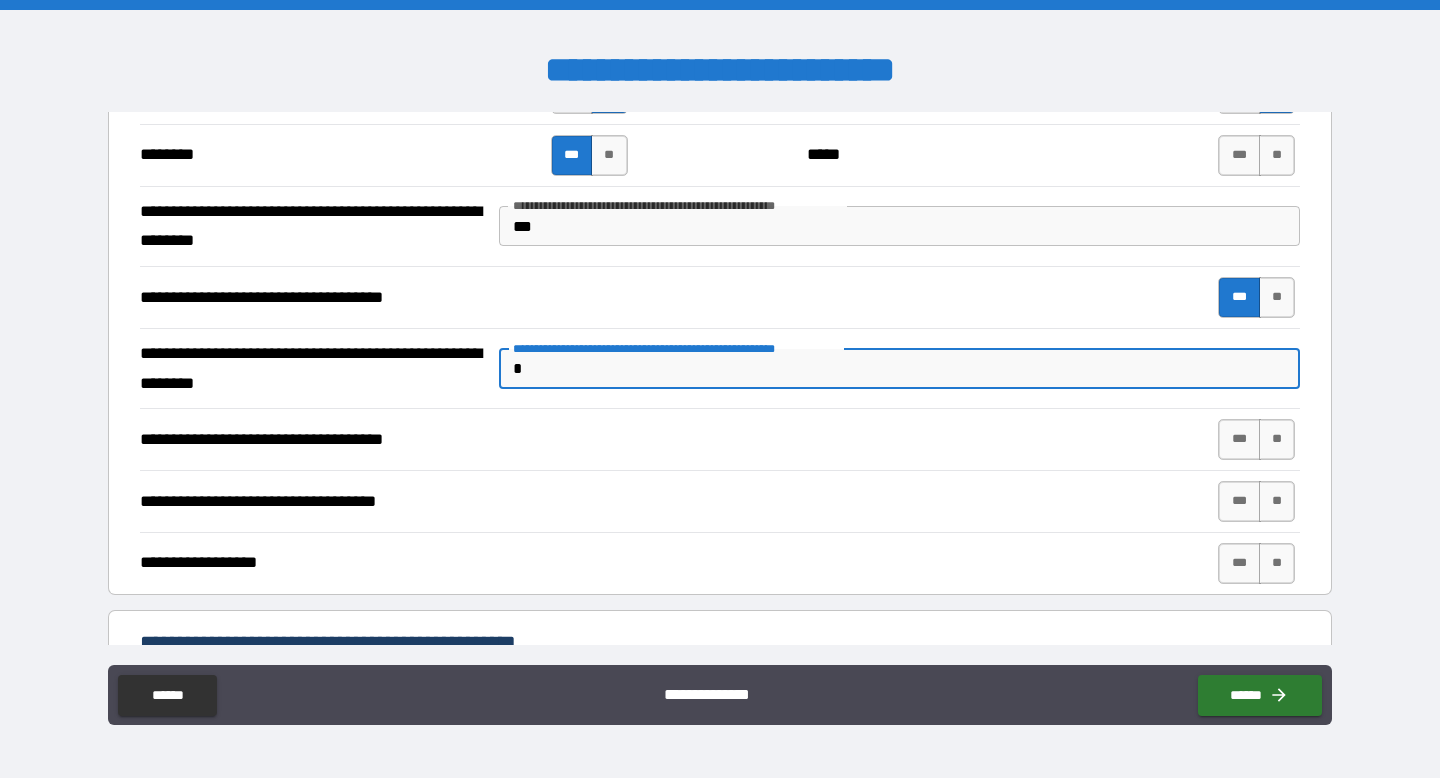 scroll, scrollTop: 6253, scrollLeft: 0, axis: vertical 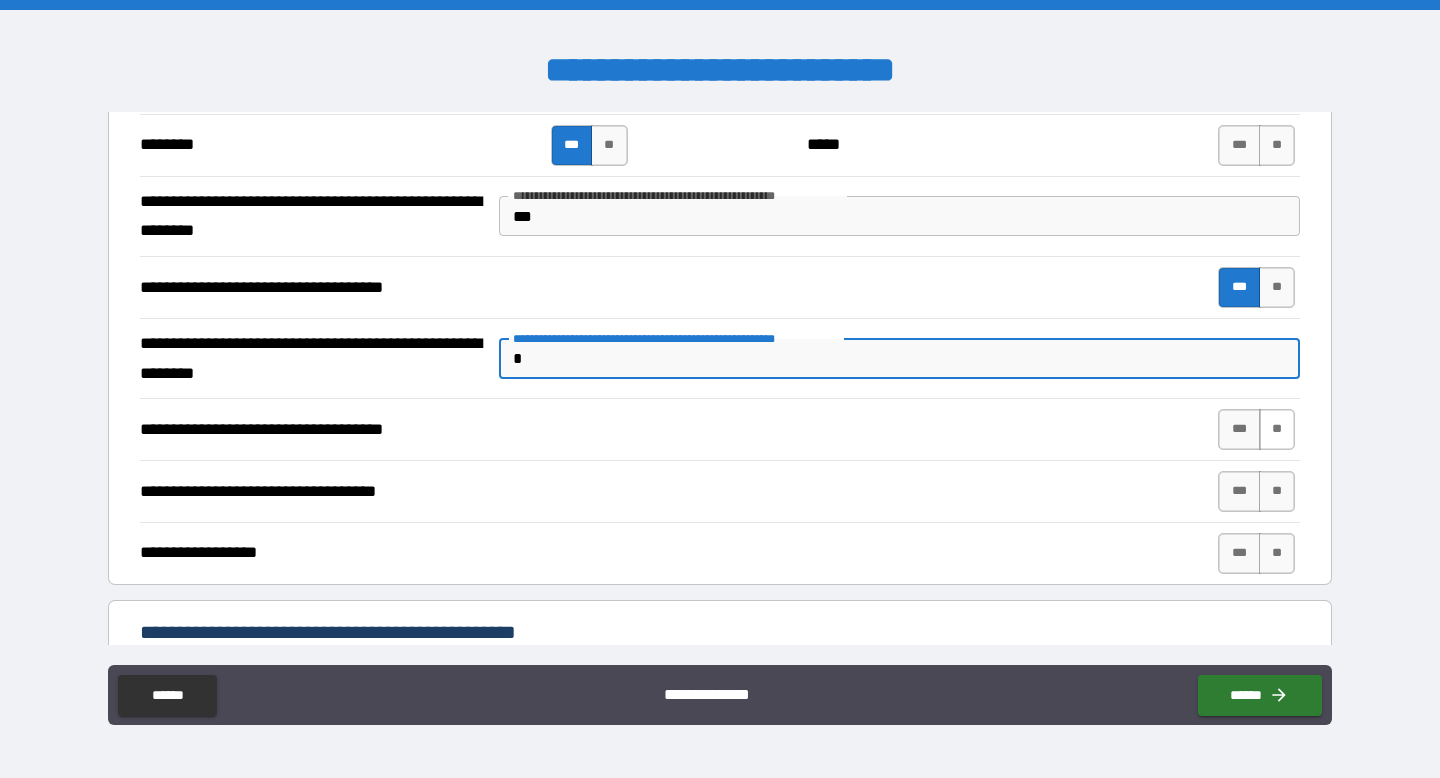 type on "*" 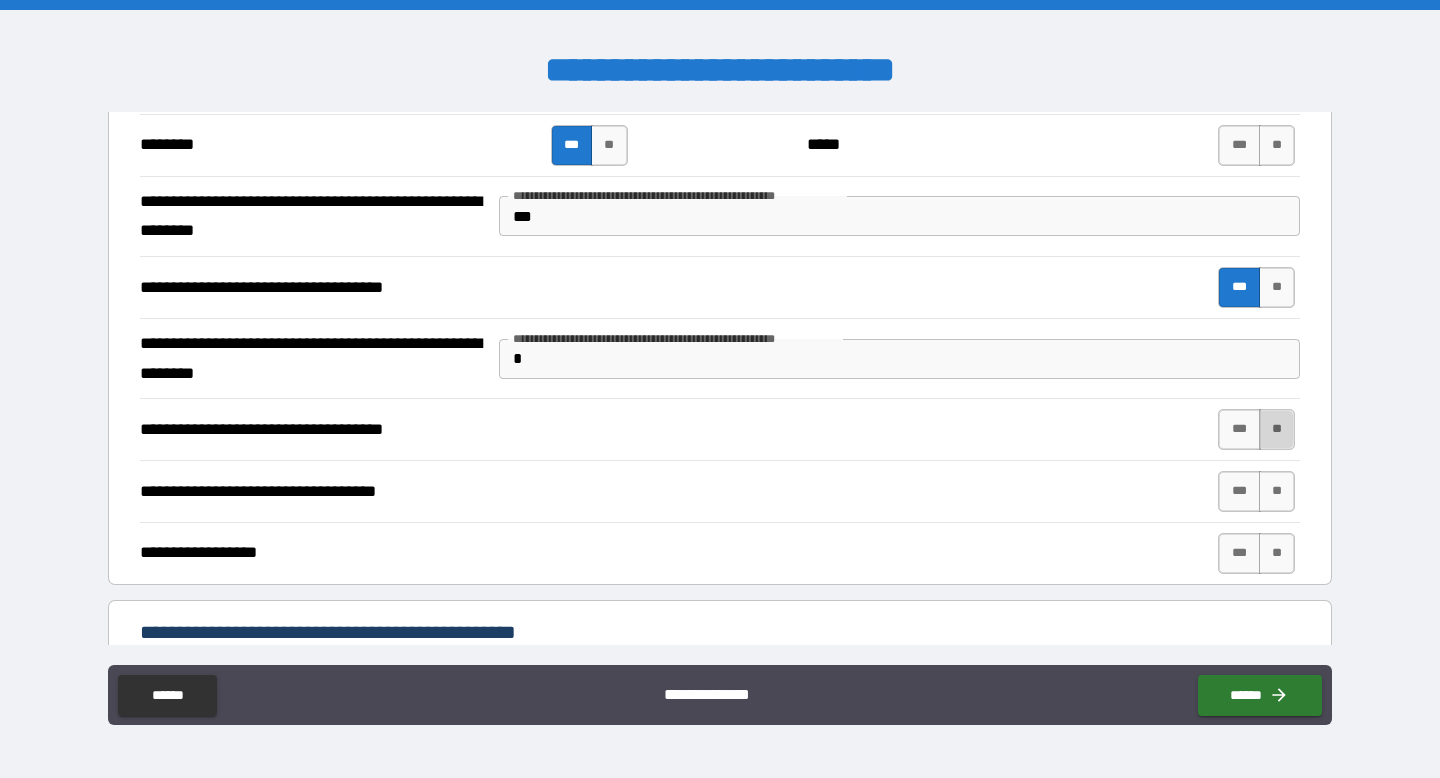 click on "**" at bounding box center [1277, 429] 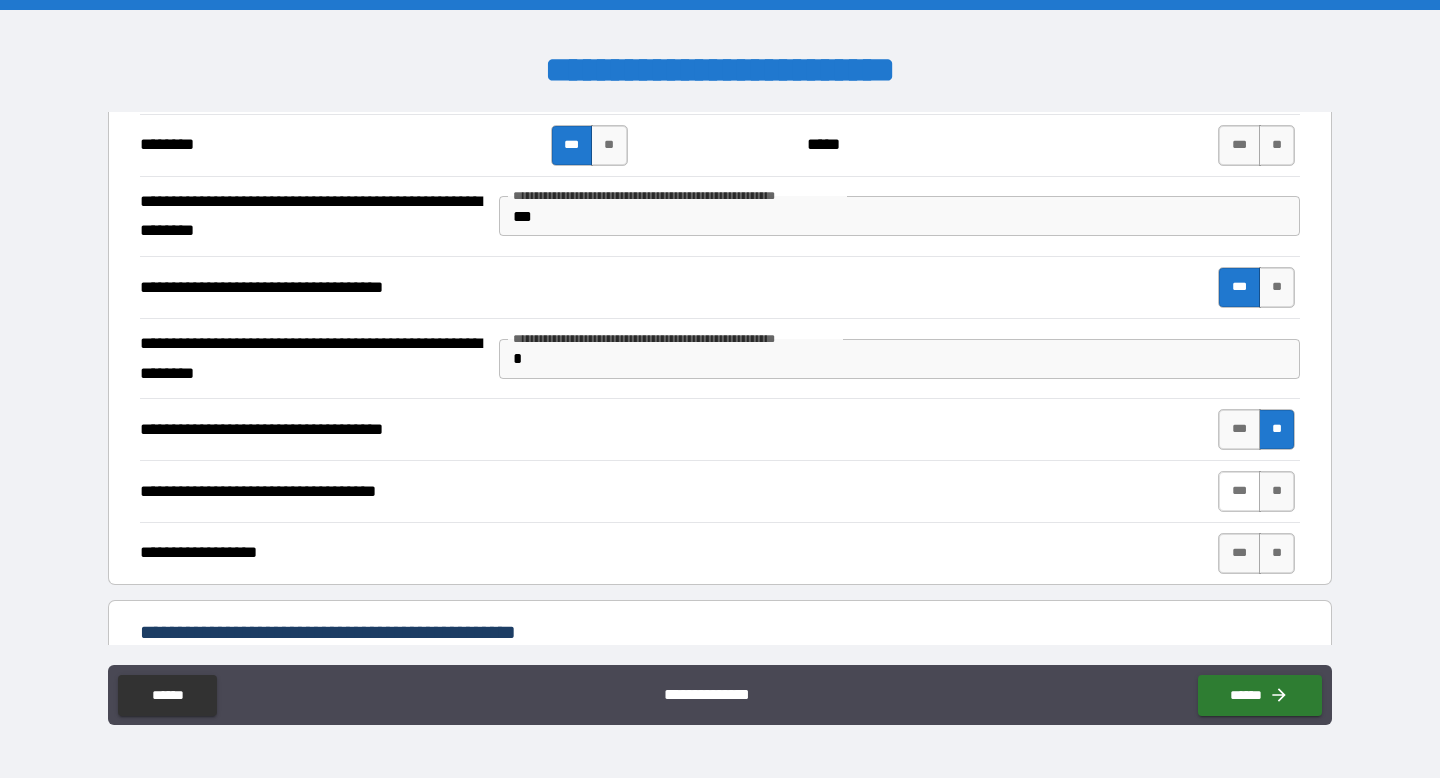 click on "***" at bounding box center [1239, 491] 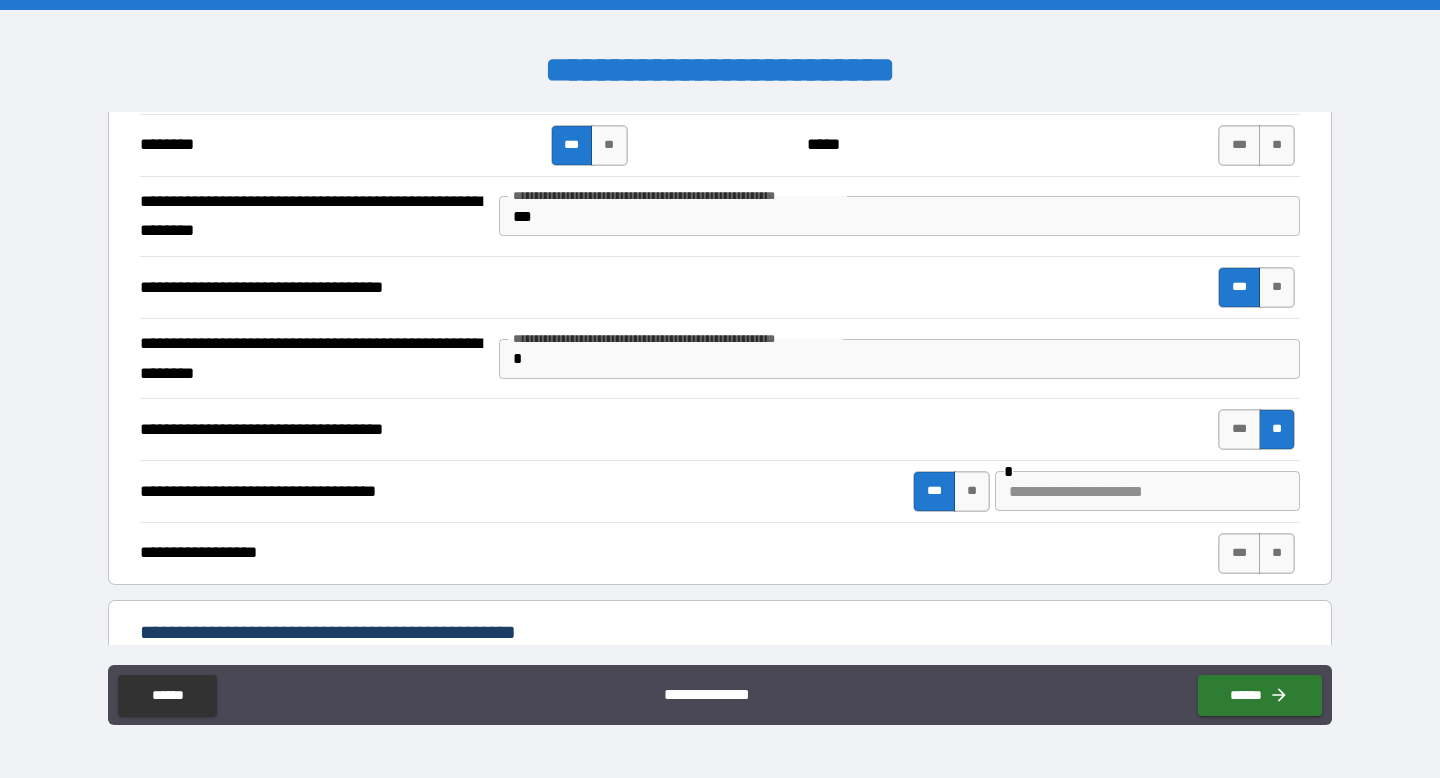 click at bounding box center (1147, 491) 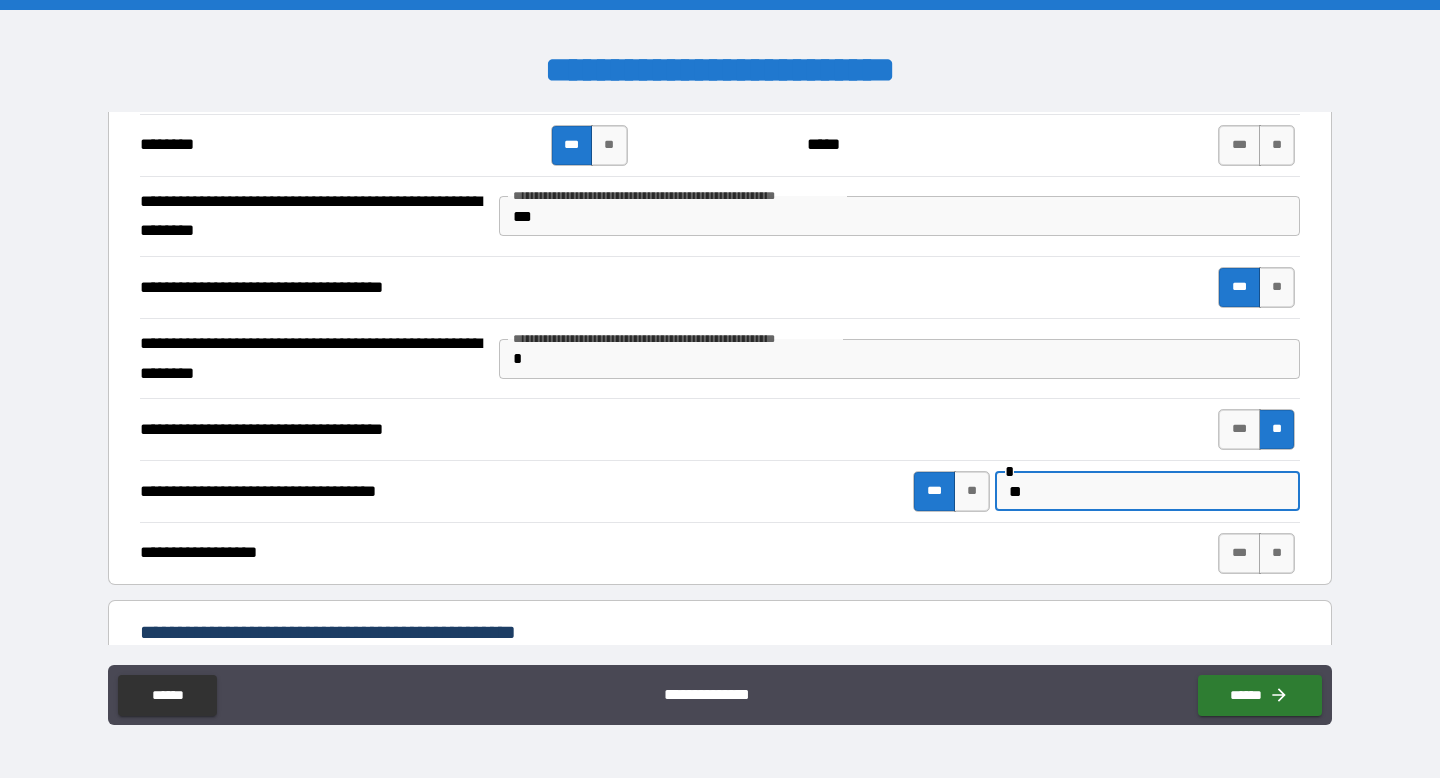 type on "*" 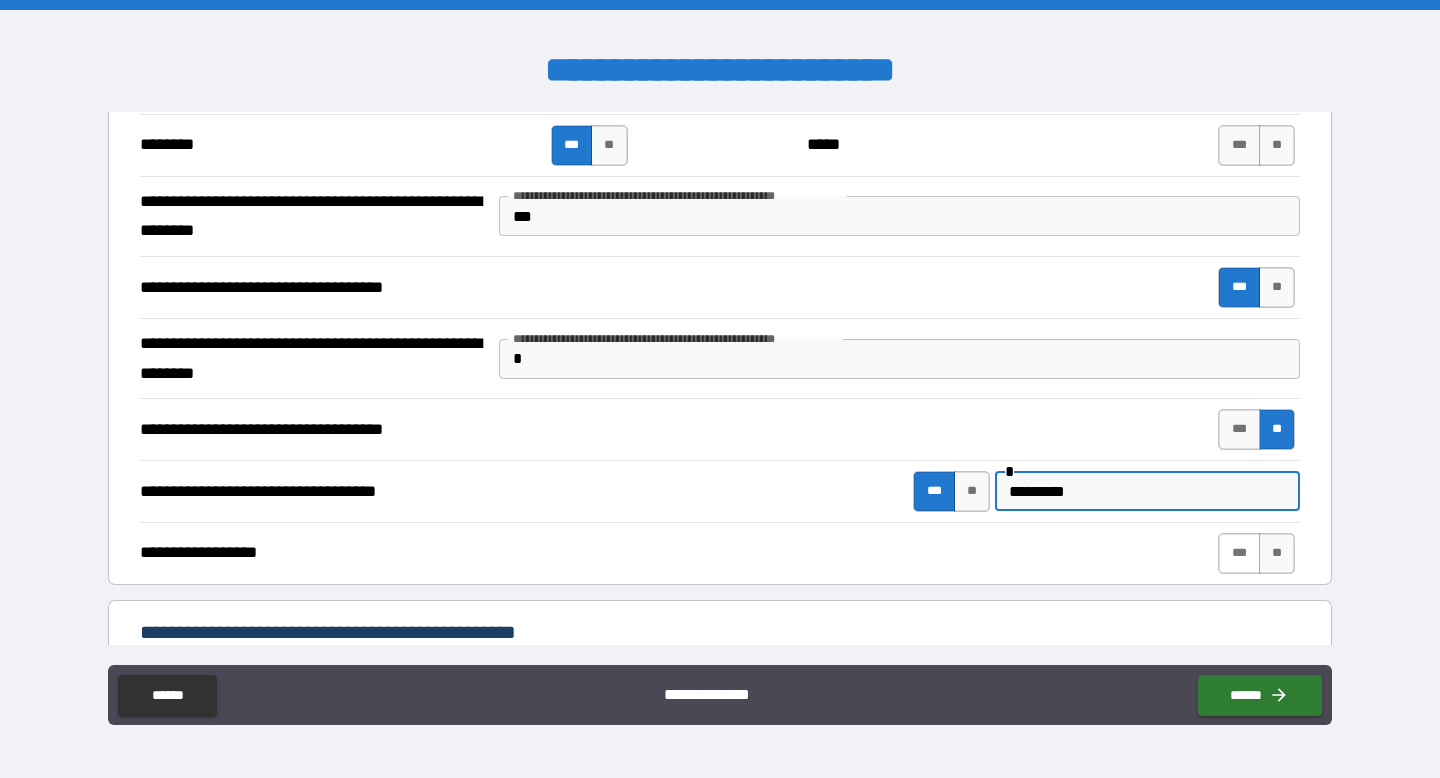 type on "*********" 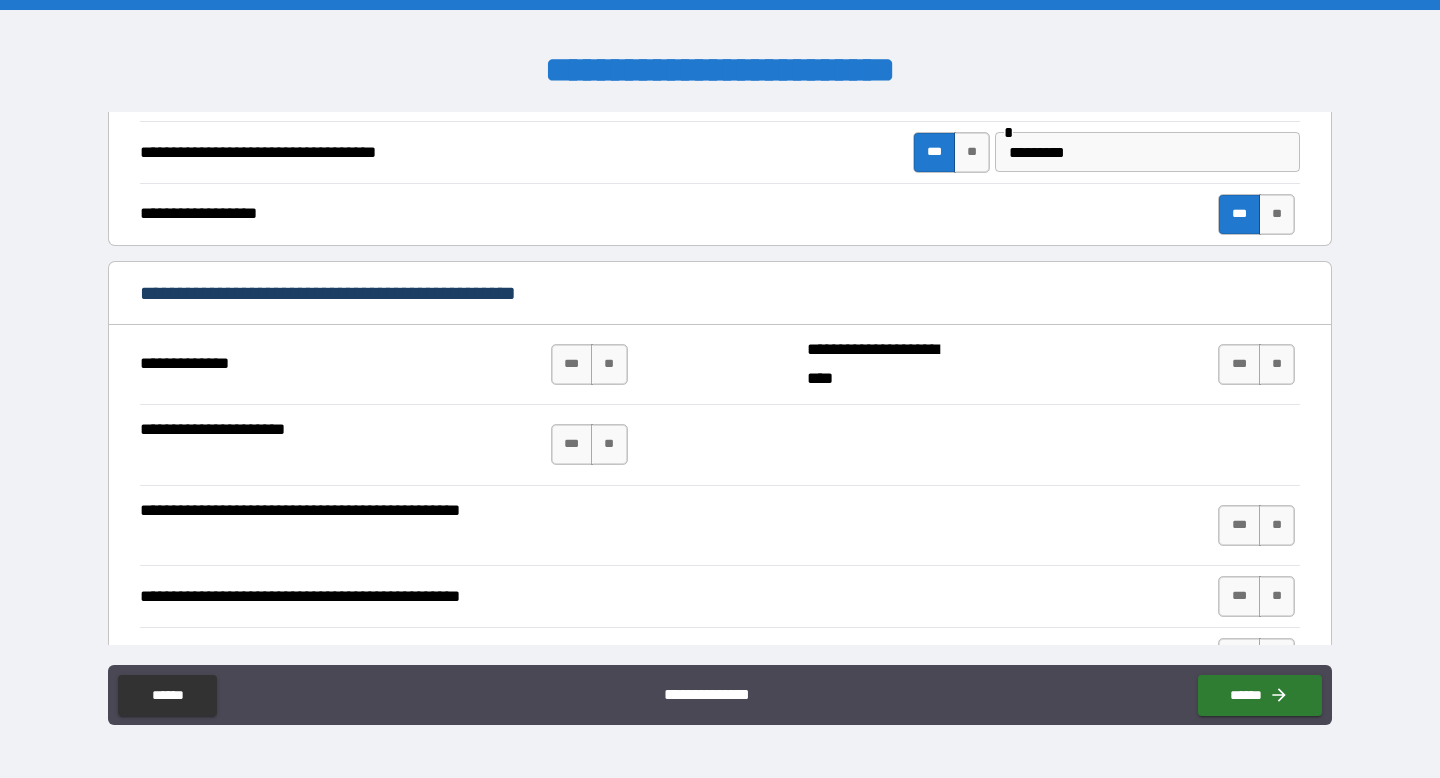 scroll, scrollTop: 6595, scrollLeft: 0, axis: vertical 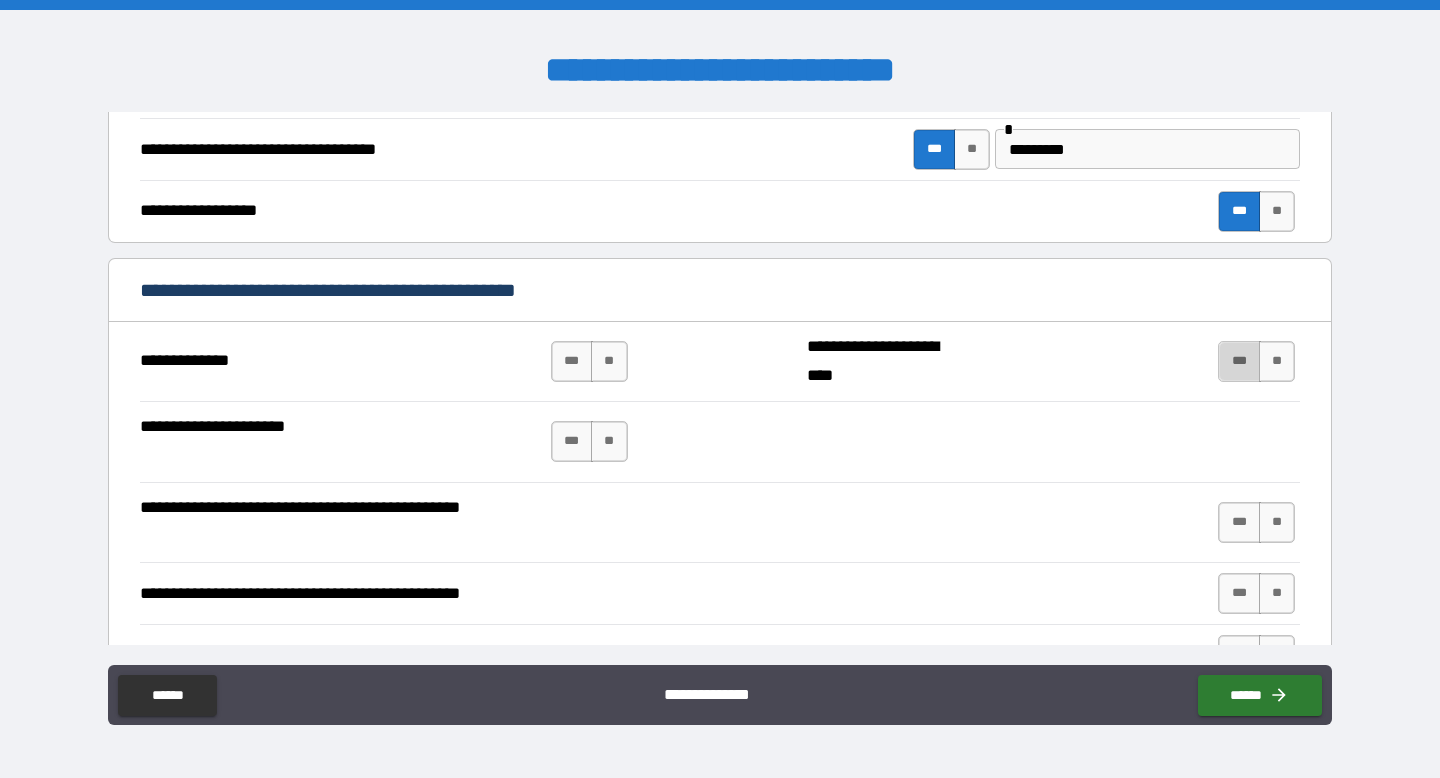click on "***" at bounding box center (1239, 361) 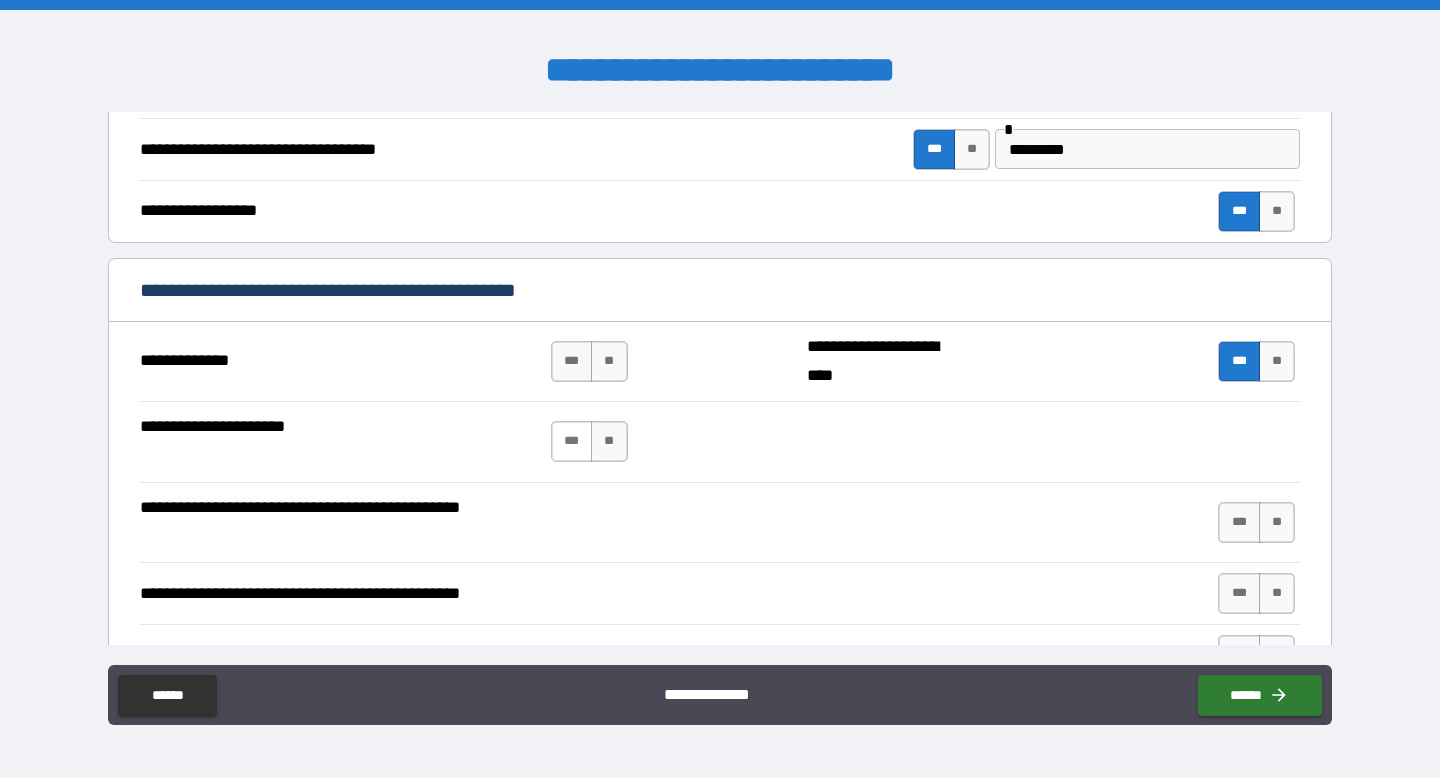 click on "***" at bounding box center (572, 441) 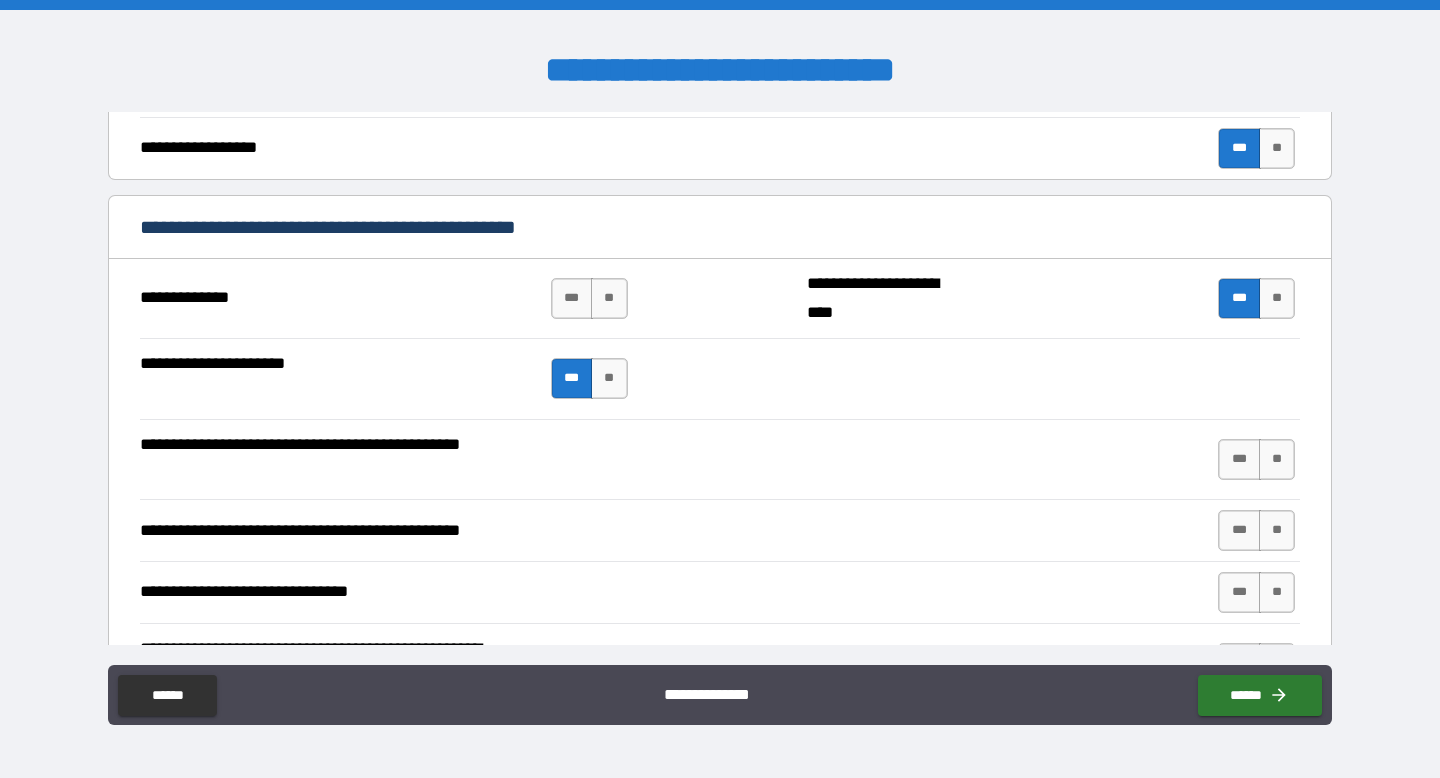 scroll, scrollTop: 6681, scrollLeft: 0, axis: vertical 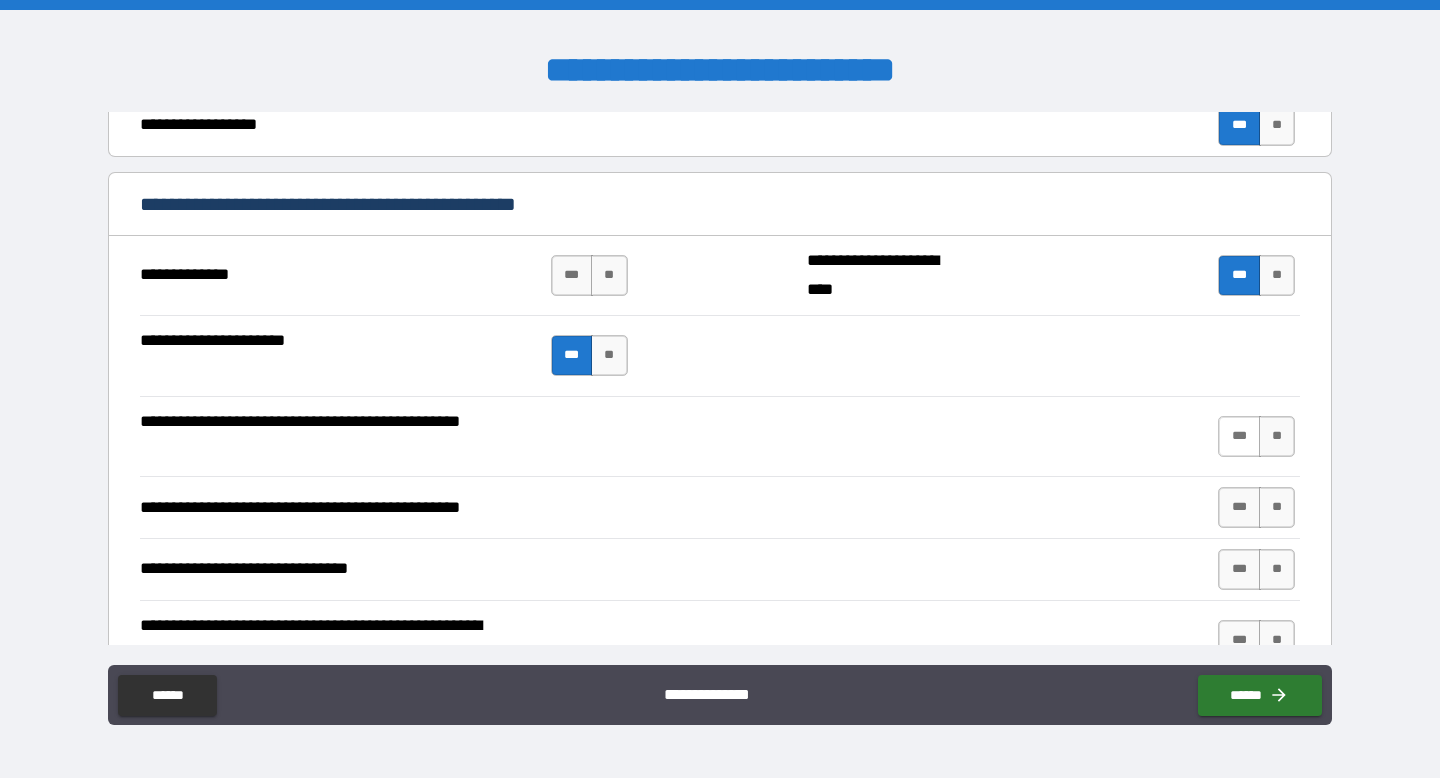 click on "***" at bounding box center [1239, 436] 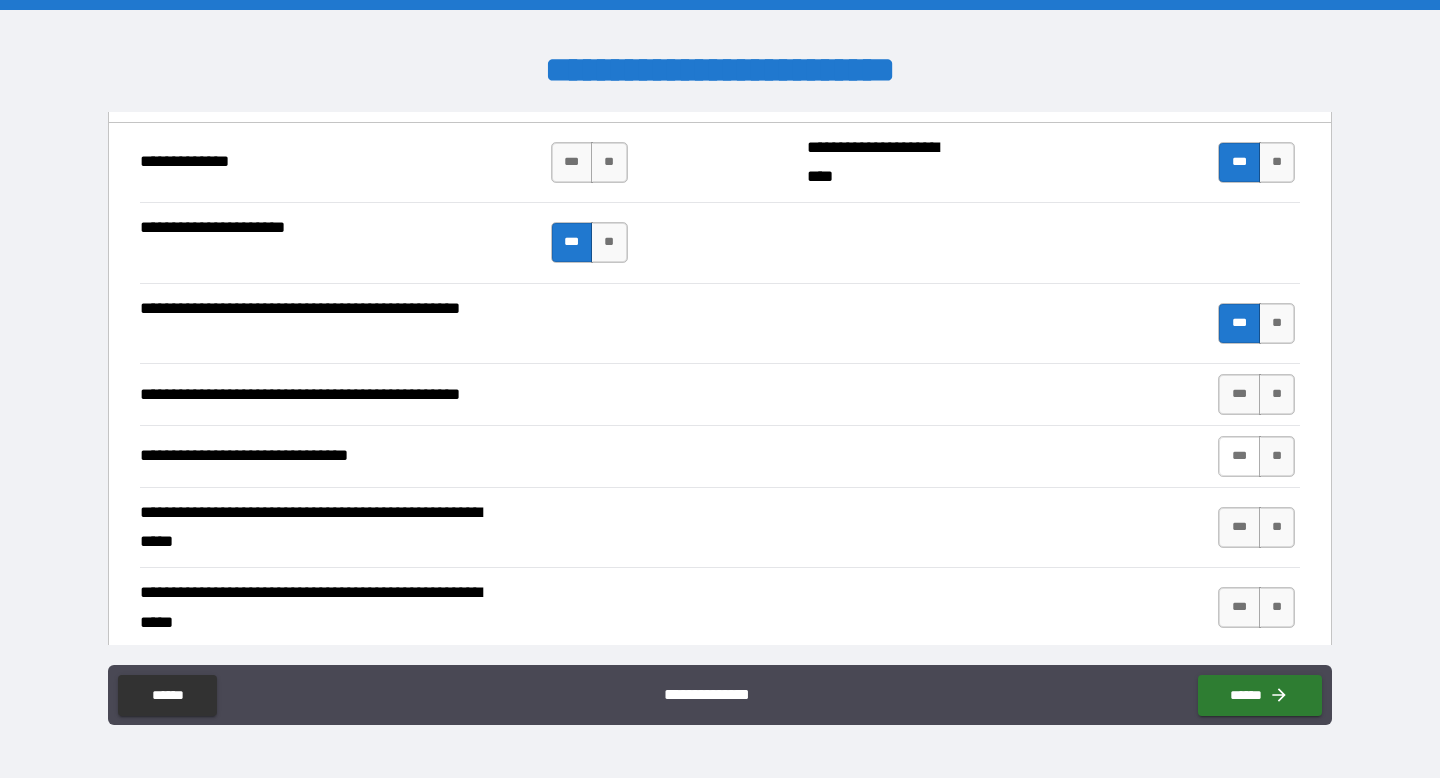scroll, scrollTop: 6819, scrollLeft: 0, axis: vertical 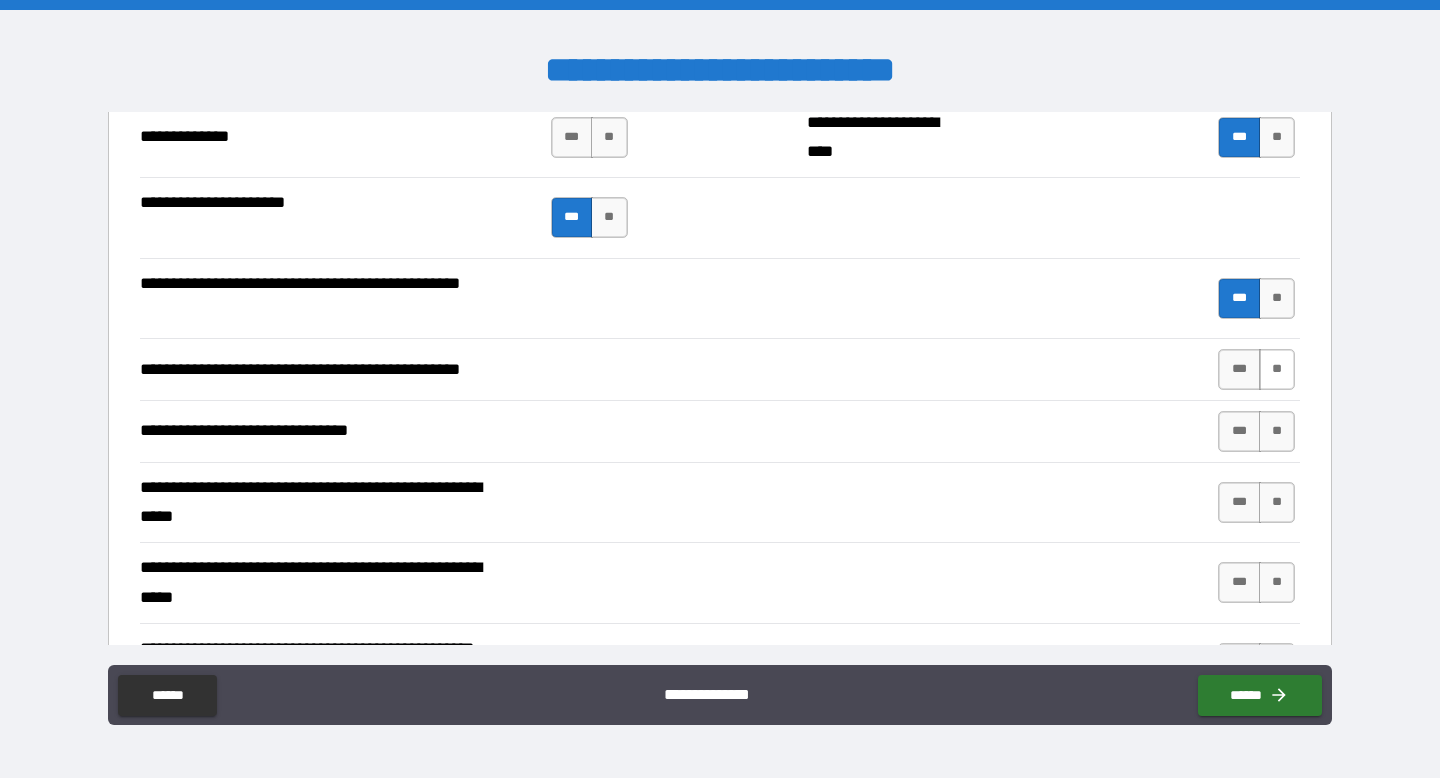 click on "**" at bounding box center [1277, 369] 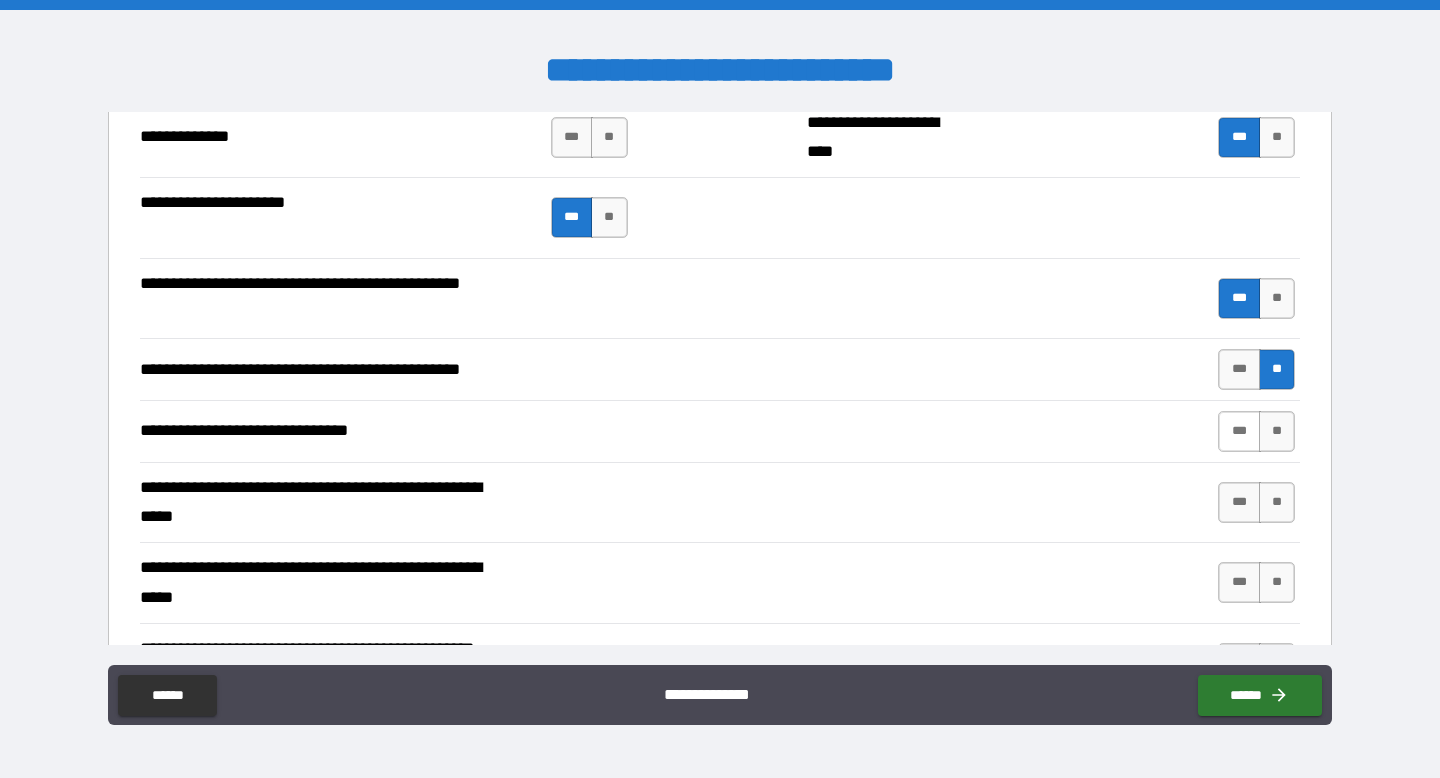 click on "***" at bounding box center (1239, 431) 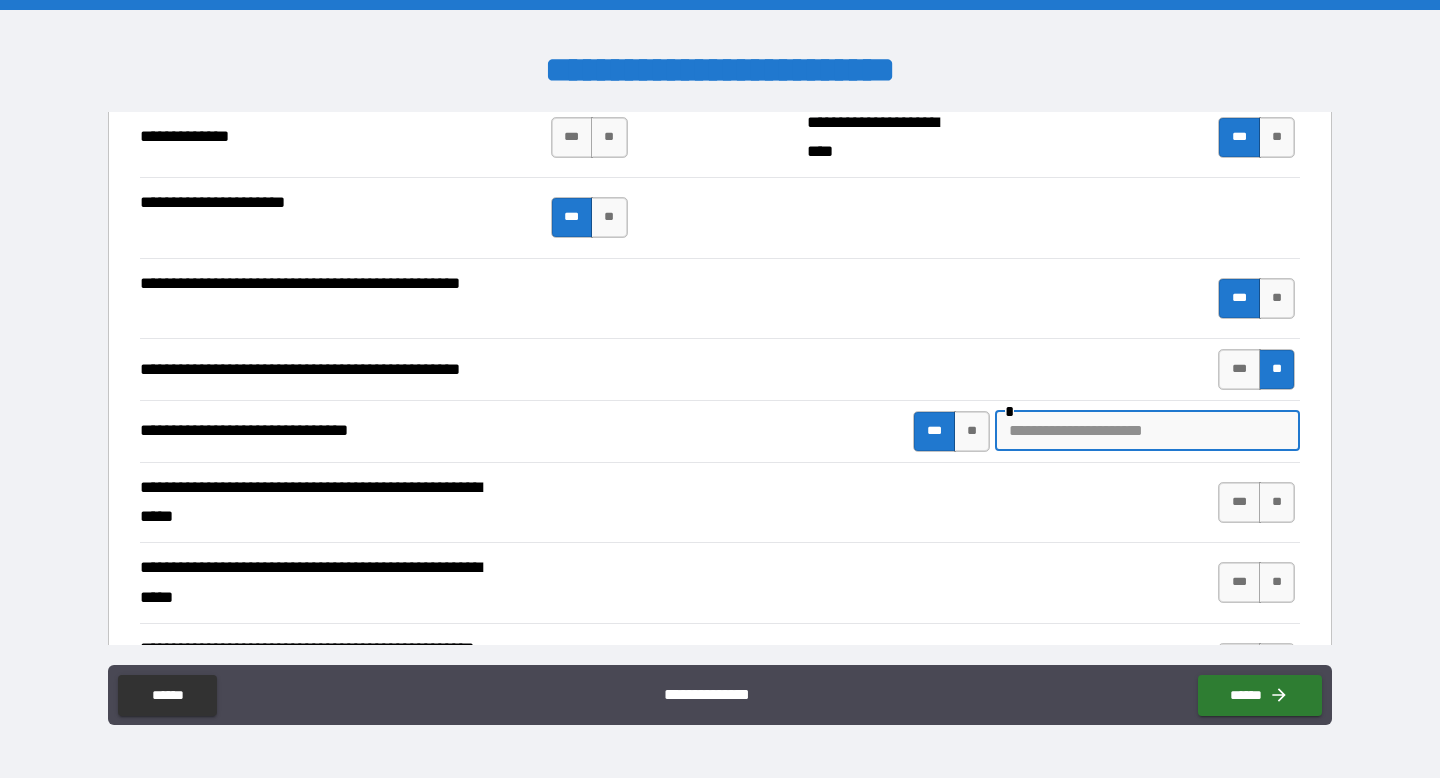 click at bounding box center [1147, 431] 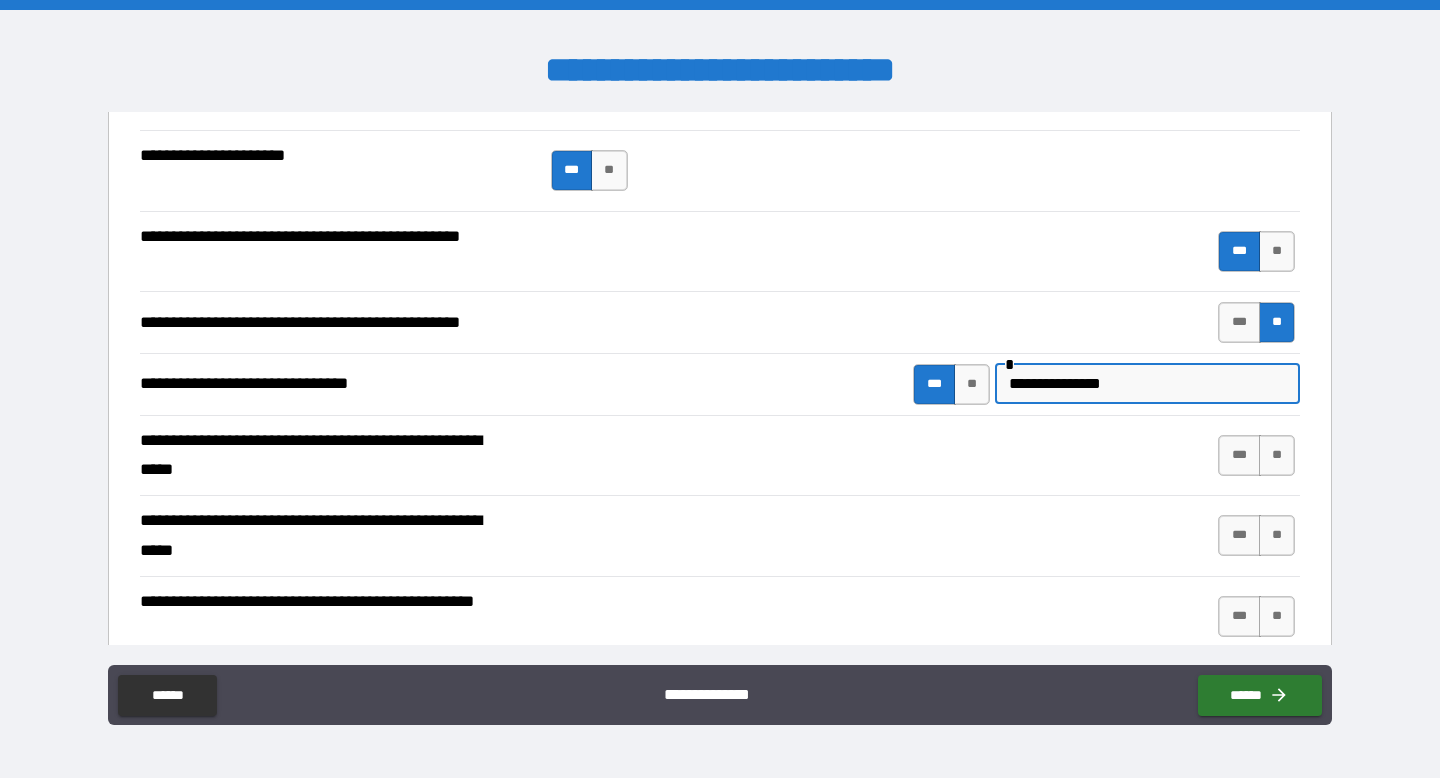 scroll, scrollTop: 6874, scrollLeft: 0, axis: vertical 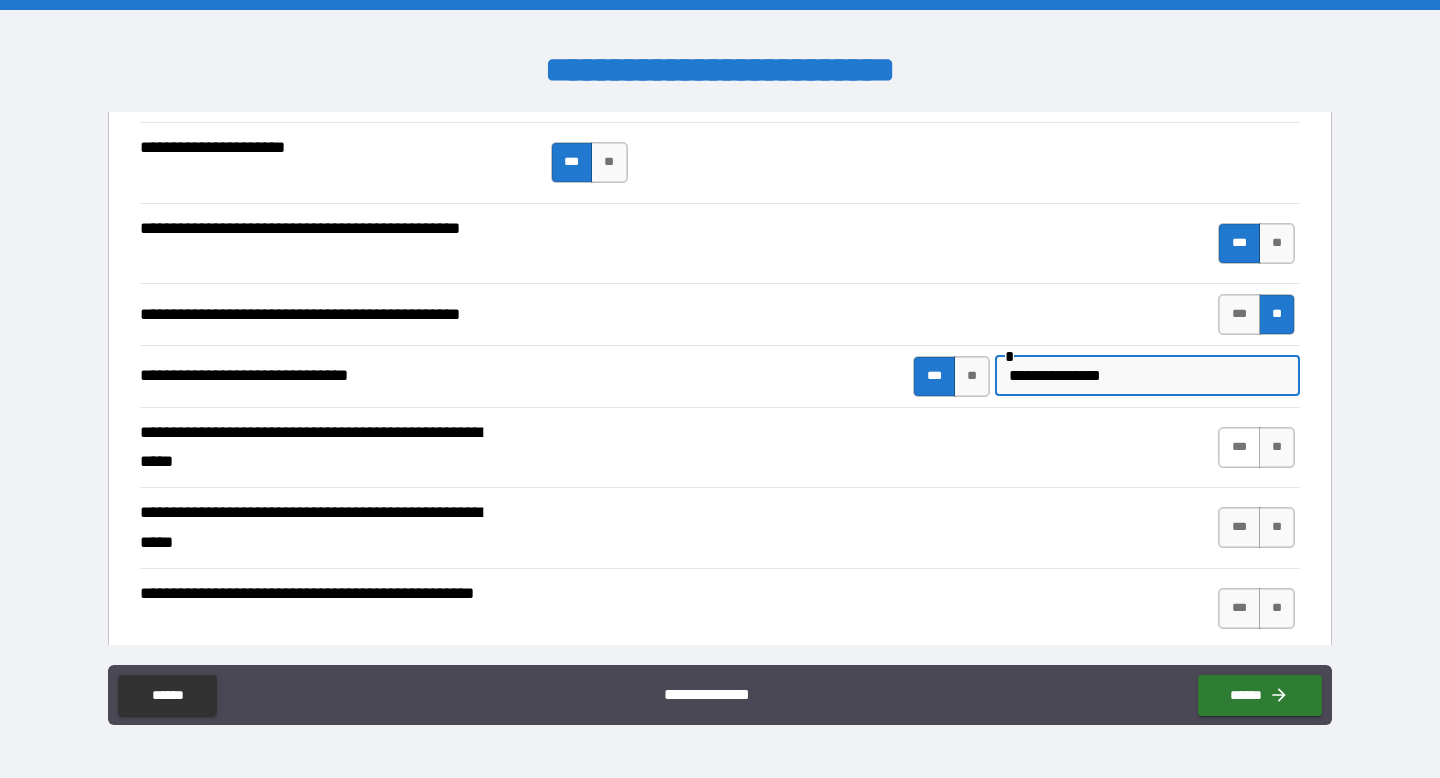 type on "**********" 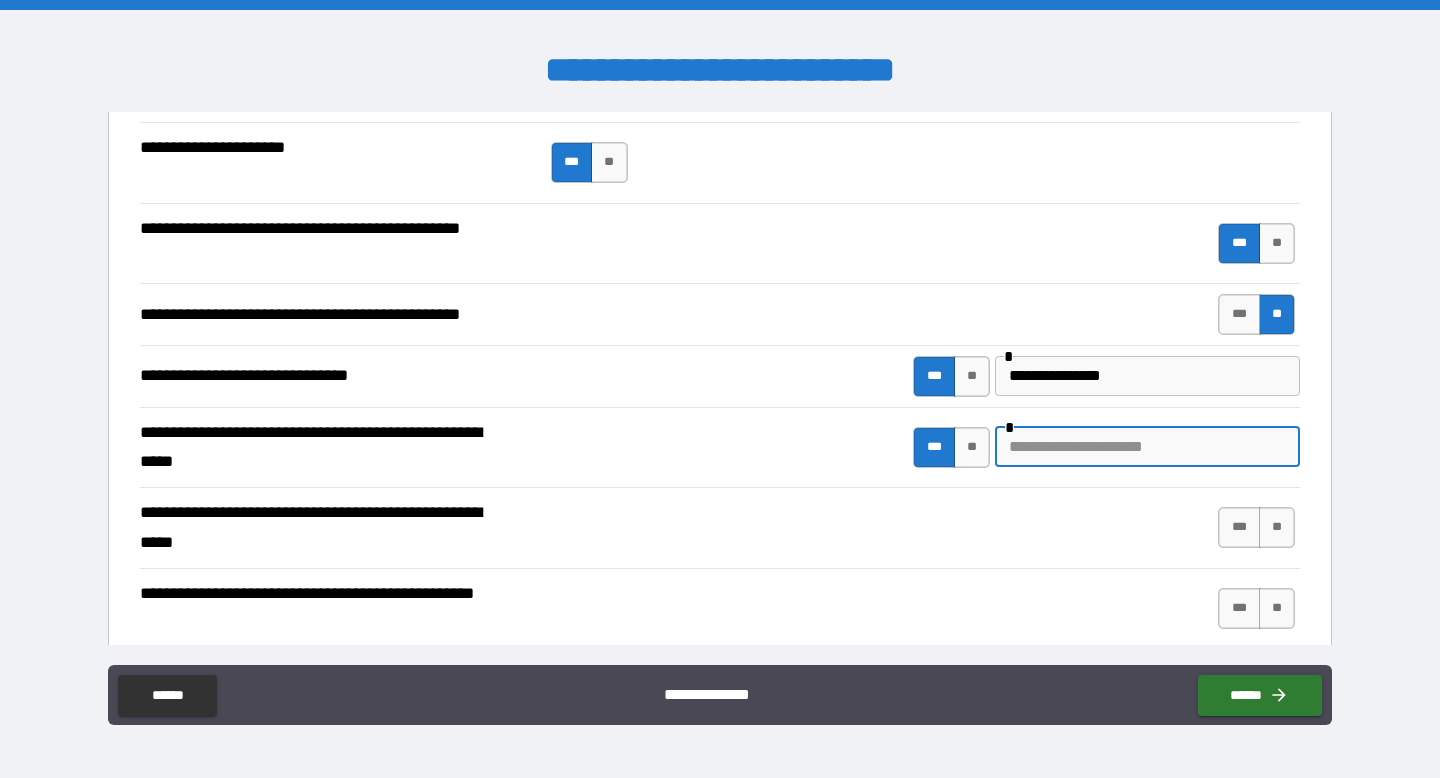 click at bounding box center [1147, 447] 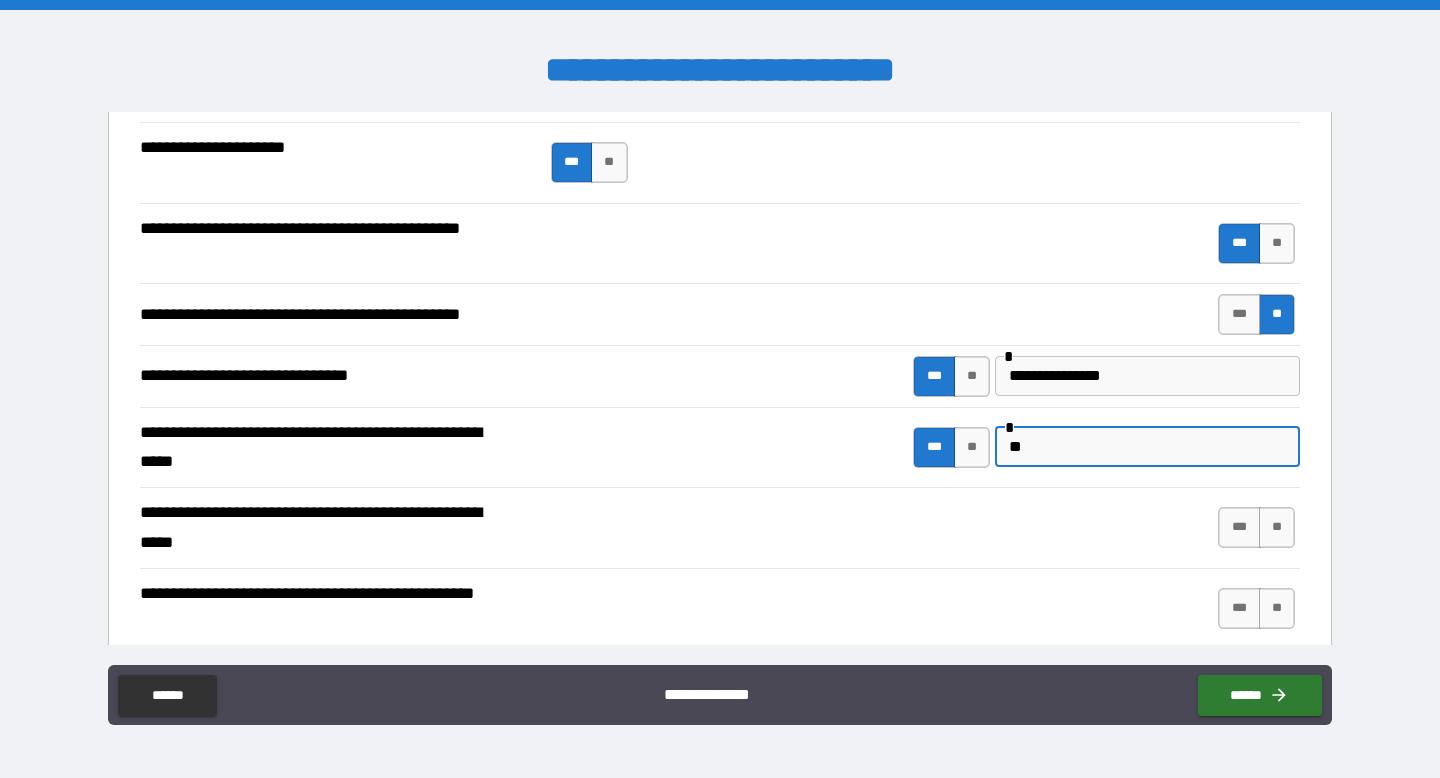 type on "*" 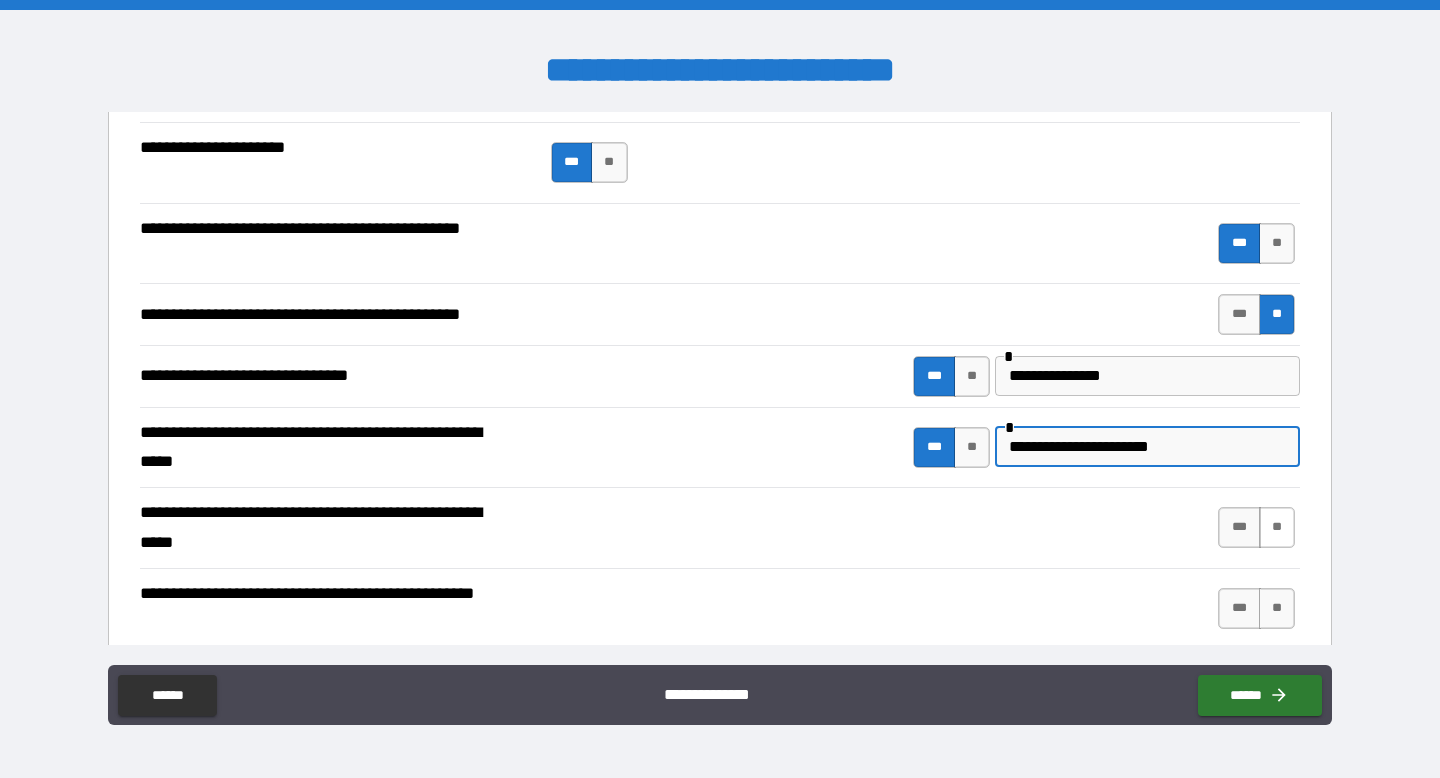 type on "**********" 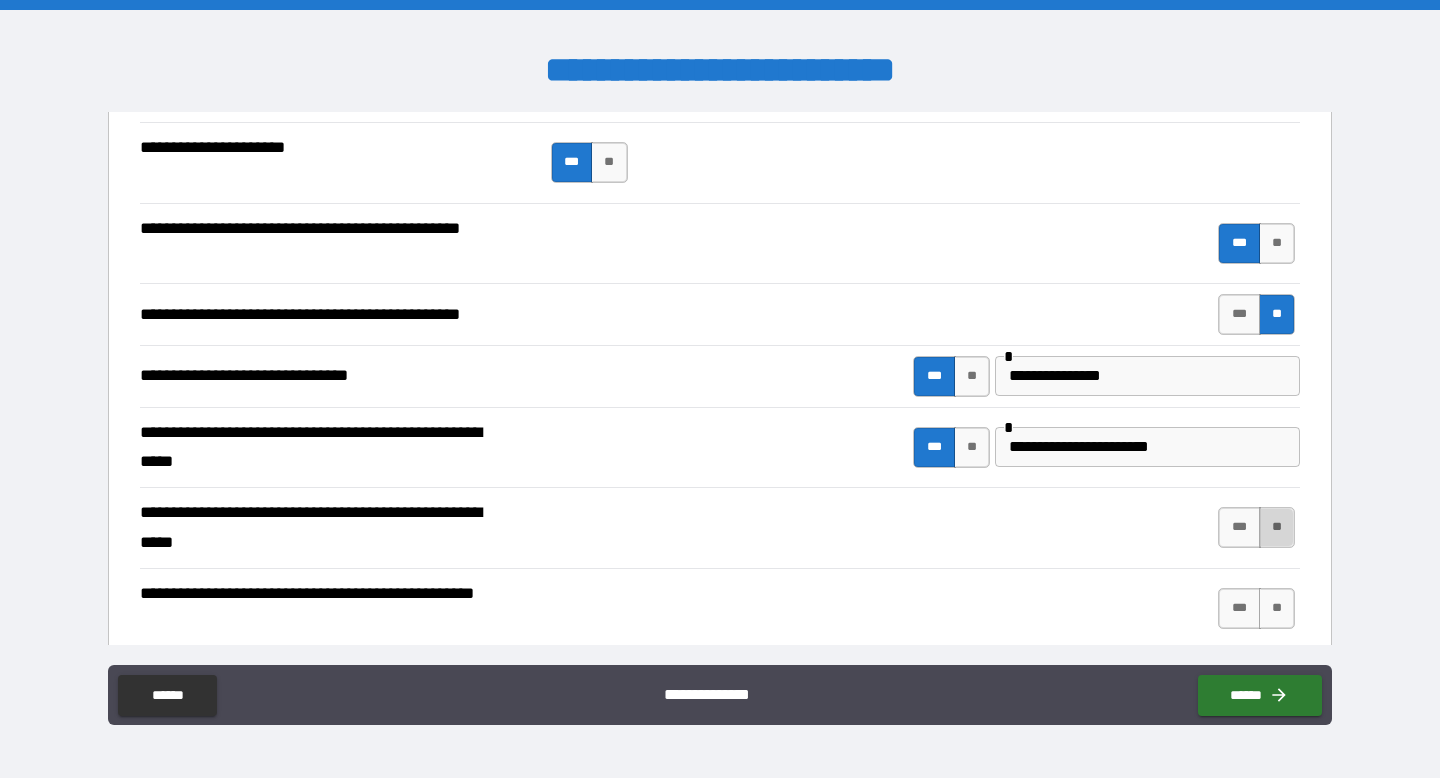click on "**" at bounding box center (1277, 527) 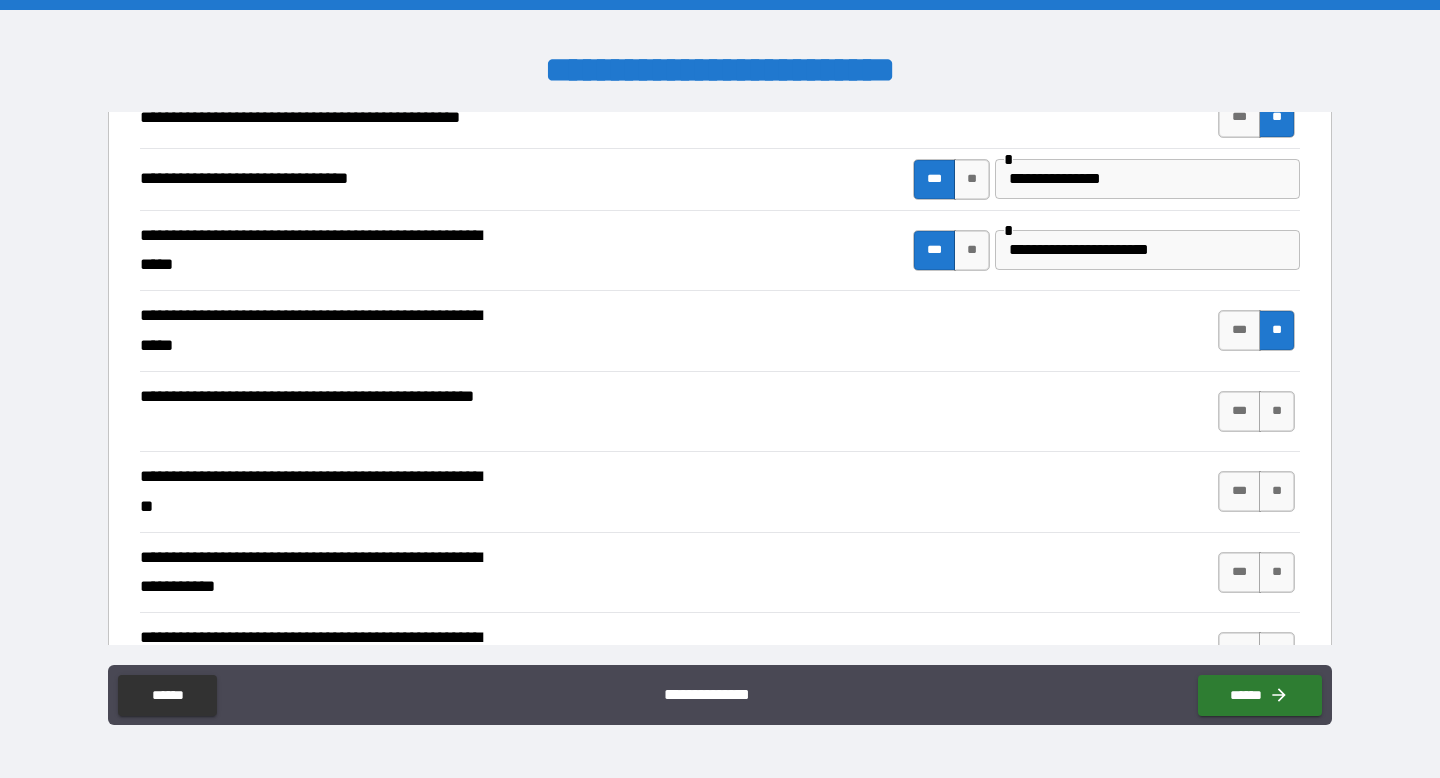 scroll, scrollTop: 7072, scrollLeft: 0, axis: vertical 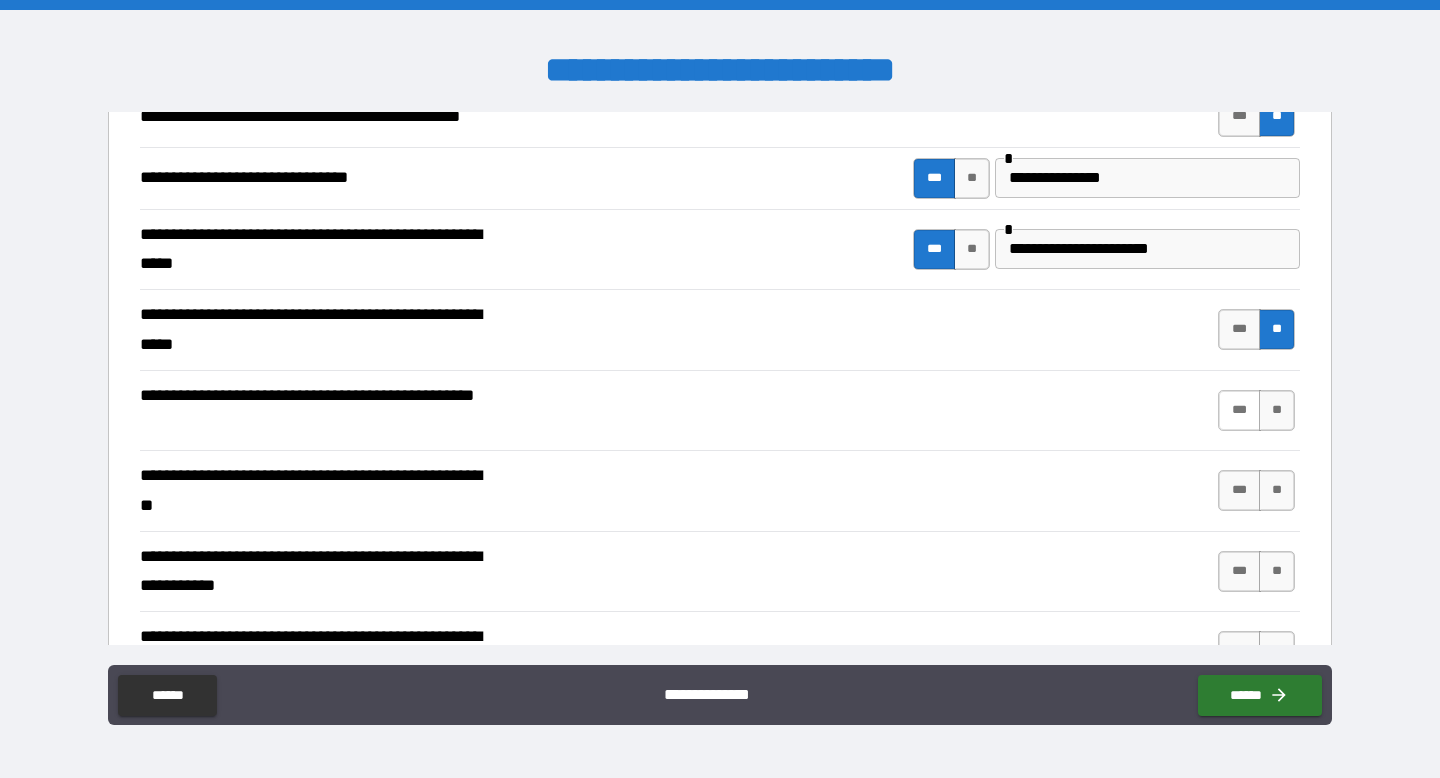 click on "***" at bounding box center [1239, 410] 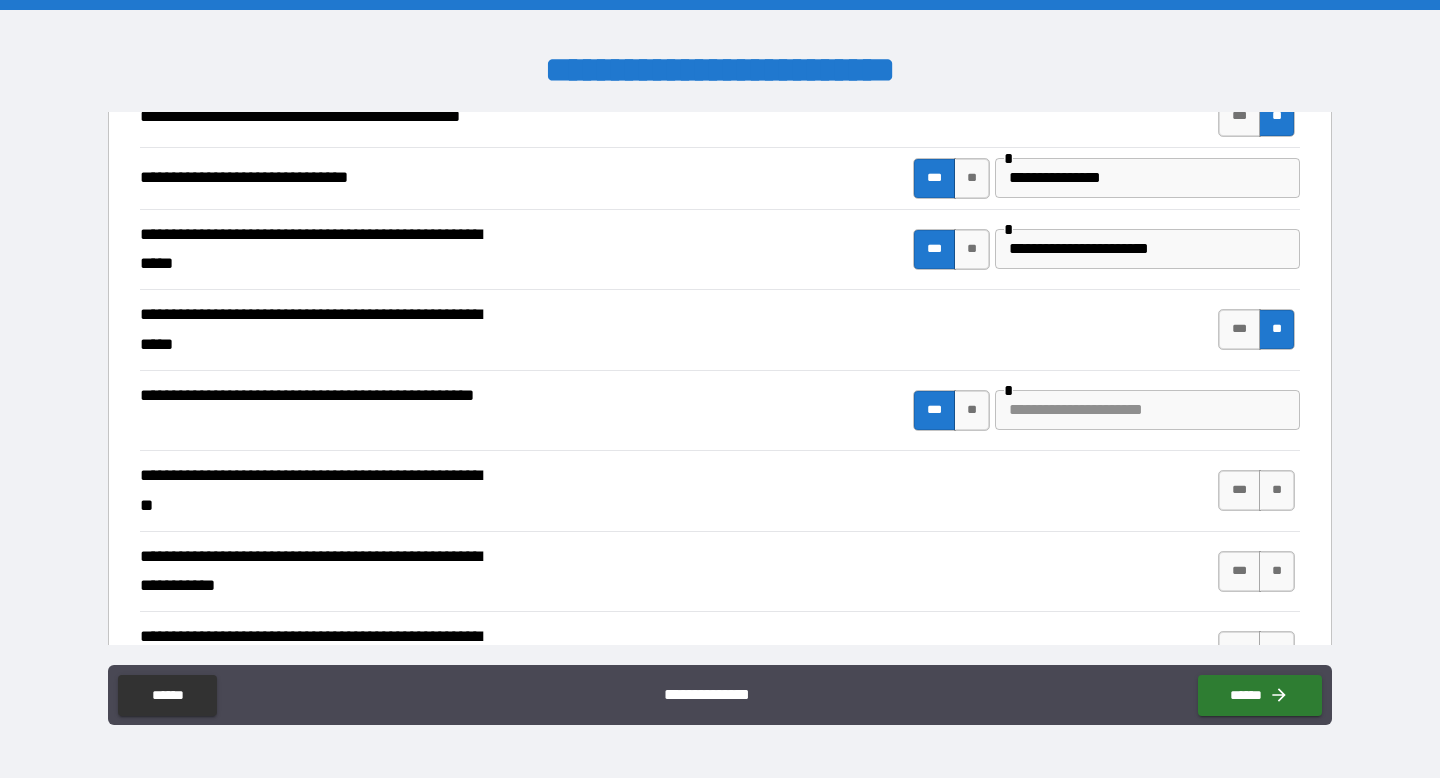 click at bounding box center (1147, 410) 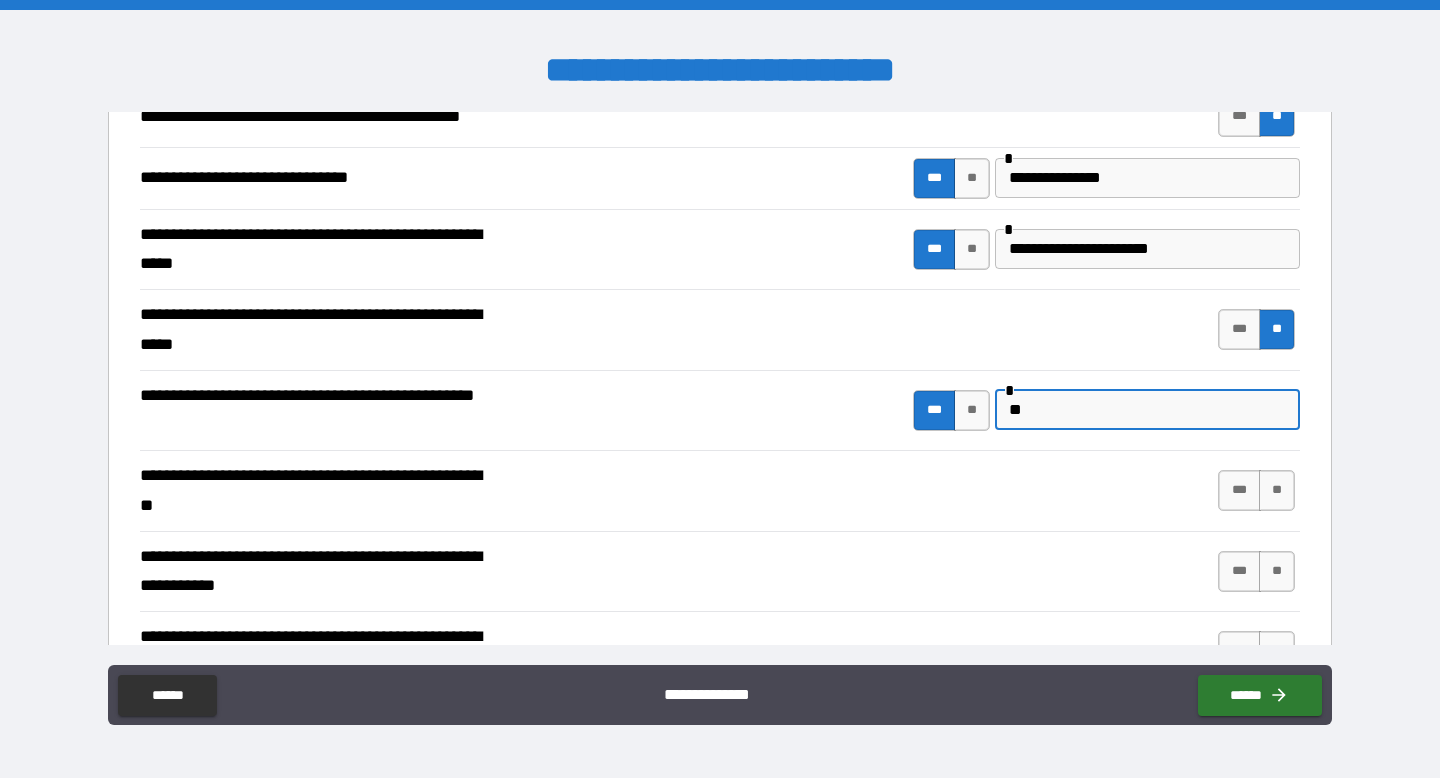 type on "*" 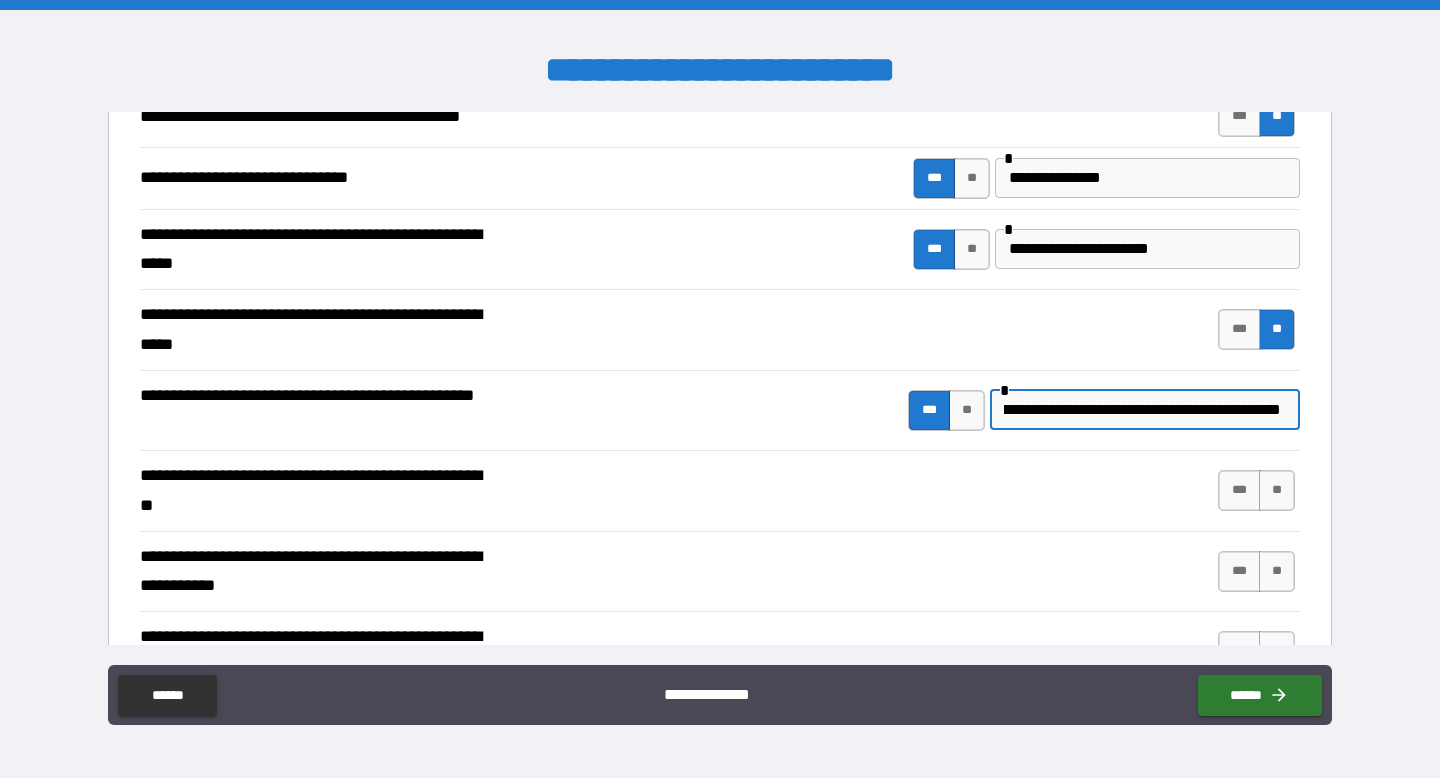 scroll, scrollTop: 0, scrollLeft: 80, axis: horizontal 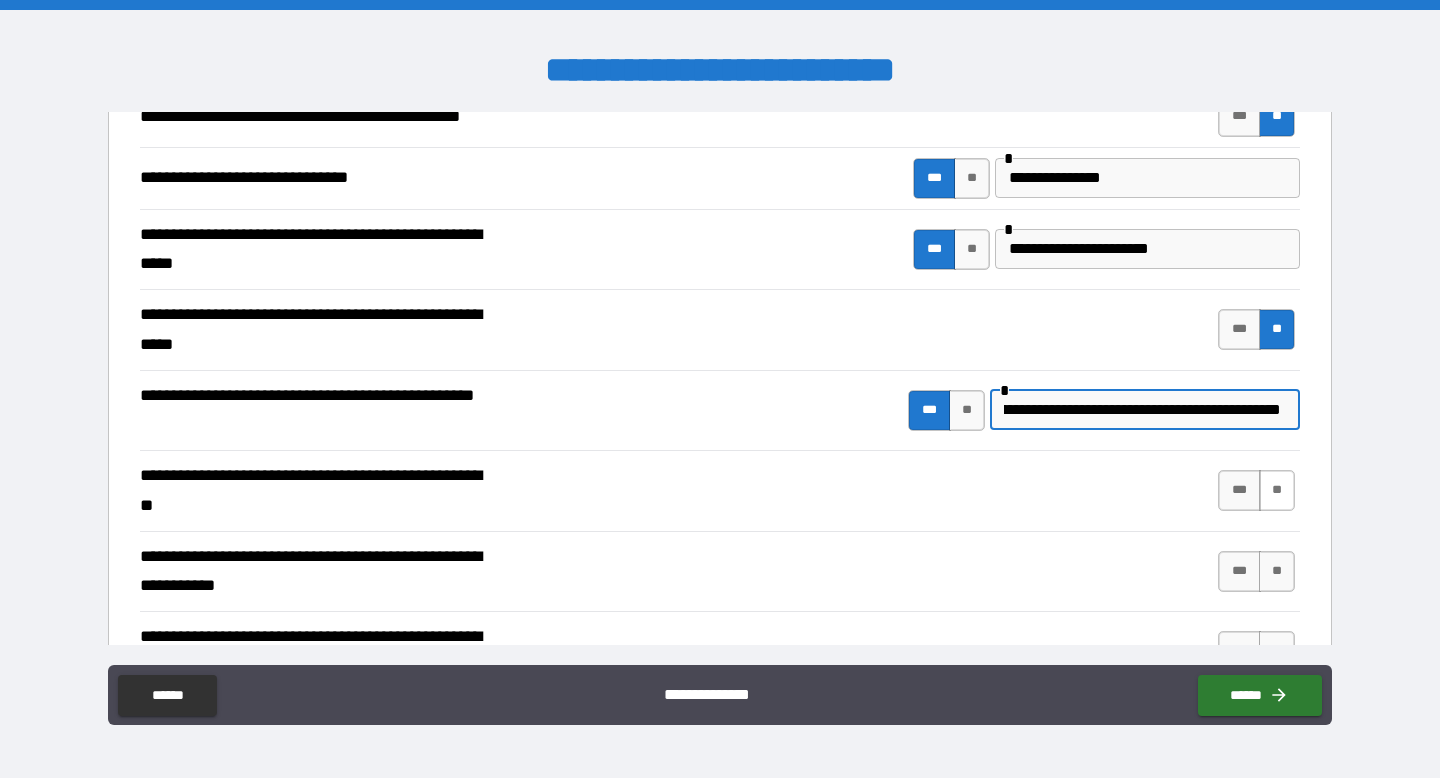 type on "**********" 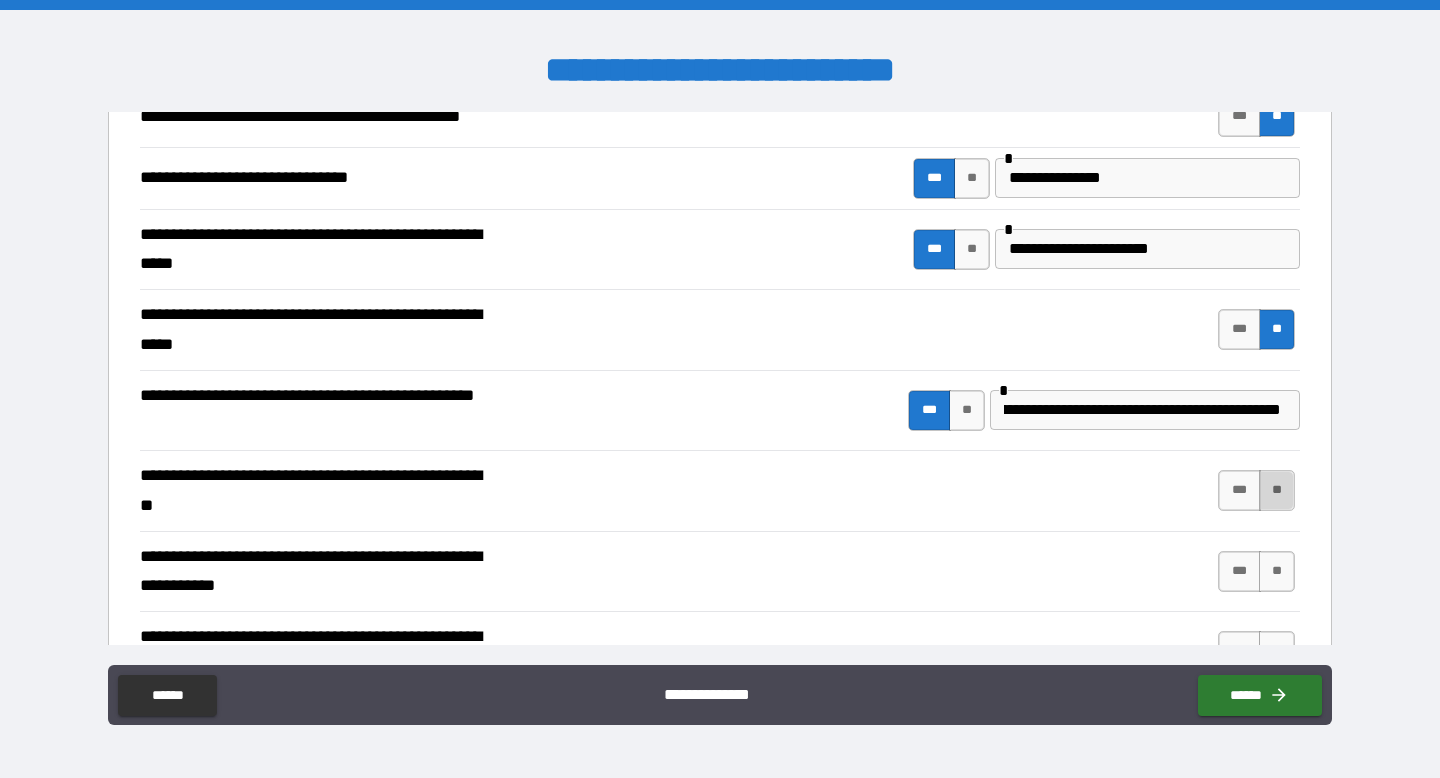 click on "**" at bounding box center (1277, 490) 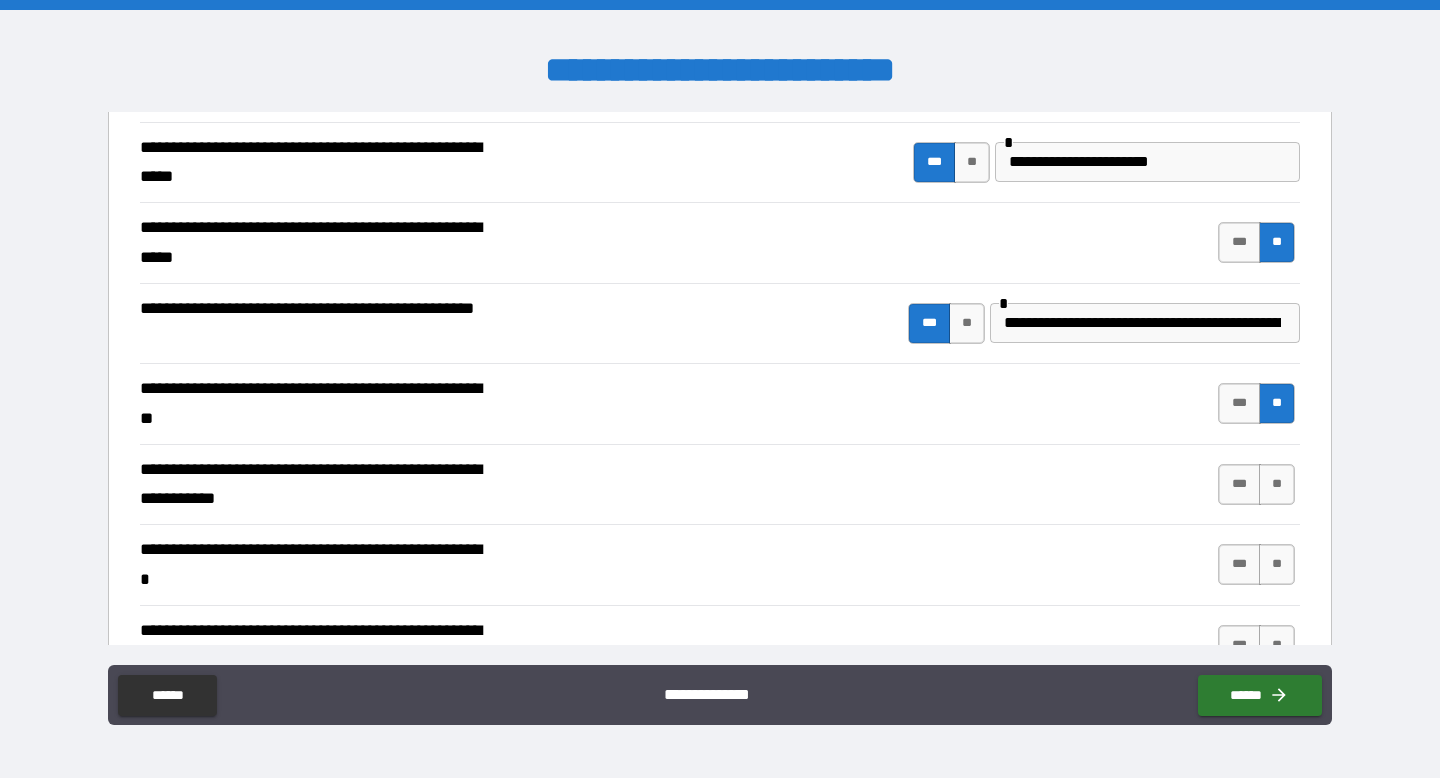 scroll, scrollTop: 7197, scrollLeft: 0, axis: vertical 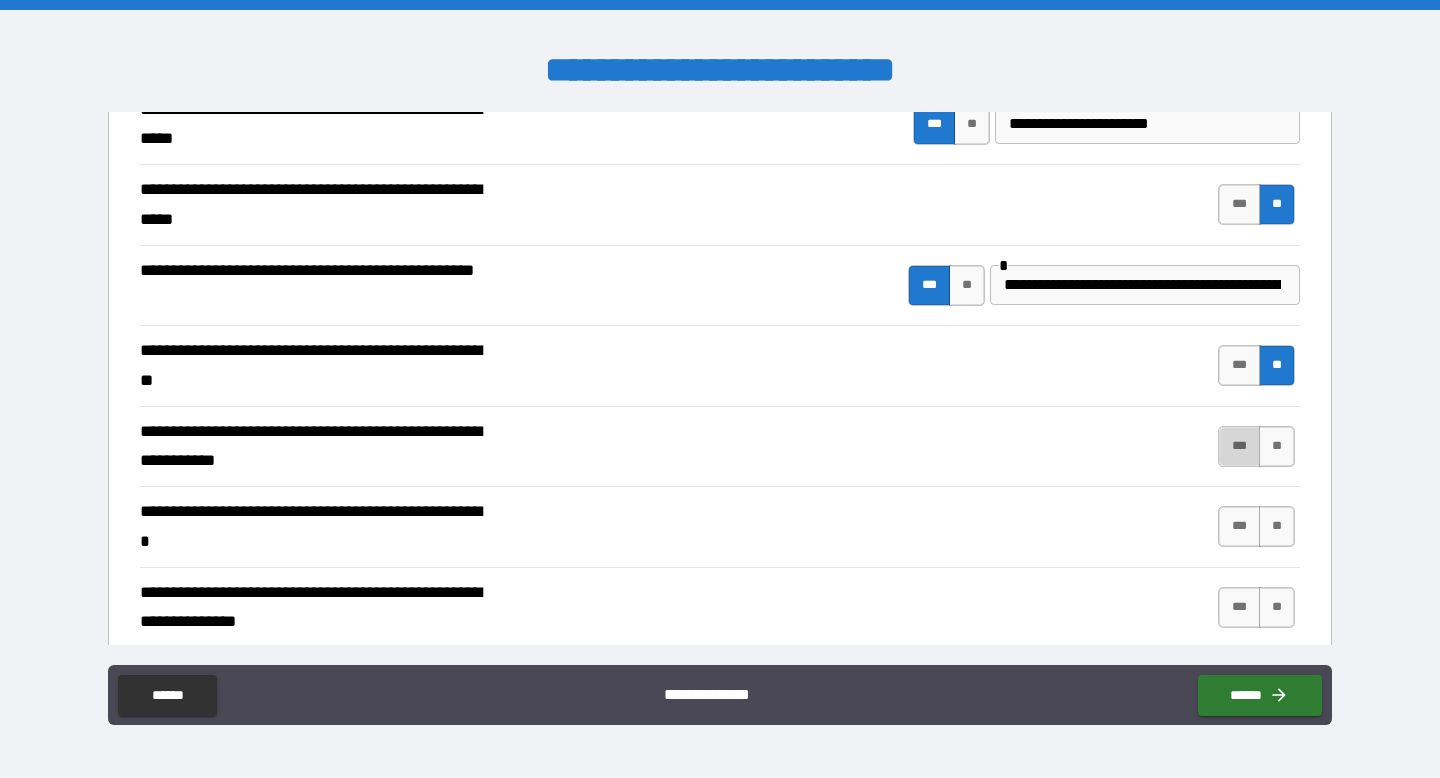 click on "***" at bounding box center (1239, 446) 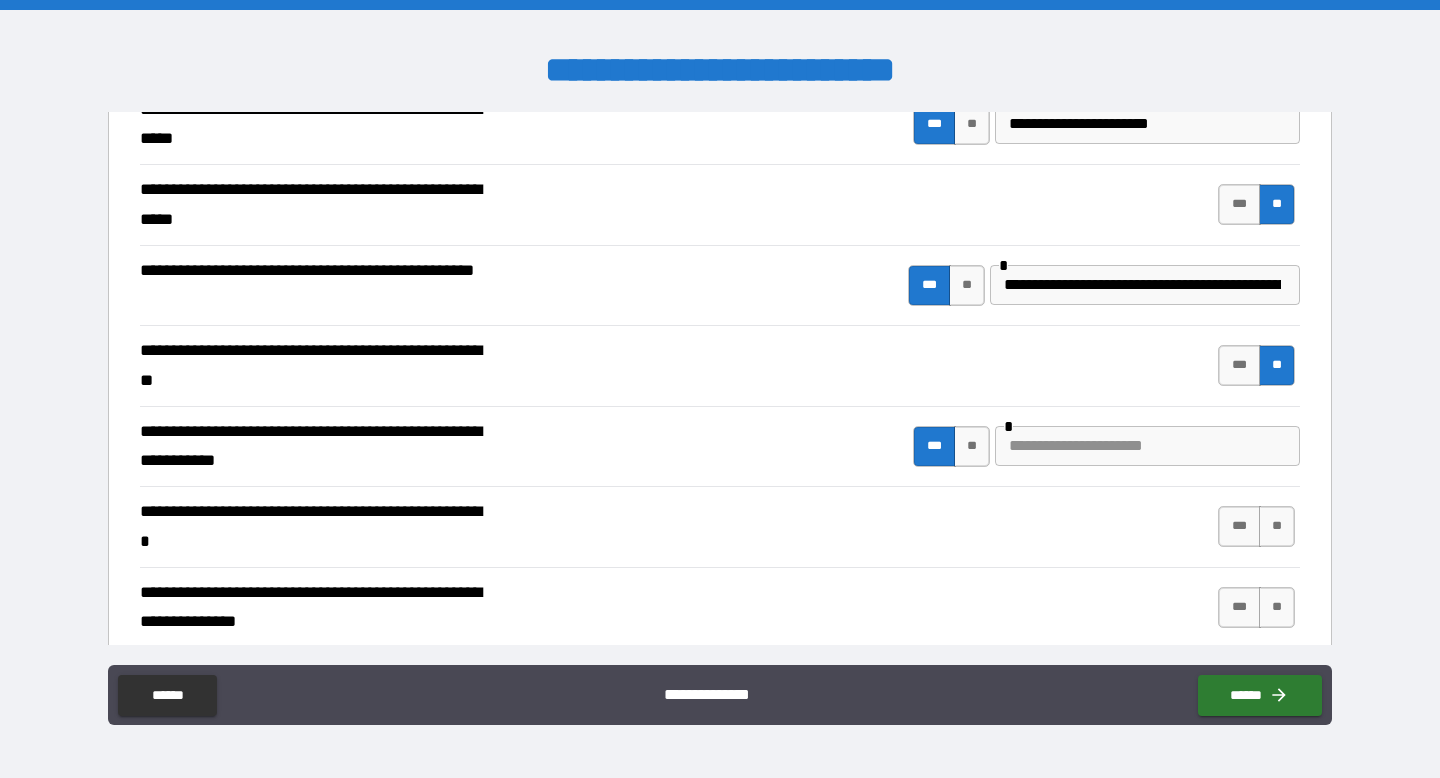 click at bounding box center [1147, 446] 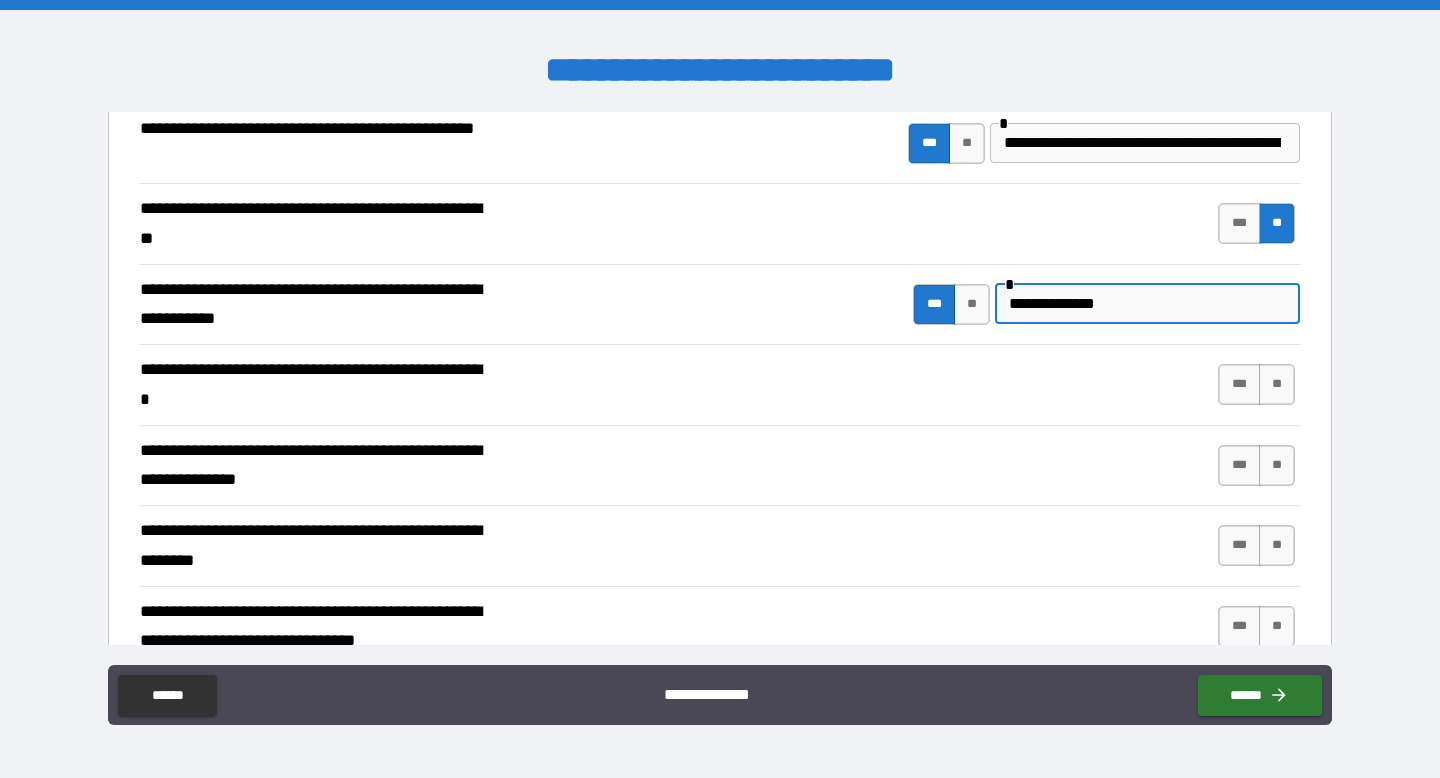 scroll, scrollTop: 7350, scrollLeft: 0, axis: vertical 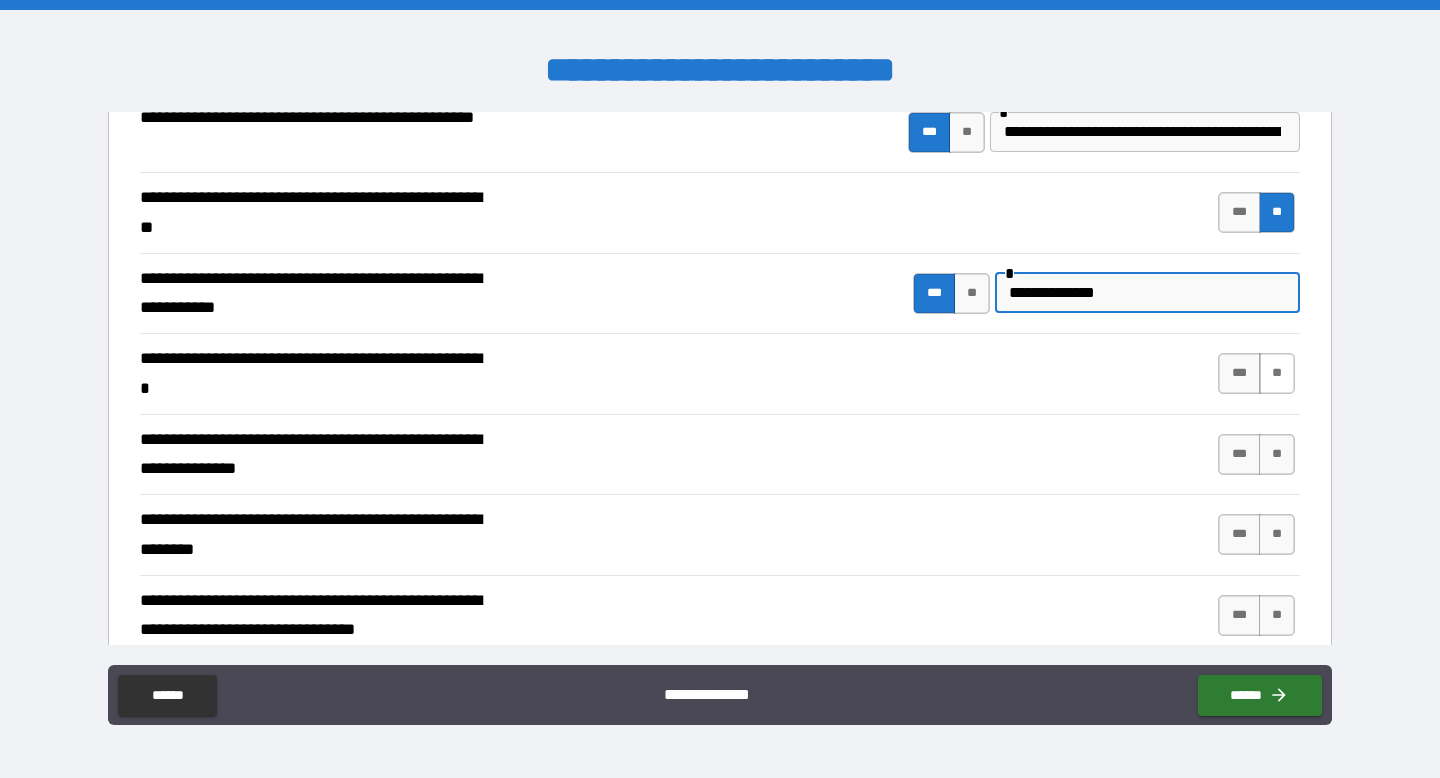 type on "**********" 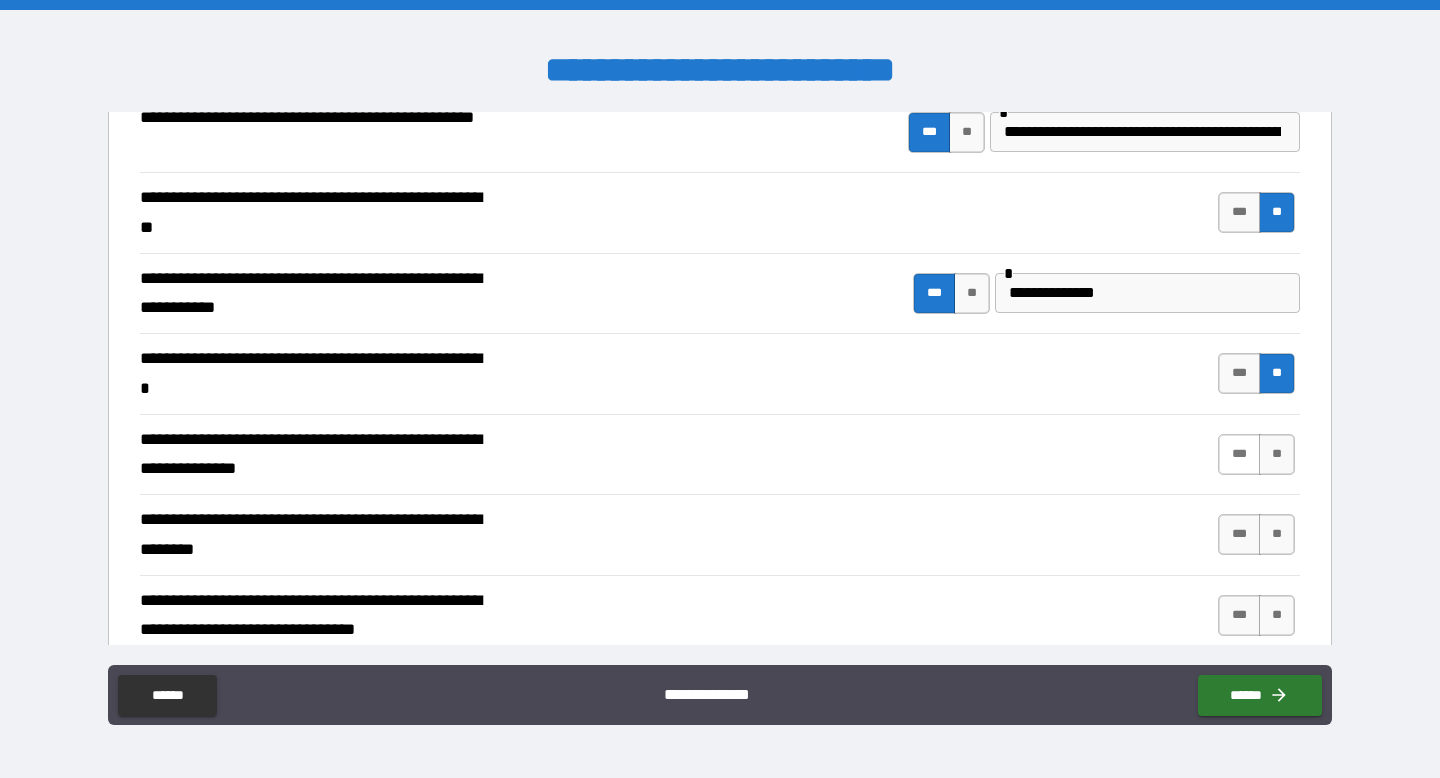 click on "***" at bounding box center (1239, 454) 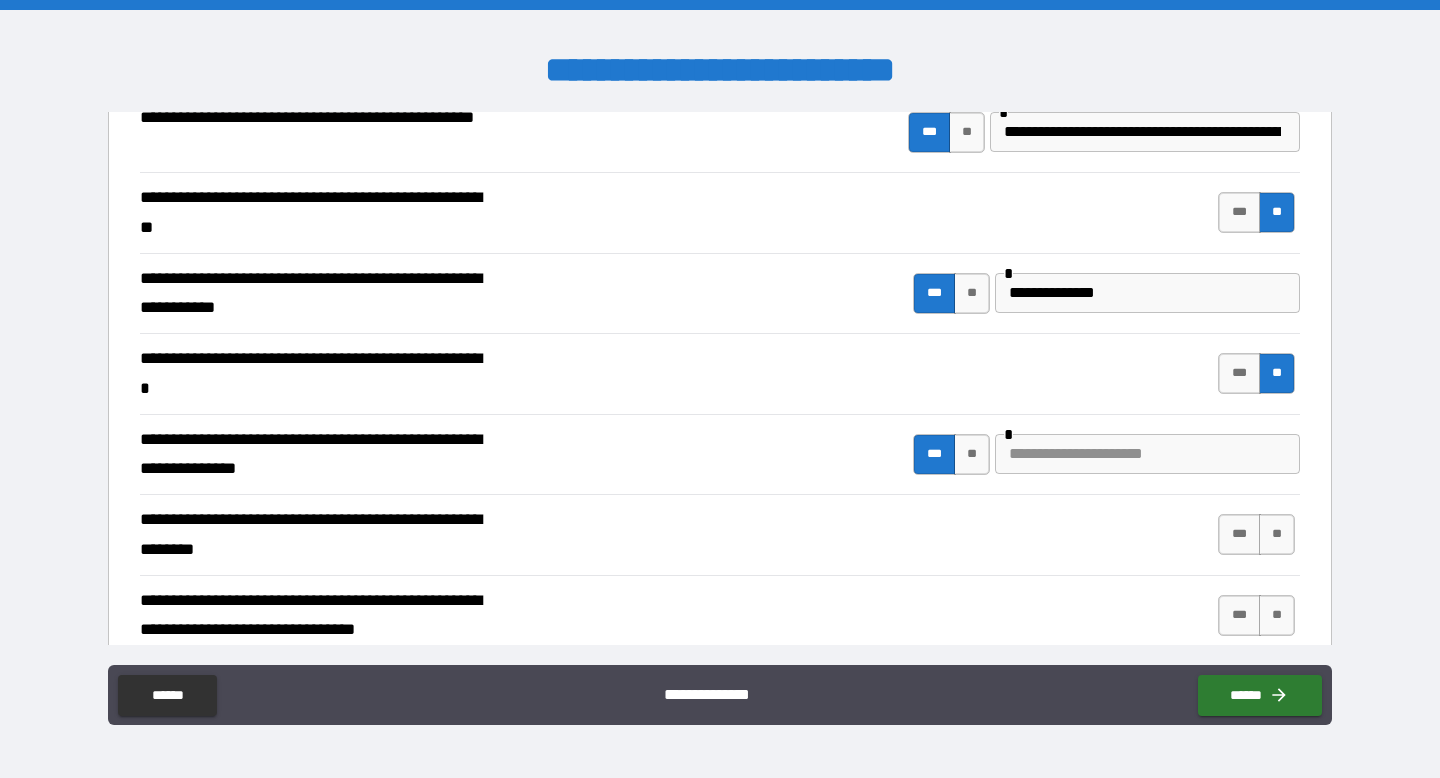 click at bounding box center [1147, 454] 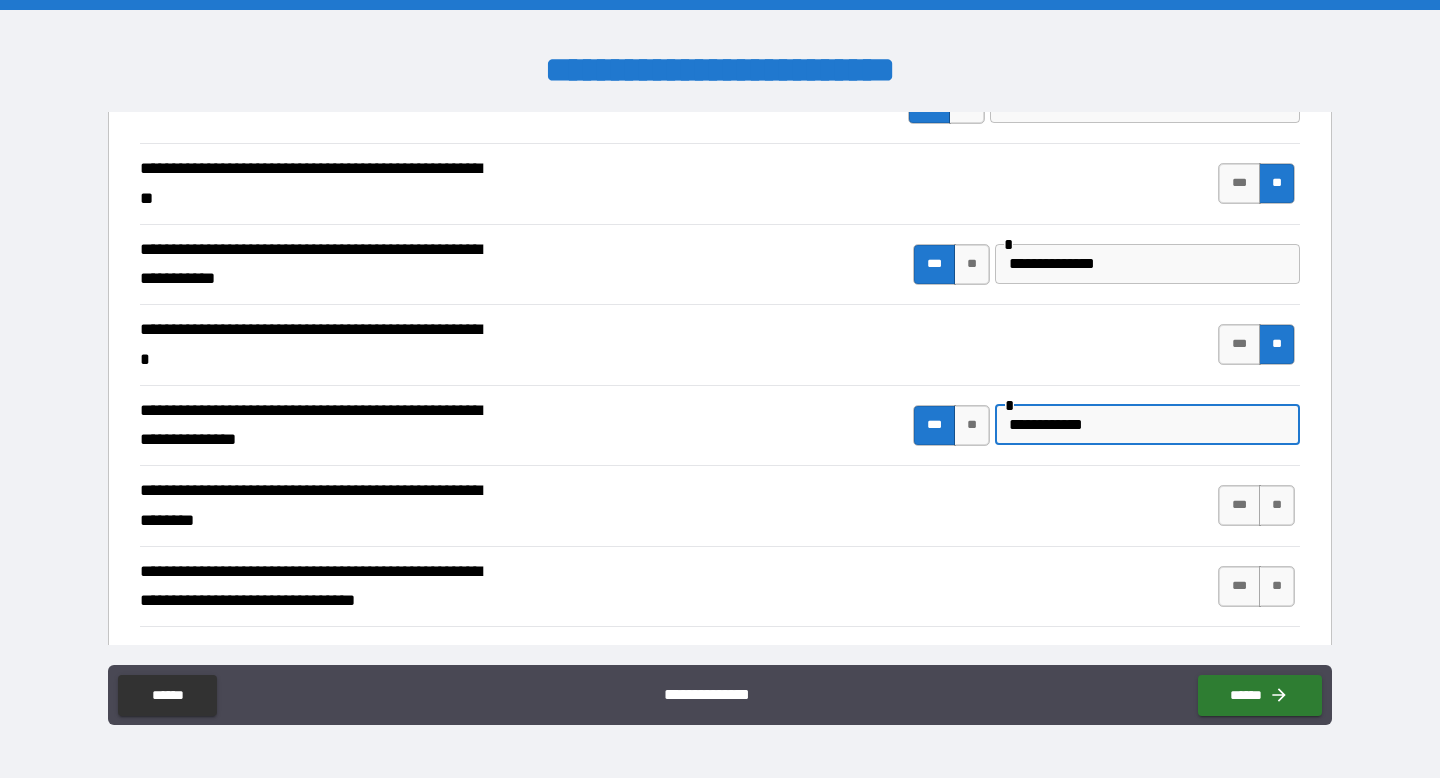 scroll, scrollTop: 7392, scrollLeft: 0, axis: vertical 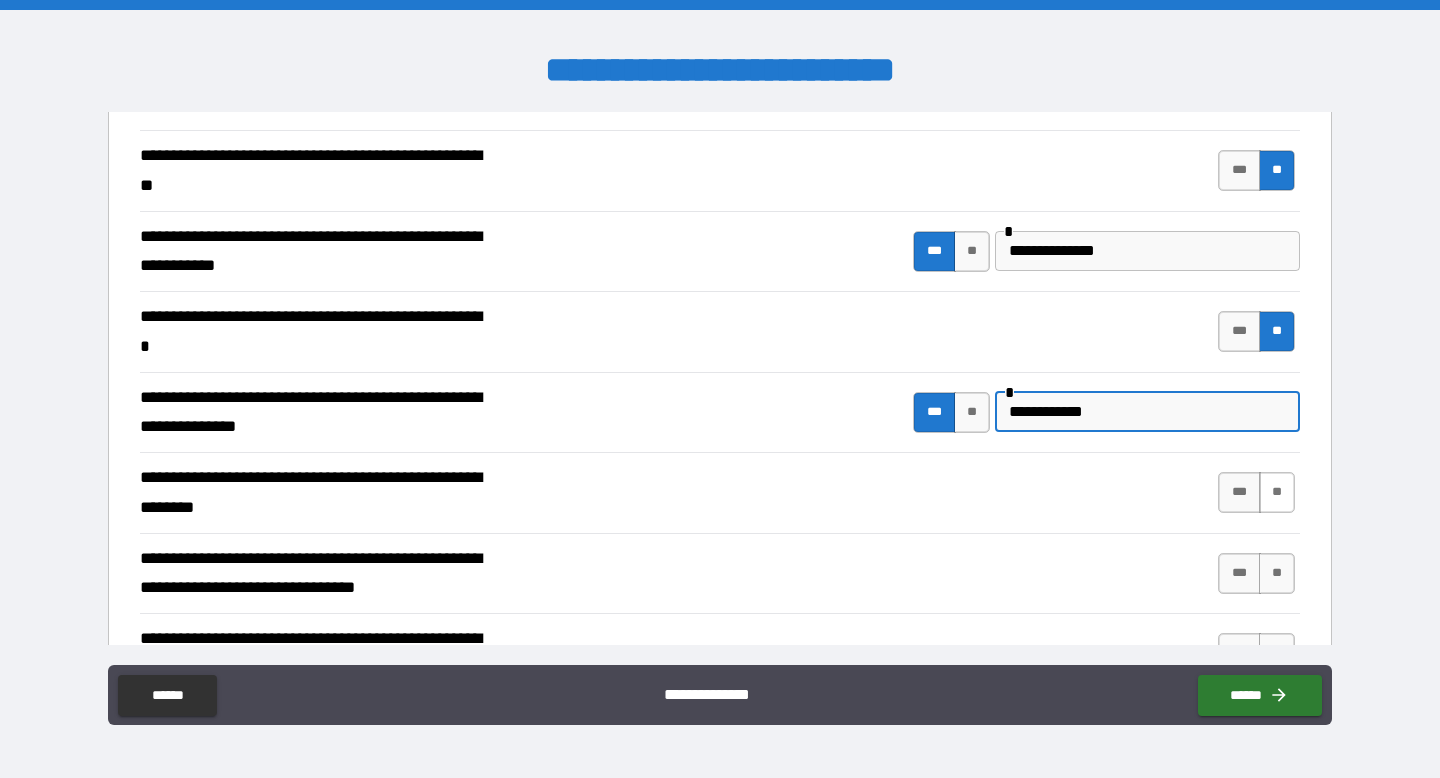 type on "**********" 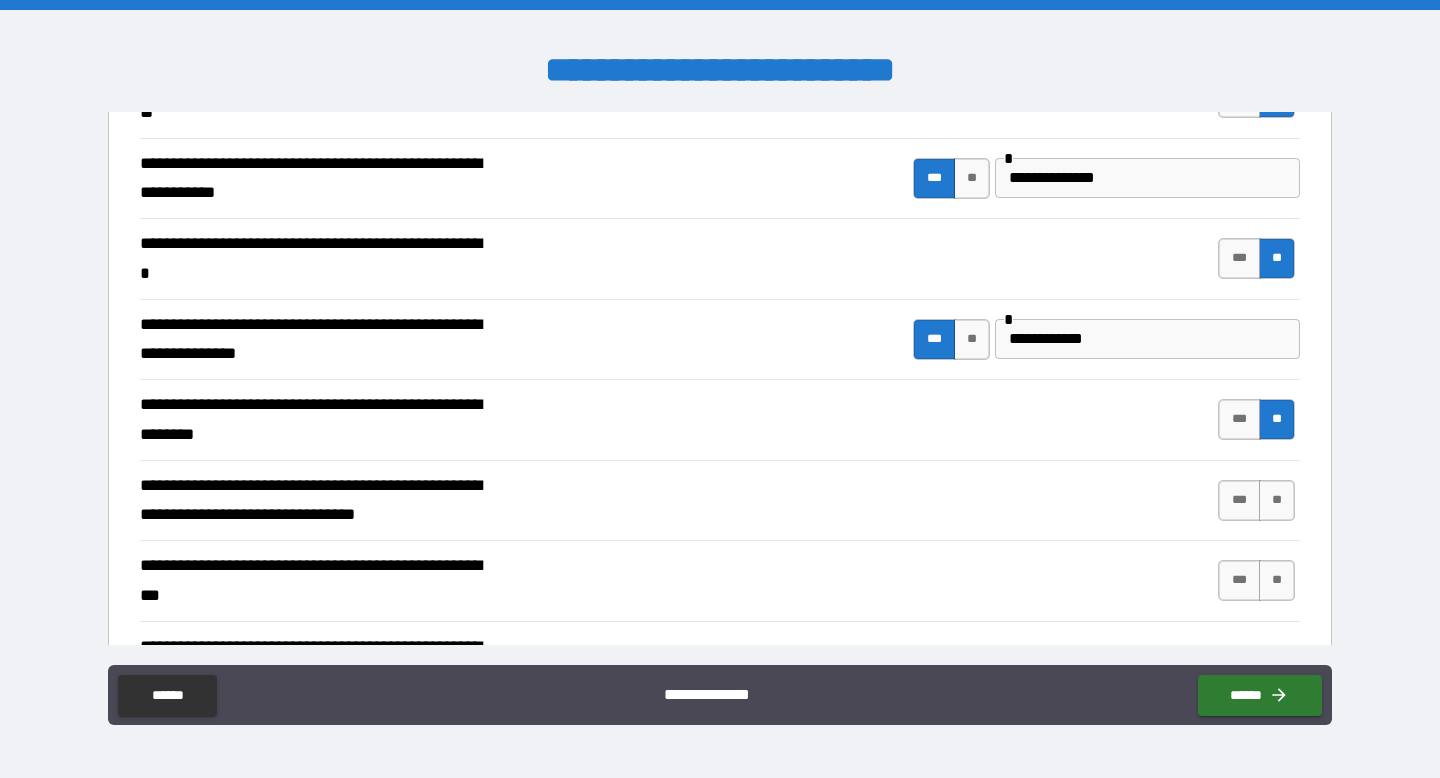scroll, scrollTop: 7470, scrollLeft: 0, axis: vertical 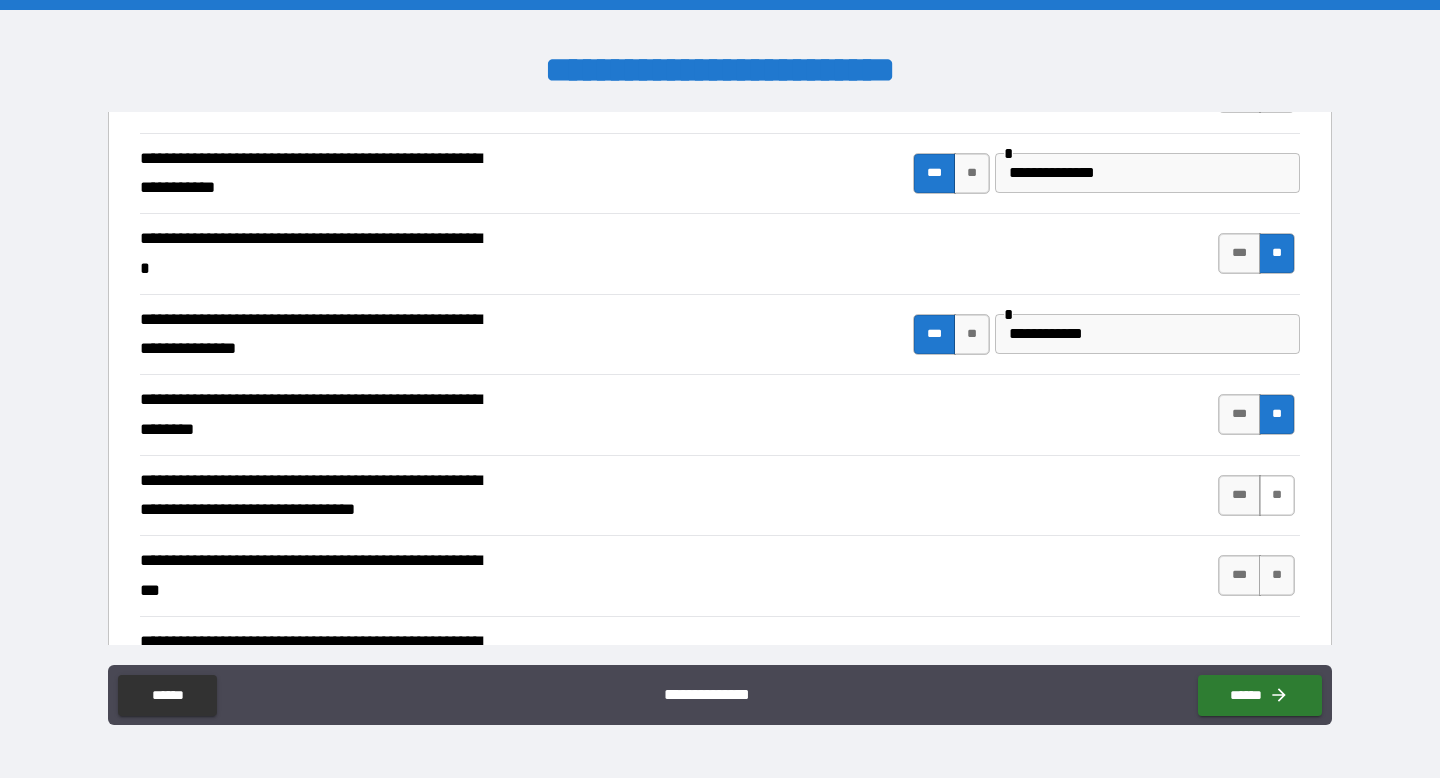 click on "**" at bounding box center (1277, 495) 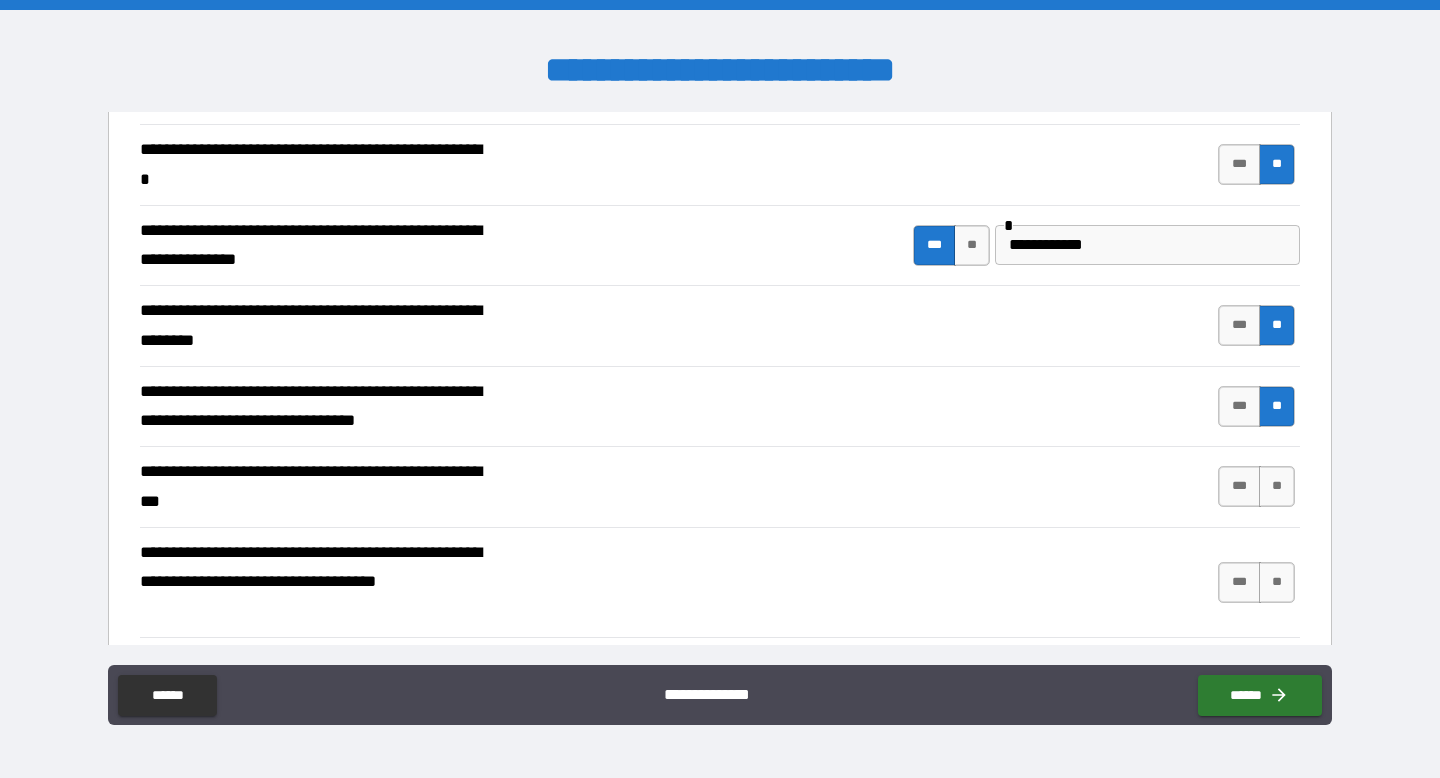 scroll, scrollTop: 7580, scrollLeft: 0, axis: vertical 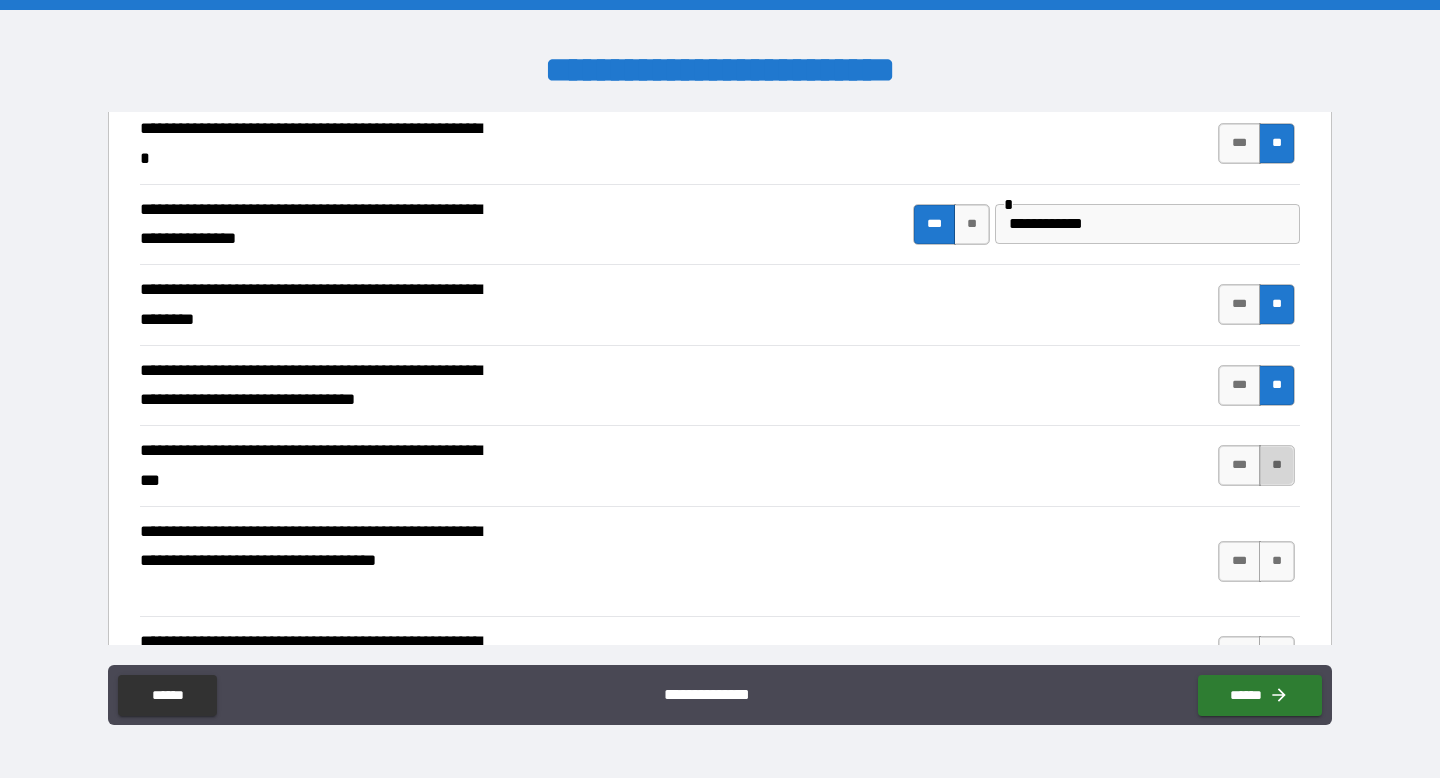 click on "**" at bounding box center (1277, 465) 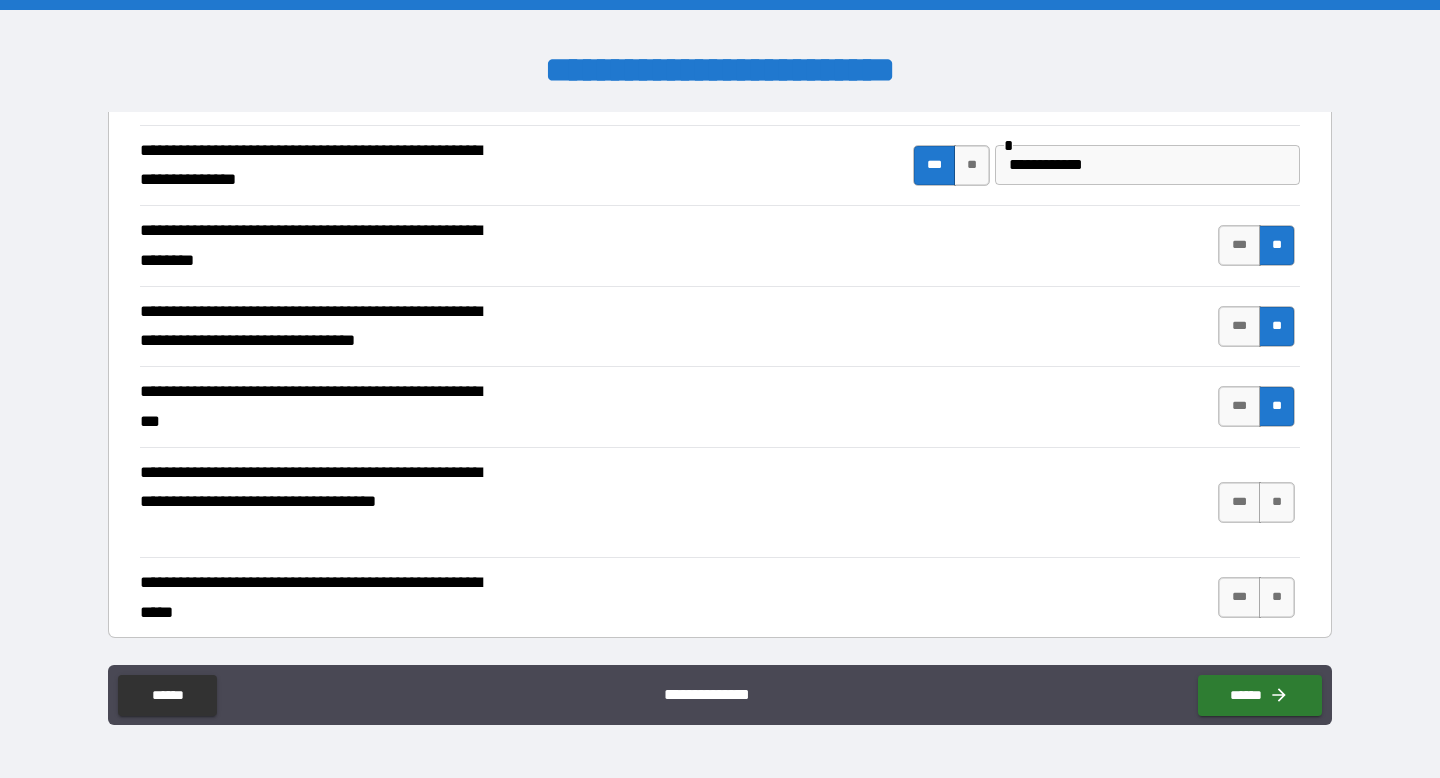 scroll, scrollTop: 7656, scrollLeft: 0, axis: vertical 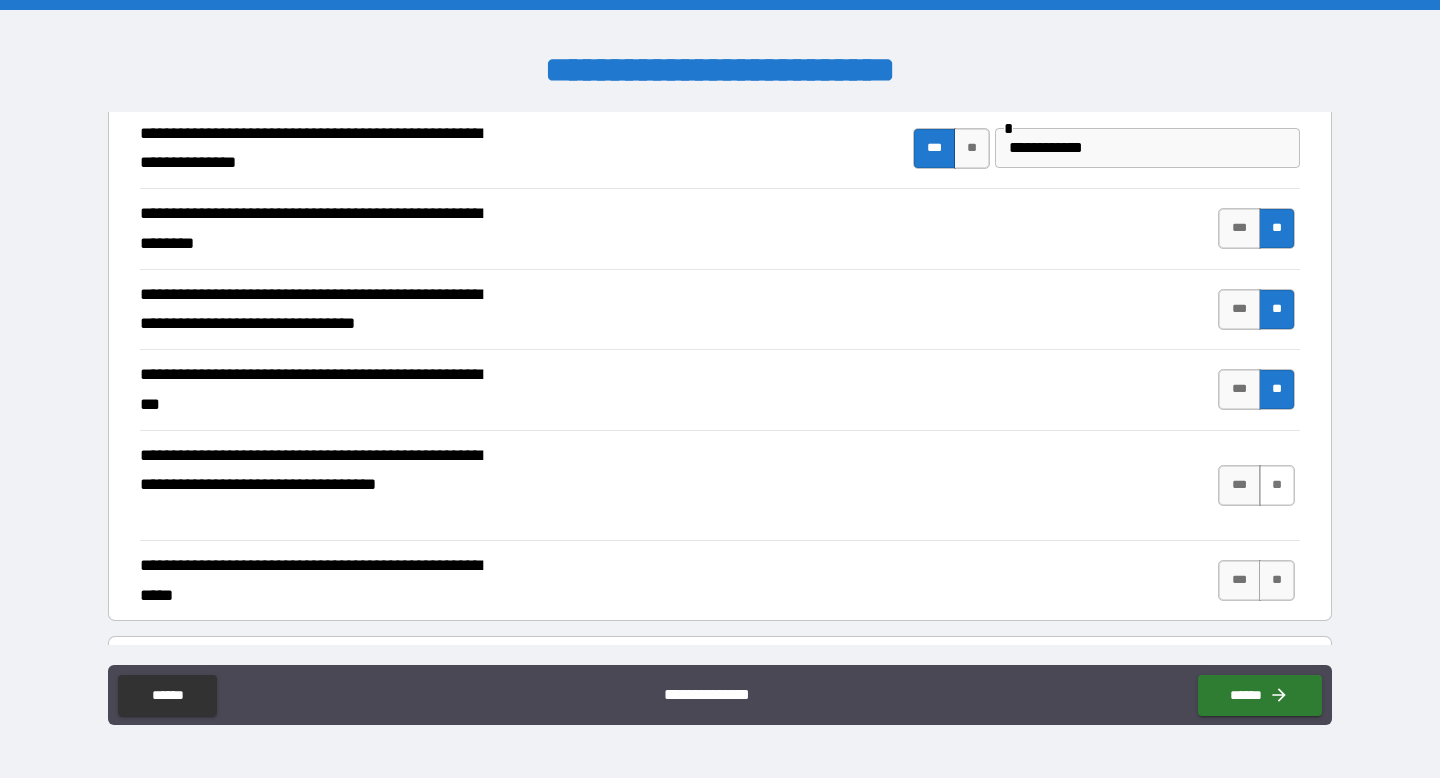 click on "**" at bounding box center (1277, 485) 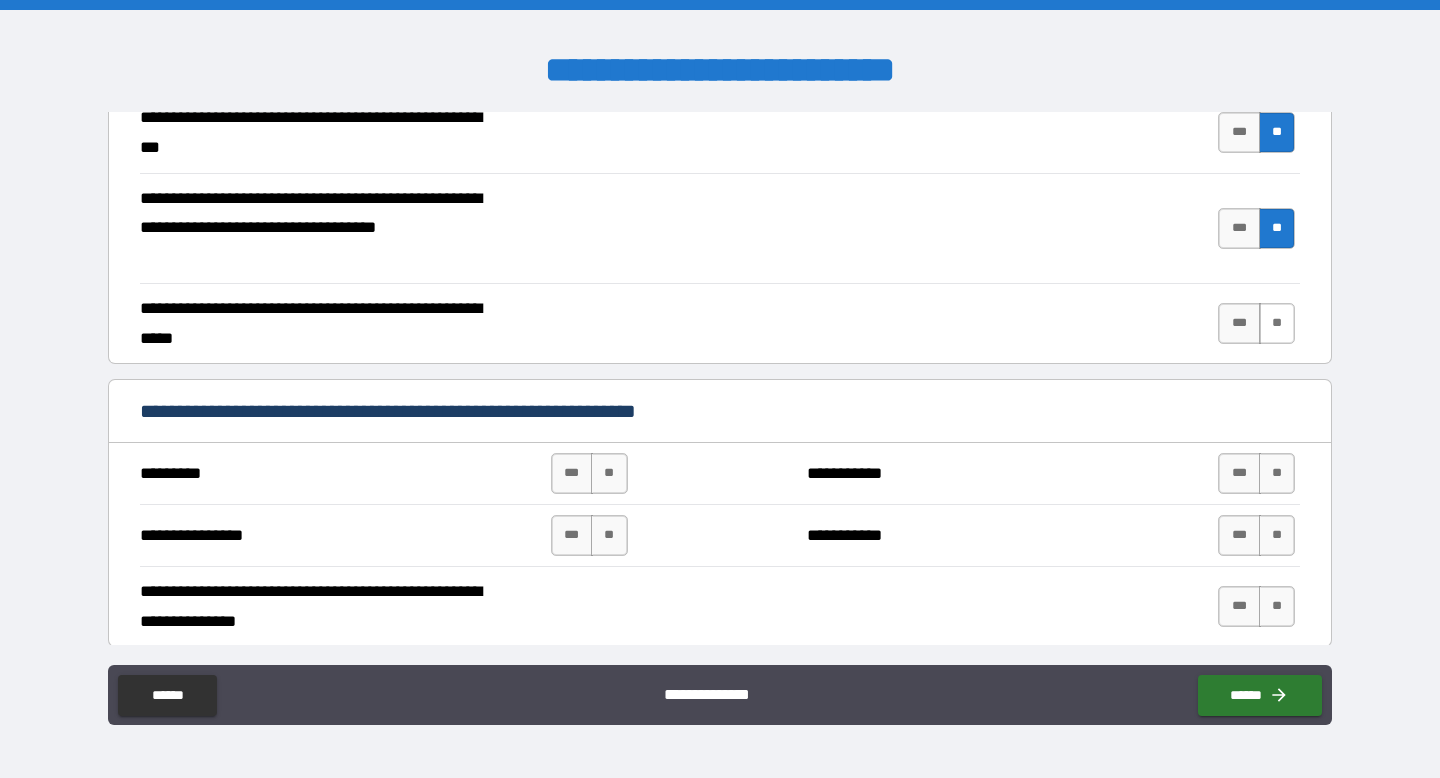 scroll, scrollTop: 7956, scrollLeft: 0, axis: vertical 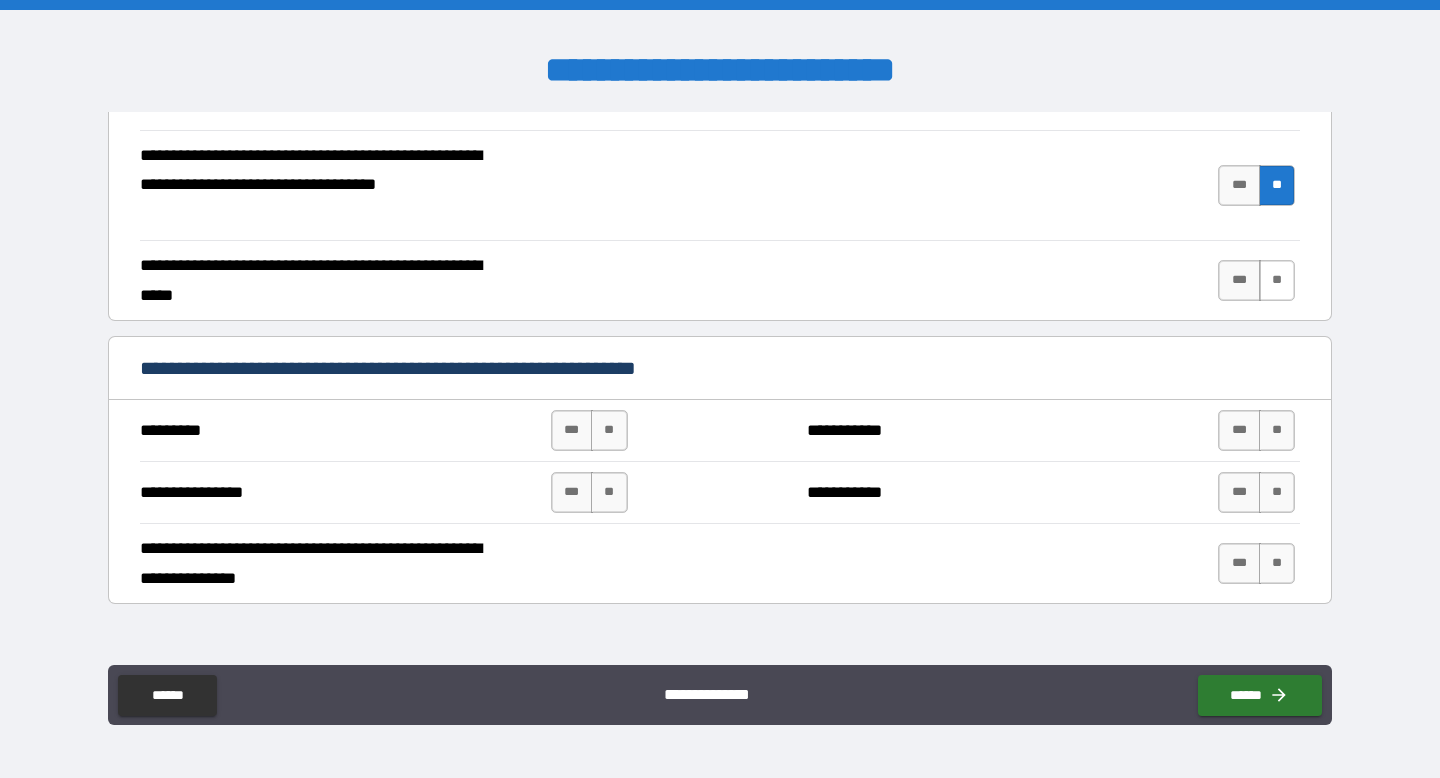 click on "**" at bounding box center (1277, 280) 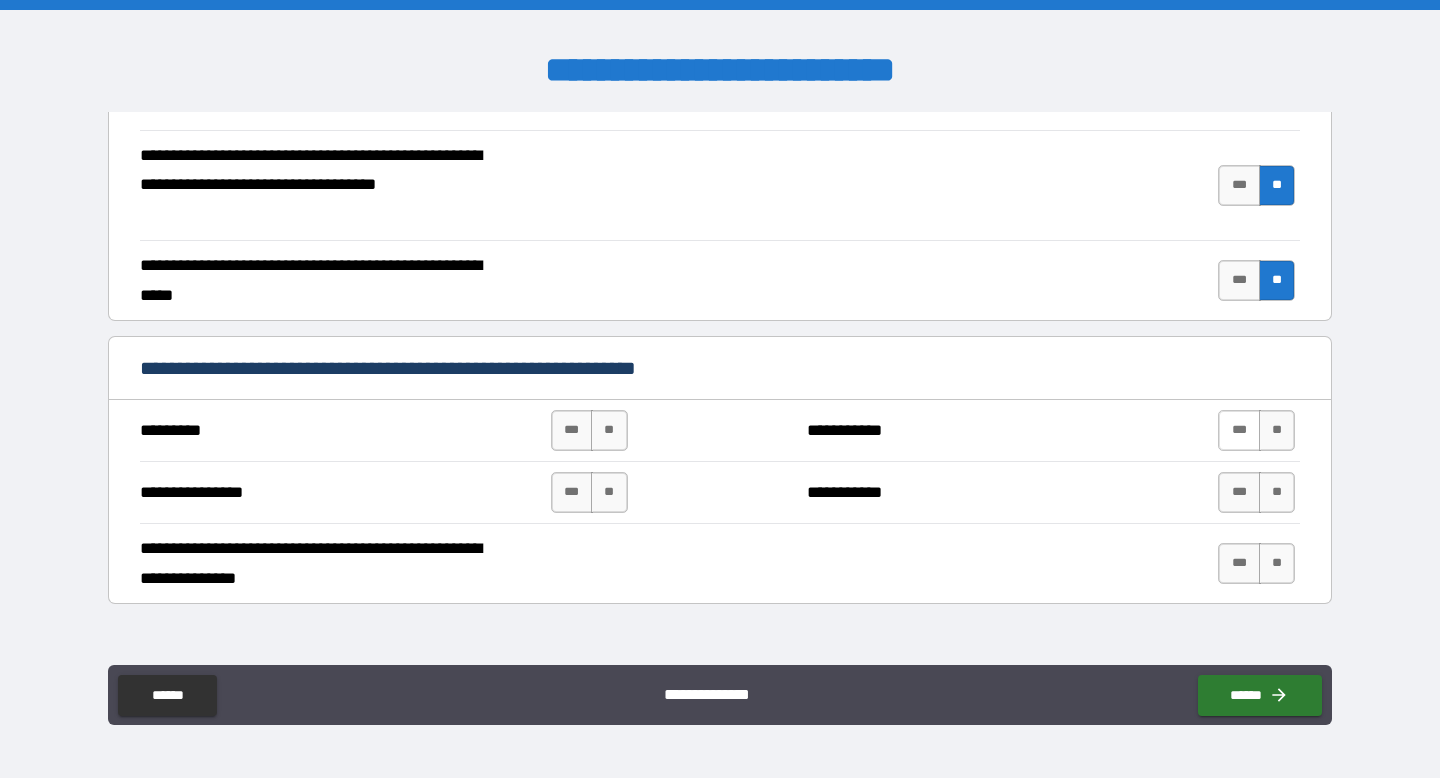 click on "***" at bounding box center [1239, 430] 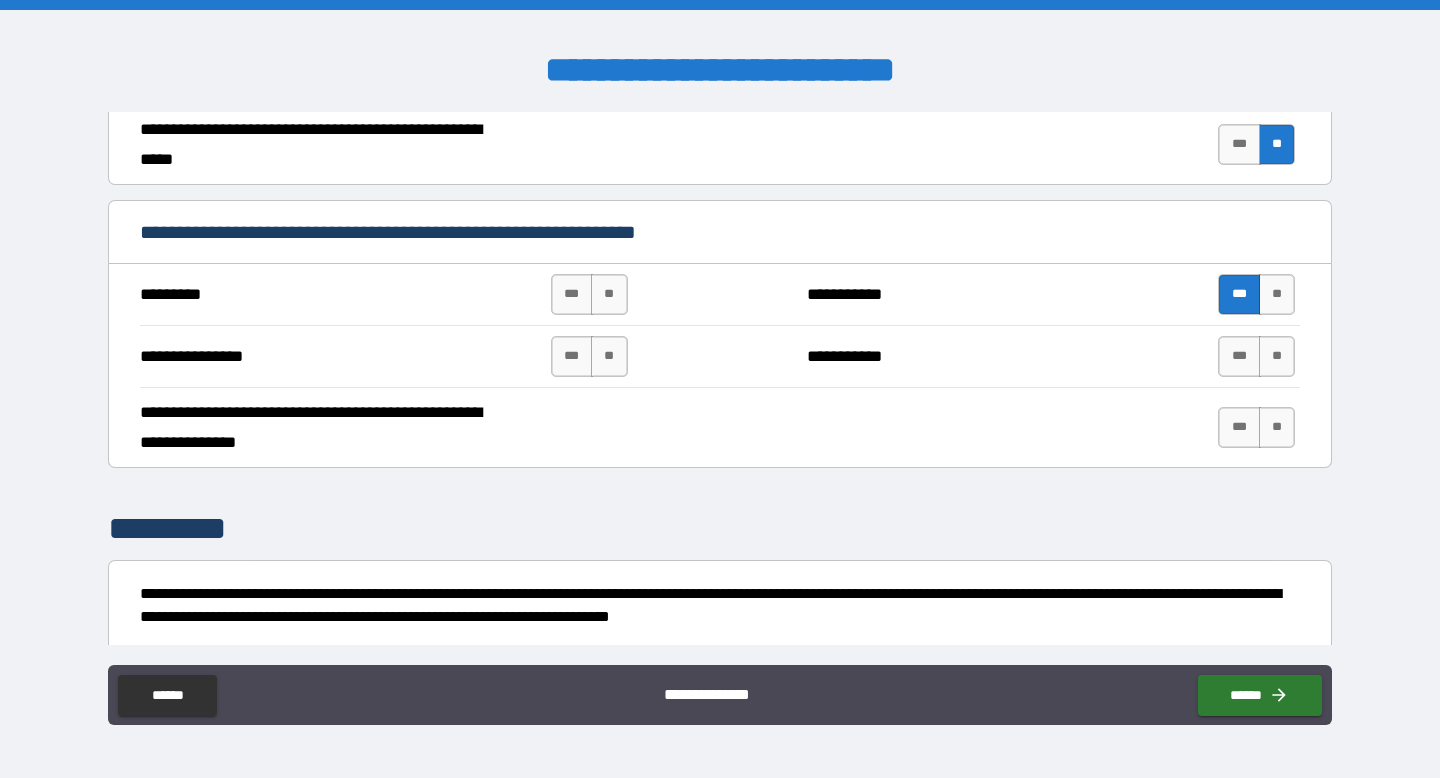 scroll, scrollTop: 8099, scrollLeft: 0, axis: vertical 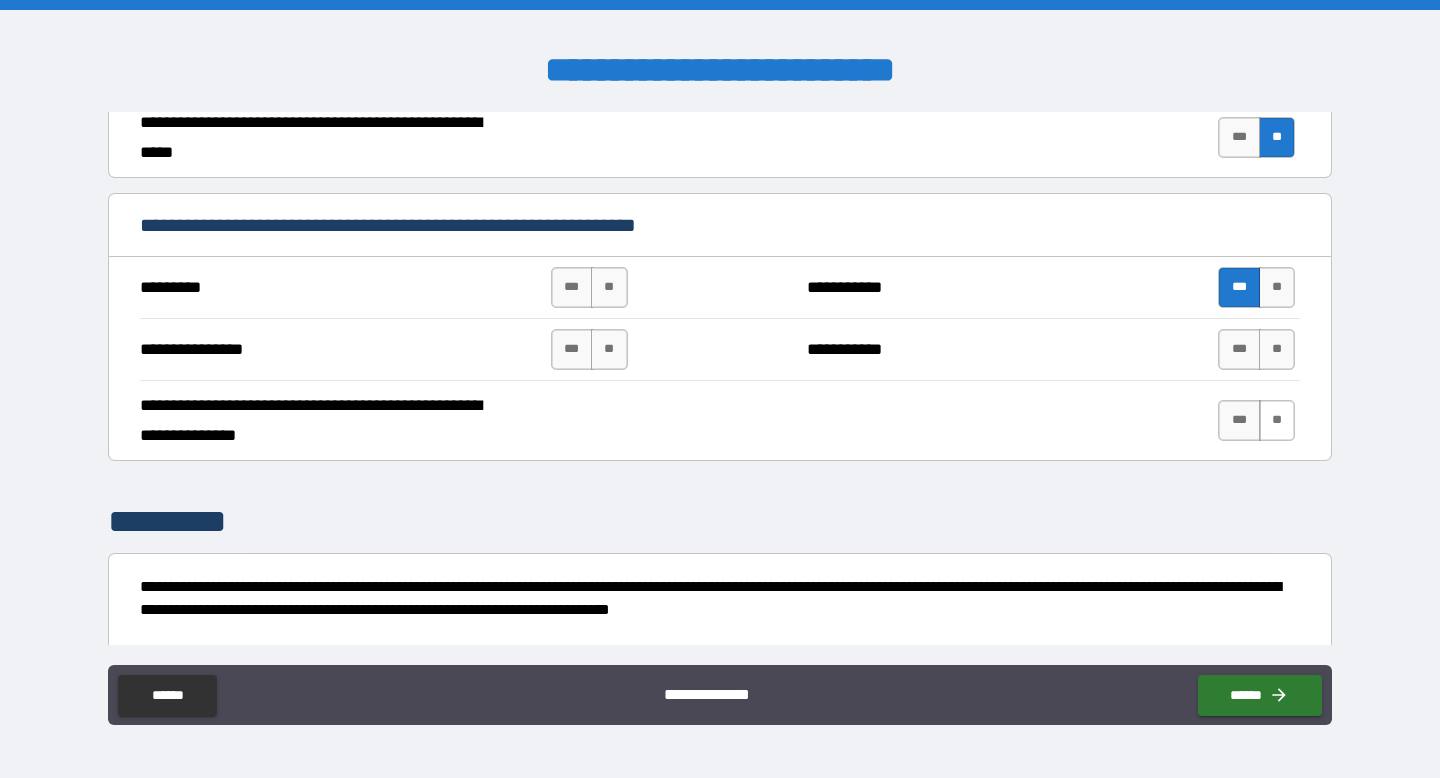 click on "**" at bounding box center [1277, 420] 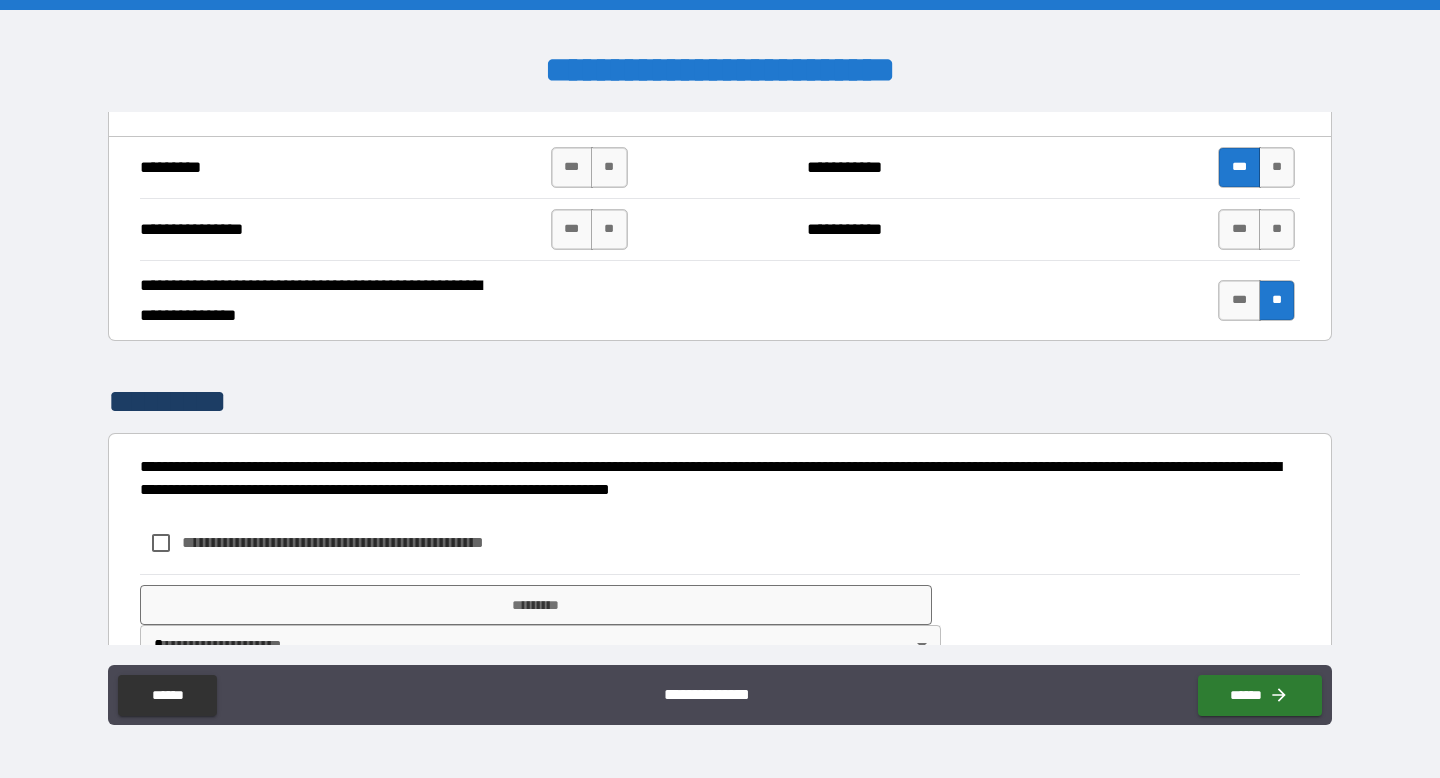 scroll, scrollTop: 8270, scrollLeft: 0, axis: vertical 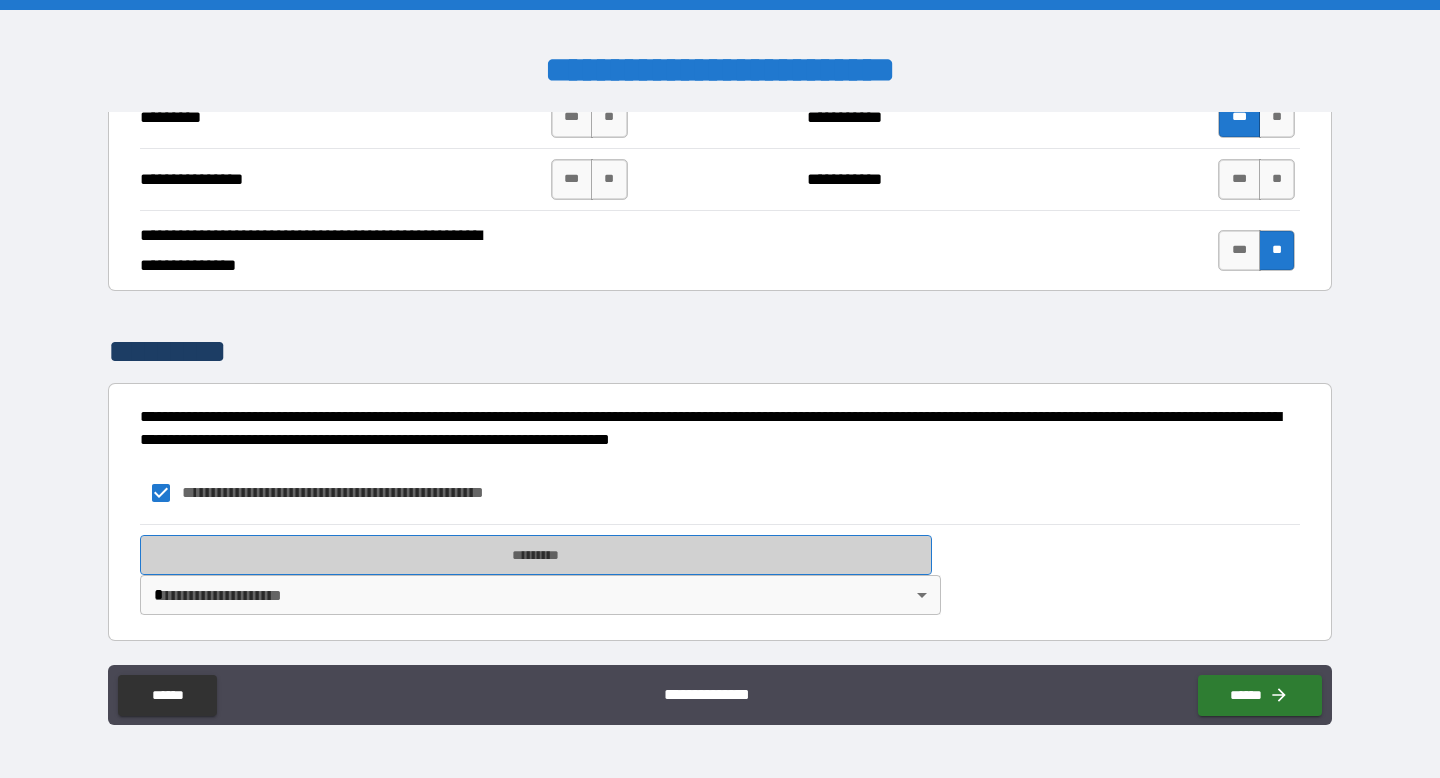 click on "*********" at bounding box center [536, 555] 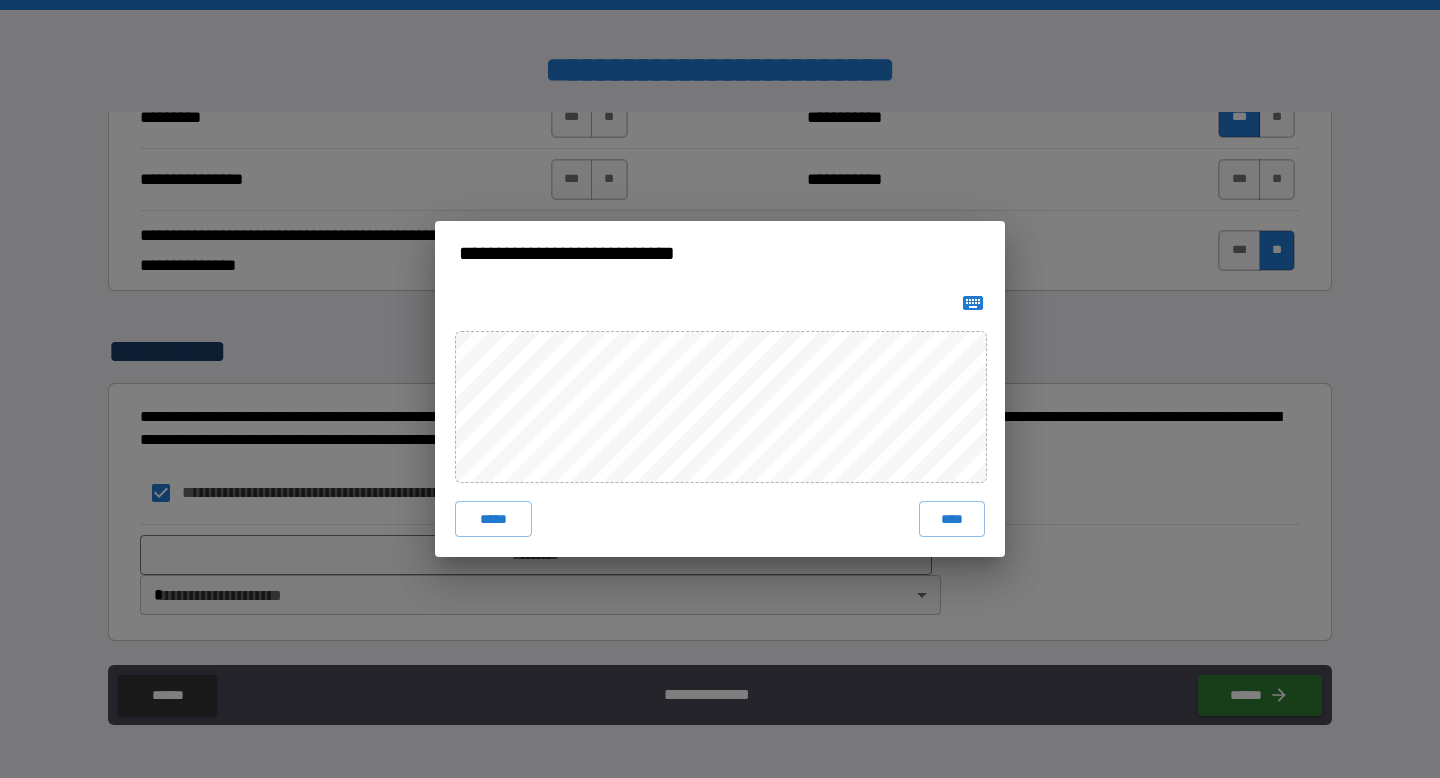 click on "****" at bounding box center (952, 519) 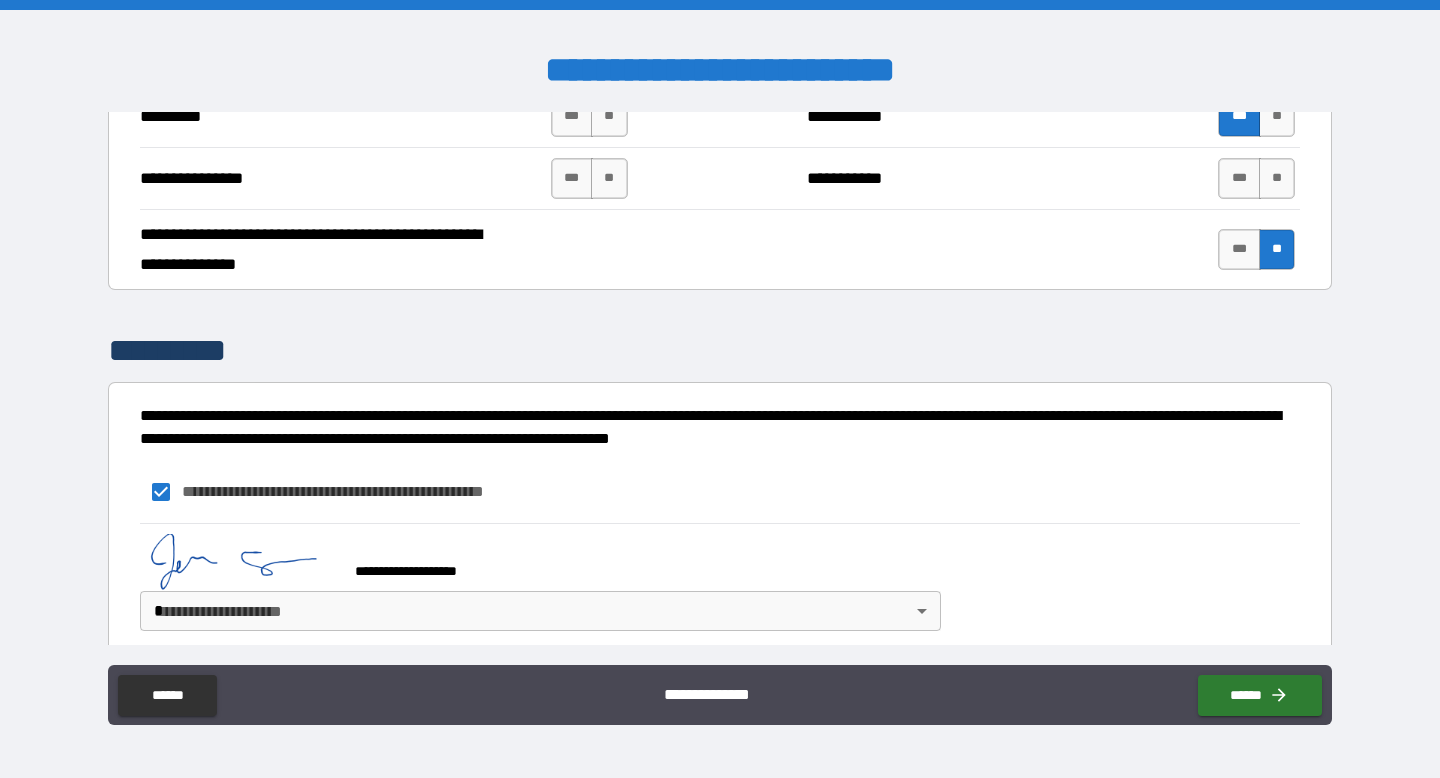 scroll, scrollTop: 8287, scrollLeft: 0, axis: vertical 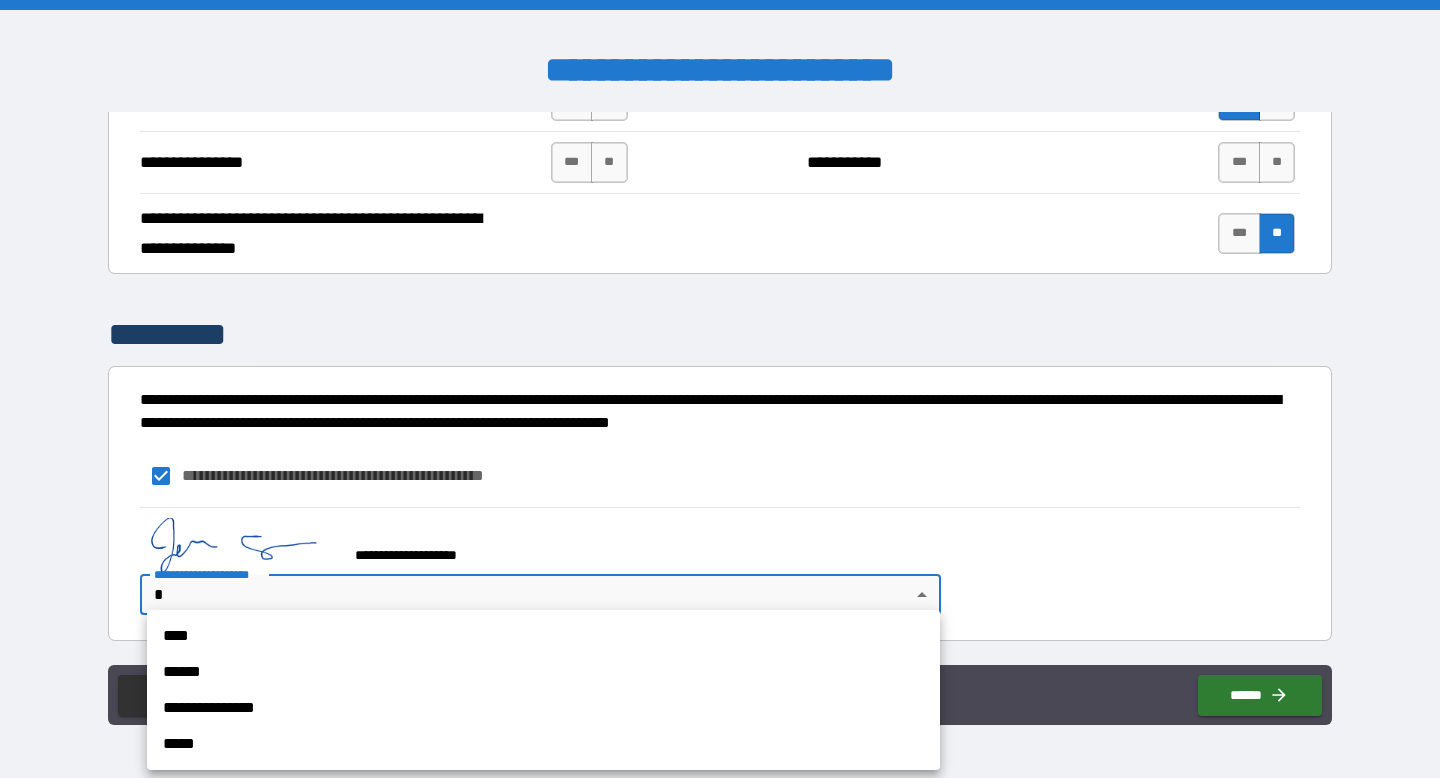 click on "**********" at bounding box center (720, 389) 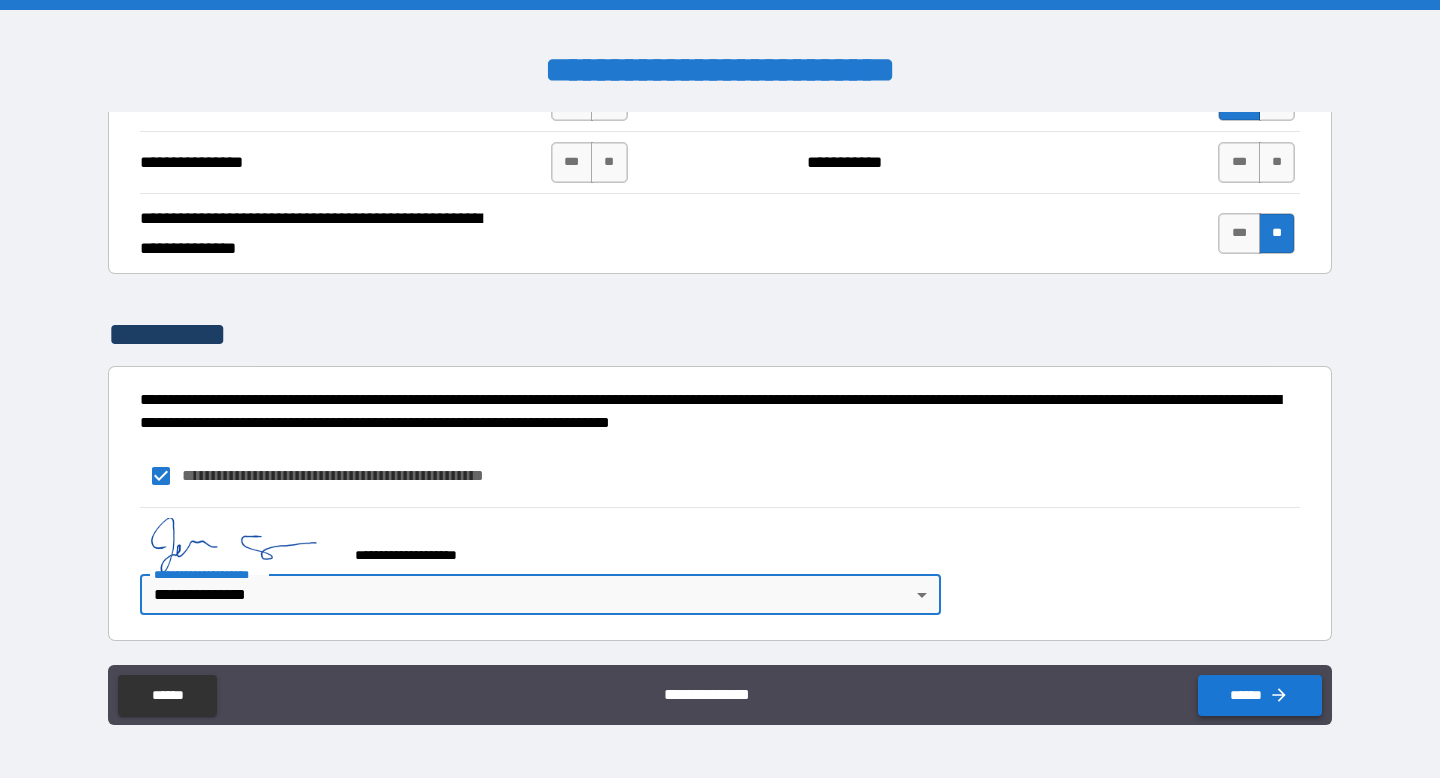 click on "******" at bounding box center (1260, 695) 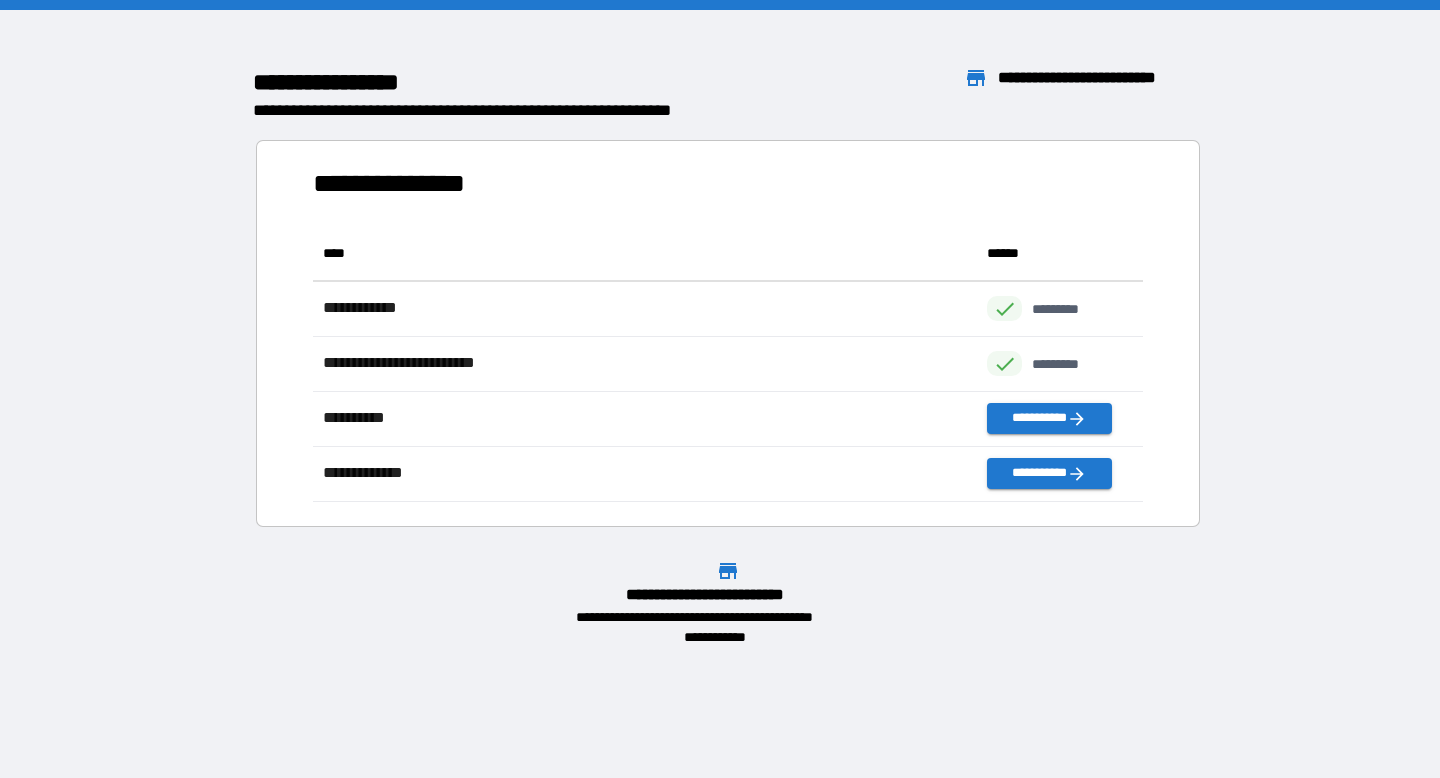 scroll, scrollTop: 1, scrollLeft: 1, axis: both 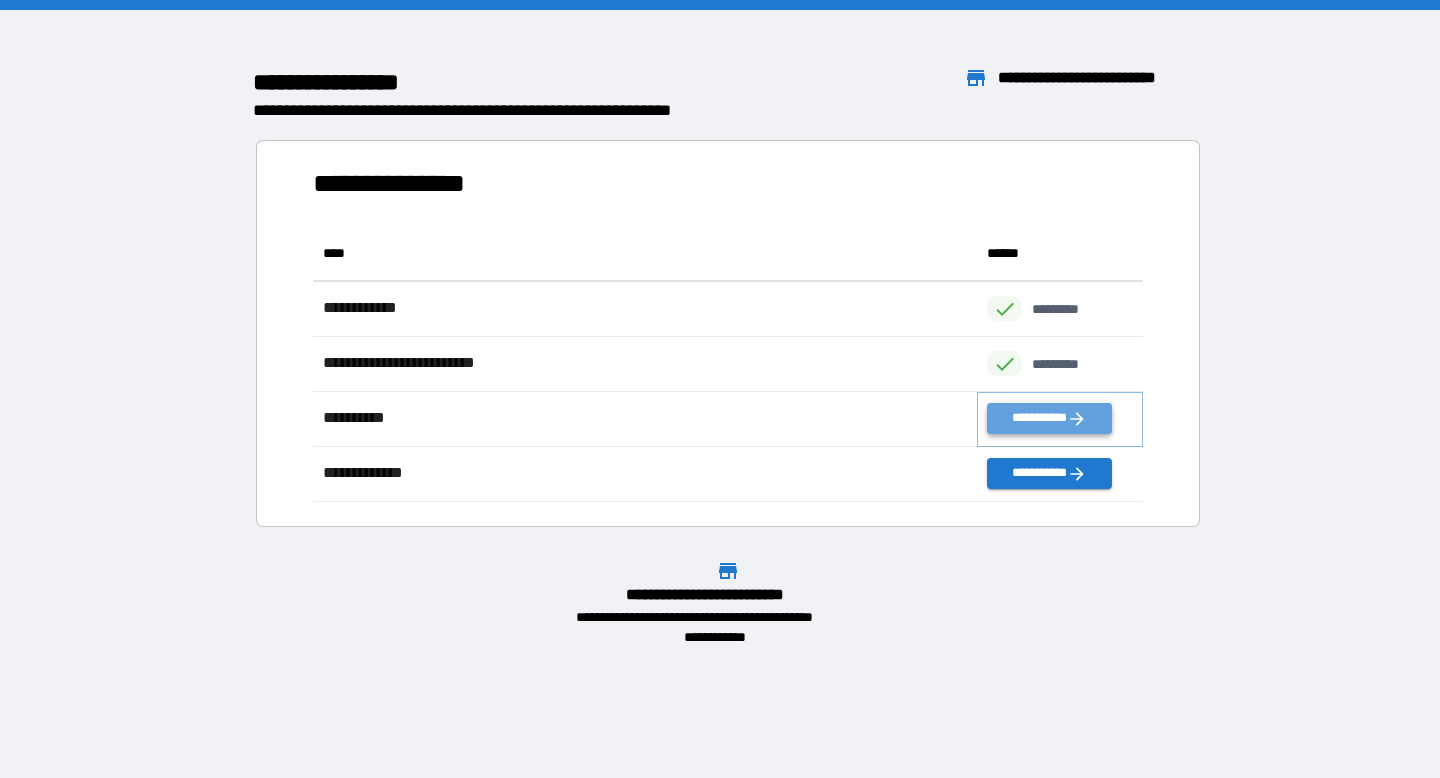 click on "**********" at bounding box center (1049, 418) 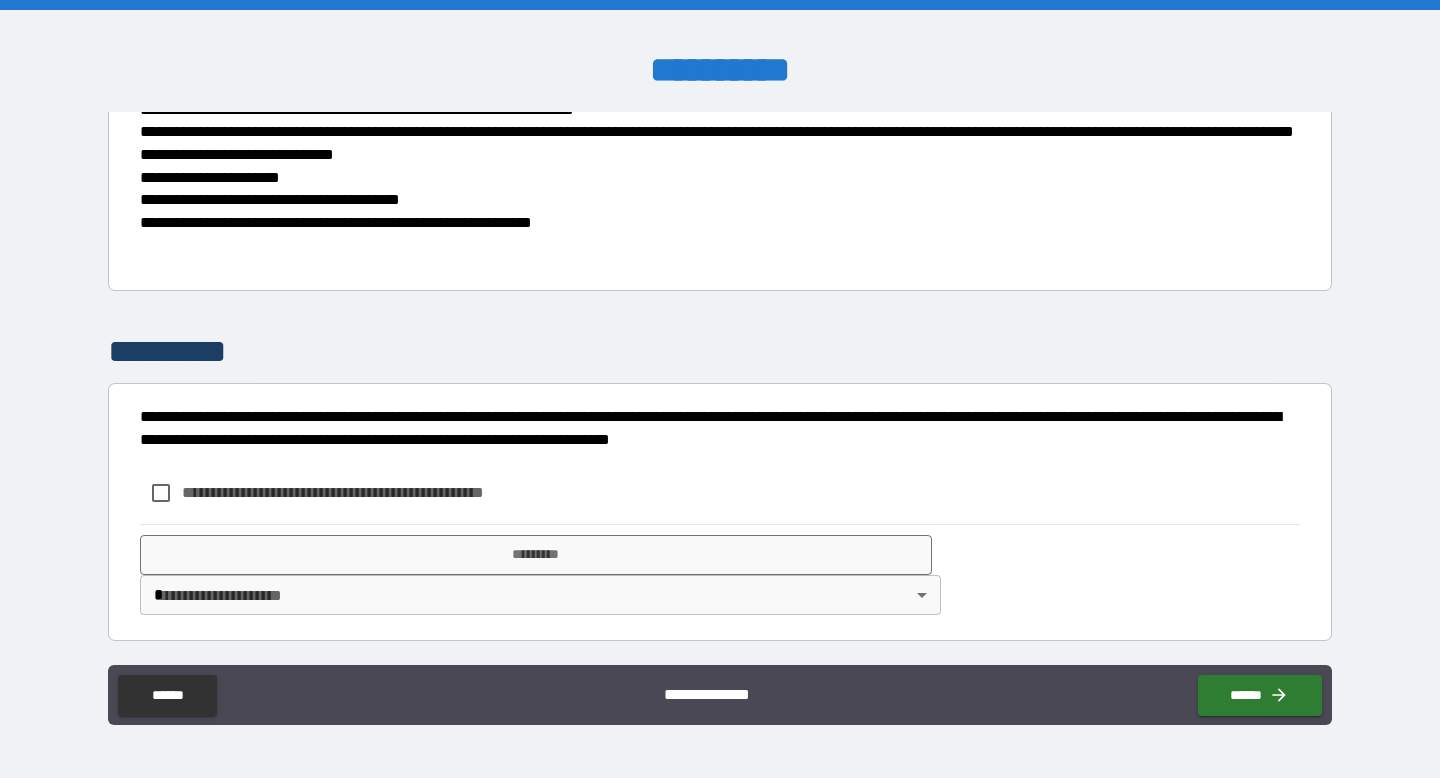 scroll, scrollTop: 1472, scrollLeft: 0, axis: vertical 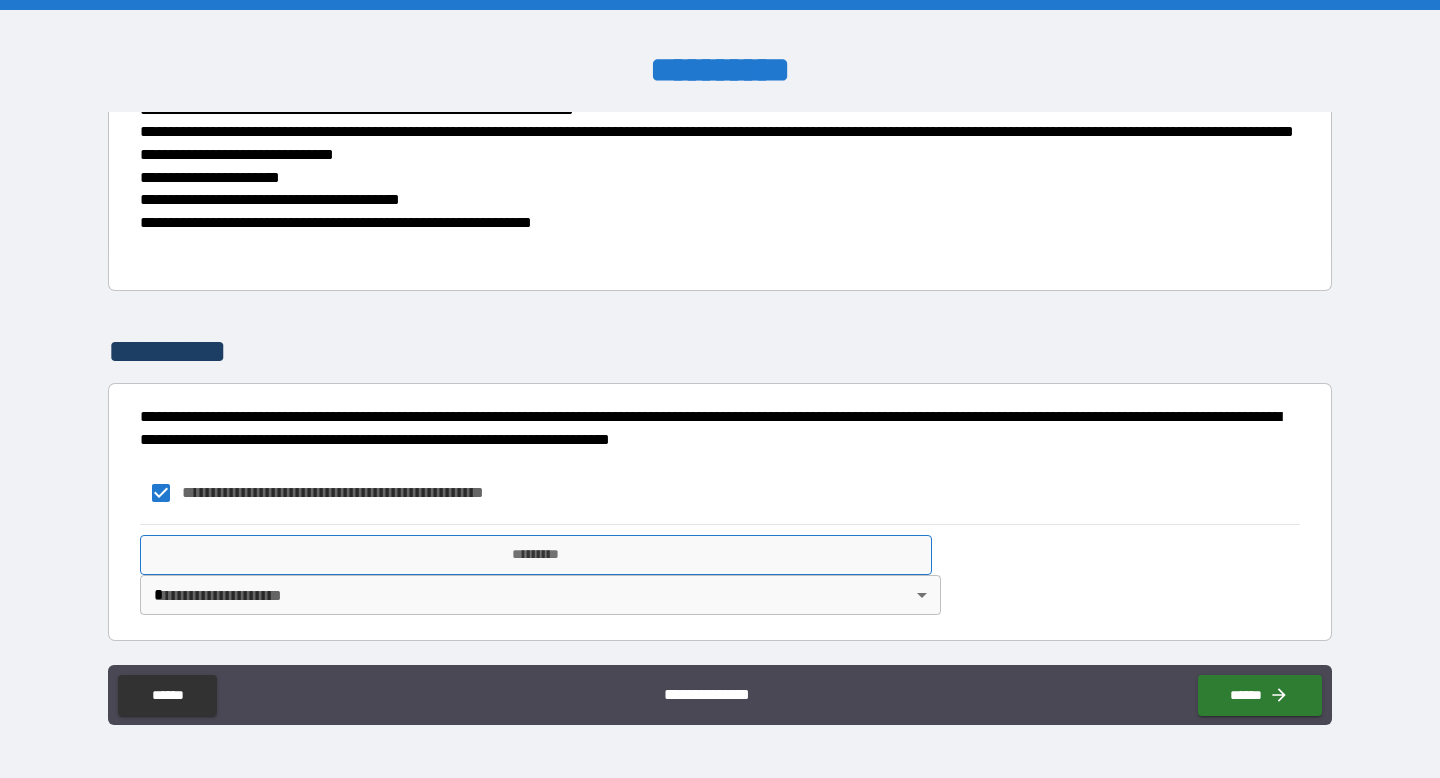 click on "*********" at bounding box center [536, 555] 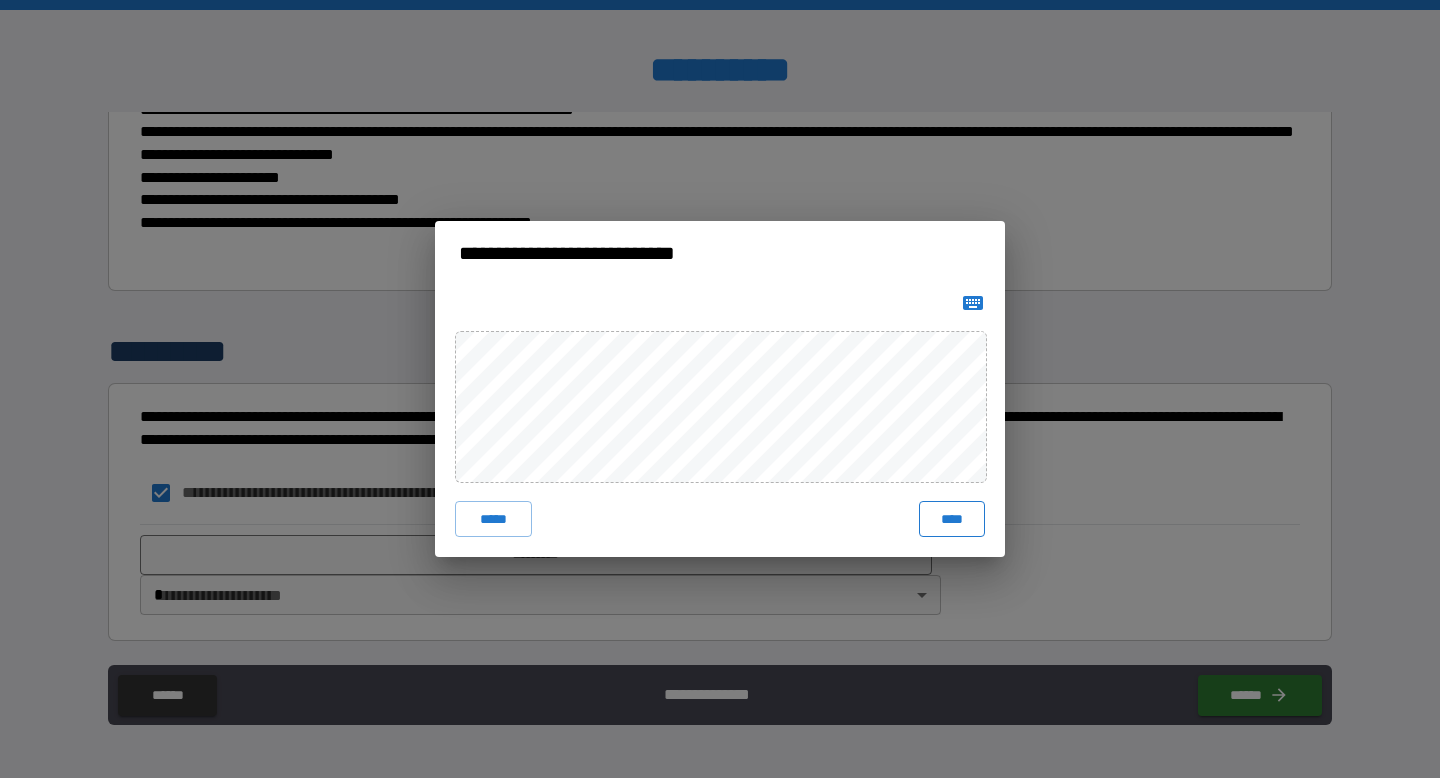 click on "****" at bounding box center [952, 519] 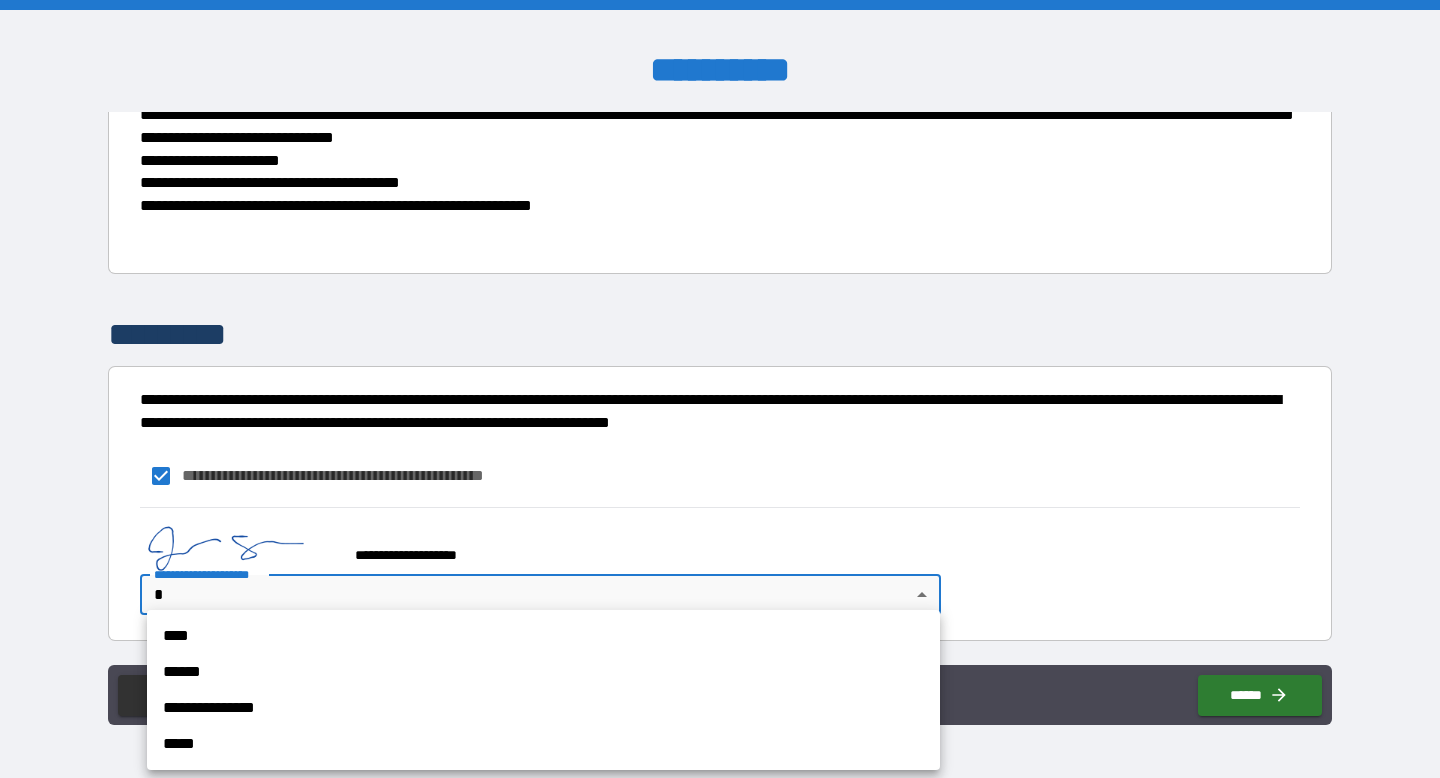 click on "**********" at bounding box center [720, 389] 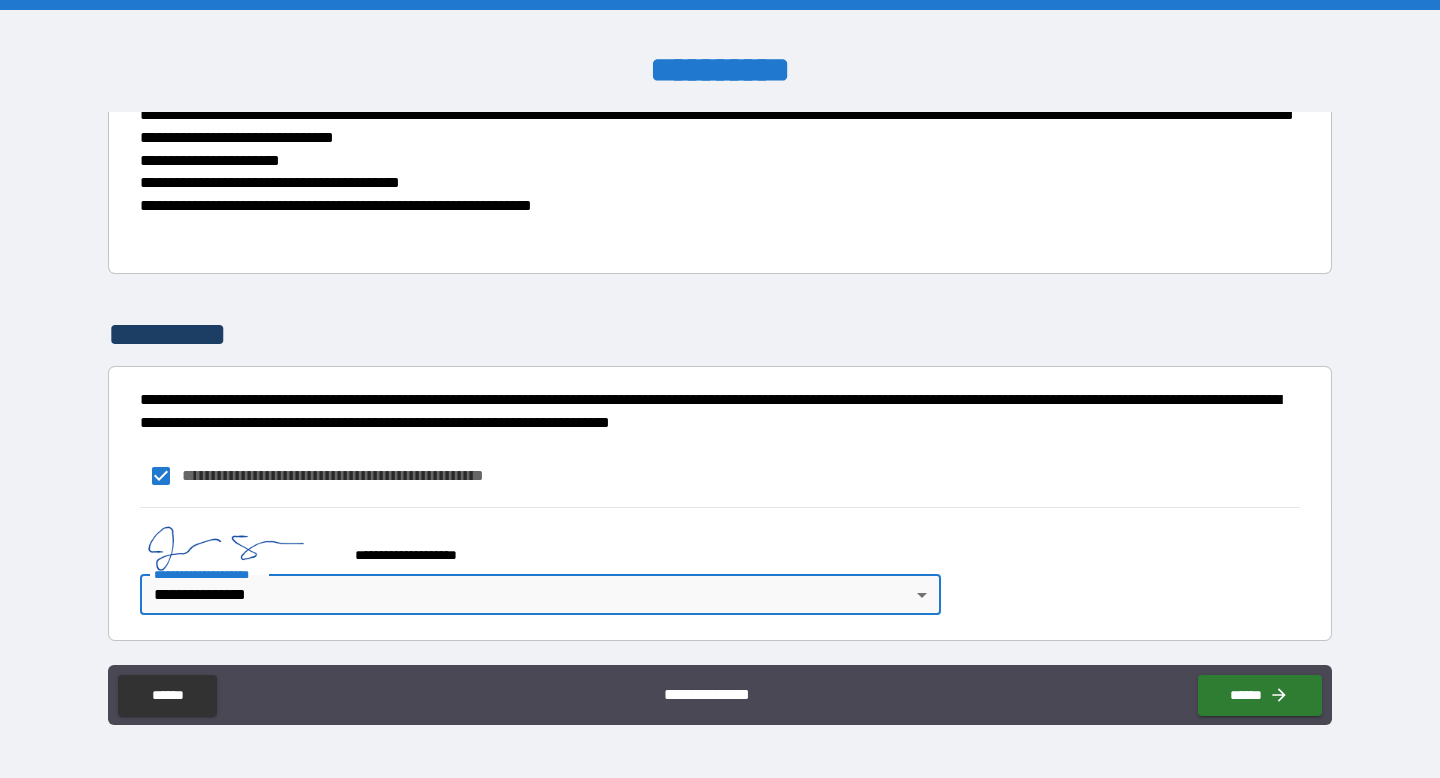 scroll, scrollTop: 1490, scrollLeft: 0, axis: vertical 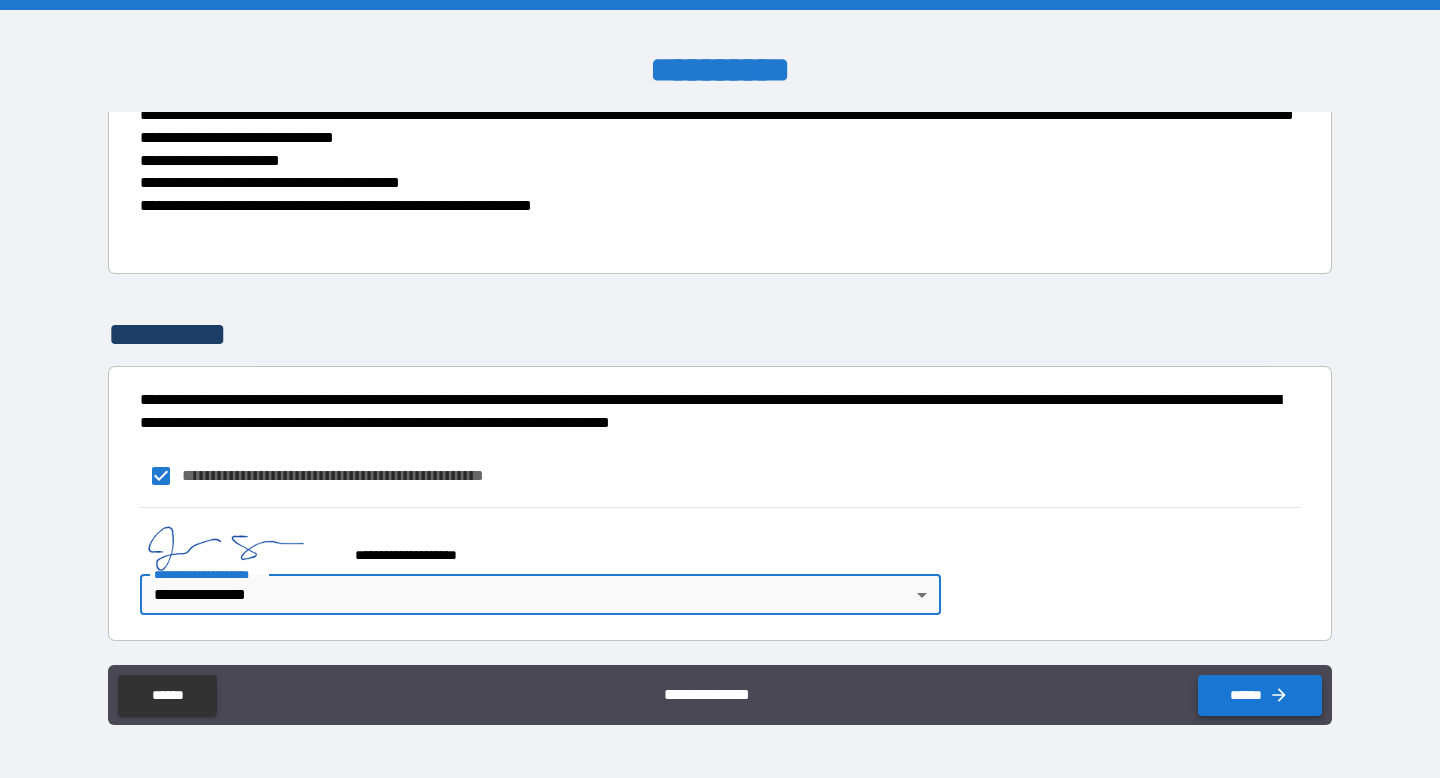 click on "******" at bounding box center [1260, 695] 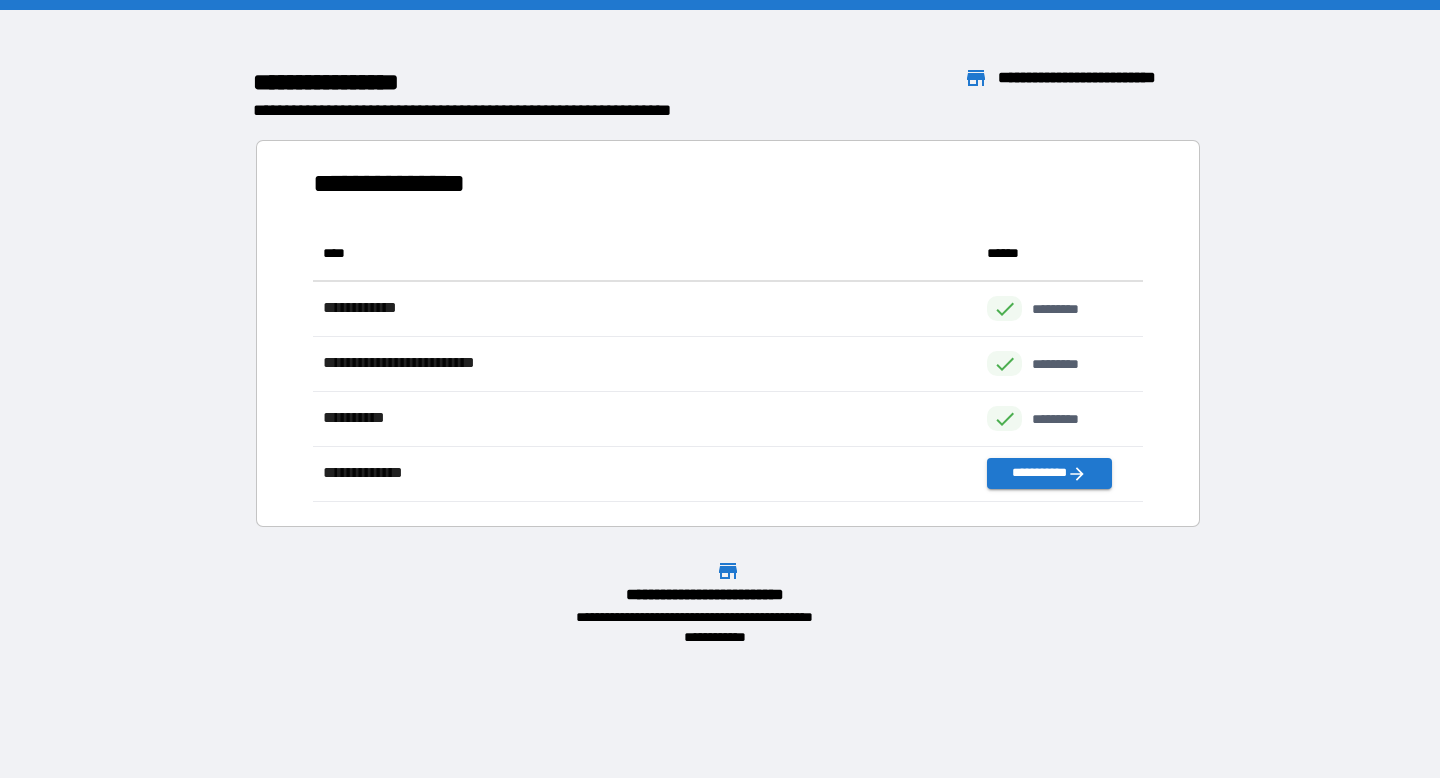 scroll, scrollTop: 1, scrollLeft: 1, axis: both 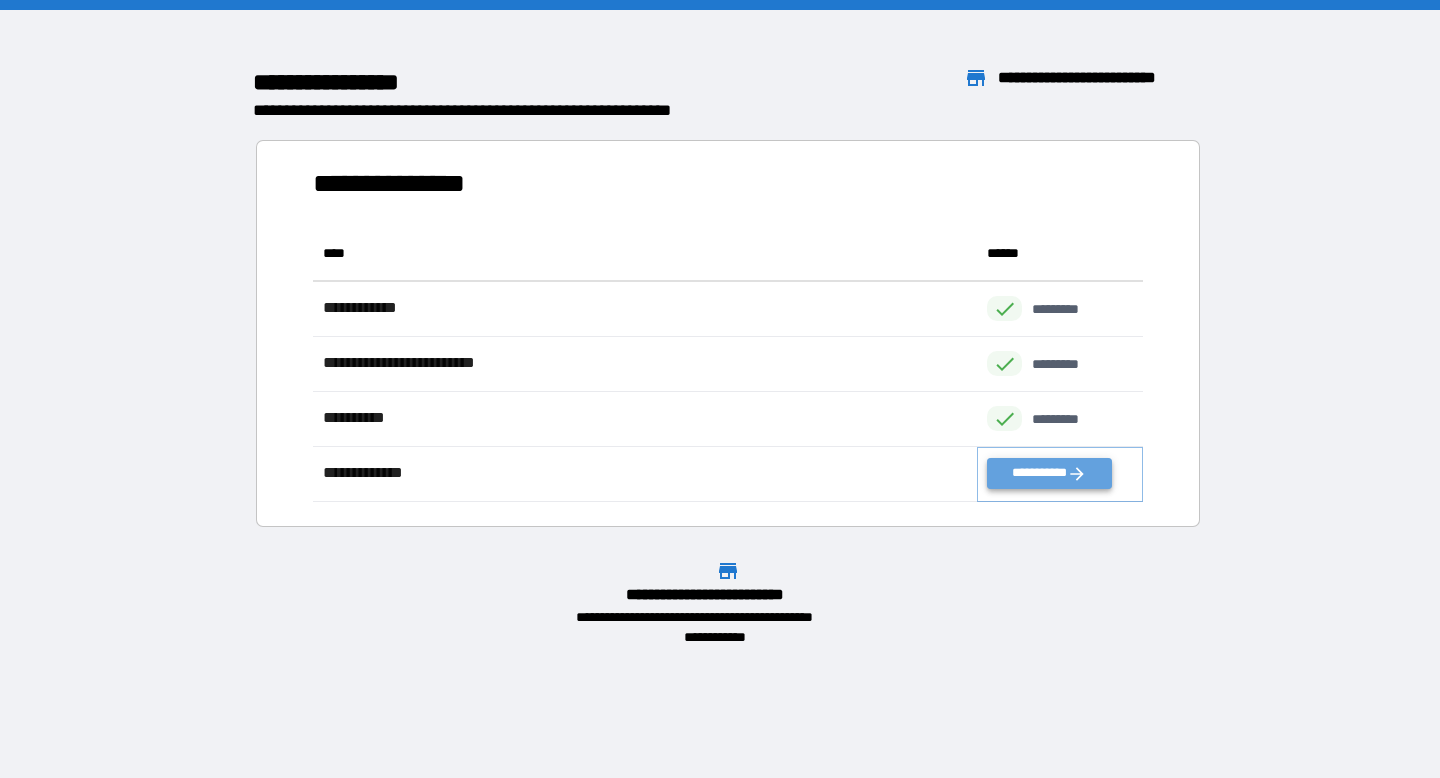 click on "**********" at bounding box center [1049, 473] 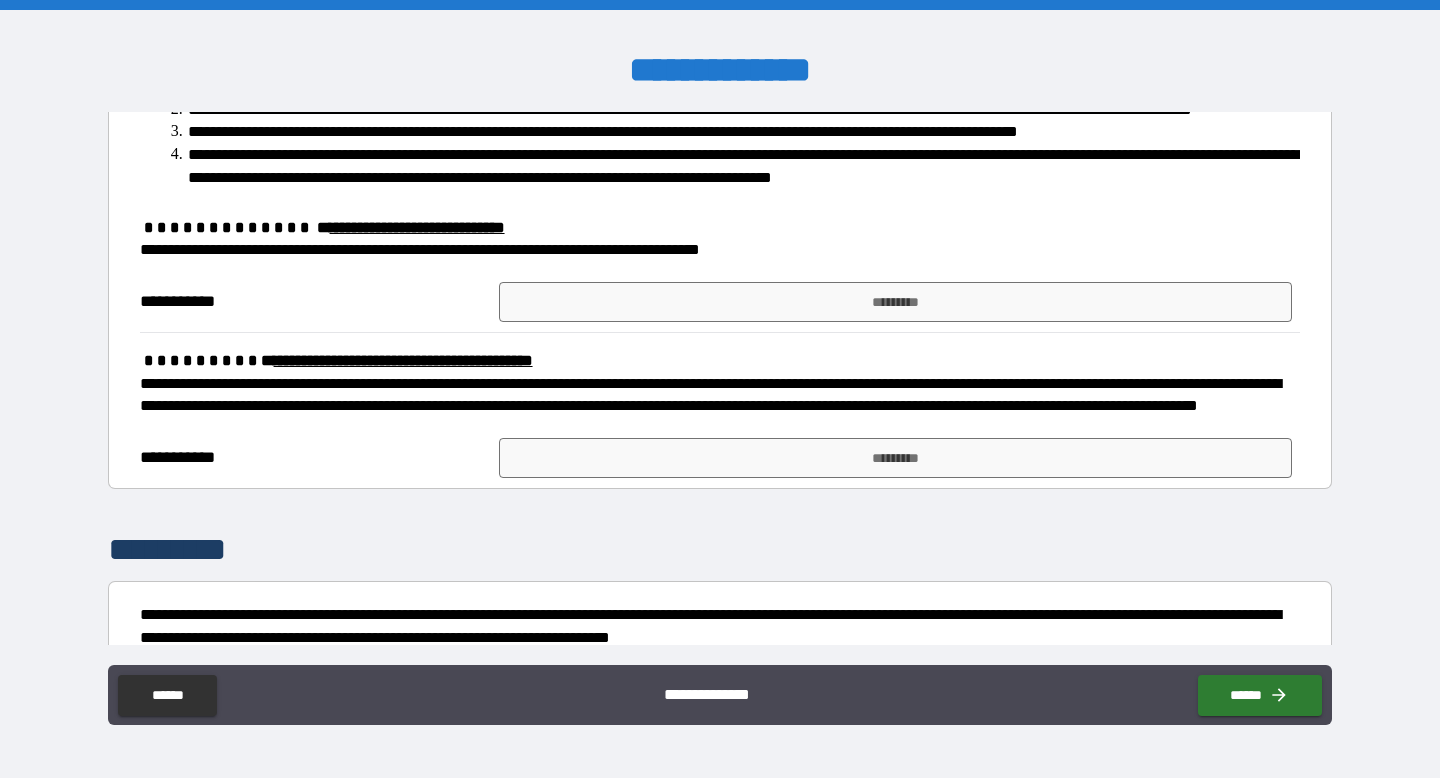 scroll, scrollTop: 851, scrollLeft: 0, axis: vertical 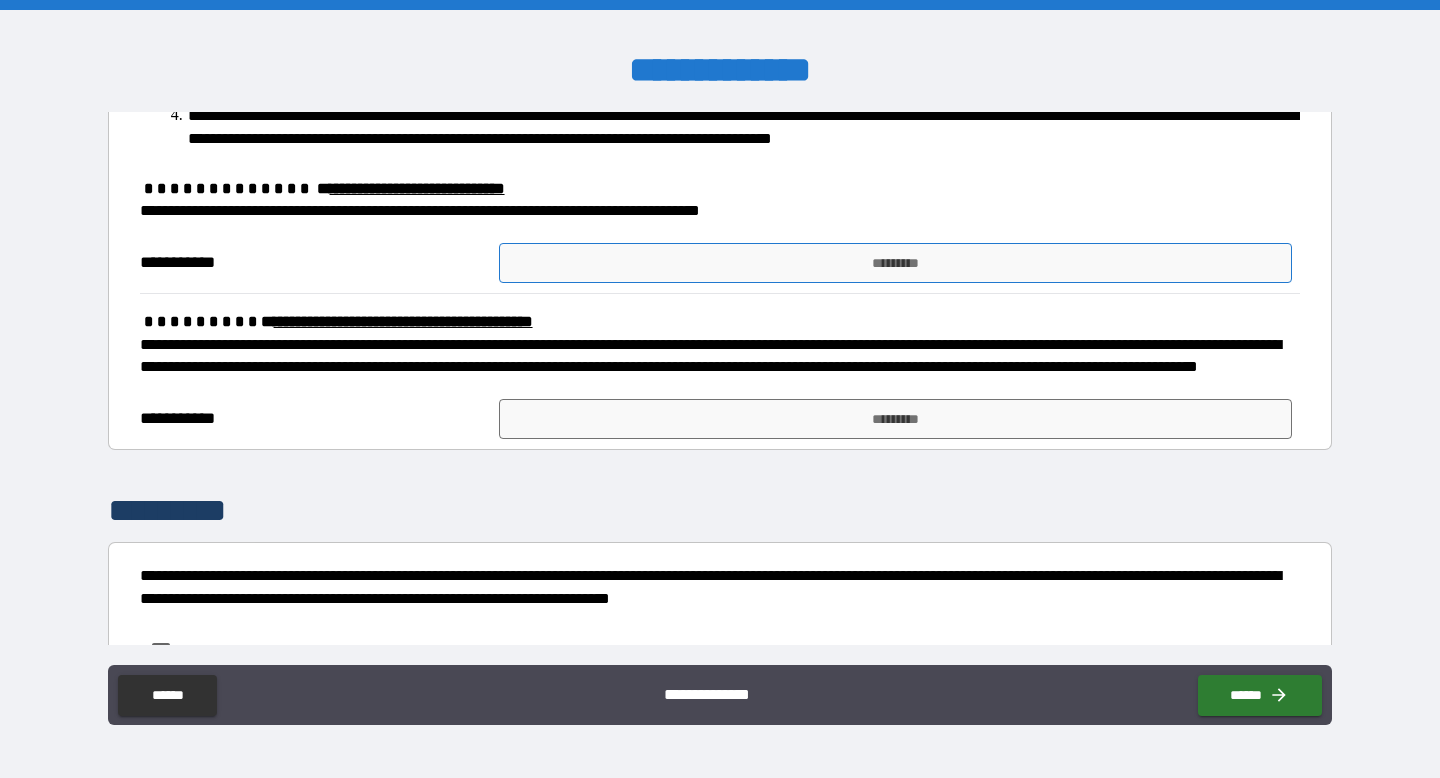 click on "*********" at bounding box center [895, 263] 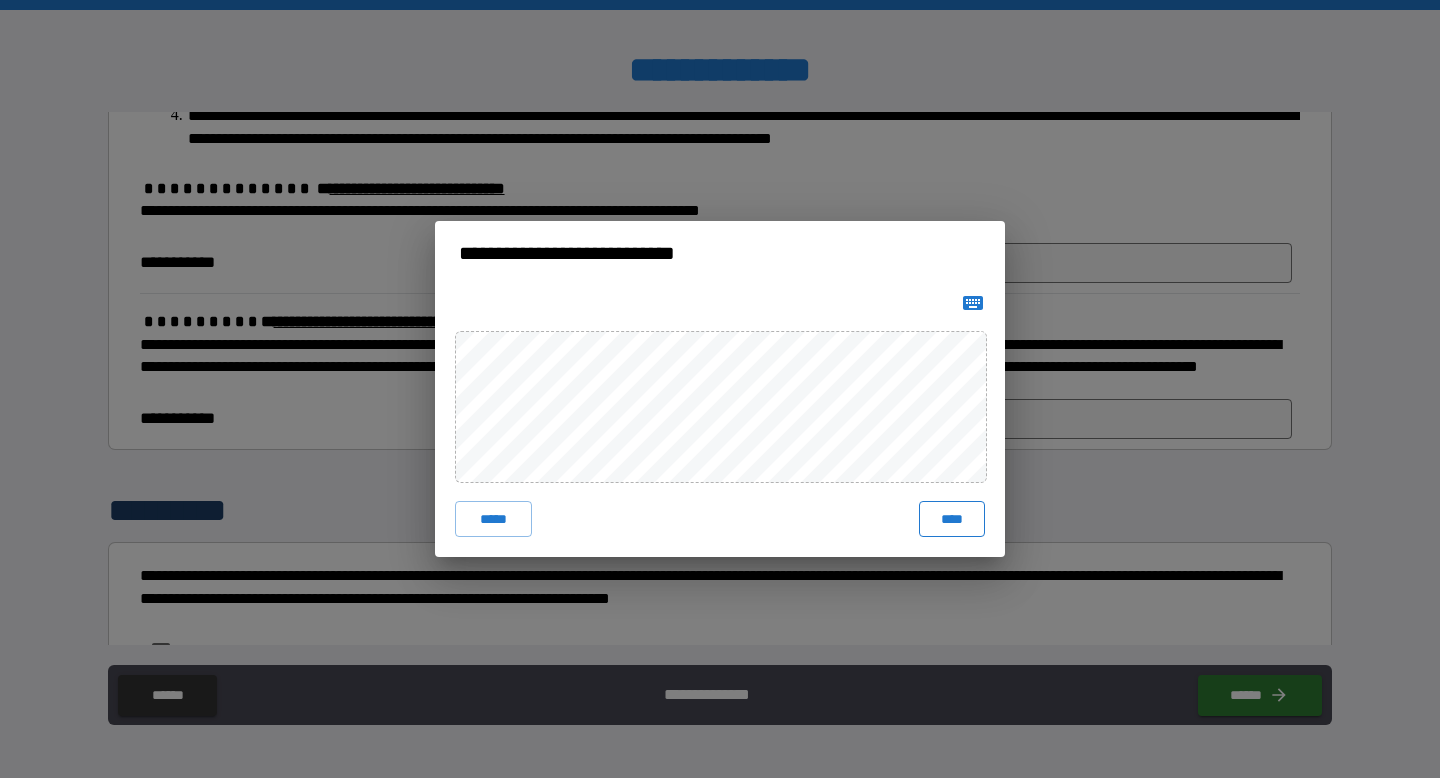 click on "****" at bounding box center [952, 519] 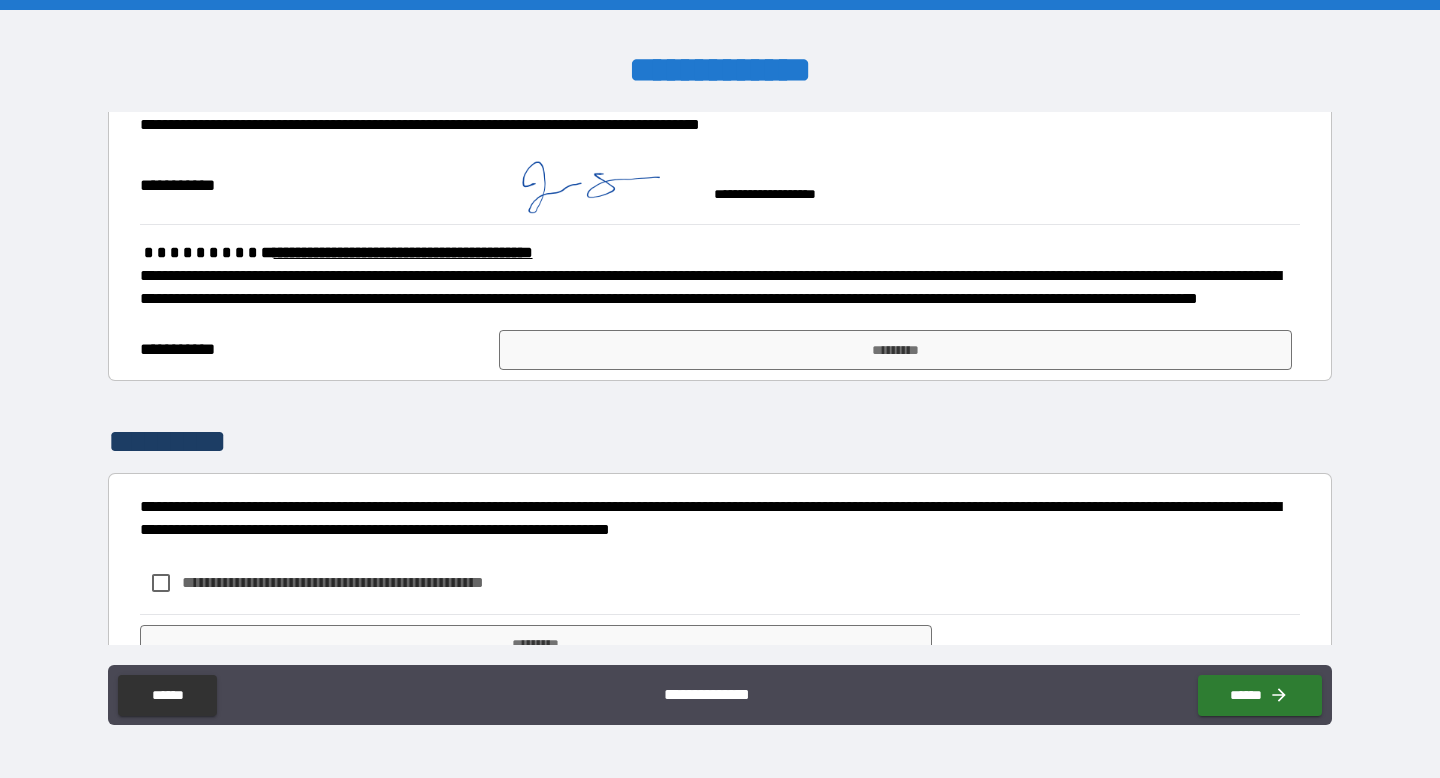 scroll, scrollTop: 938, scrollLeft: 0, axis: vertical 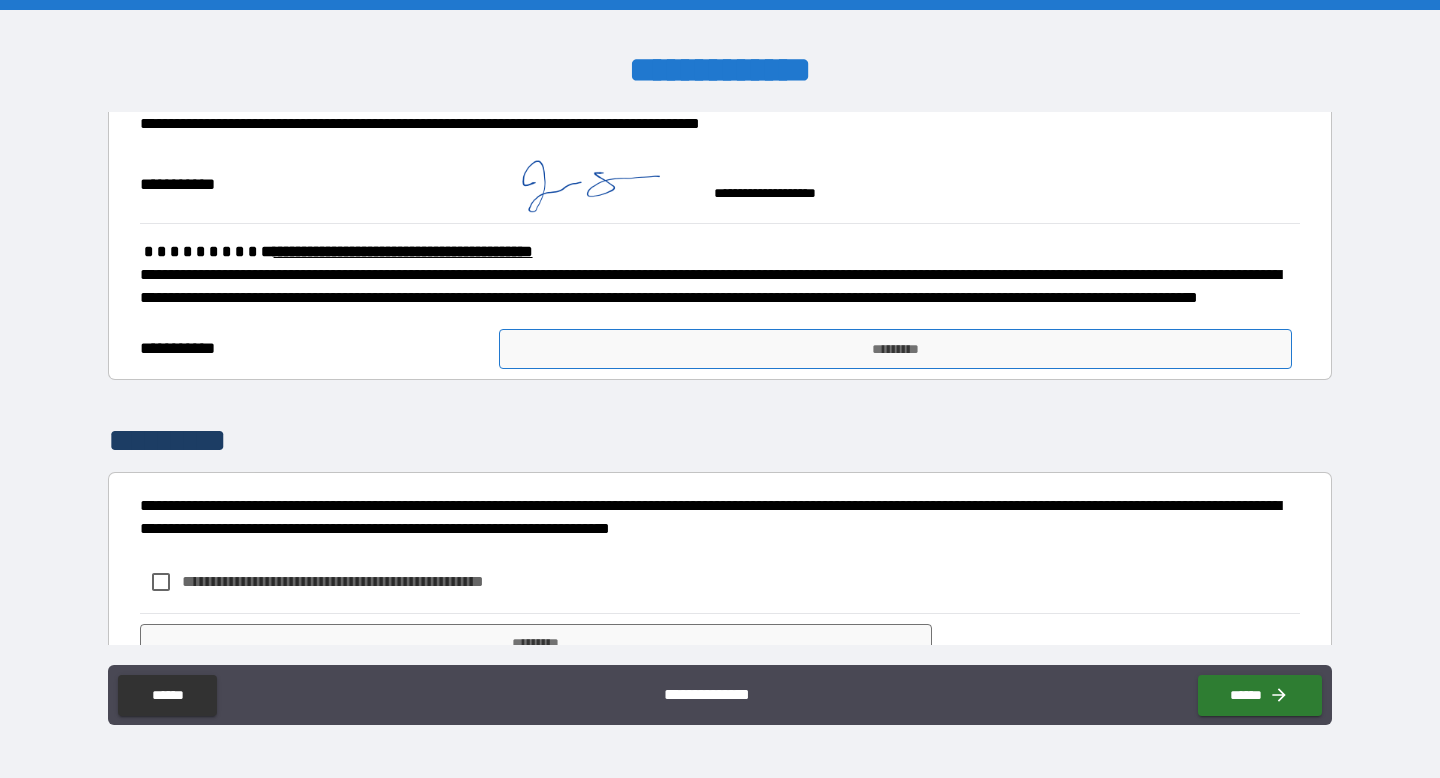 click on "*********" at bounding box center (895, 349) 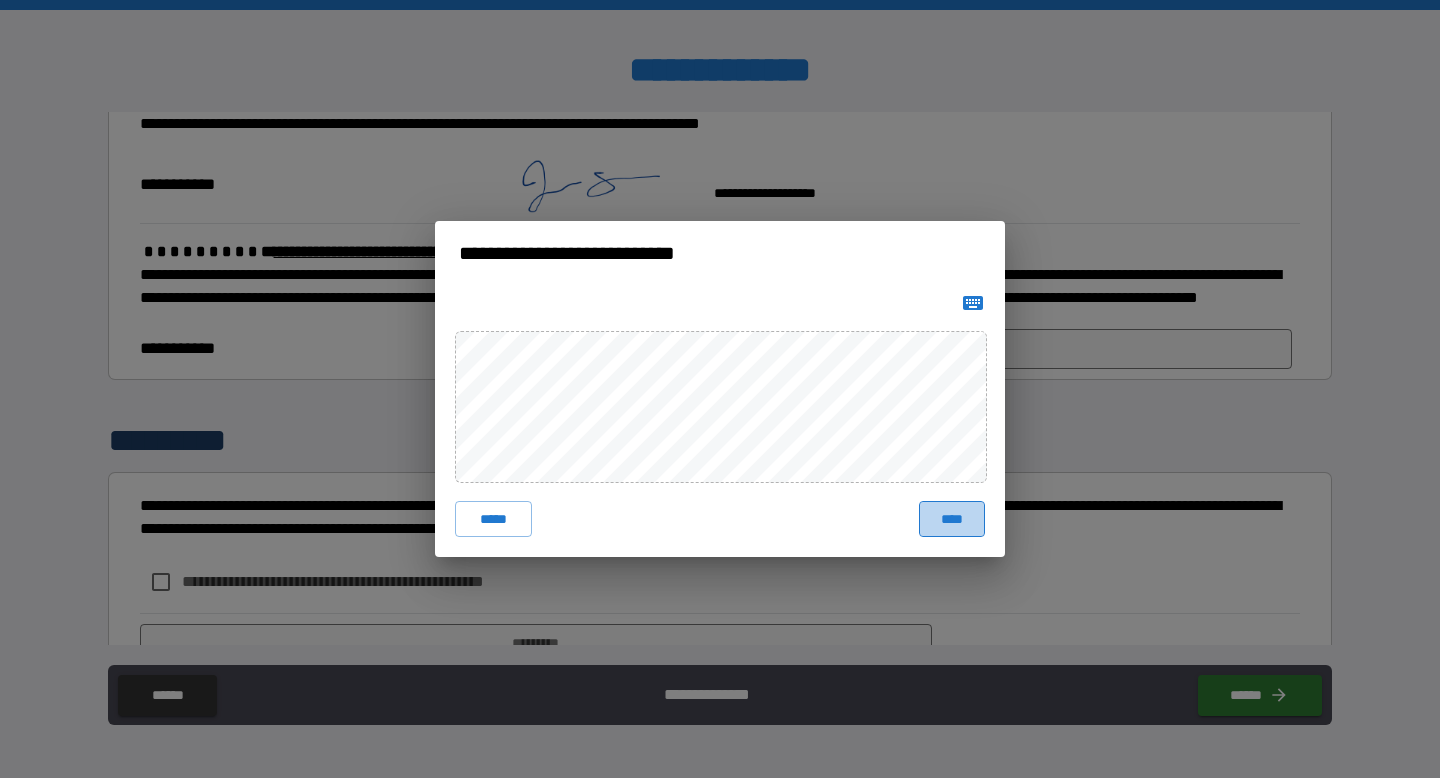 click on "****" at bounding box center [952, 519] 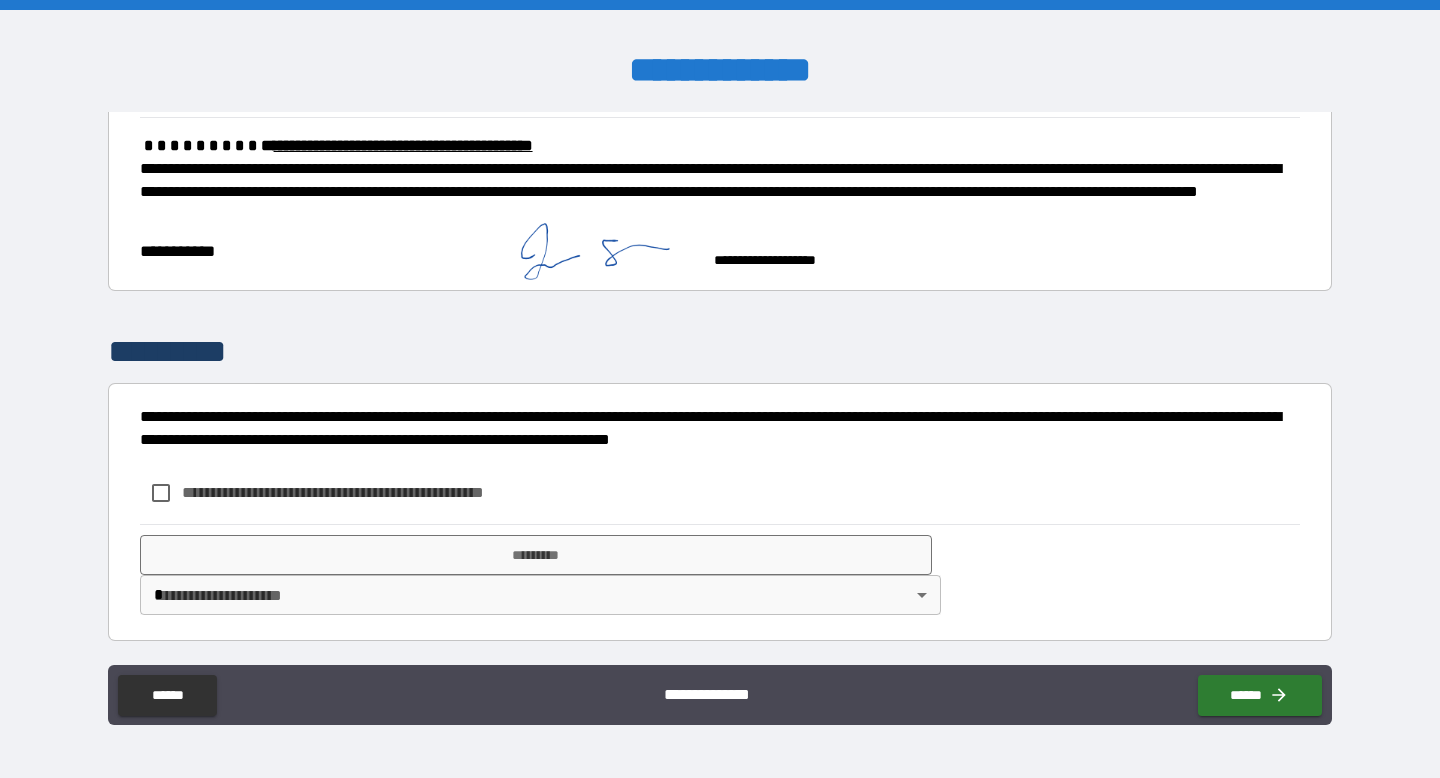 scroll, scrollTop: 1158, scrollLeft: 0, axis: vertical 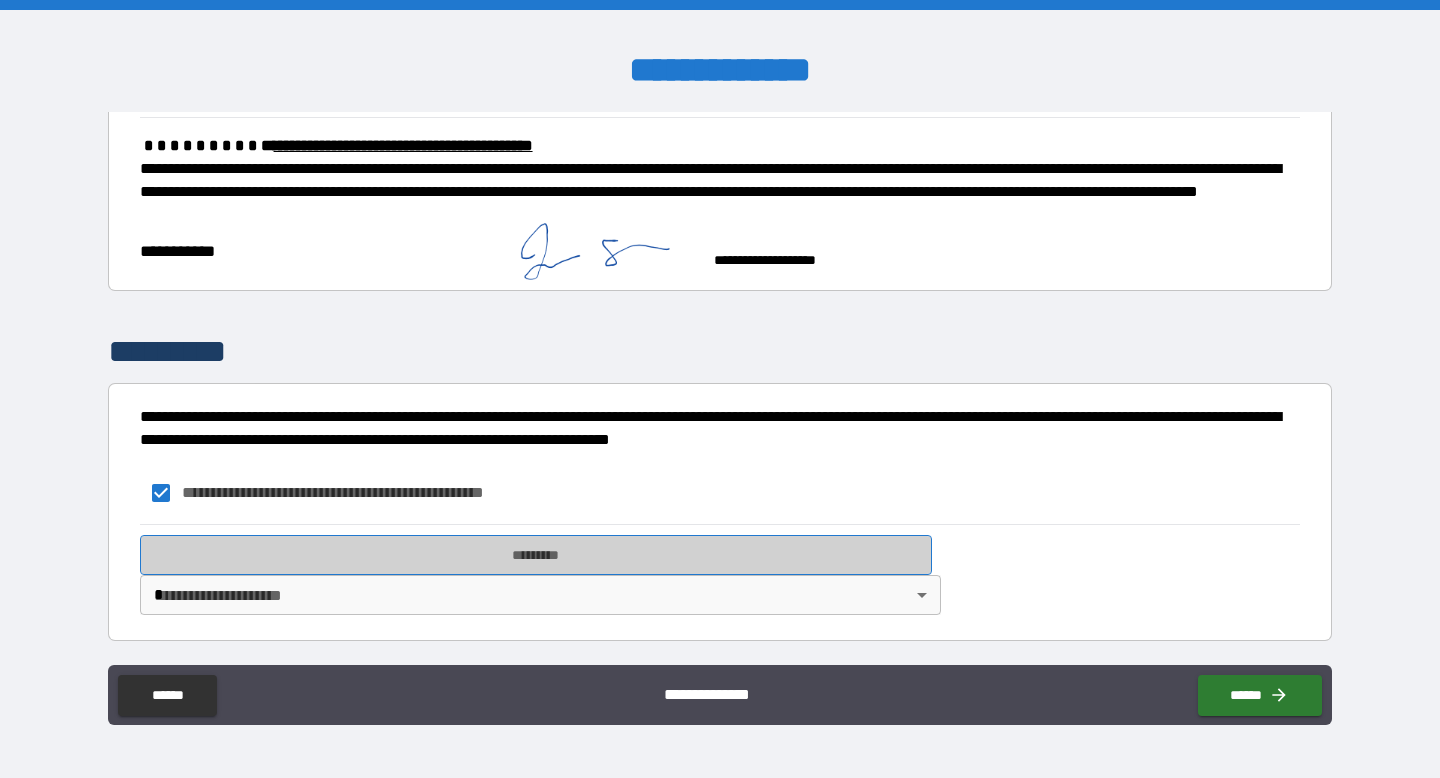click on "*********" at bounding box center [536, 555] 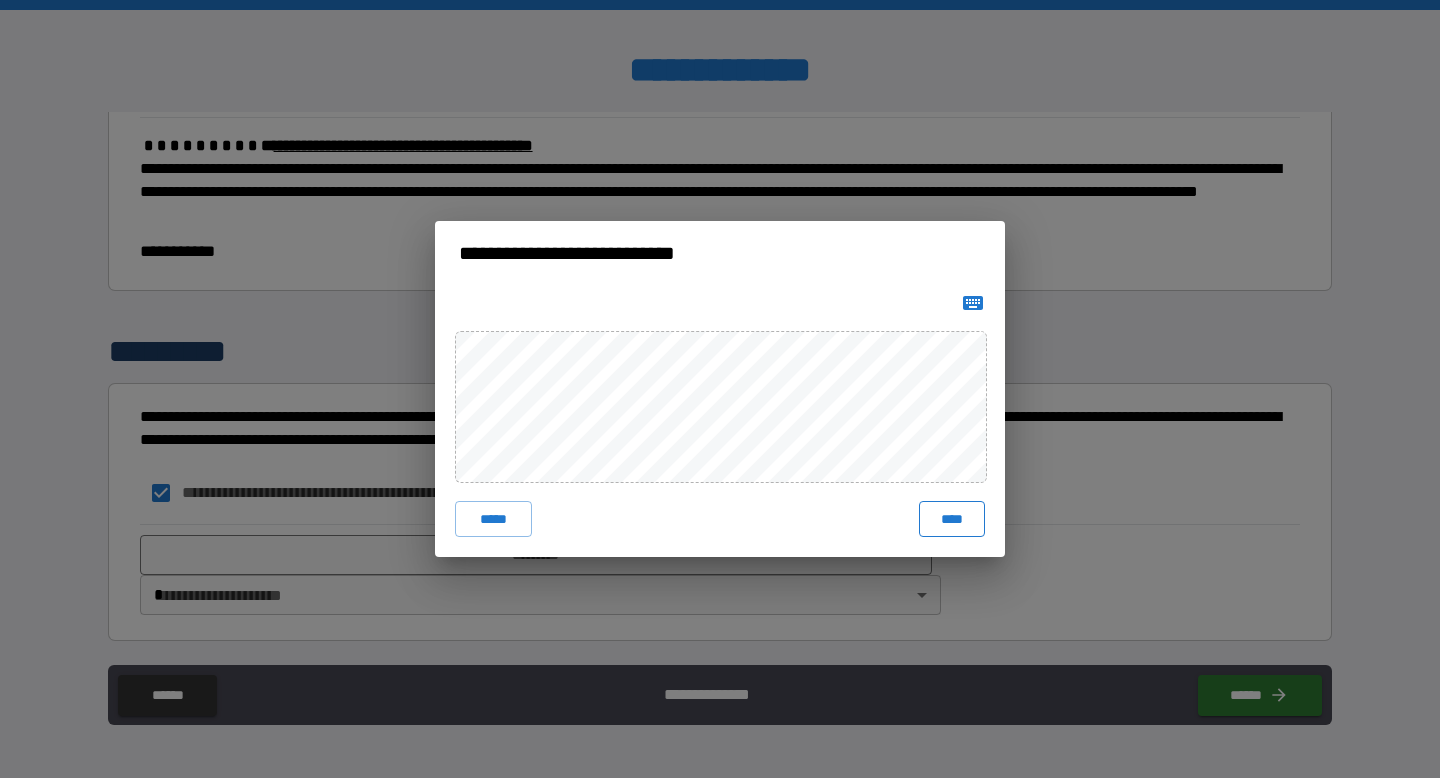 click on "****" at bounding box center (952, 519) 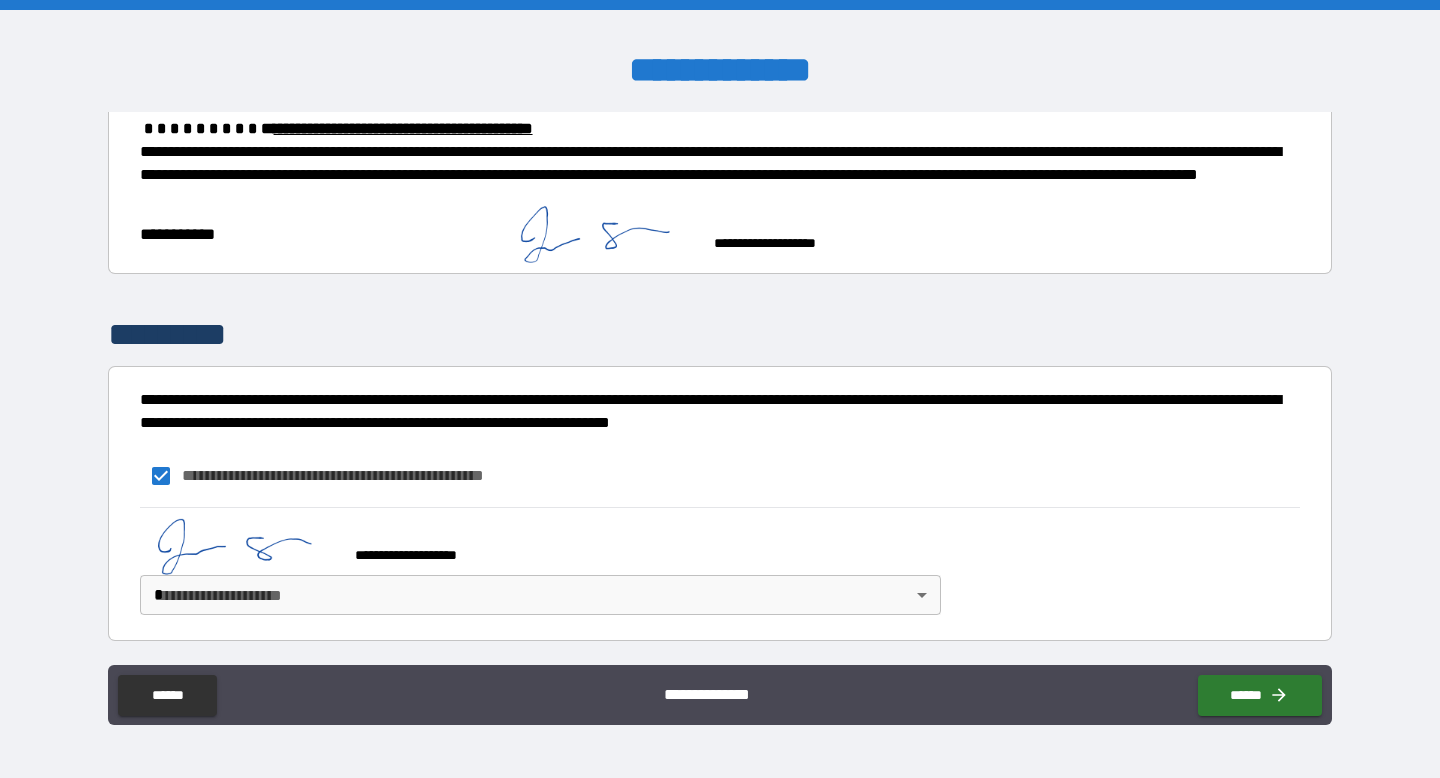 click on "**********" at bounding box center [720, 389] 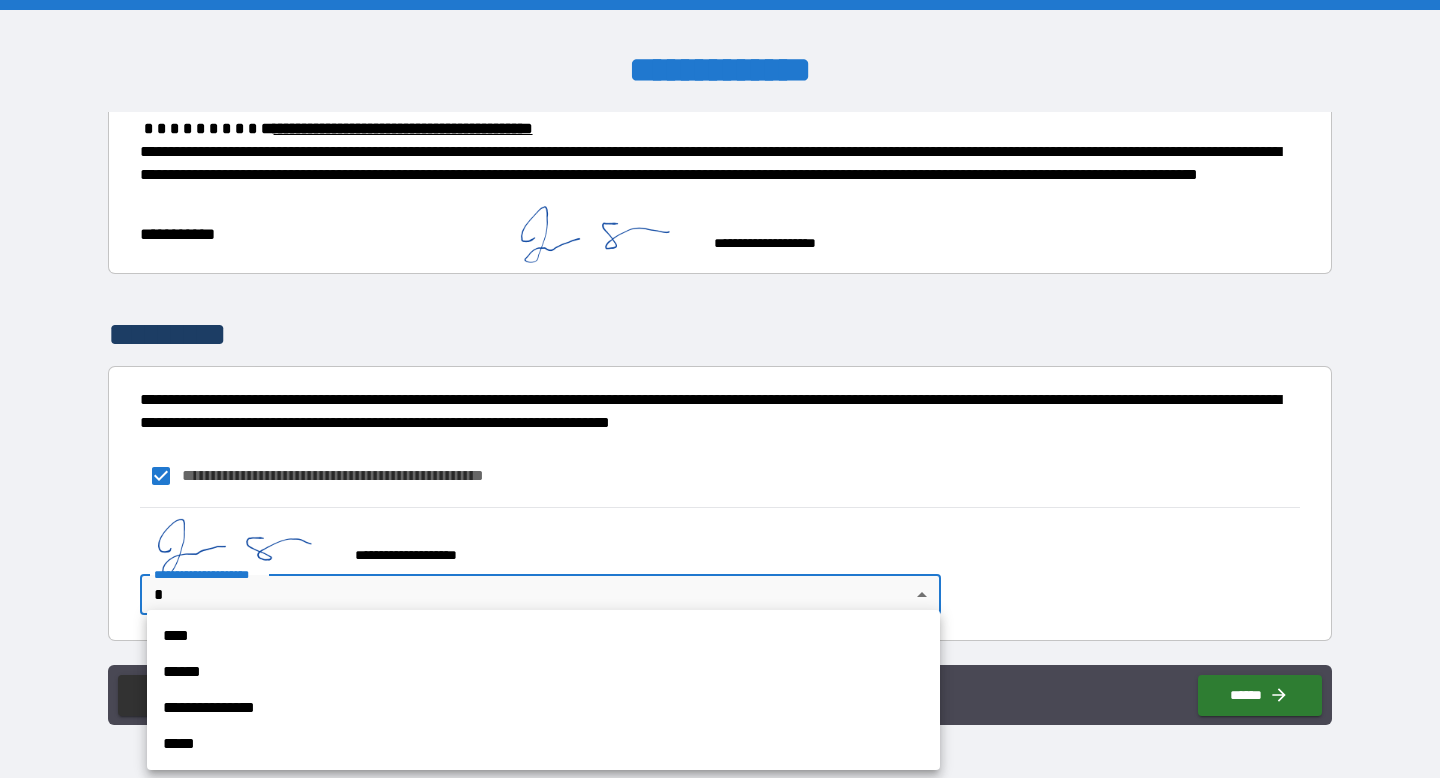 click on "**********" at bounding box center (543, 708) 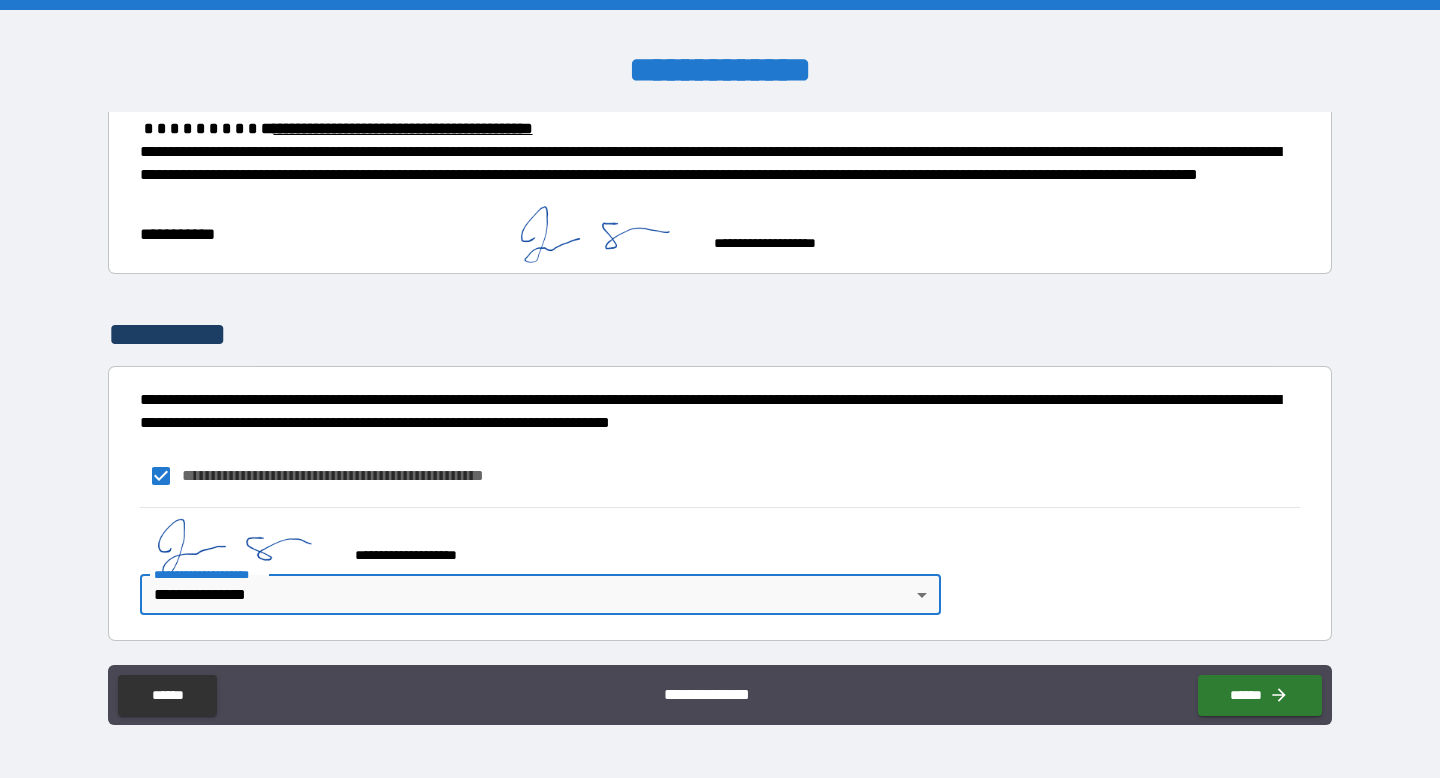 scroll, scrollTop: 1175, scrollLeft: 0, axis: vertical 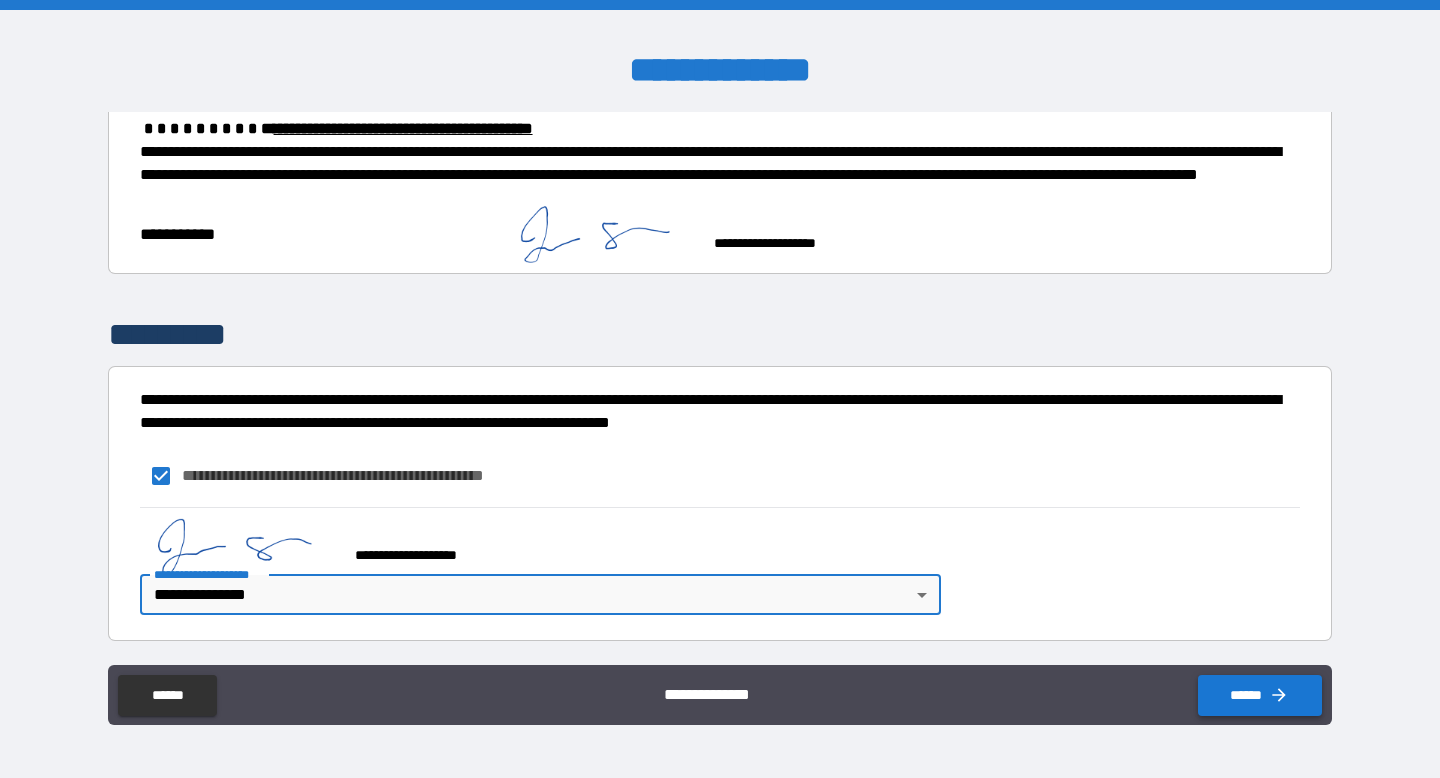 click on "******" at bounding box center (1260, 695) 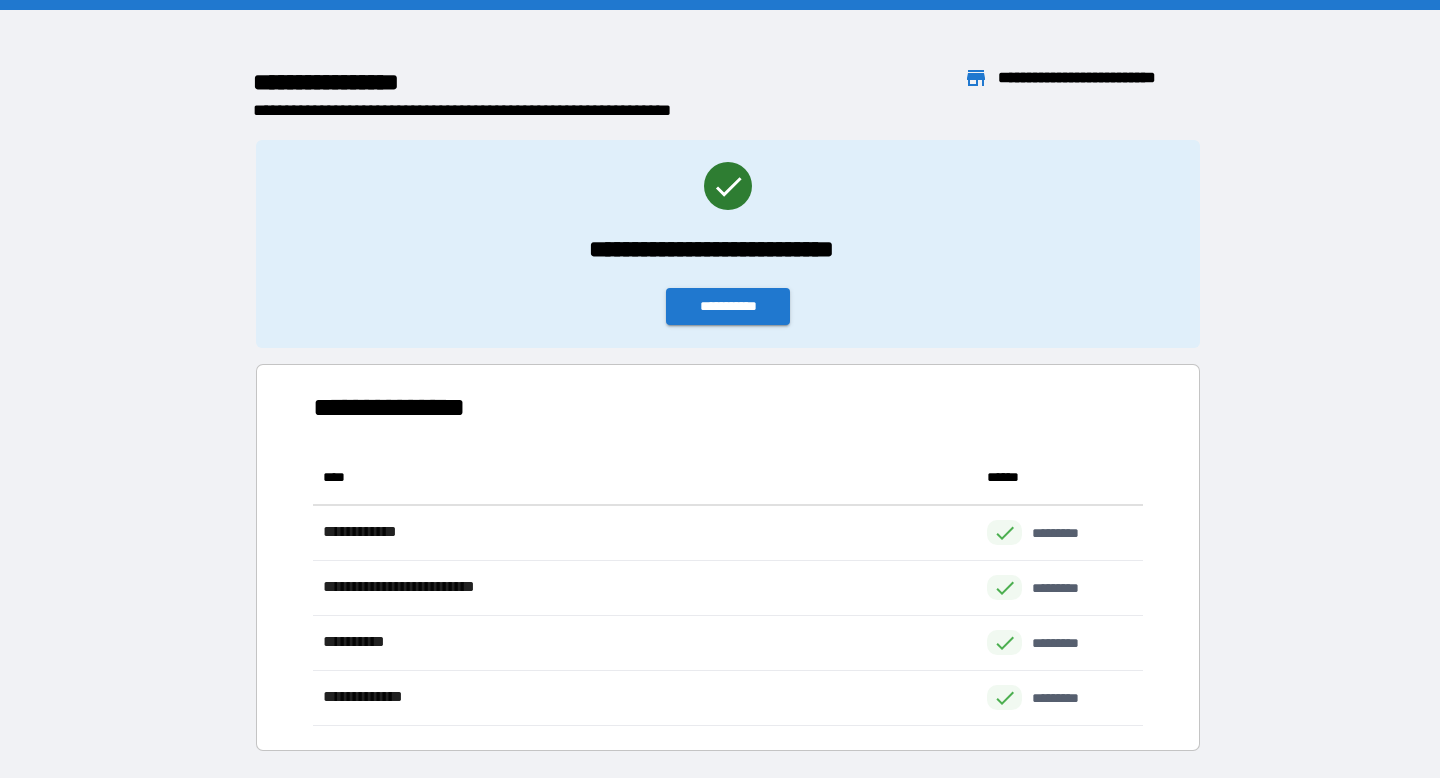 scroll, scrollTop: 1, scrollLeft: 1, axis: both 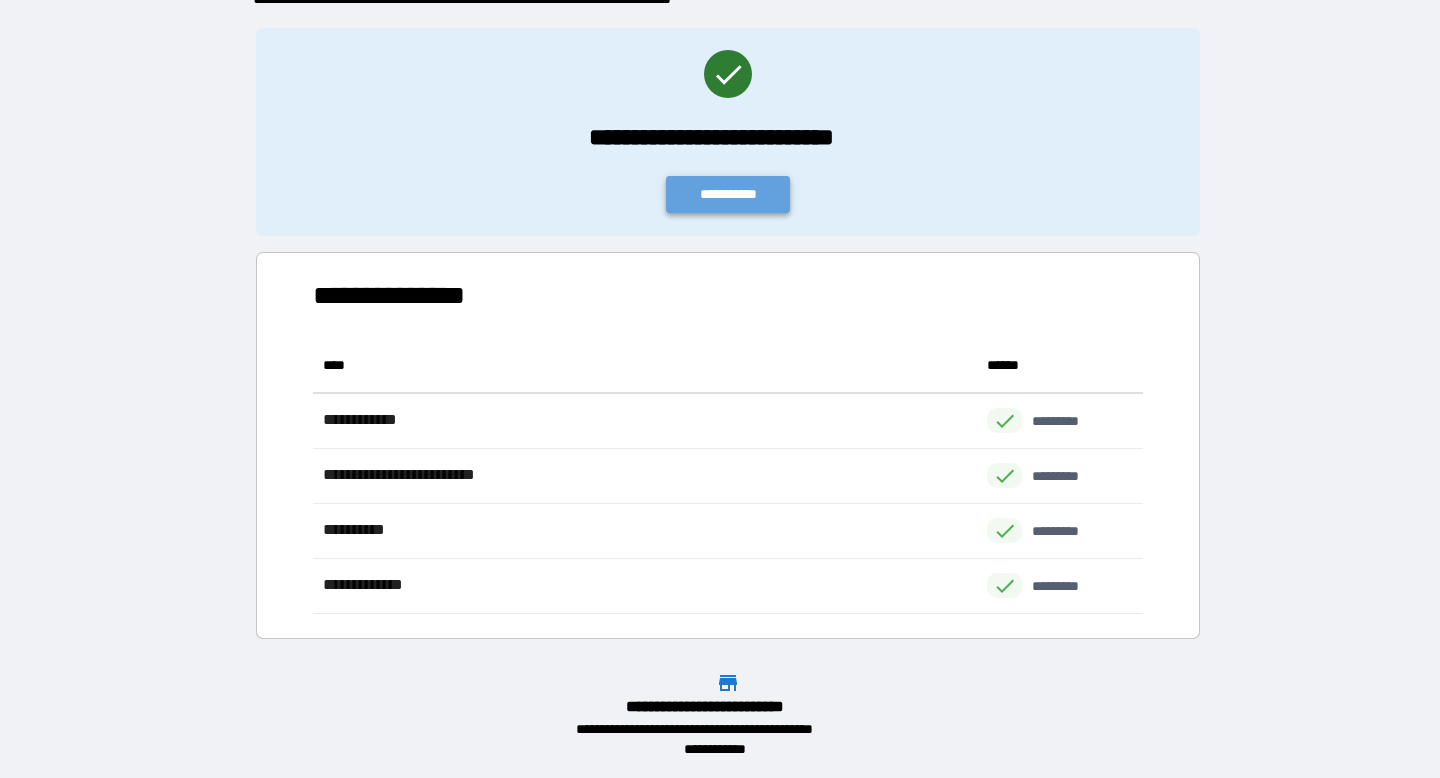 click on "**********" at bounding box center [728, 194] 